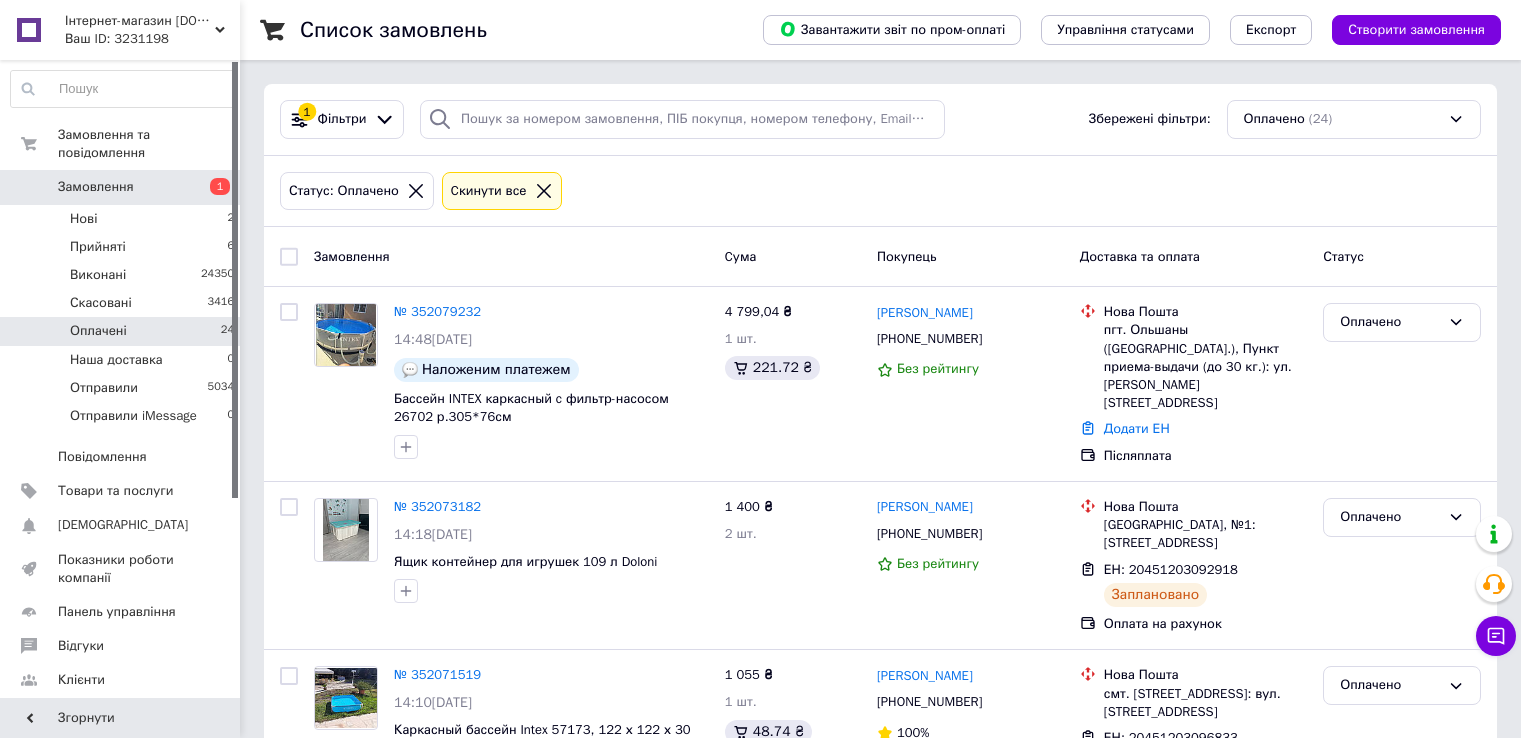 scroll, scrollTop: 0, scrollLeft: 0, axis: both 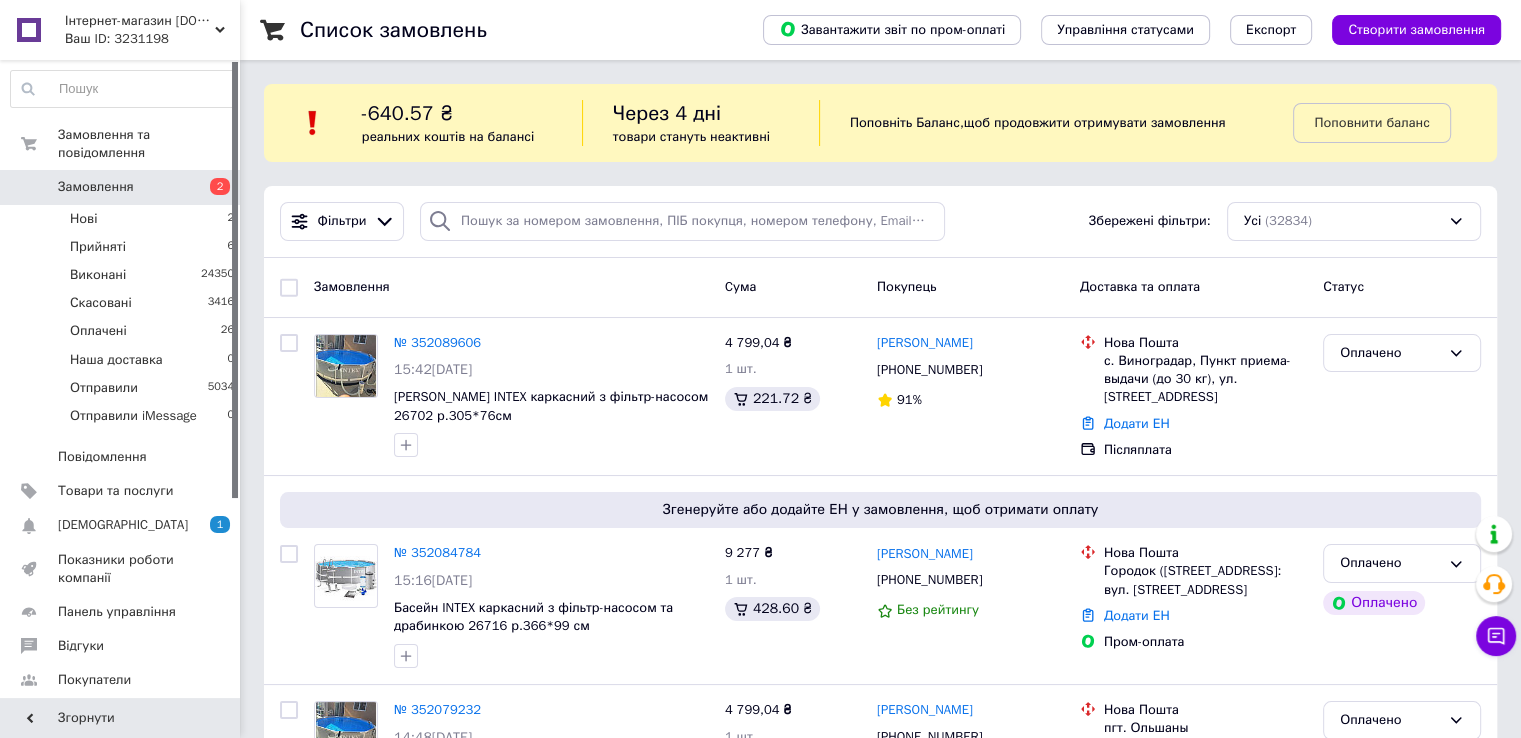 click on "Оплачені" at bounding box center [98, 331] 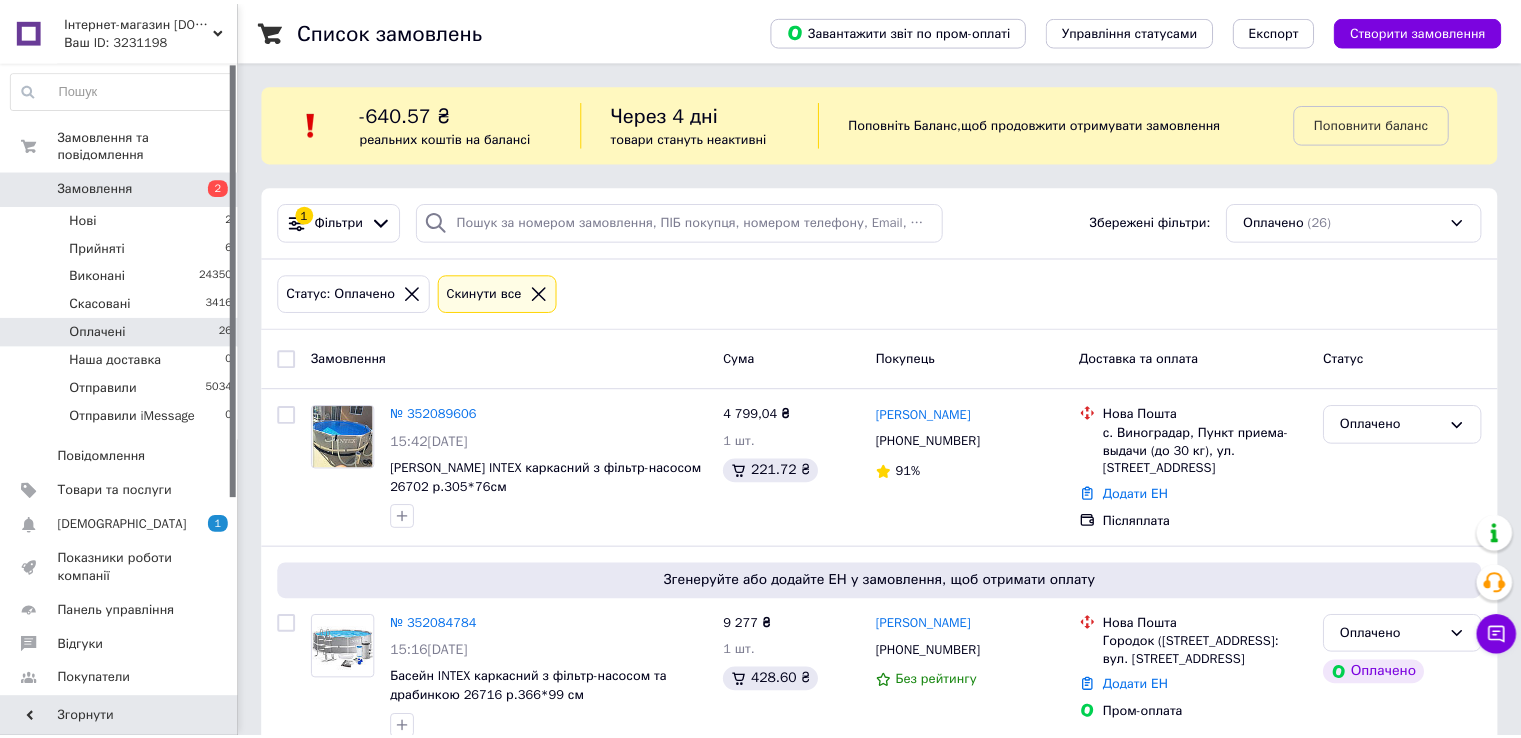 scroll, scrollTop: 16, scrollLeft: 0, axis: vertical 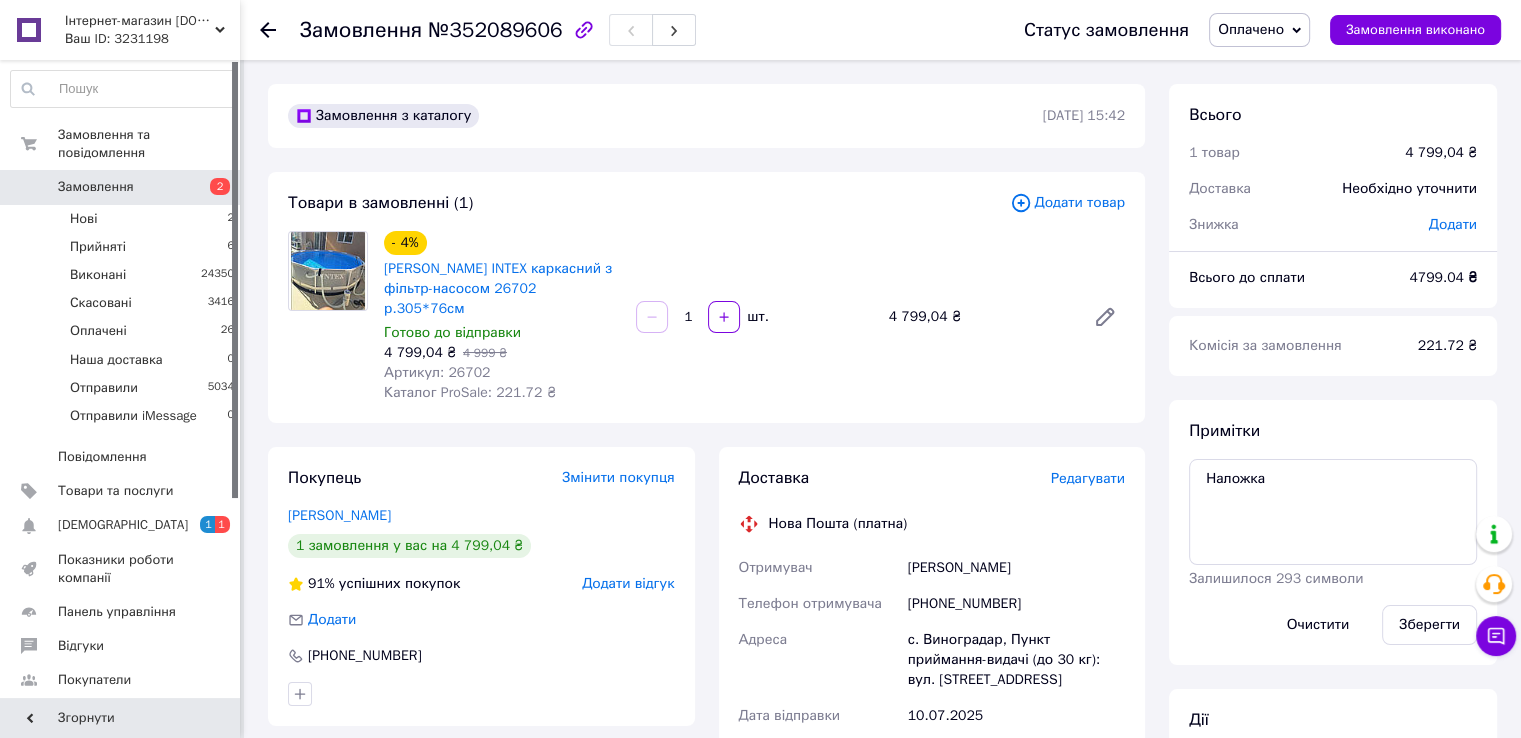 click on "Редагувати" at bounding box center [1088, 478] 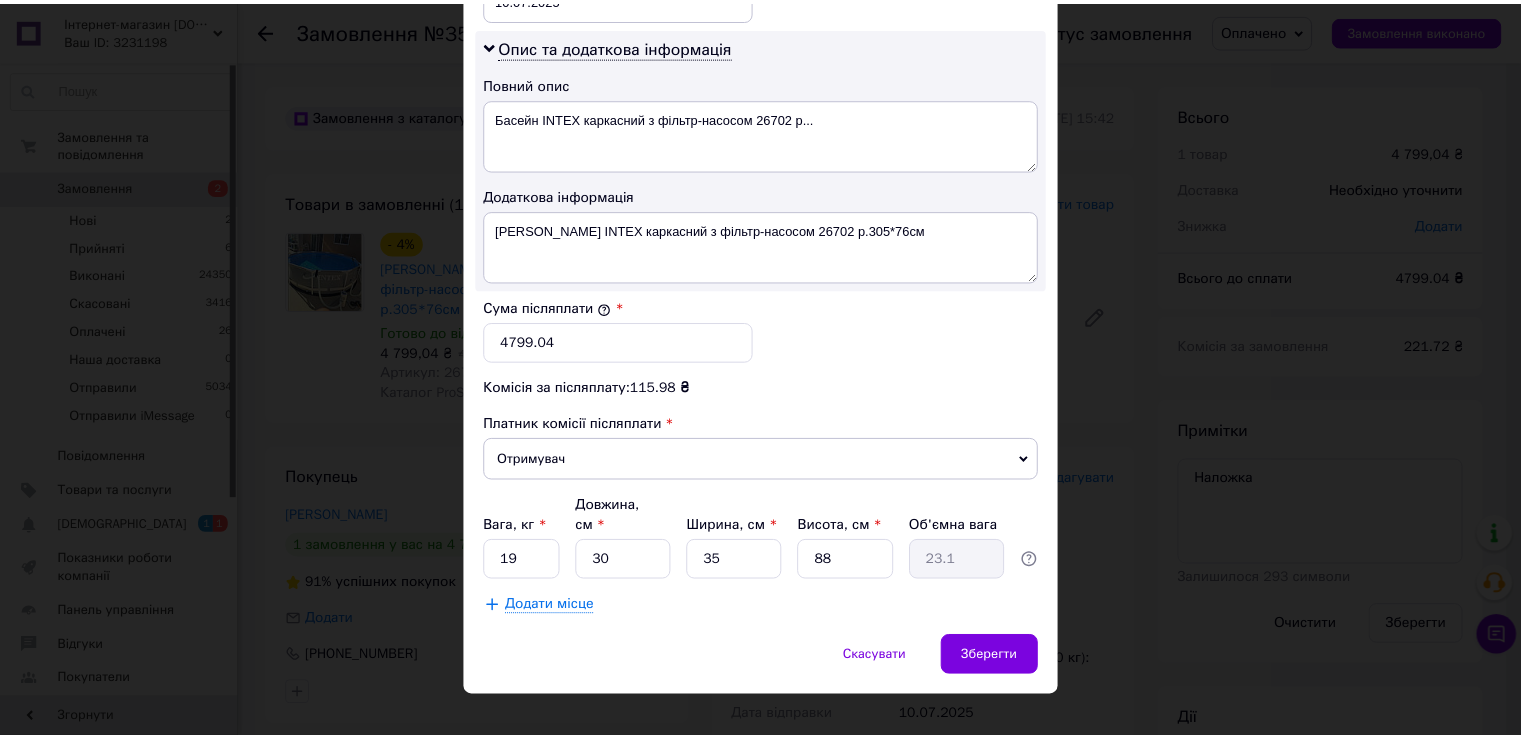 scroll, scrollTop: 1005, scrollLeft: 0, axis: vertical 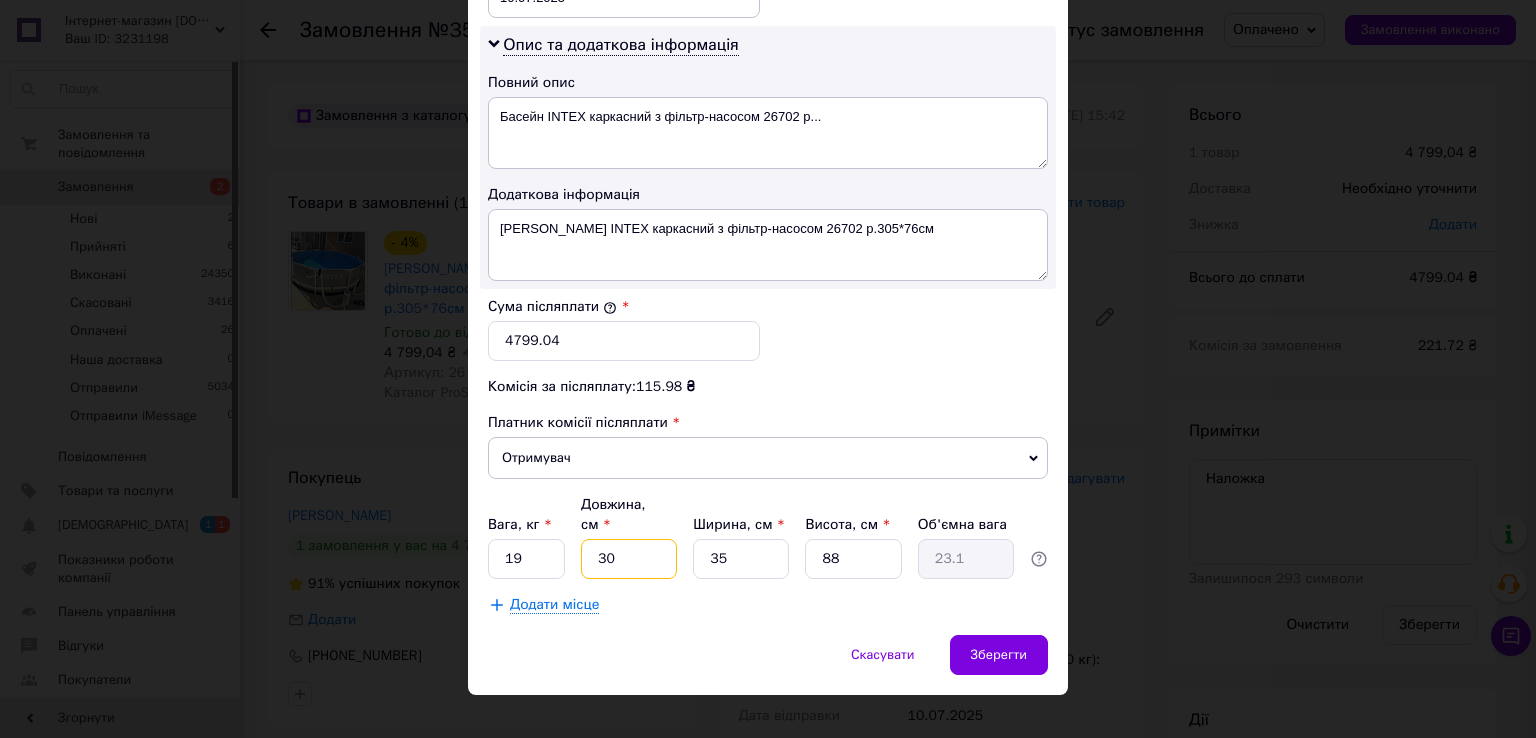click on "30" at bounding box center (629, 559) 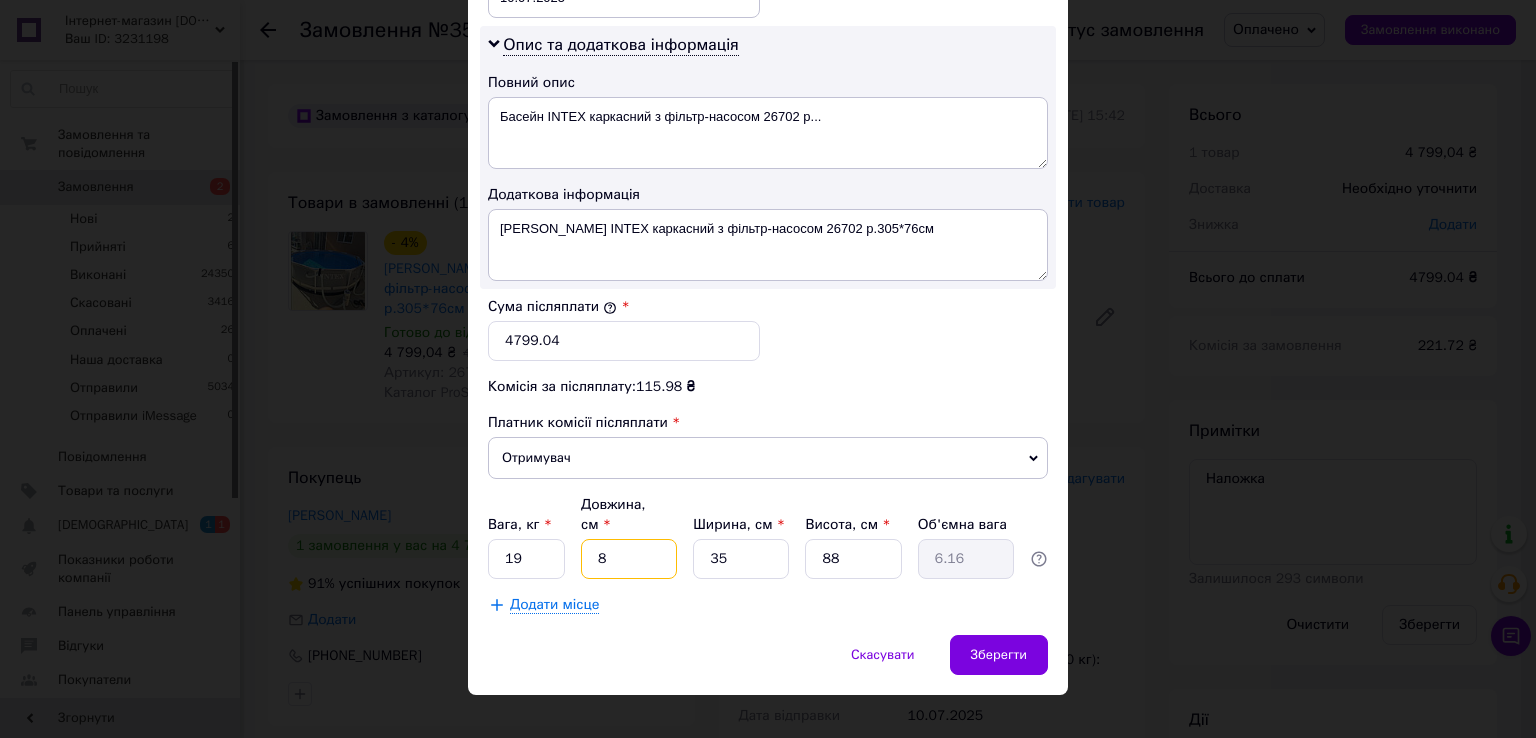 type on "85" 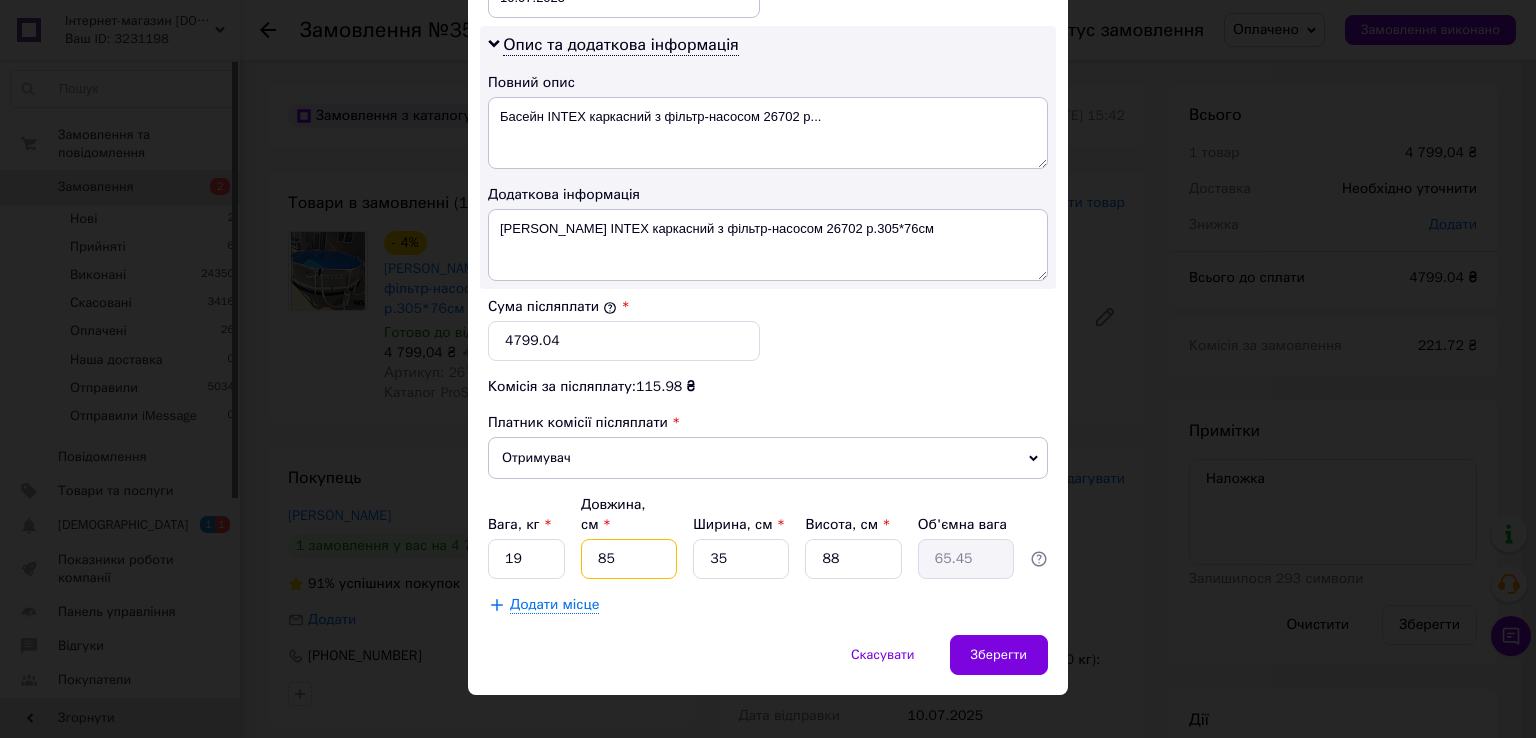 type on "85" 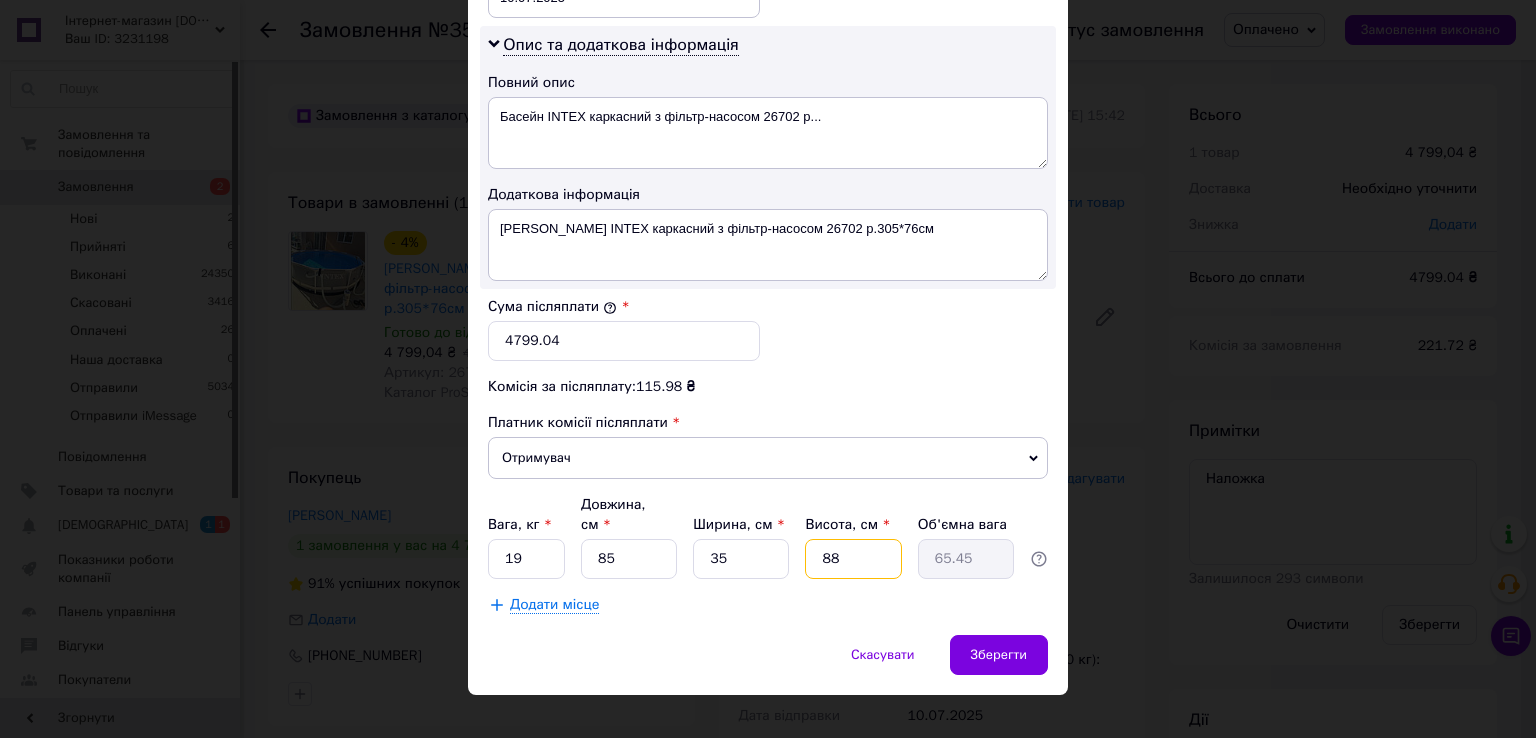 click on "88" at bounding box center (853, 559) 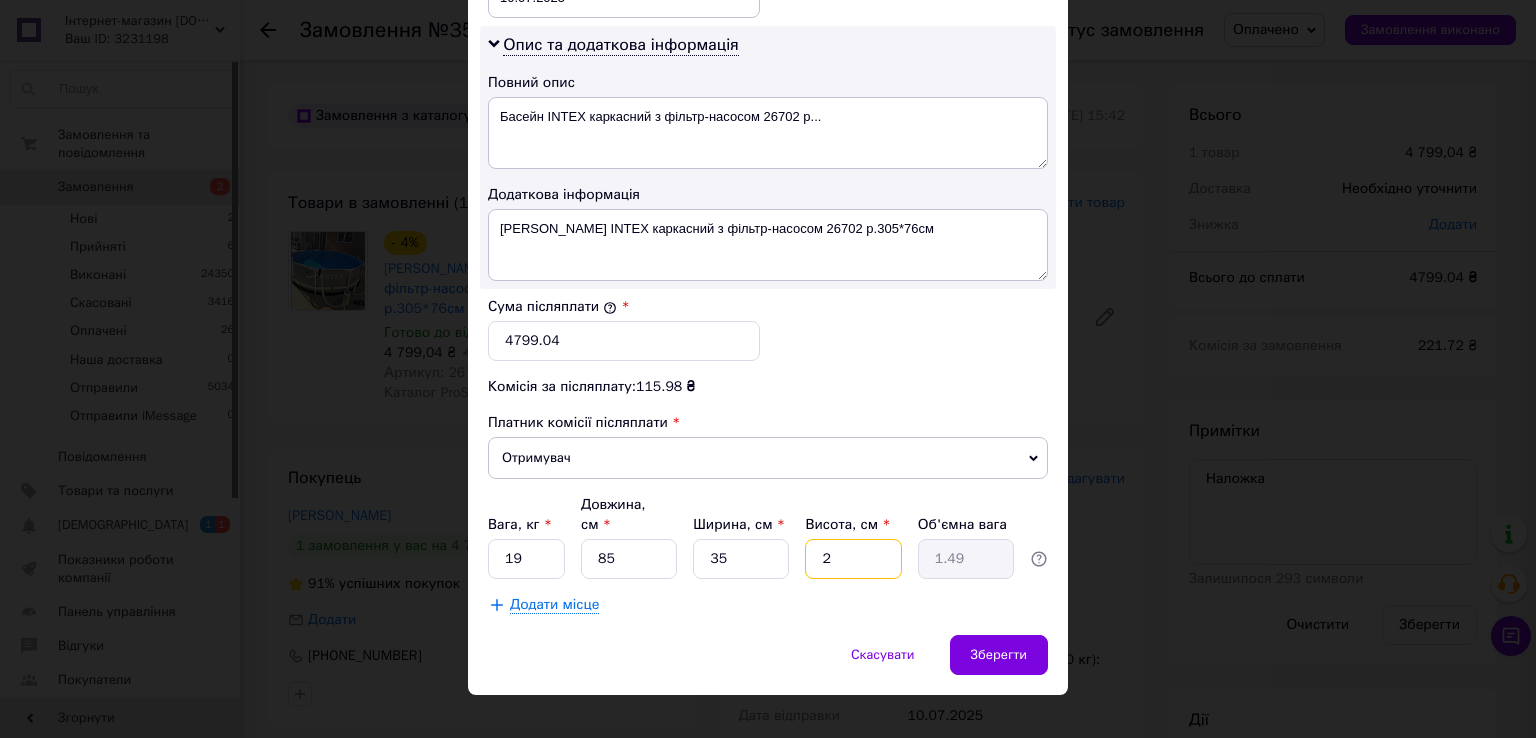 type on "25" 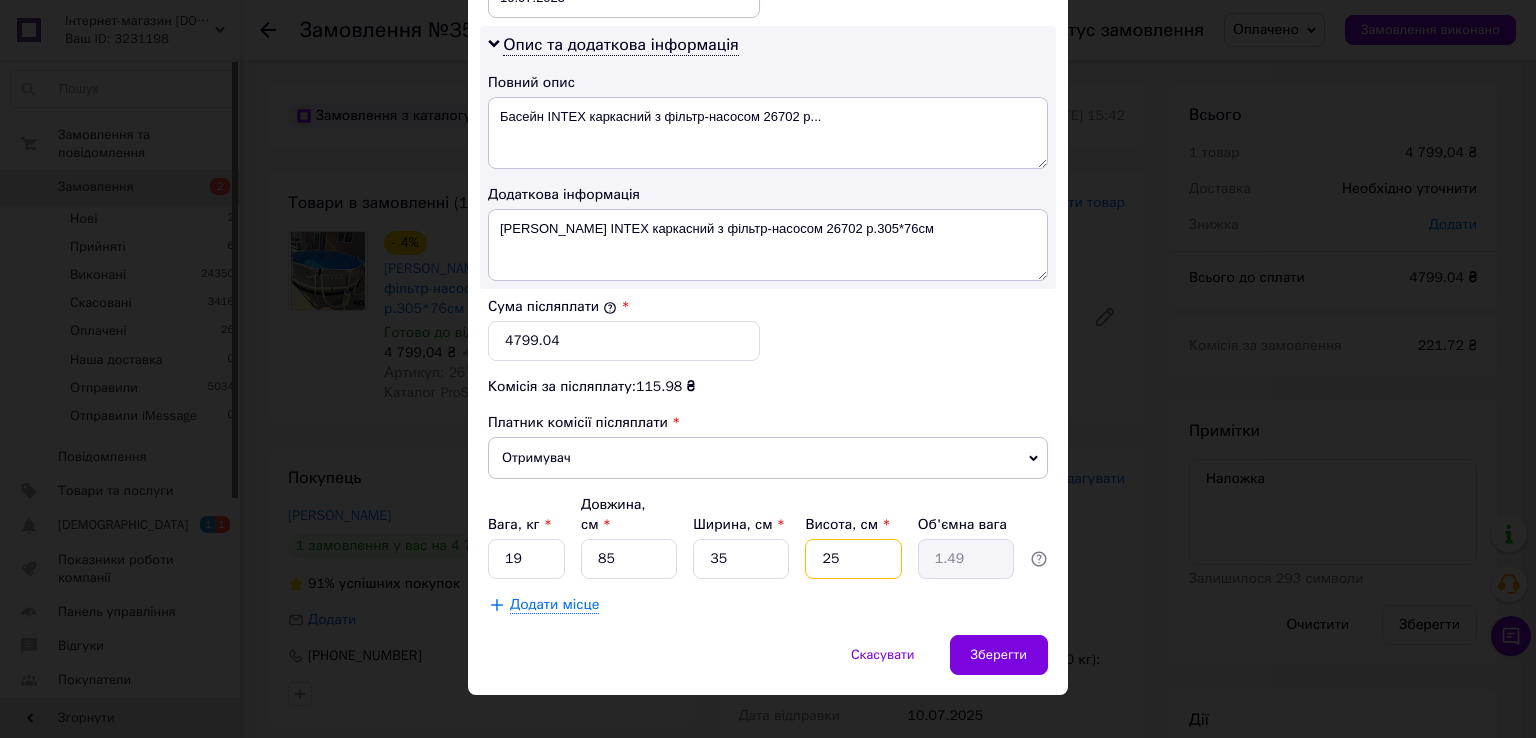 type on "18.59" 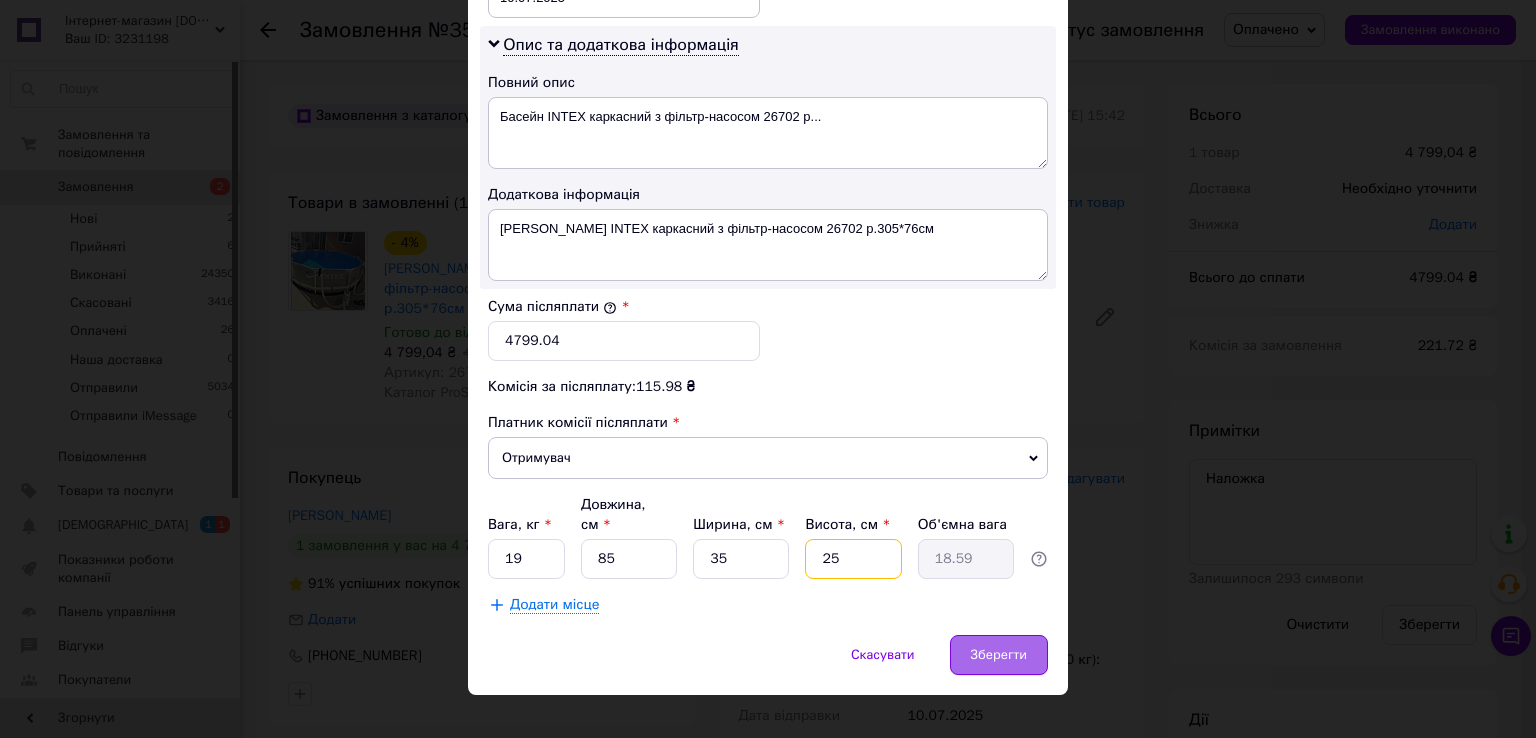 type on "25" 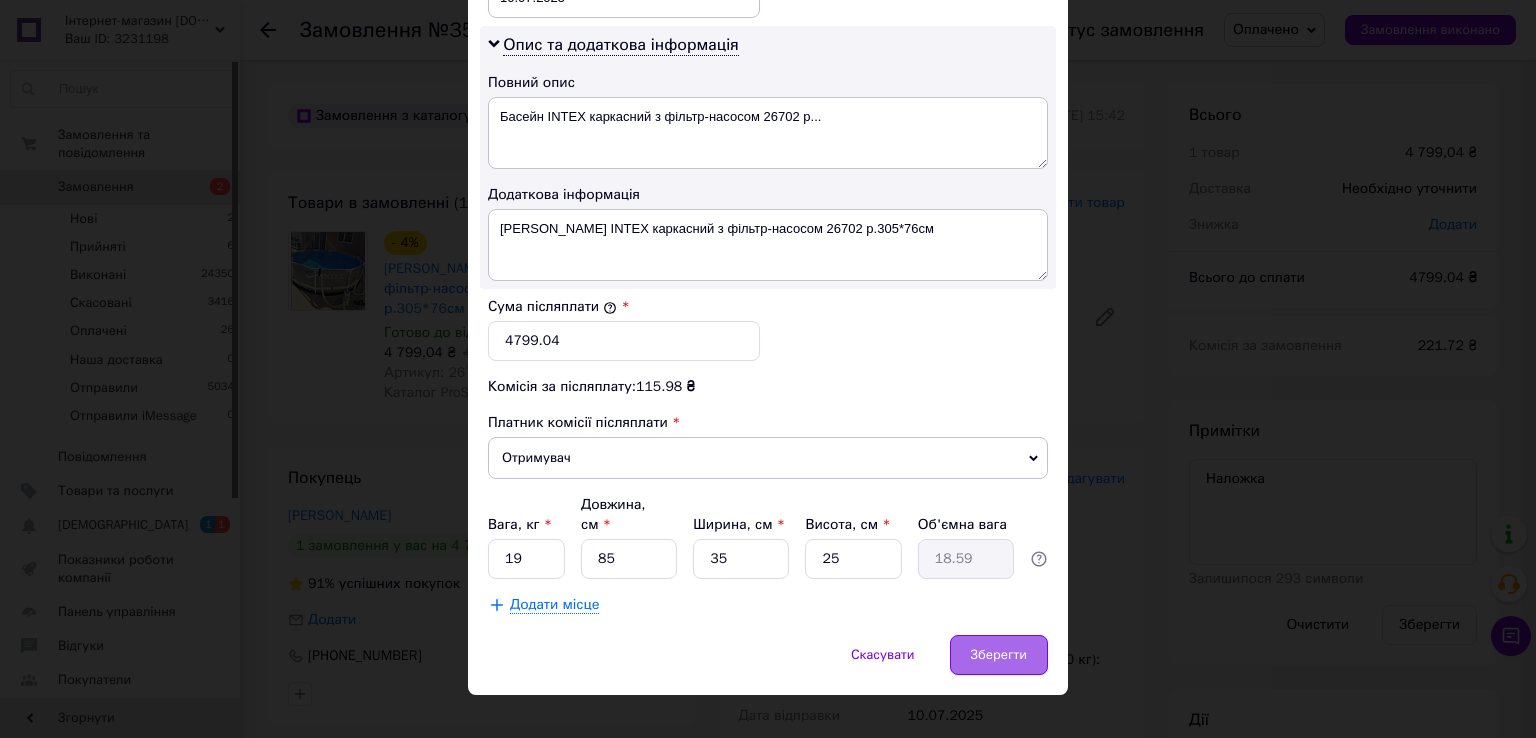 click on "Зберегти" at bounding box center [999, 655] 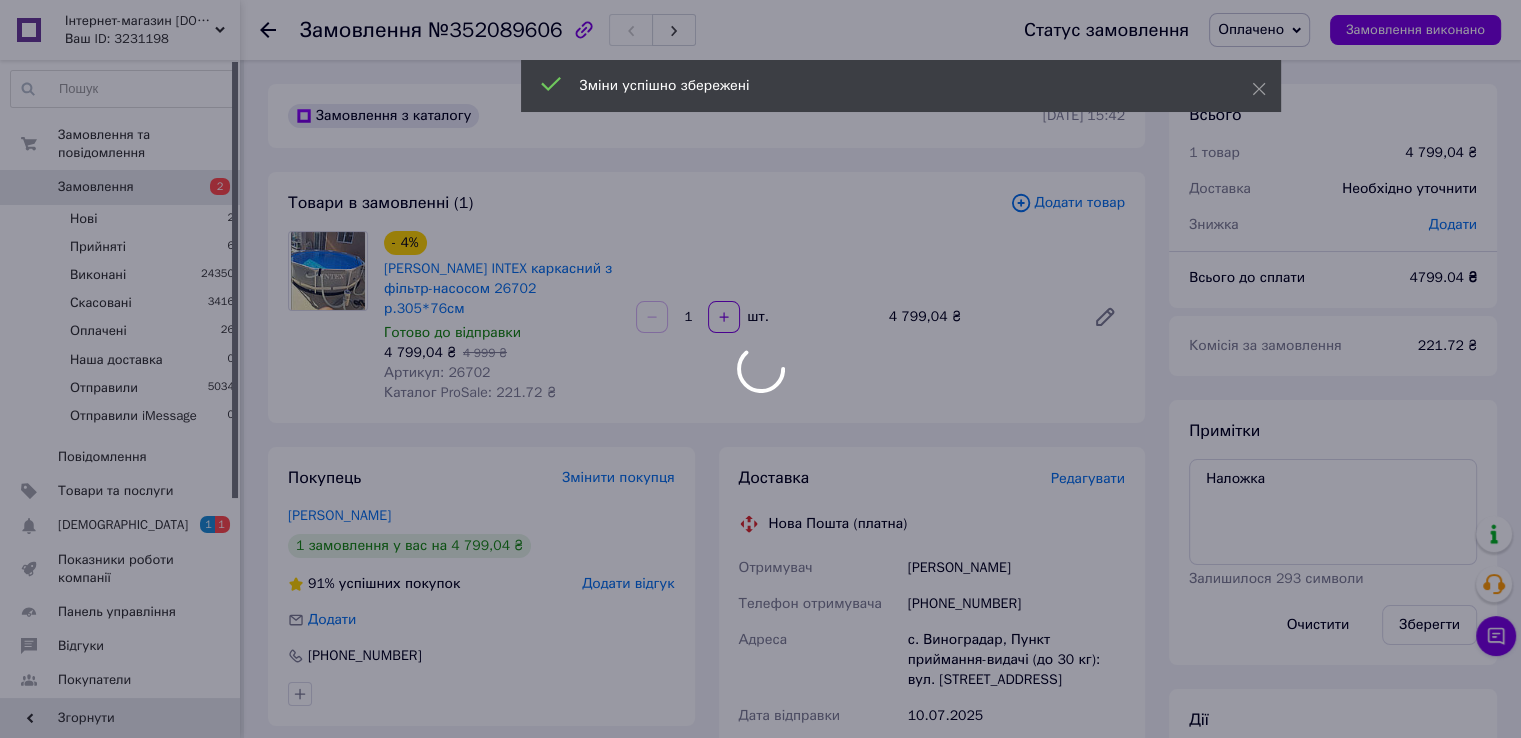 scroll, scrollTop: 500, scrollLeft: 0, axis: vertical 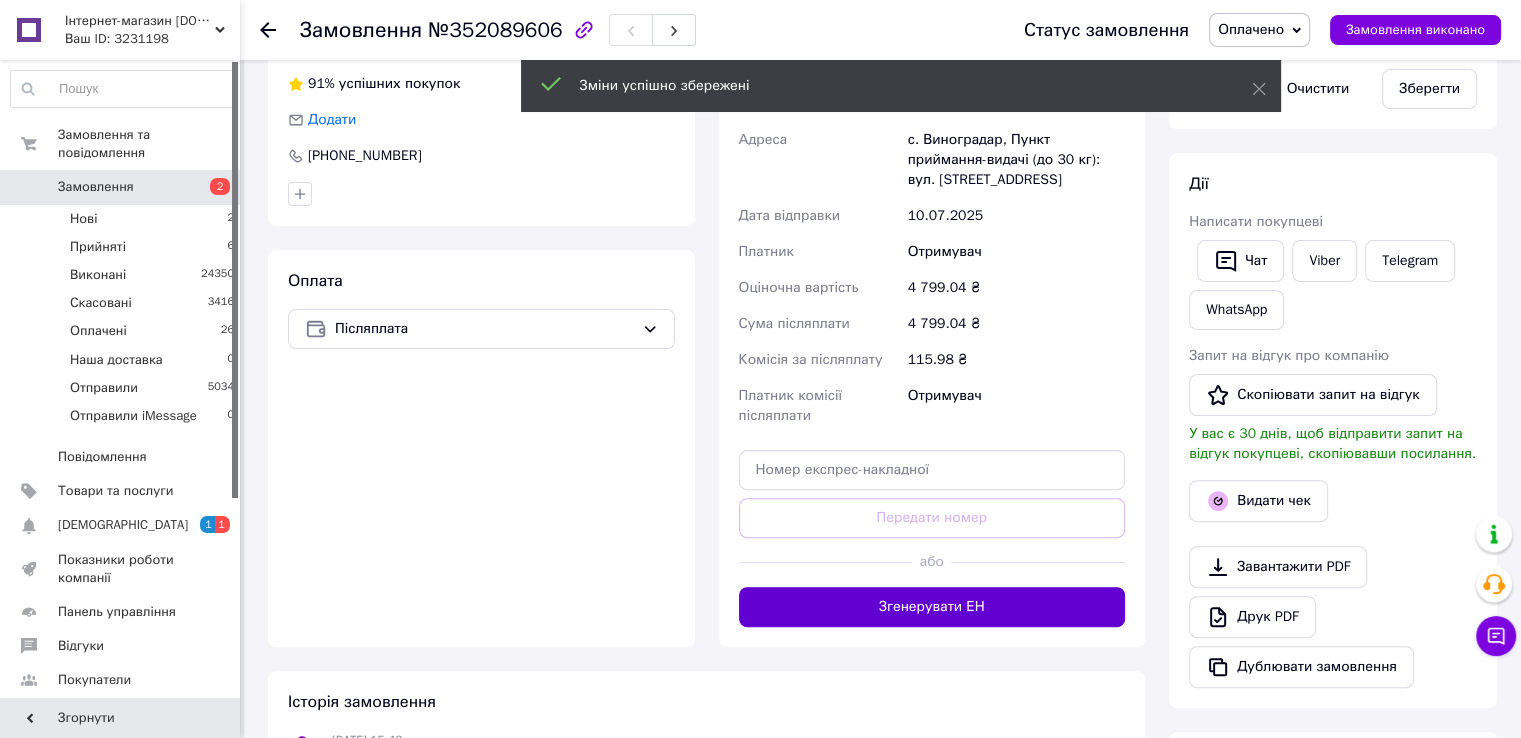 click on "Згенерувати ЕН" at bounding box center (932, 607) 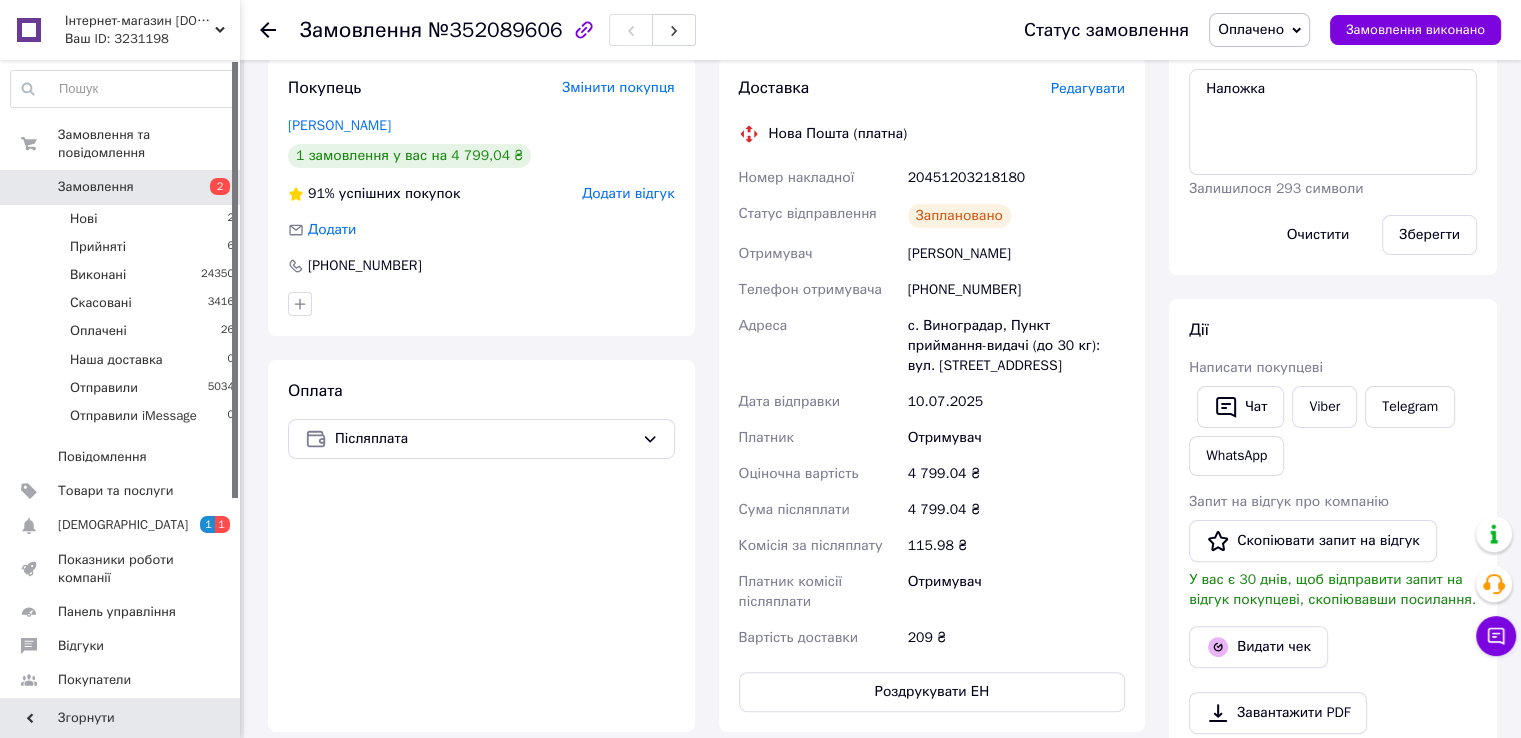 scroll, scrollTop: 200, scrollLeft: 0, axis: vertical 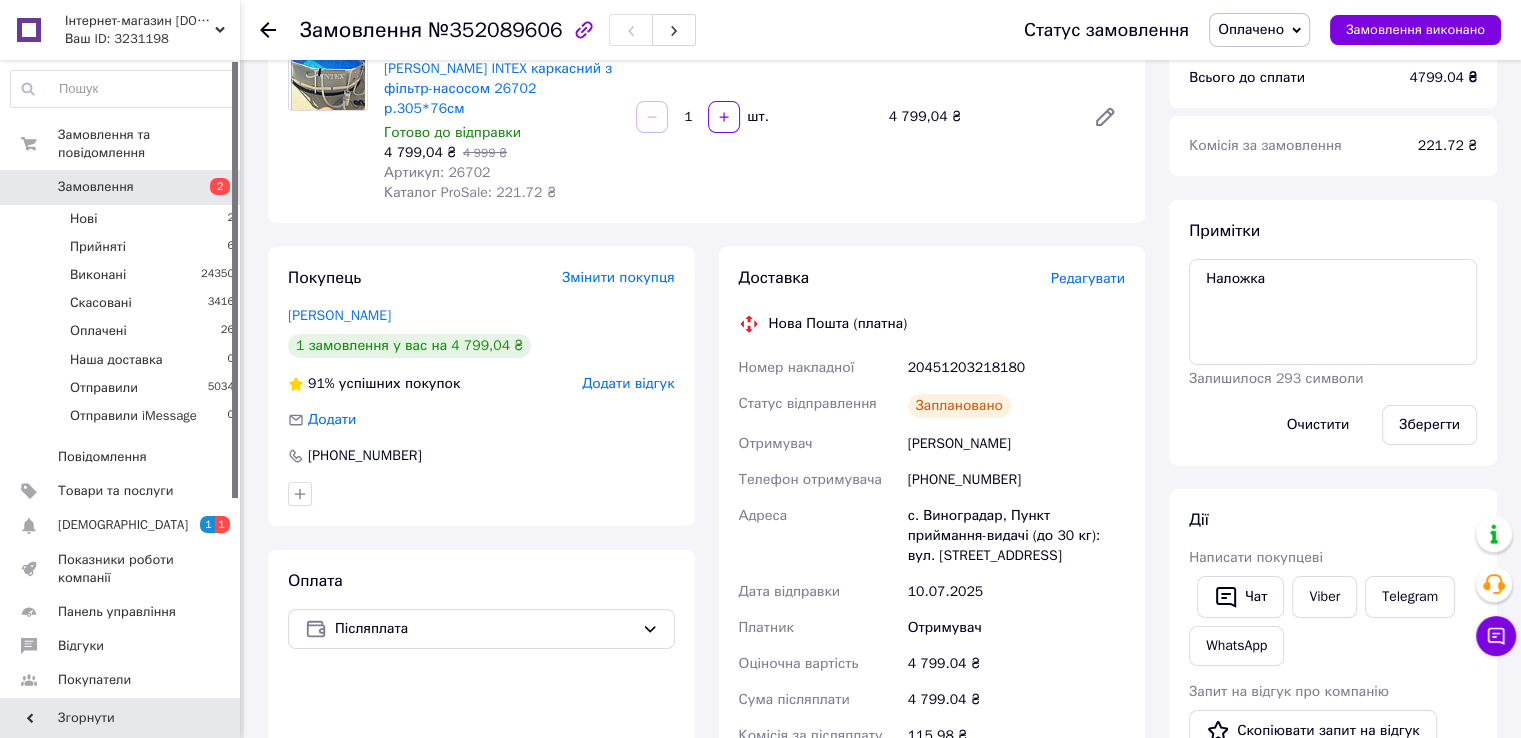 click on "20451203218180" at bounding box center [1016, 368] 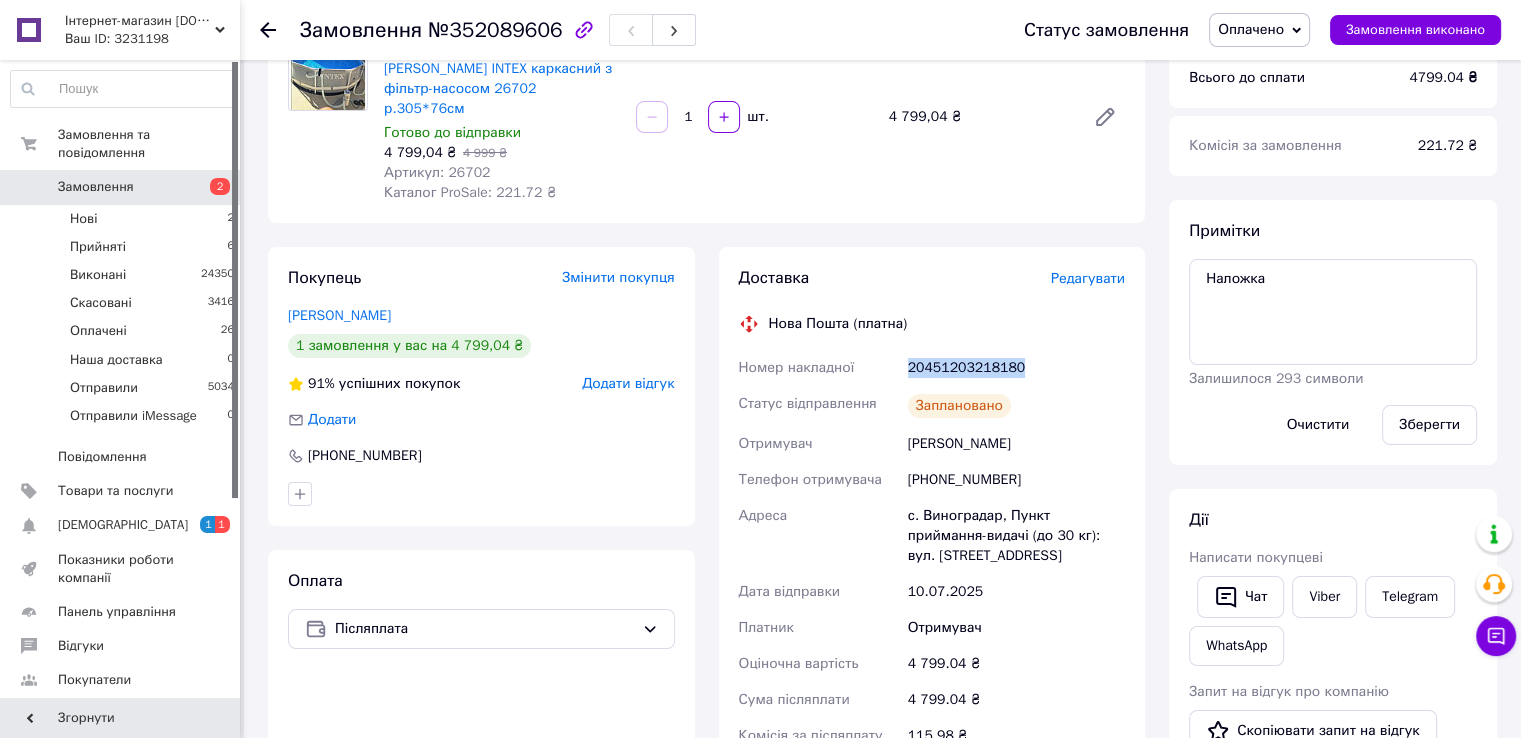 click on "20451203218180" at bounding box center (1016, 368) 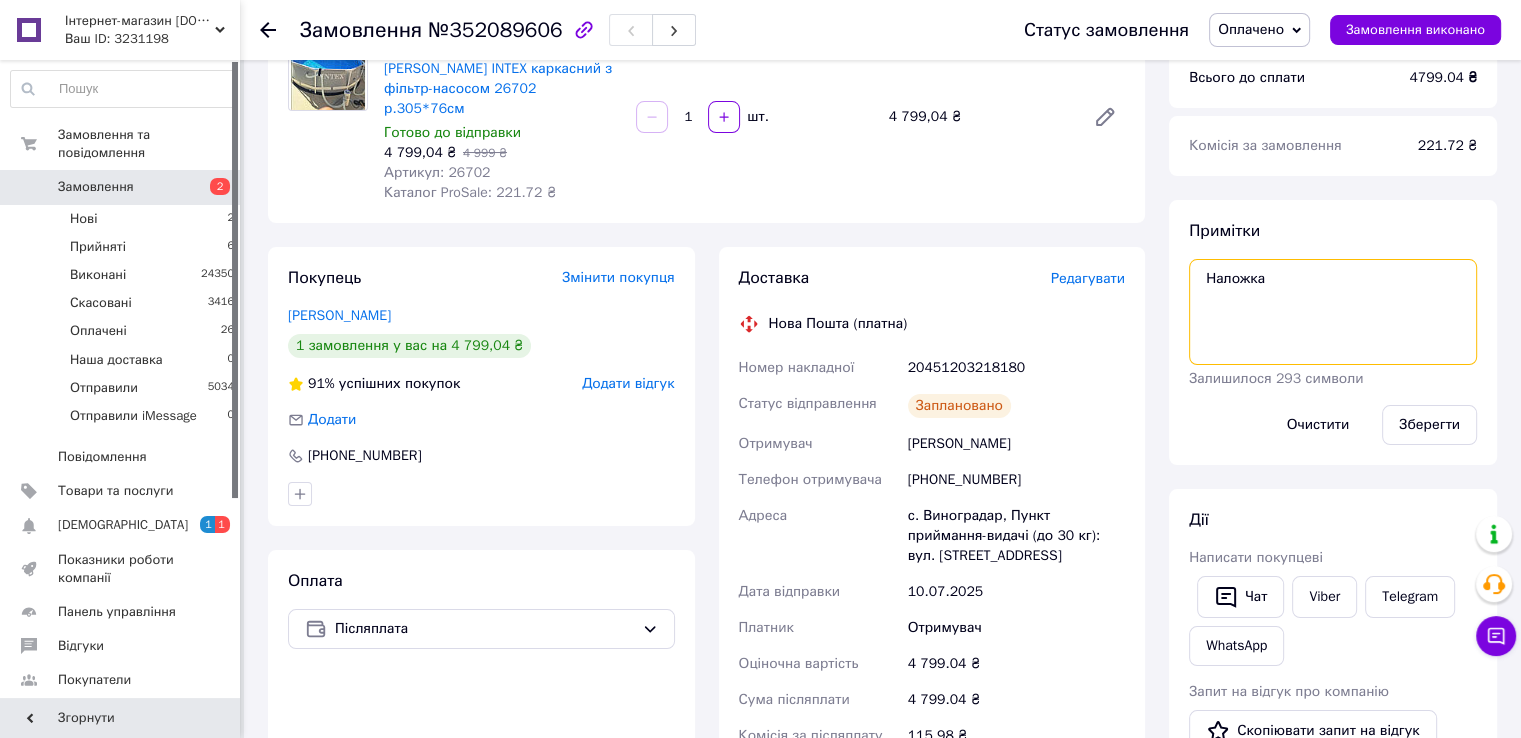 click on "Наложка" at bounding box center (1333, 312) 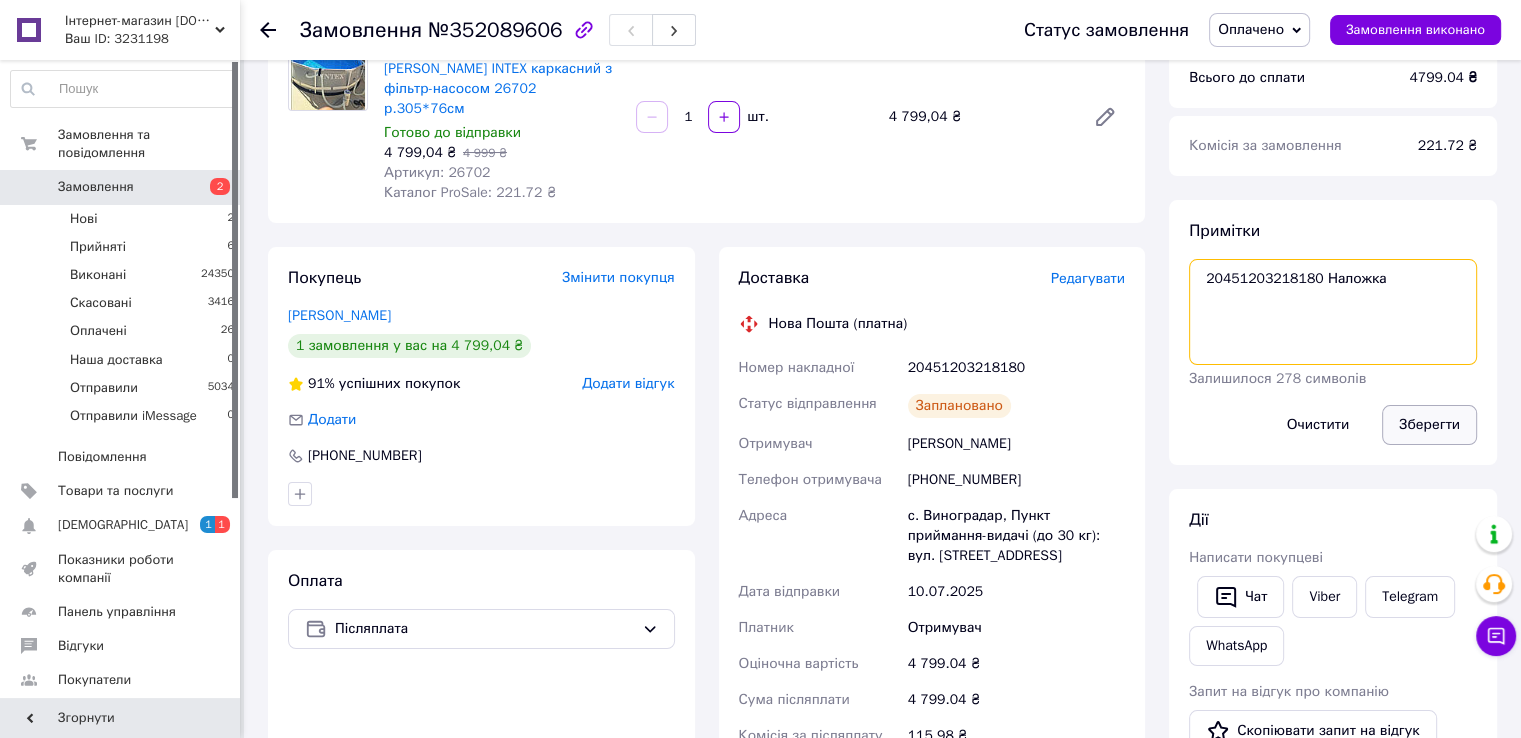 type on "20451203218180 Наложка" 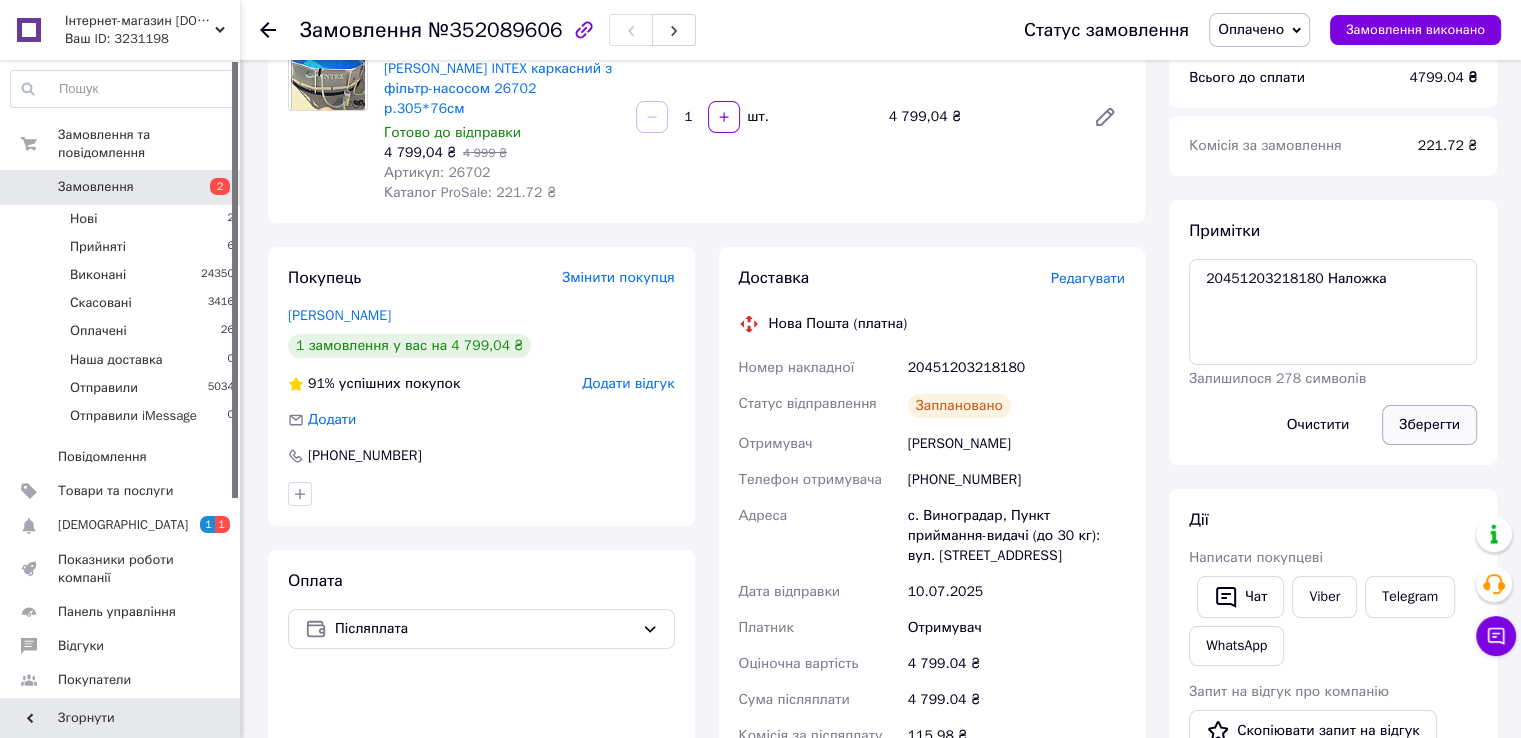 click on "Зберегти" at bounding box center [1429, 425] 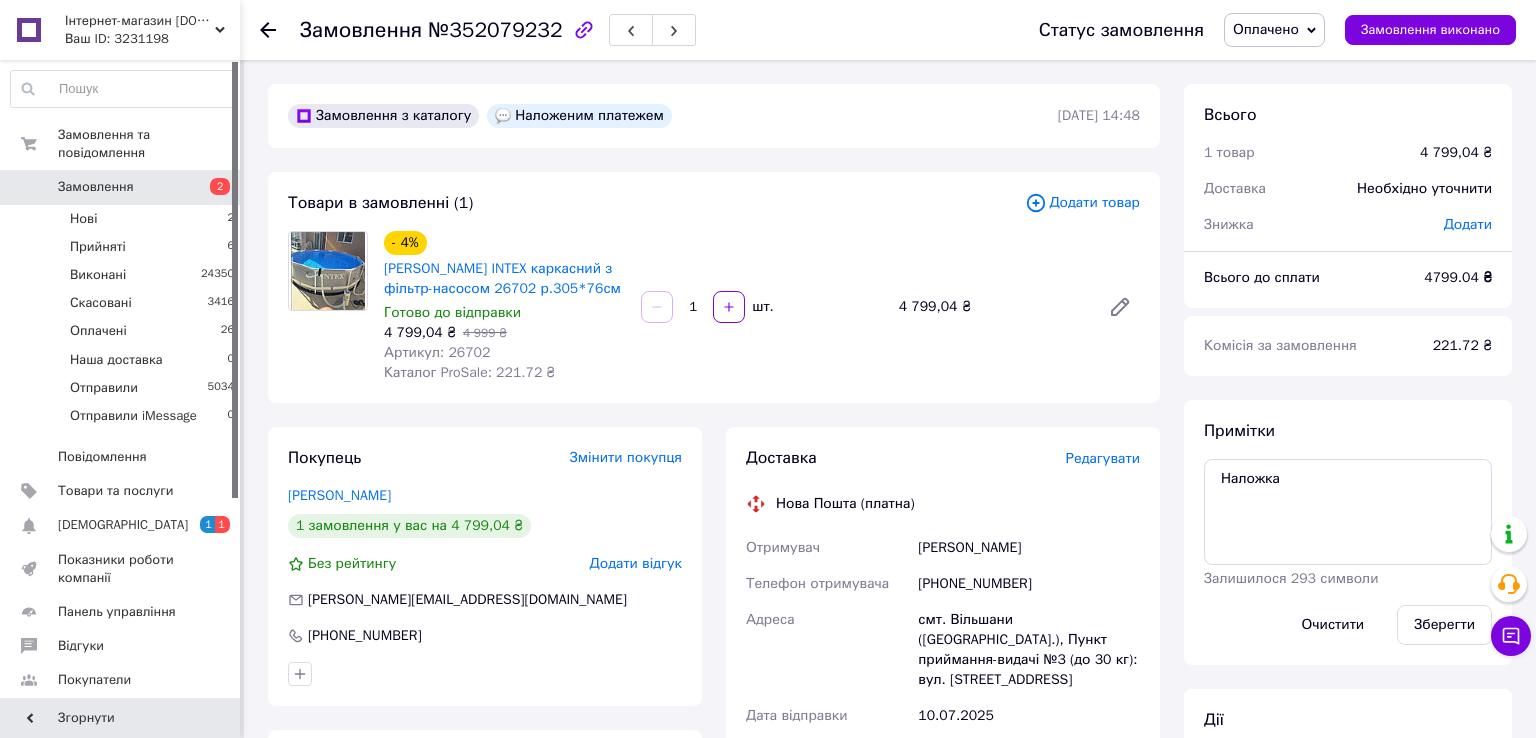 scroll, scrollTop: 0, scrollLeft: 0, axis: both 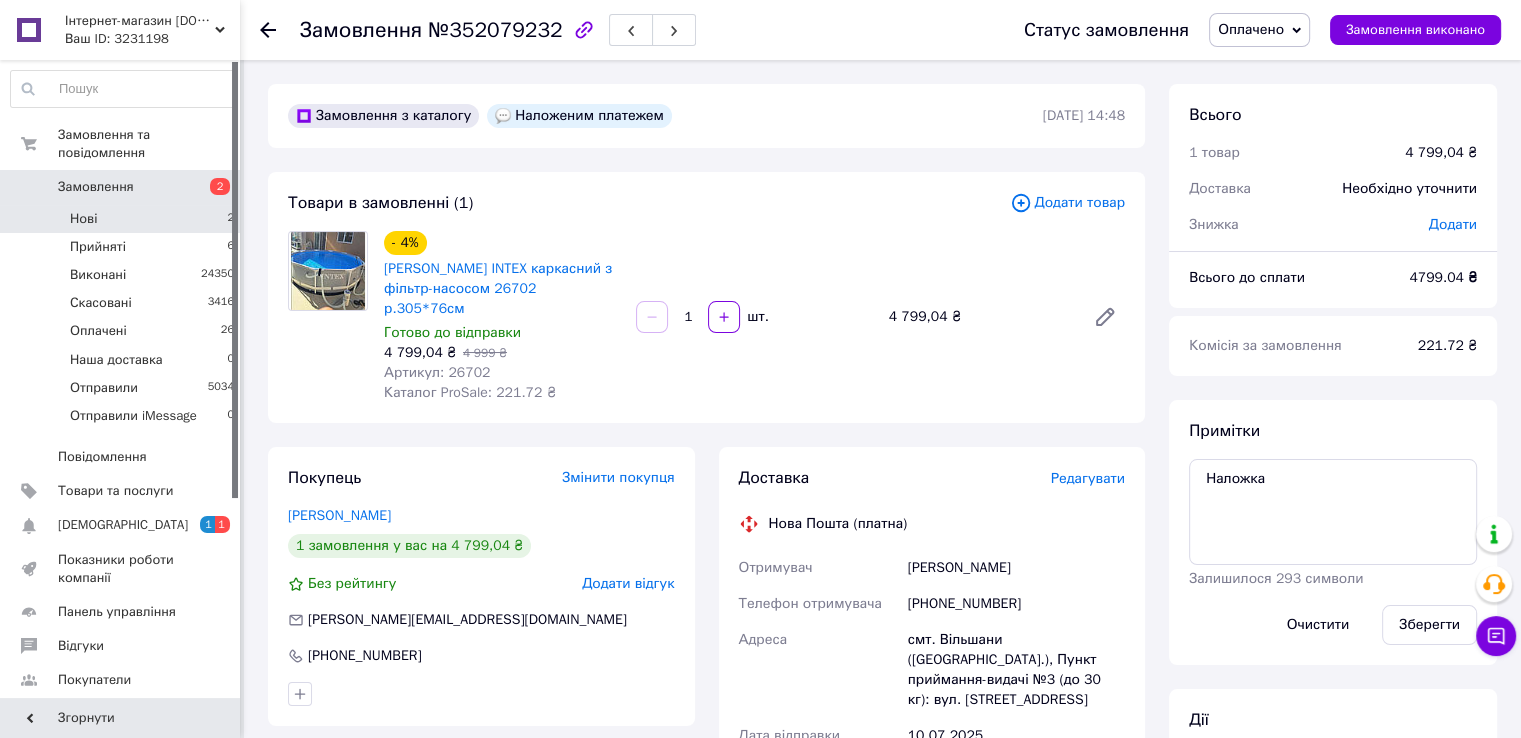 click on "Нові 2" at bounding box center [123, 219] 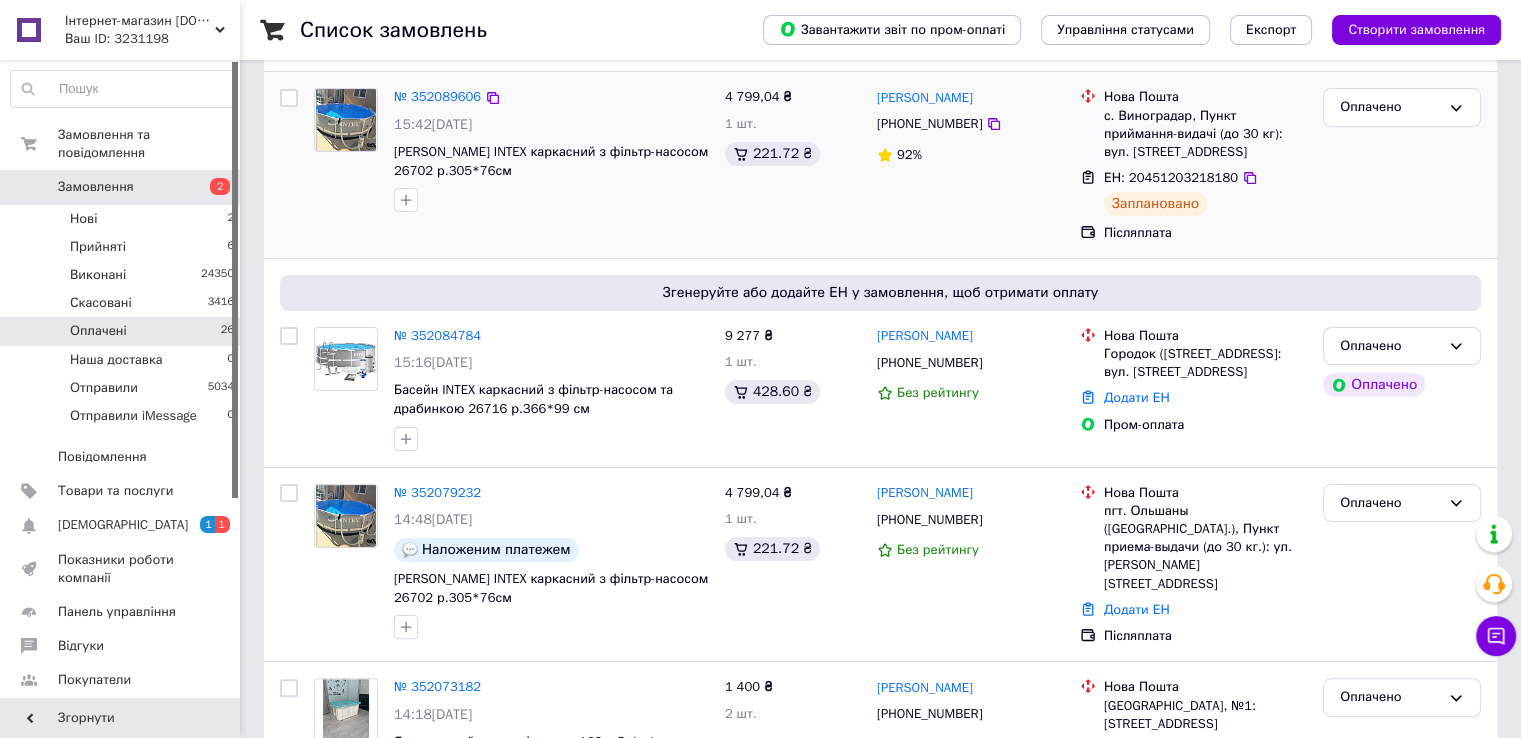 scroll, scrollTop: 400, scrollLeft: 0, axis: vertical 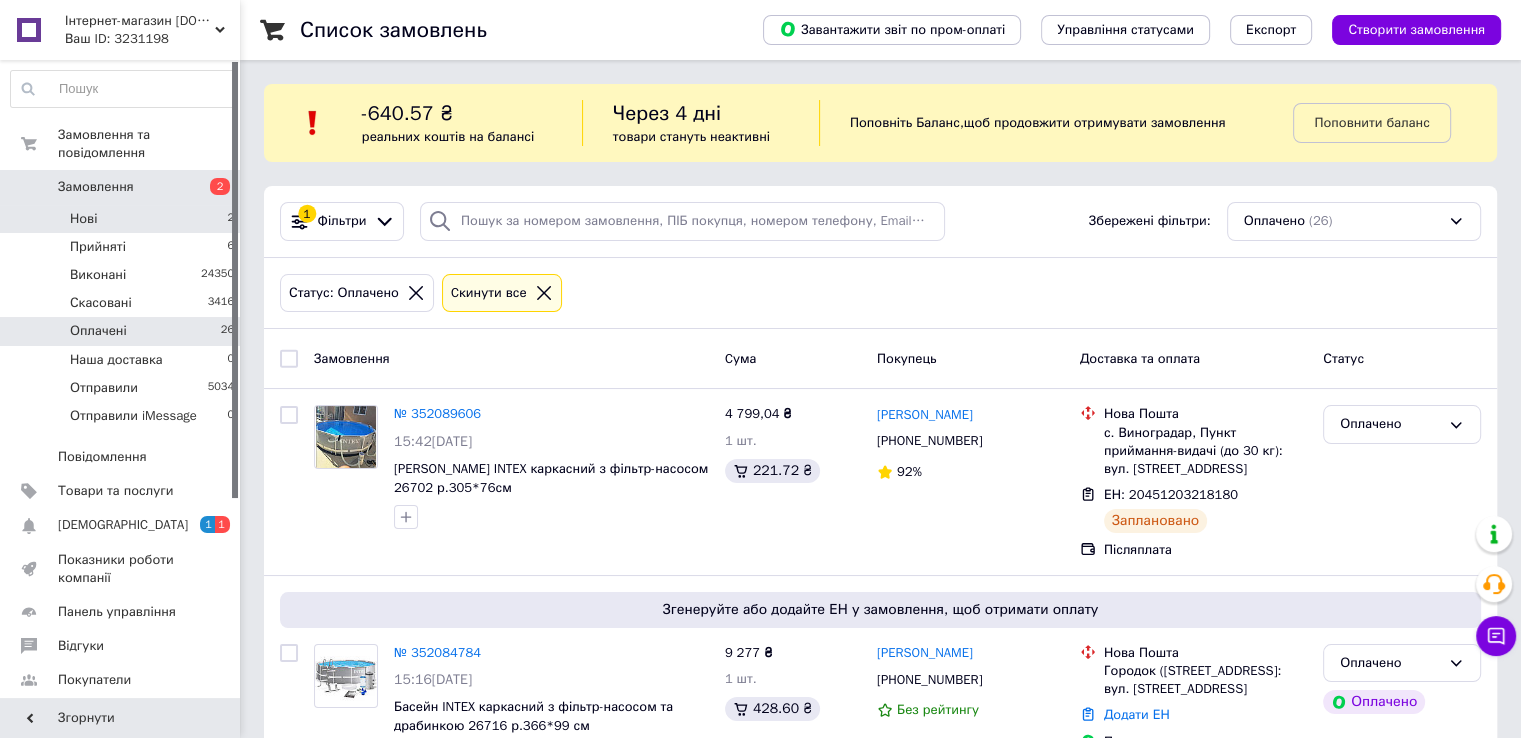 click on "Нові 2" at bounding box center (123, 219) 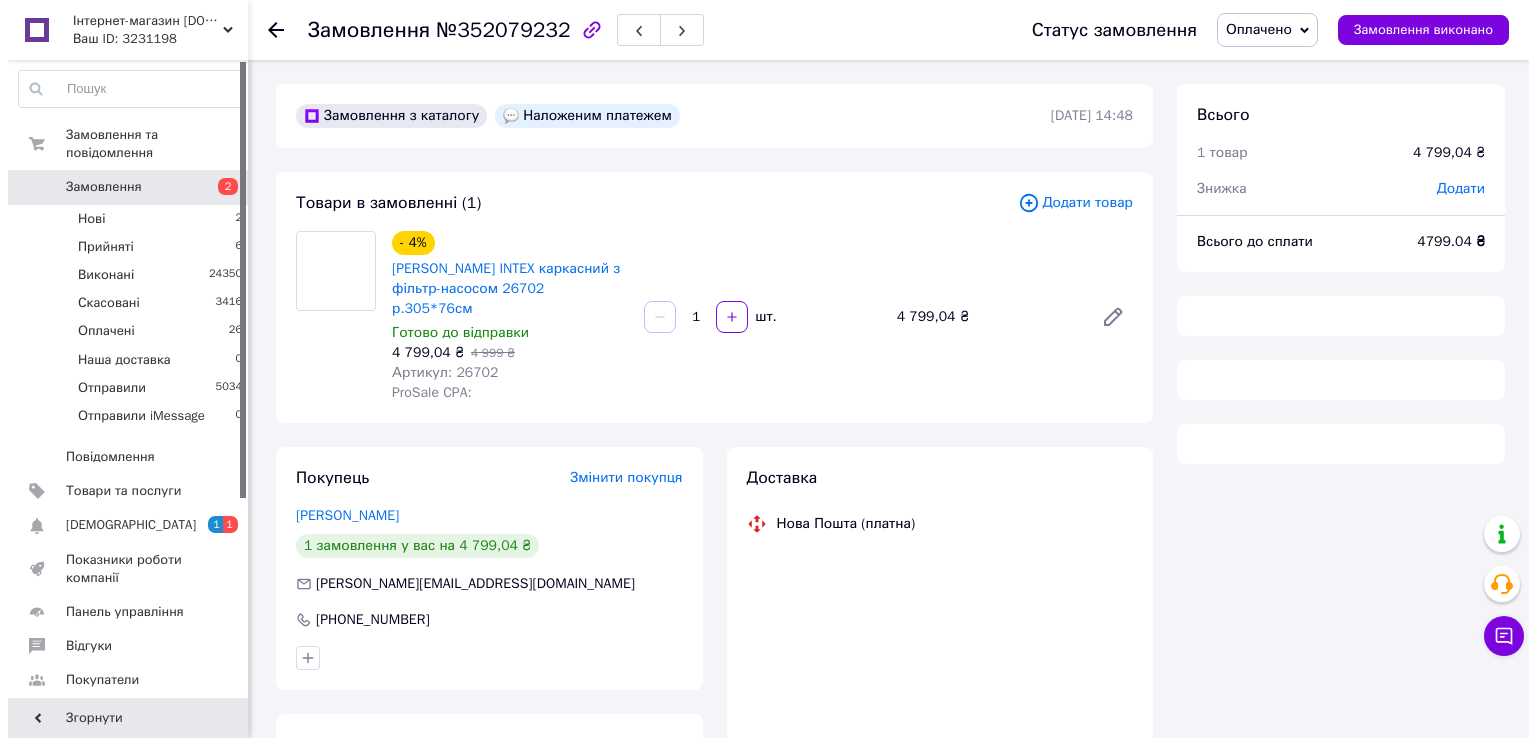 scroll, scrollTop: 0, scrollLeft: 0, axis: both 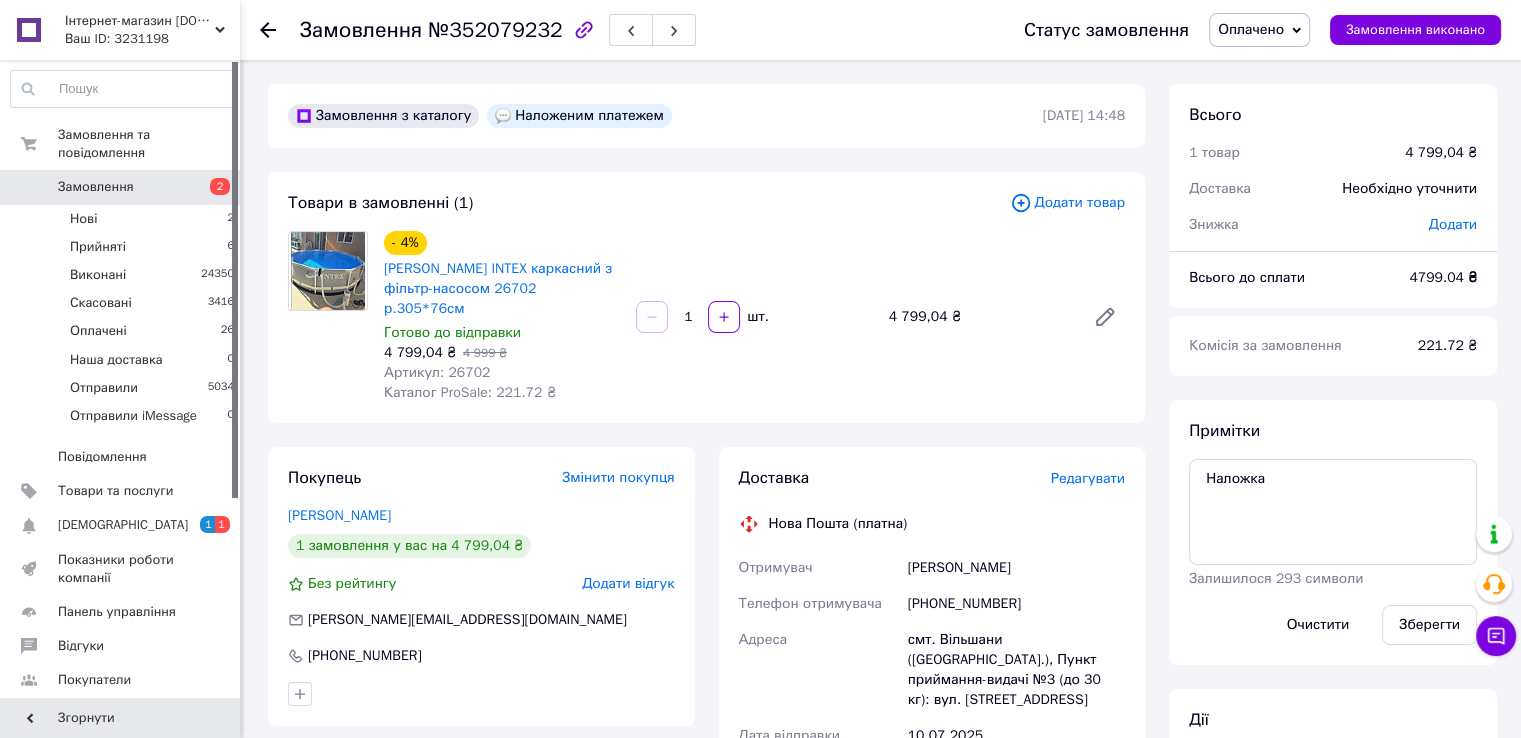 click on "Редагувати" at bounding box center [1088, 478] 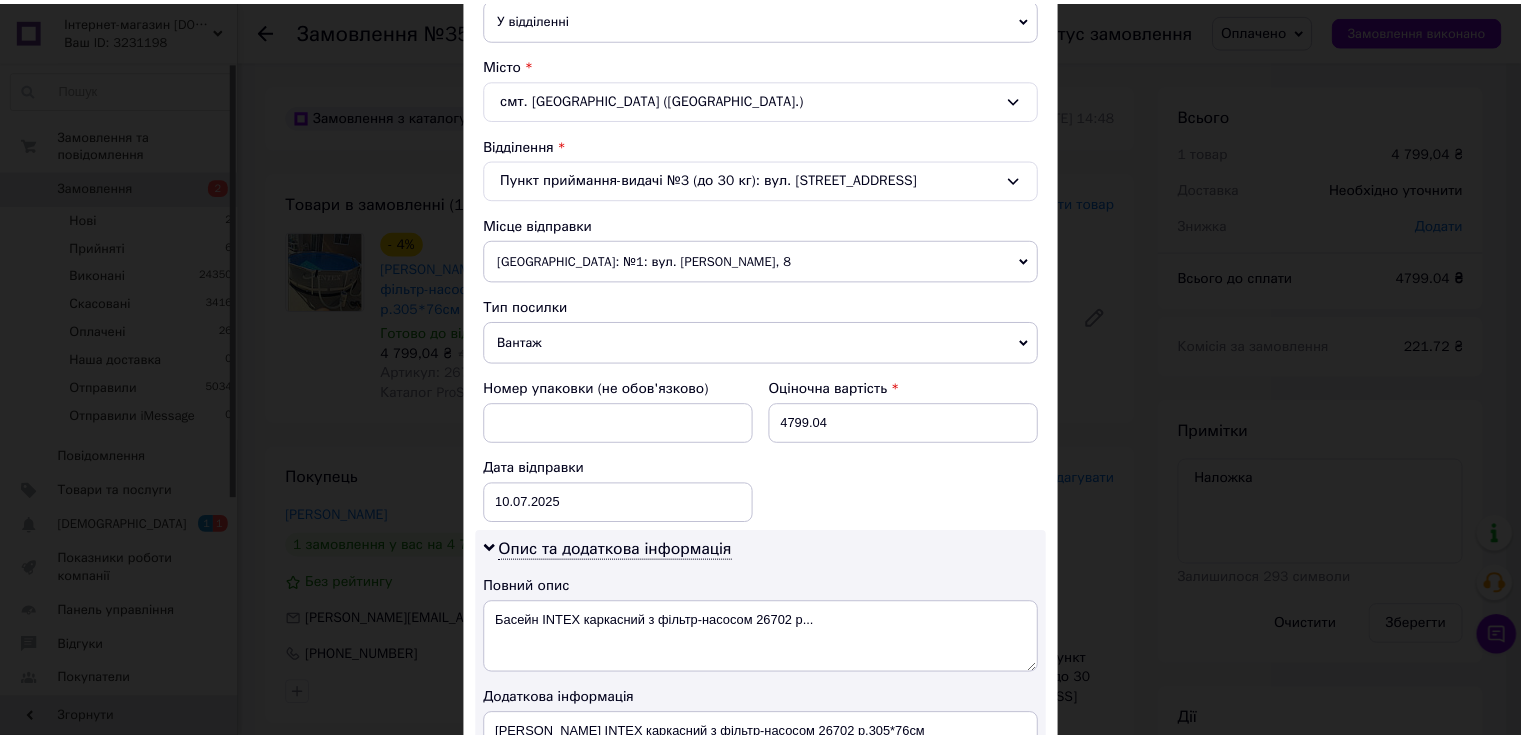 scroll, scrollTop: 1005, scrollLeft: 0, axis: vertical 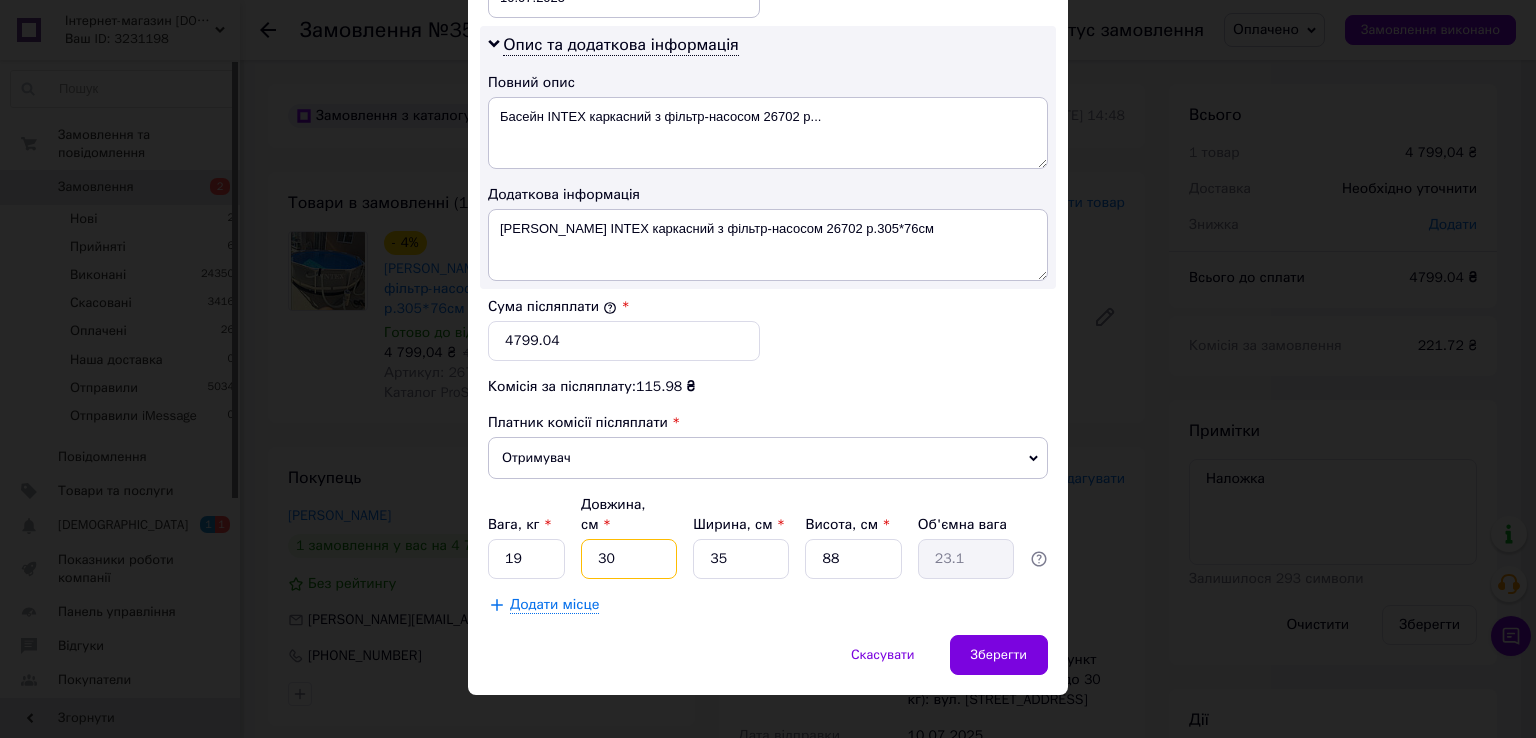 click on "30" at bounding box center (629, 559) 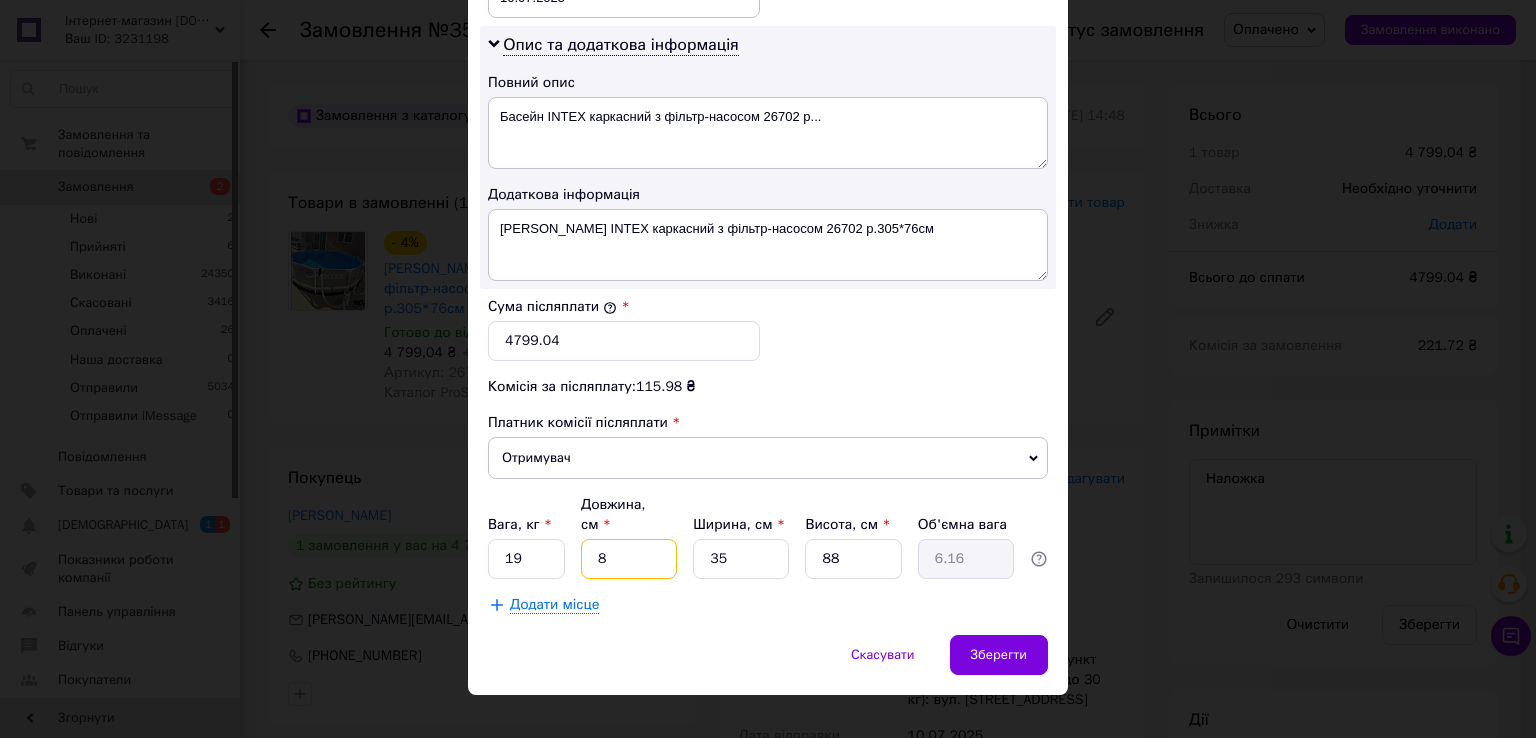 type on "85" 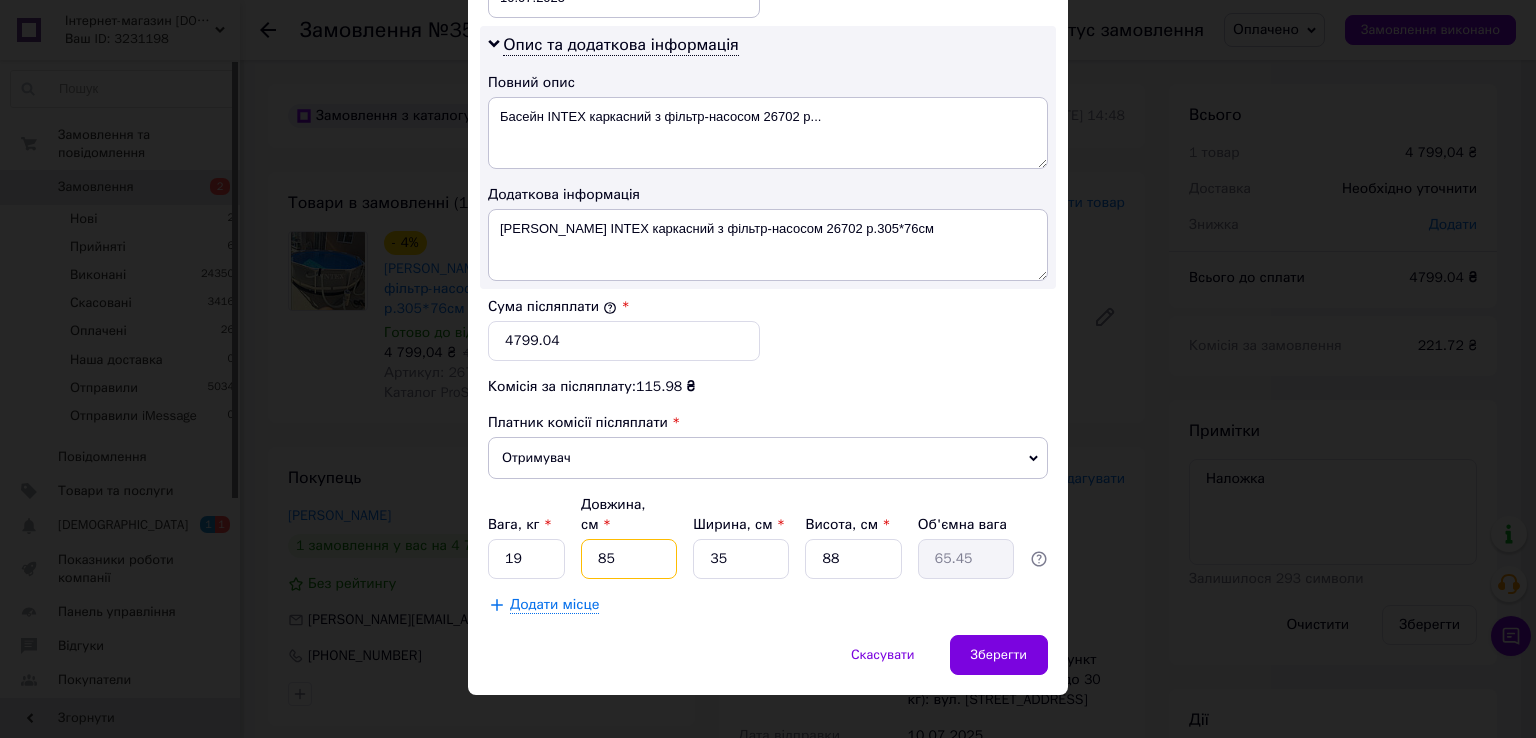 type on "85" 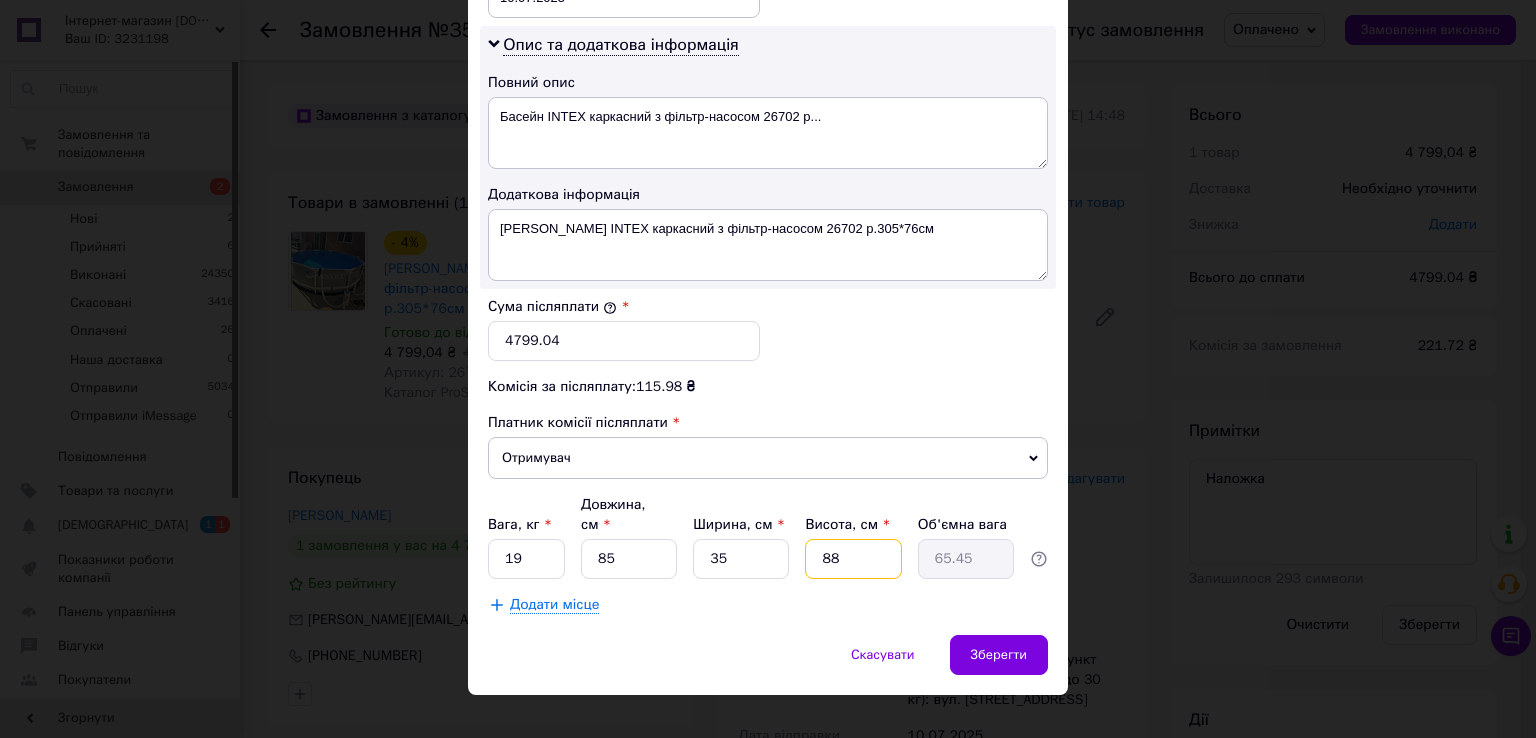 click on "88" at bounding box center (853, 559) 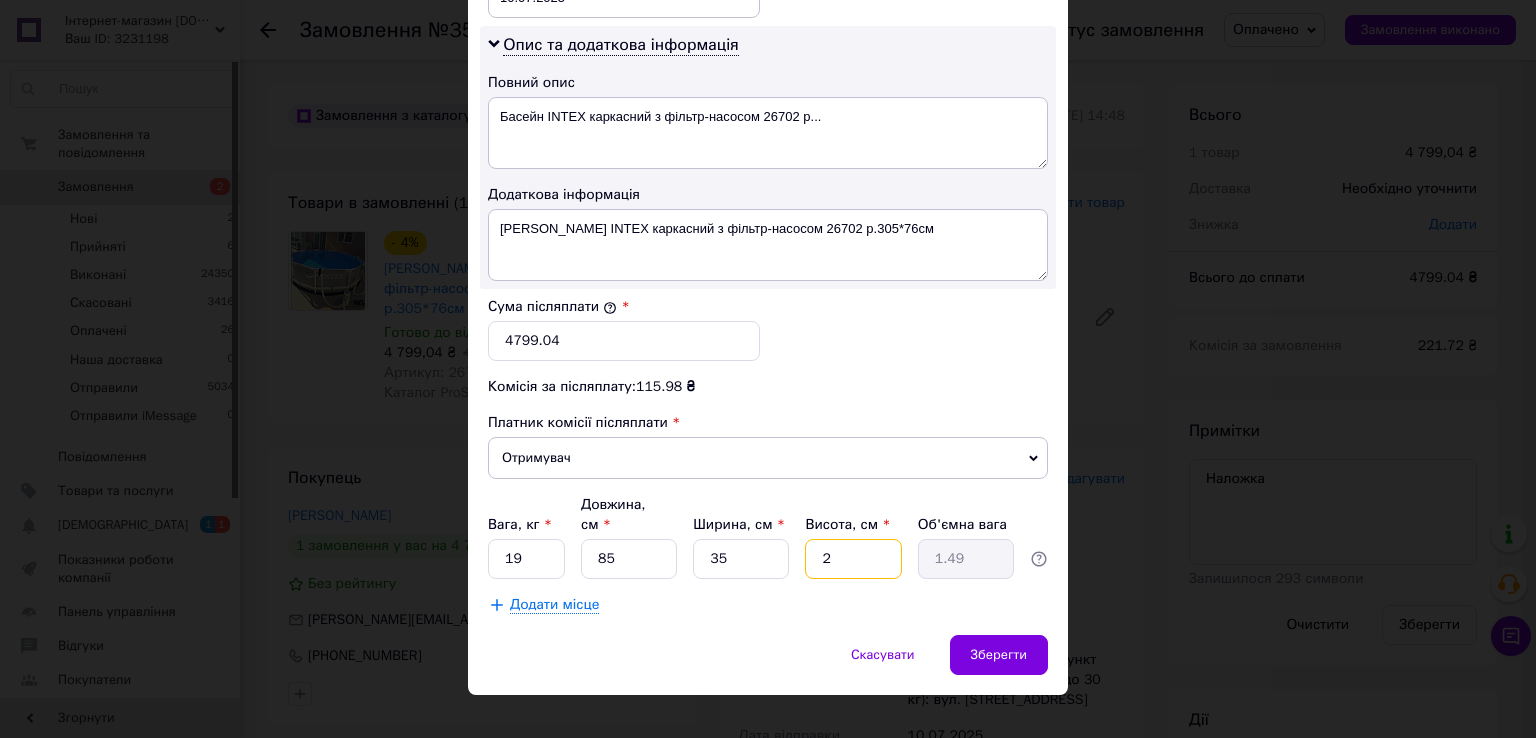 type on "25" 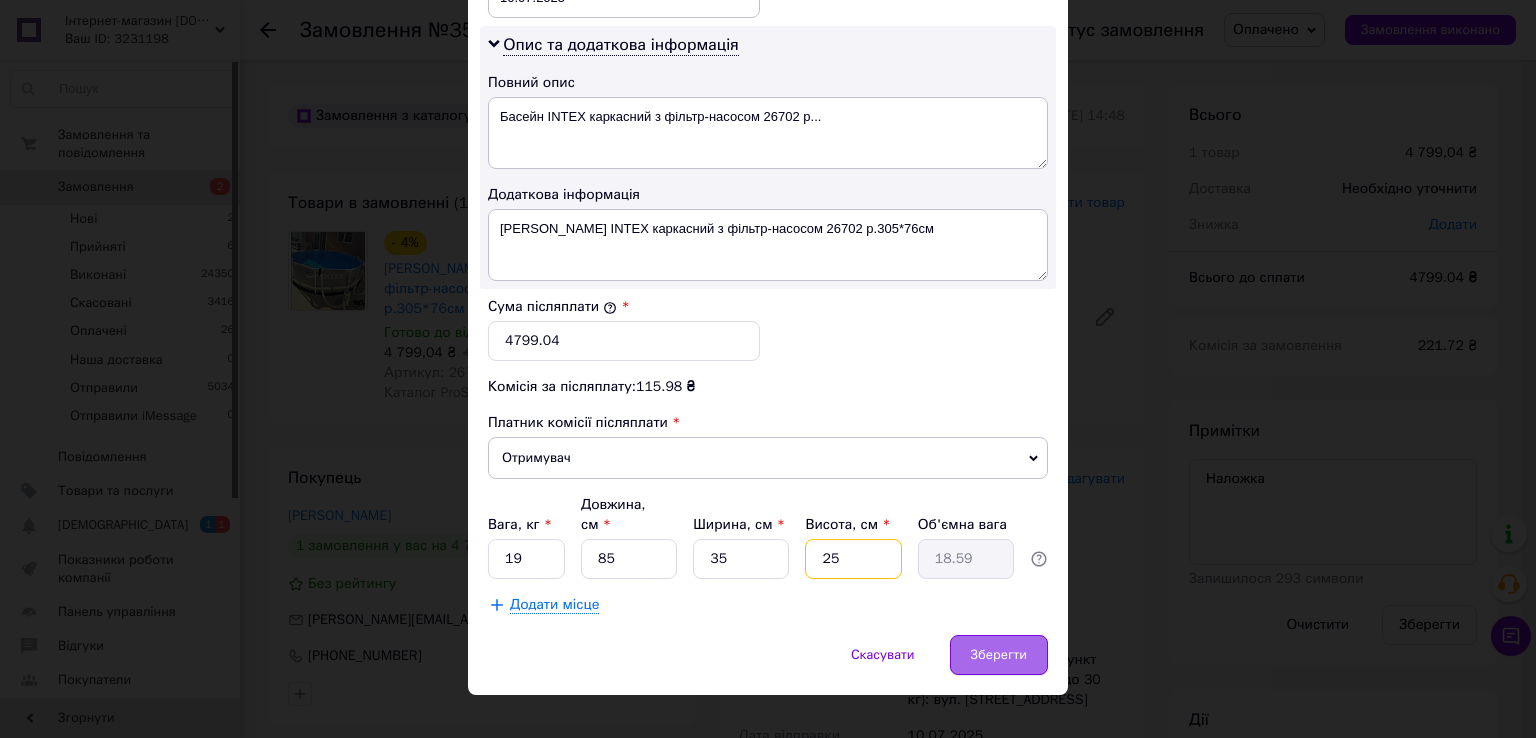 type on "25" 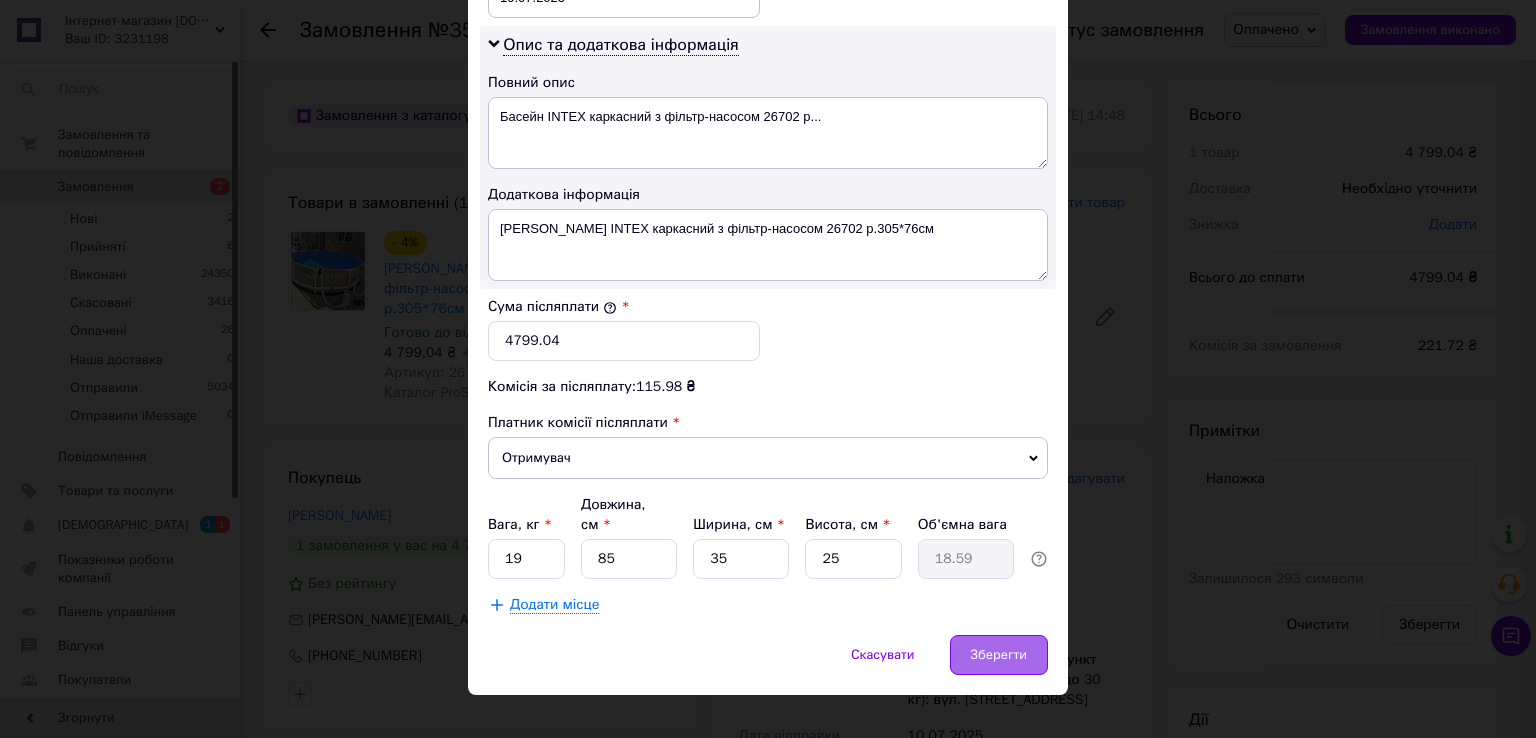 click on "Зберегти" at bounding box center (999, 655) 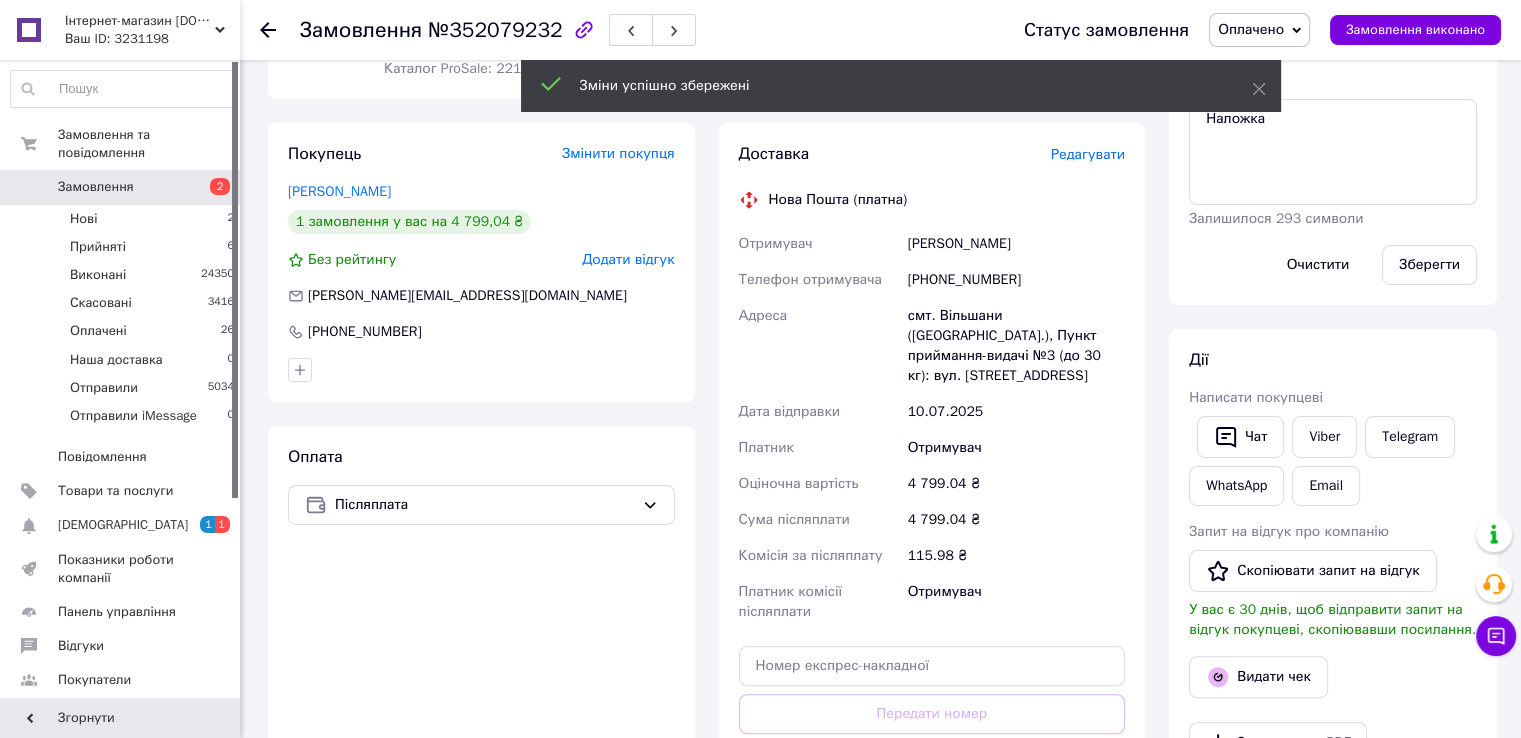 scroll, scrollTop: 400, scrollLeft: 0, axis: vertical 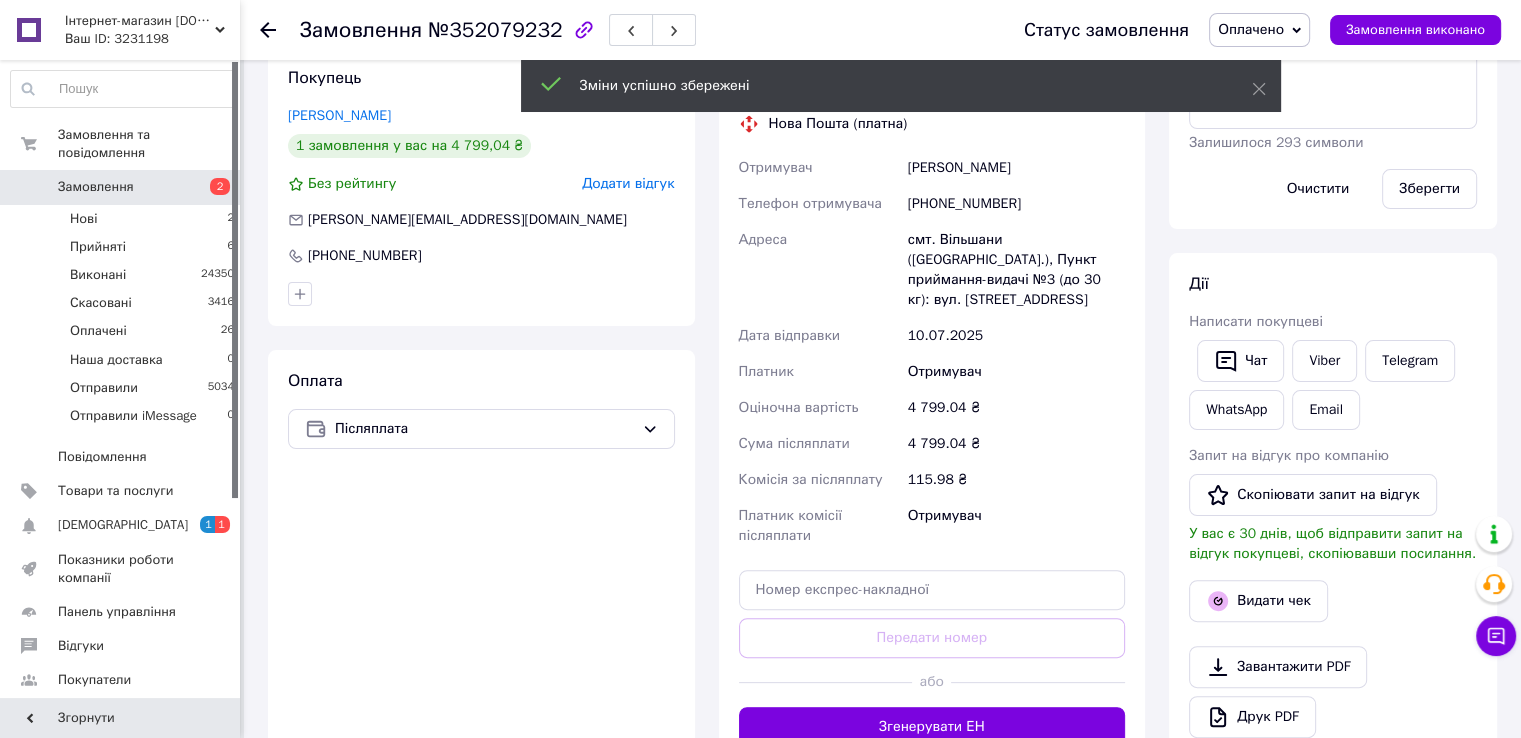 click on "Згенерувати ЕН" at bounding box center (932, 727) 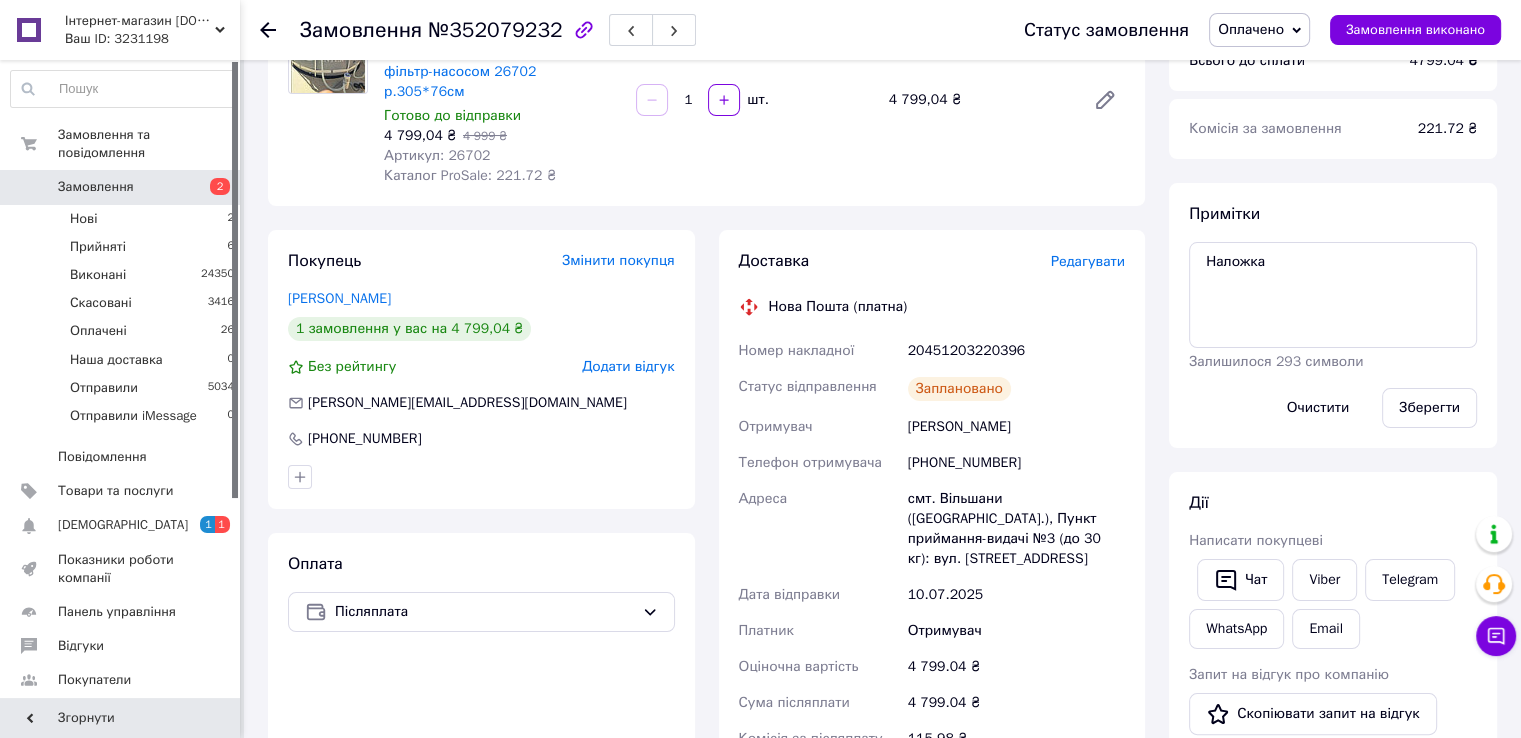 scroll, scrollTop: 100, scrollLeft: 0, axis: vertical 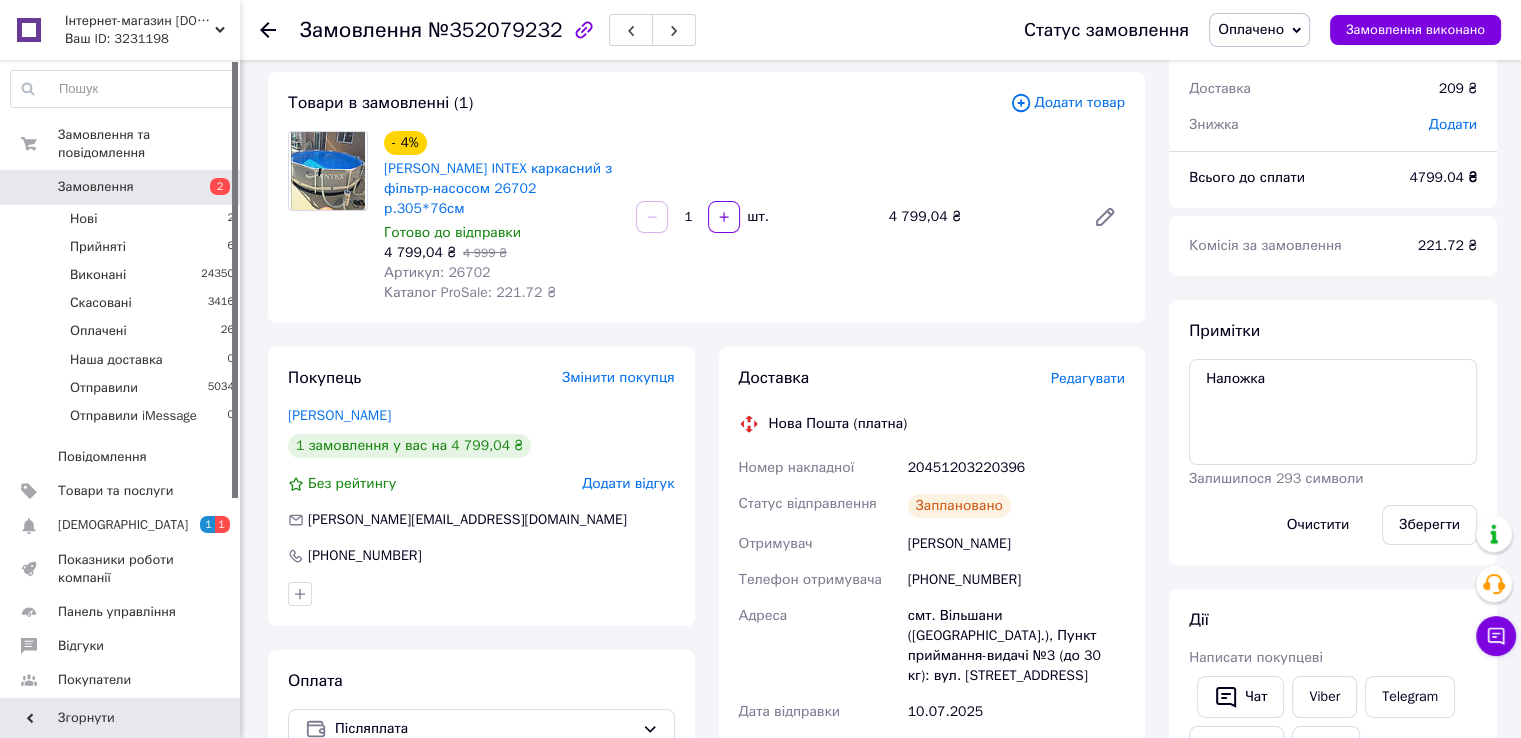 click on "20451203220396" at bounding box center (1016, 468) 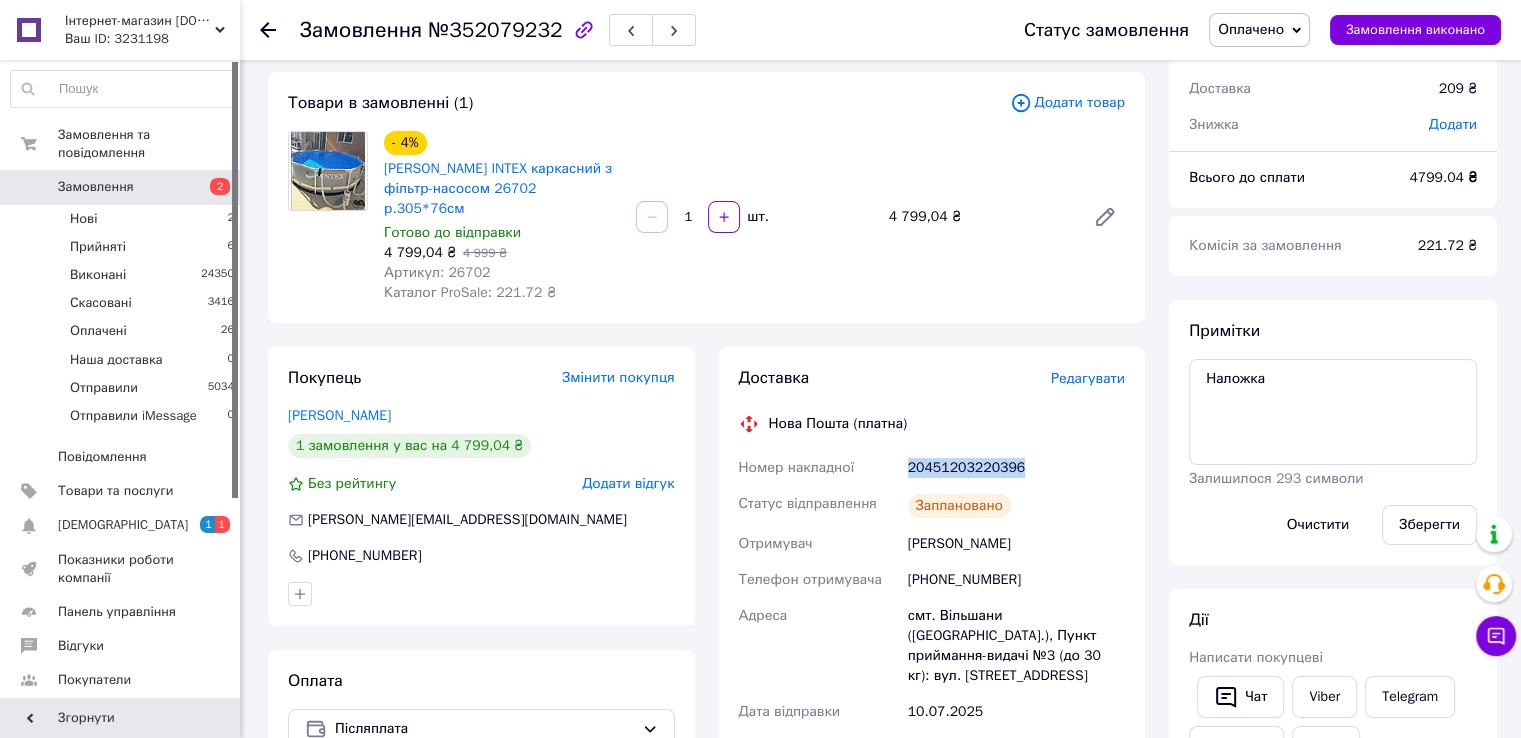 click on "20451203220396" at bounding box center (1016, 468) 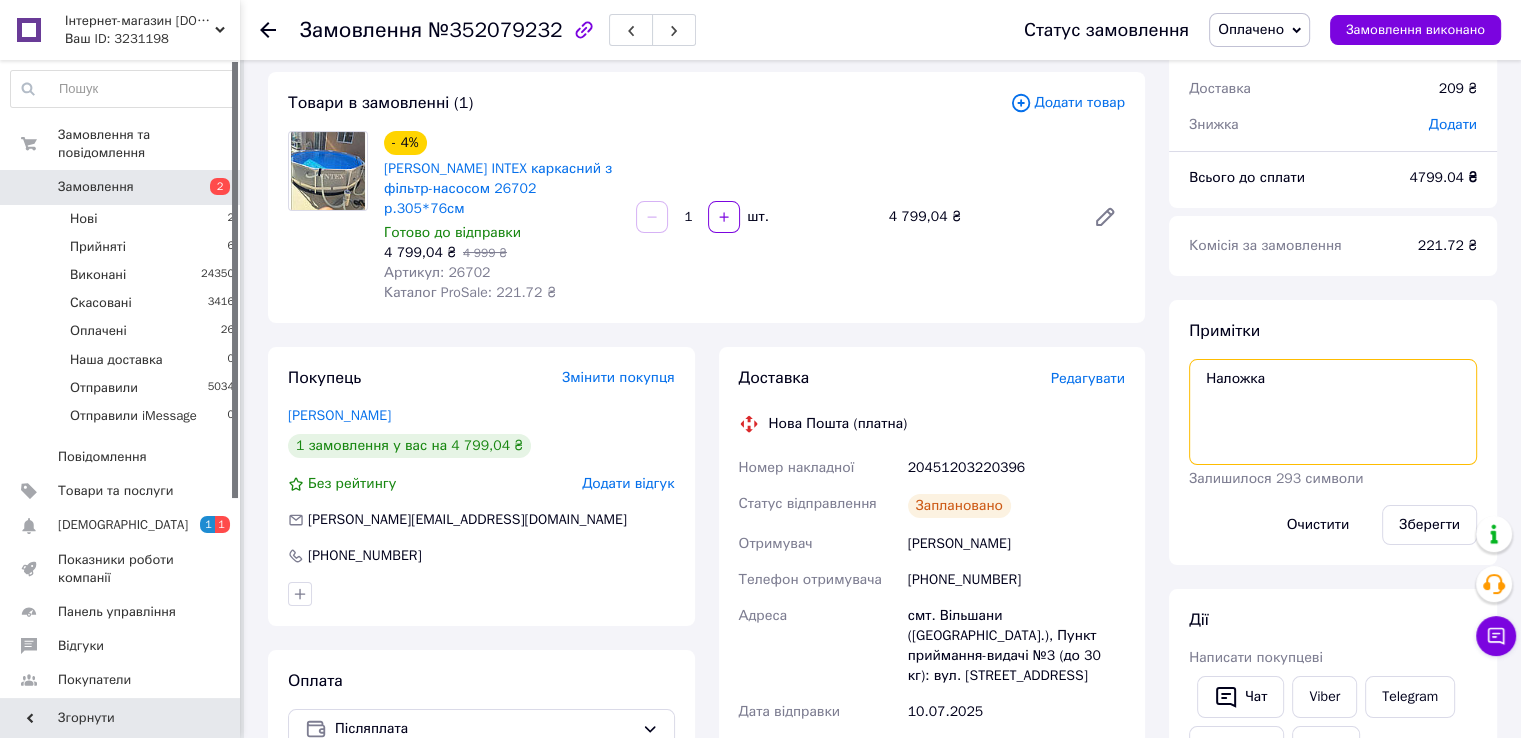 click on "Наложка" at bounding box center (1333, 412) 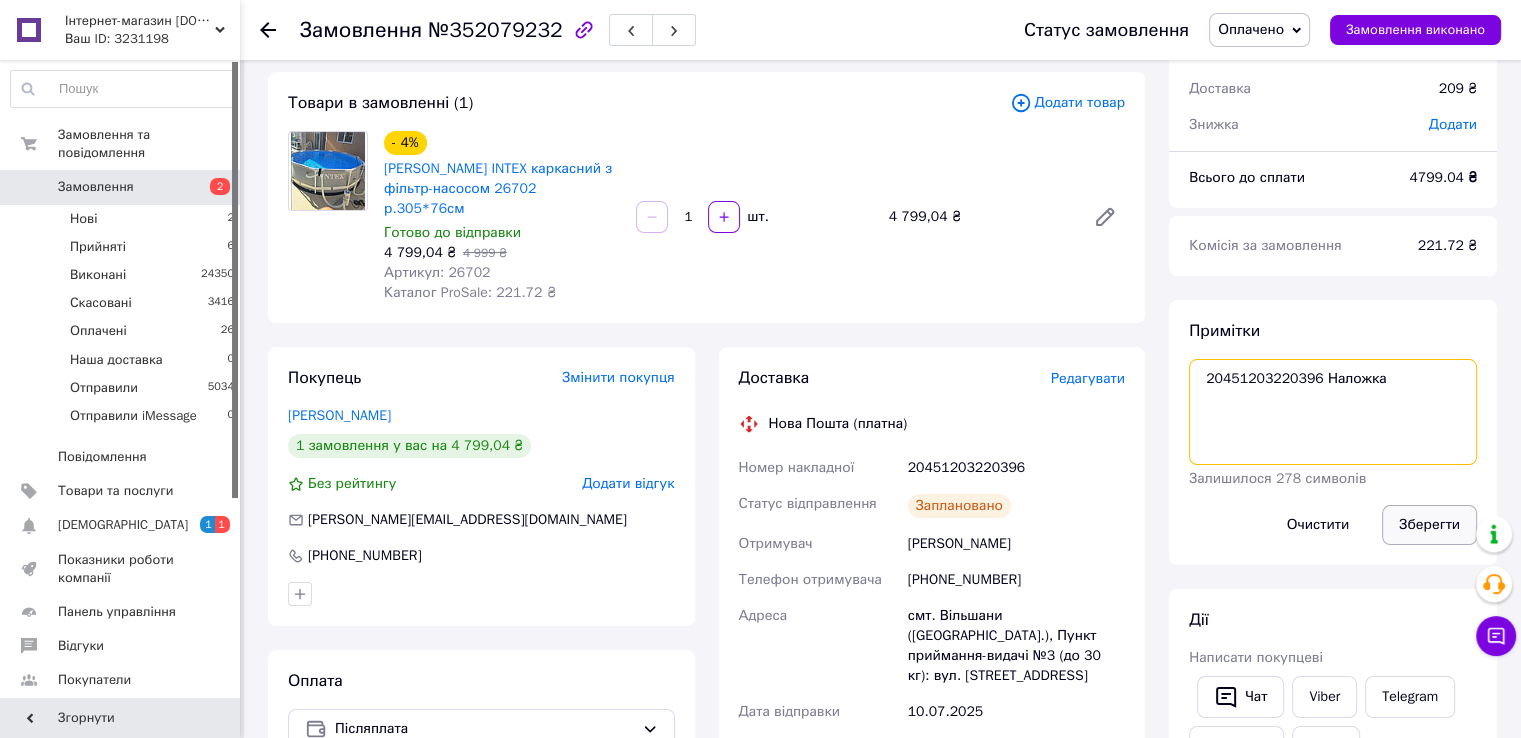 type on "20451203220396 Наложка" 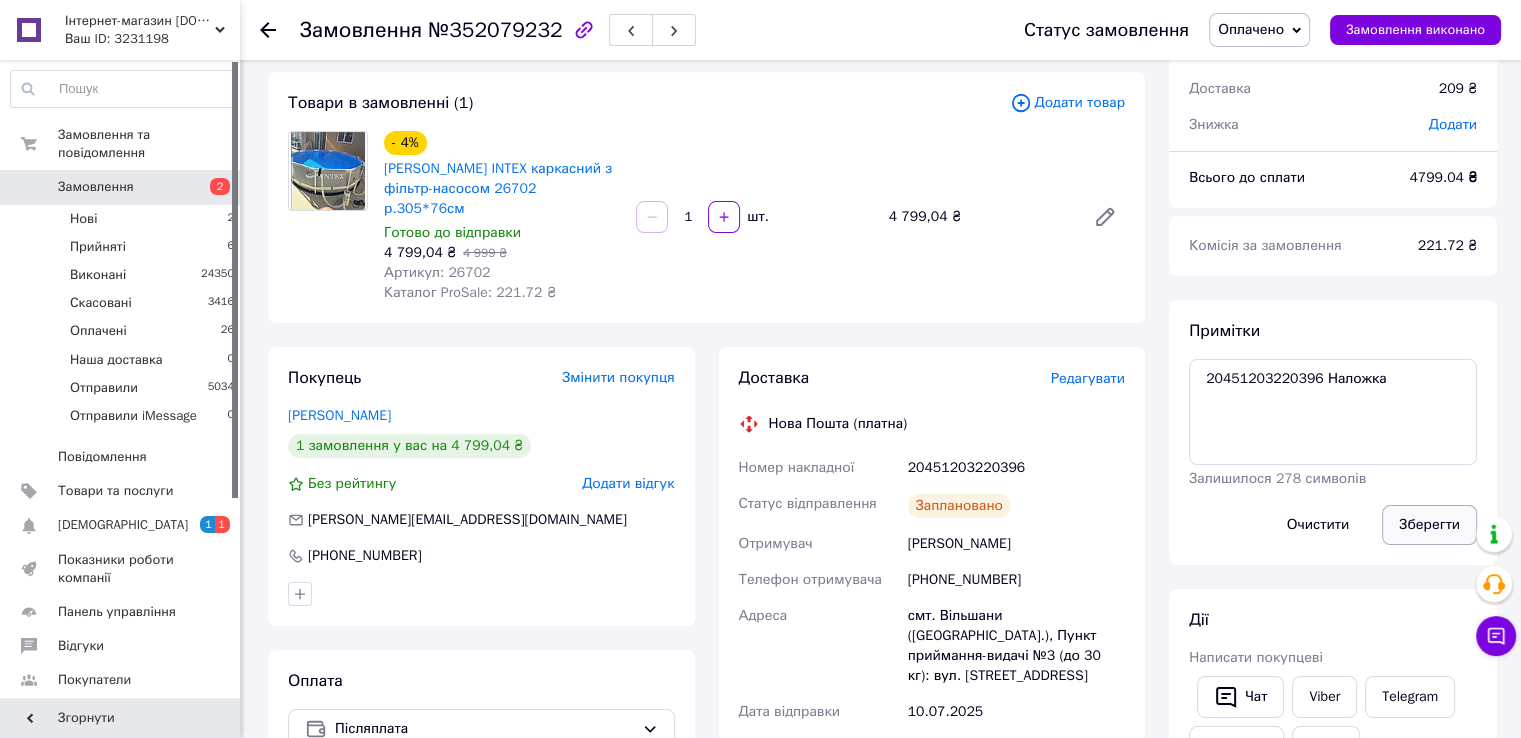 click on "Зберегти" at bounding box center (1429, 525) 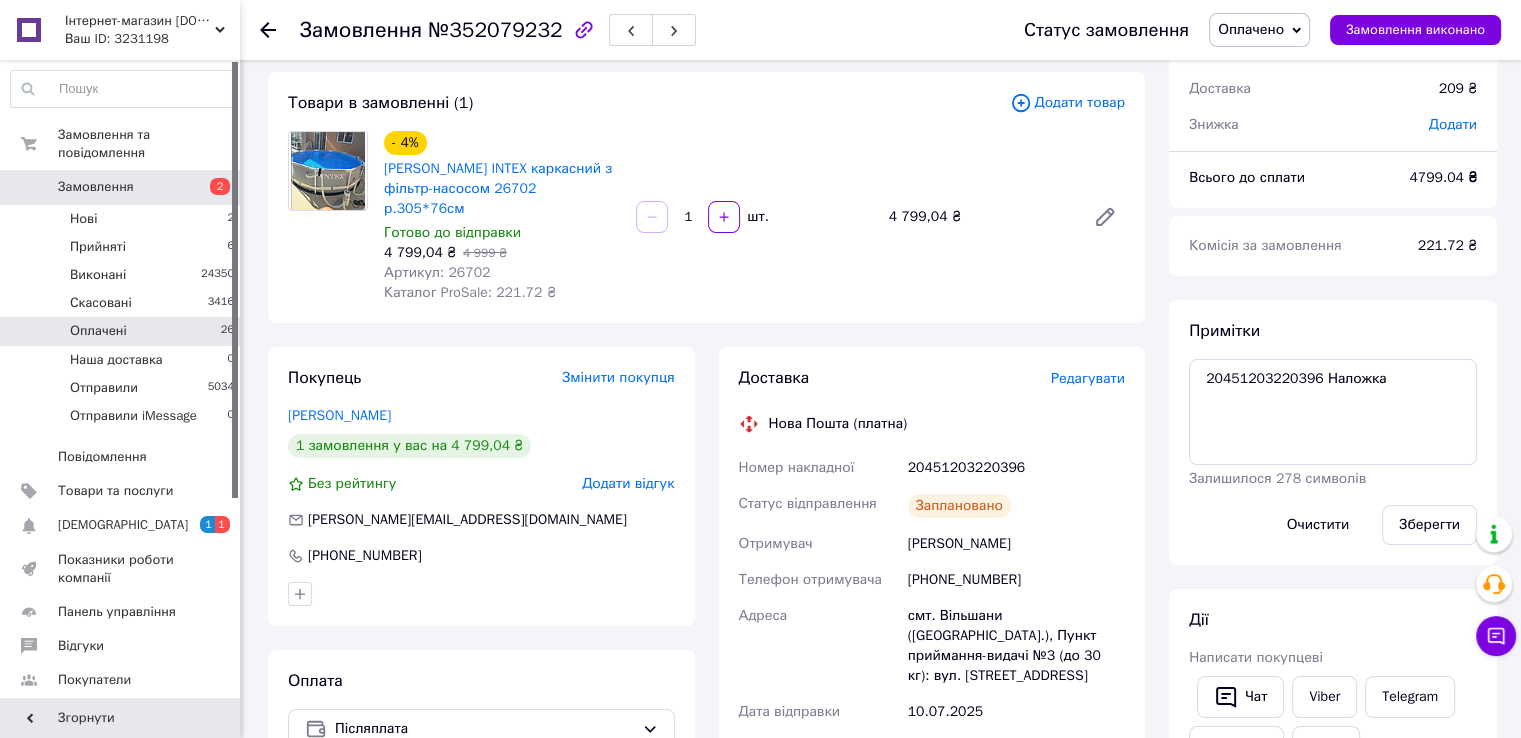 click on "Оплачені 26" at bounding box center [123, 331] 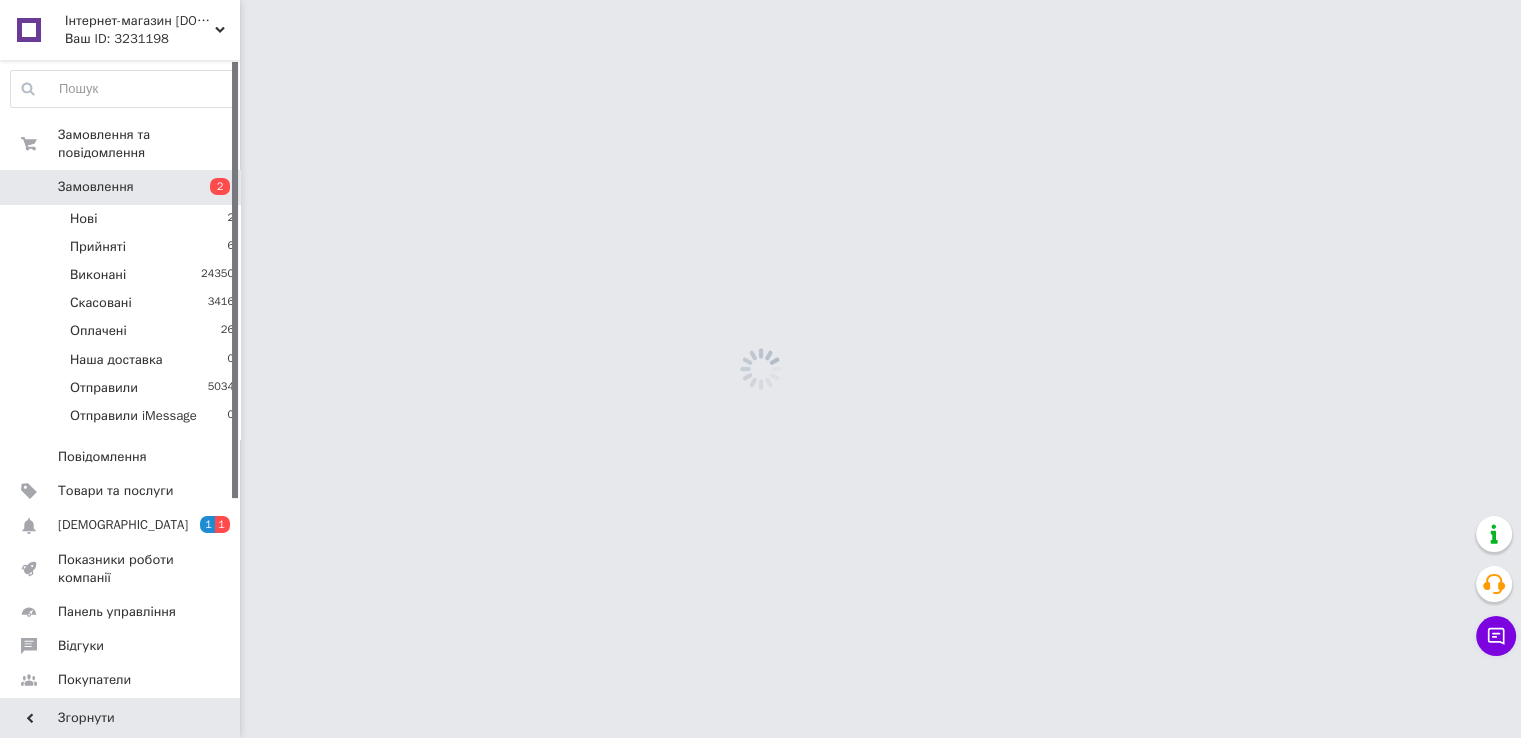 scroll, scrollTop: 0, scrollLeft: 0, axis: both 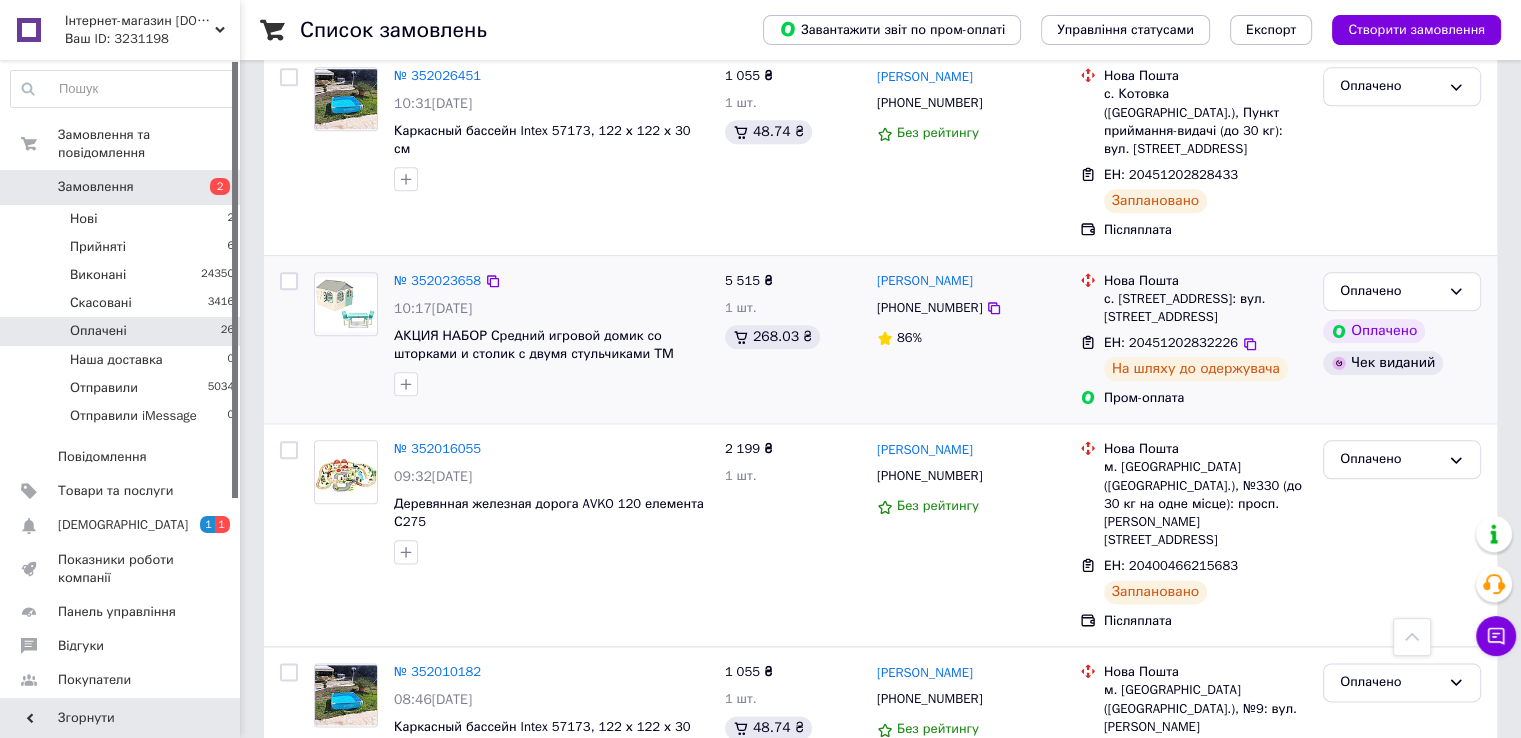 click on "ЕН: 20451202832226" at bounding box center [1171, 342] 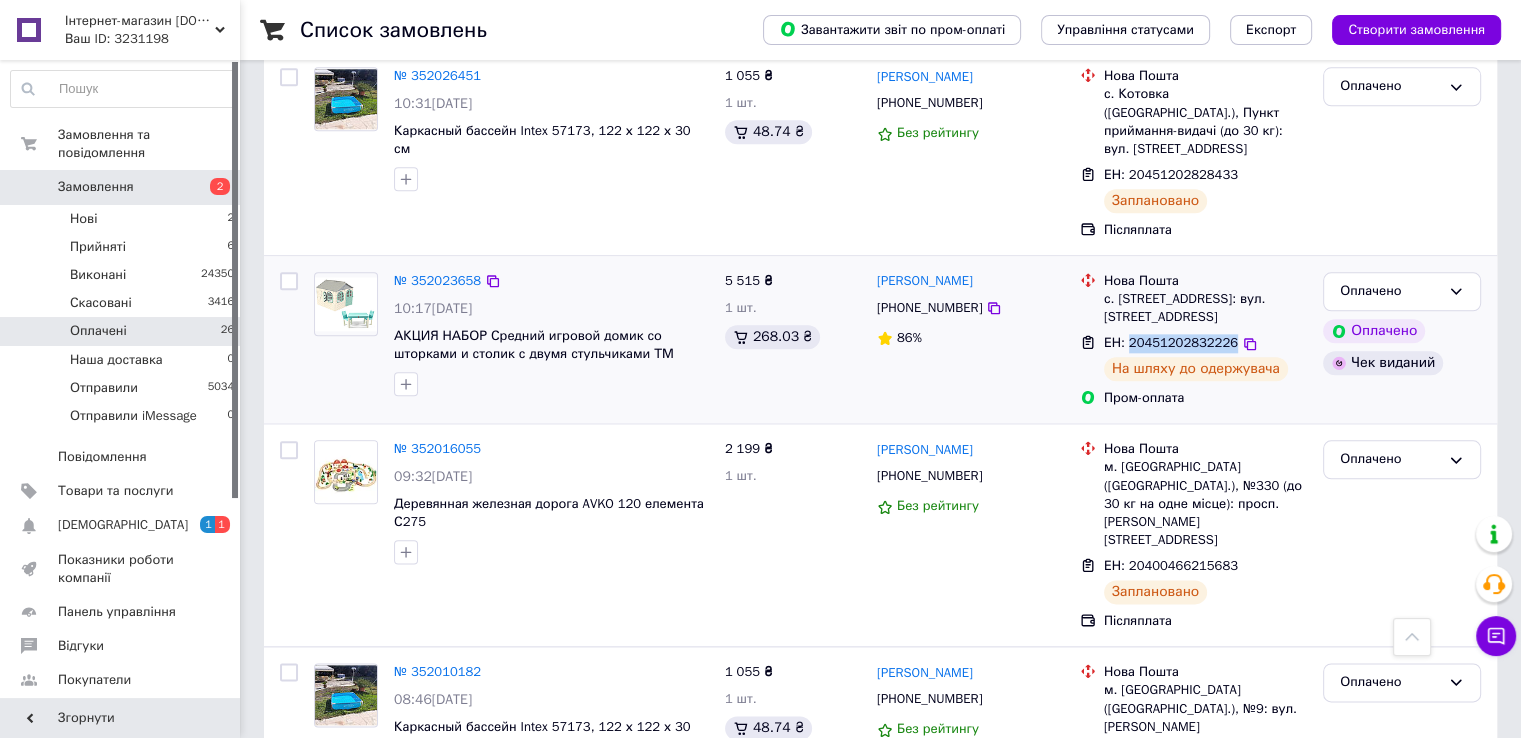 click on "ЕН: 20451202832226" at bounding box center (1171, 342) 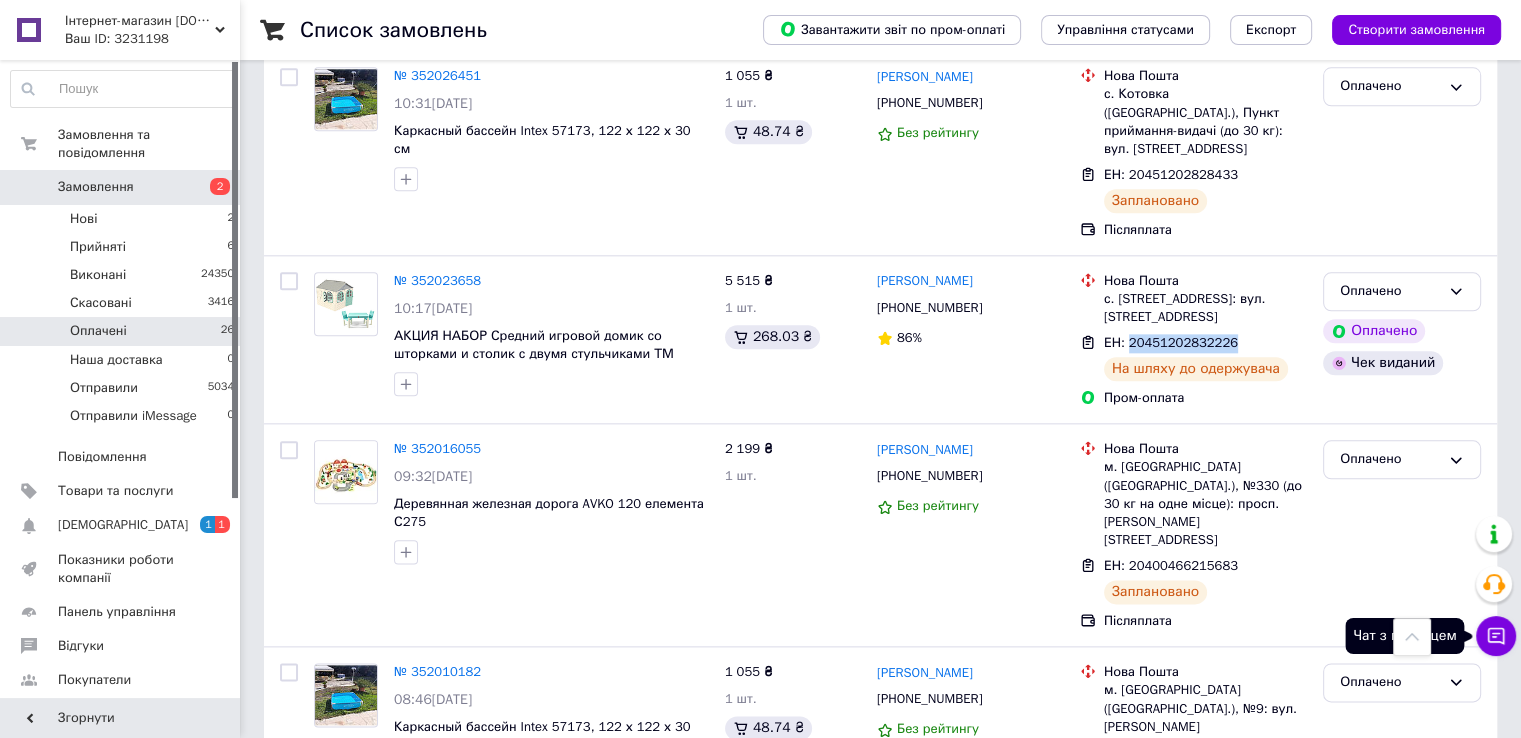 click on "Чат з покупцем" at bounding box center (1496, 636) 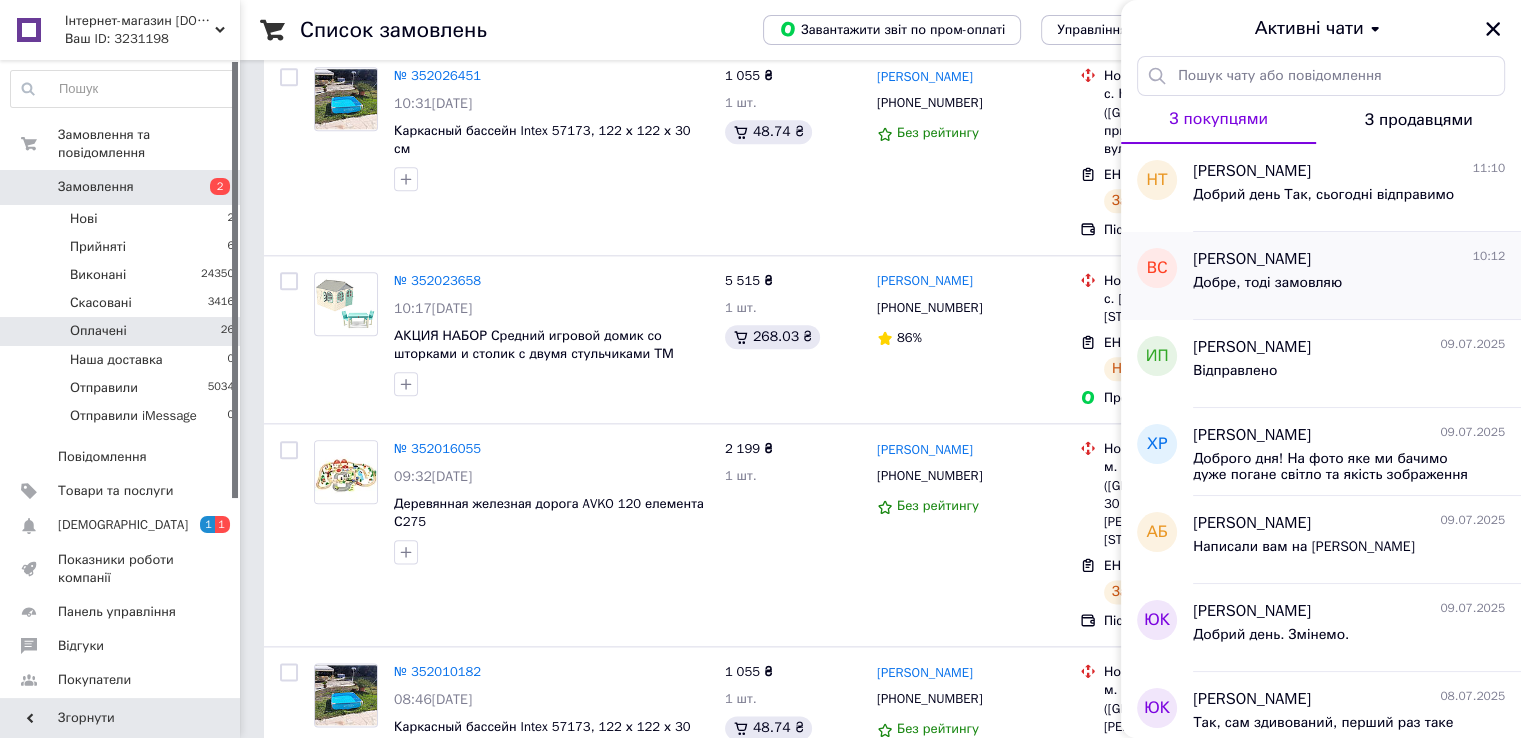 click on "Добре, тоді замовляю" at bounding box center [1349, 287] 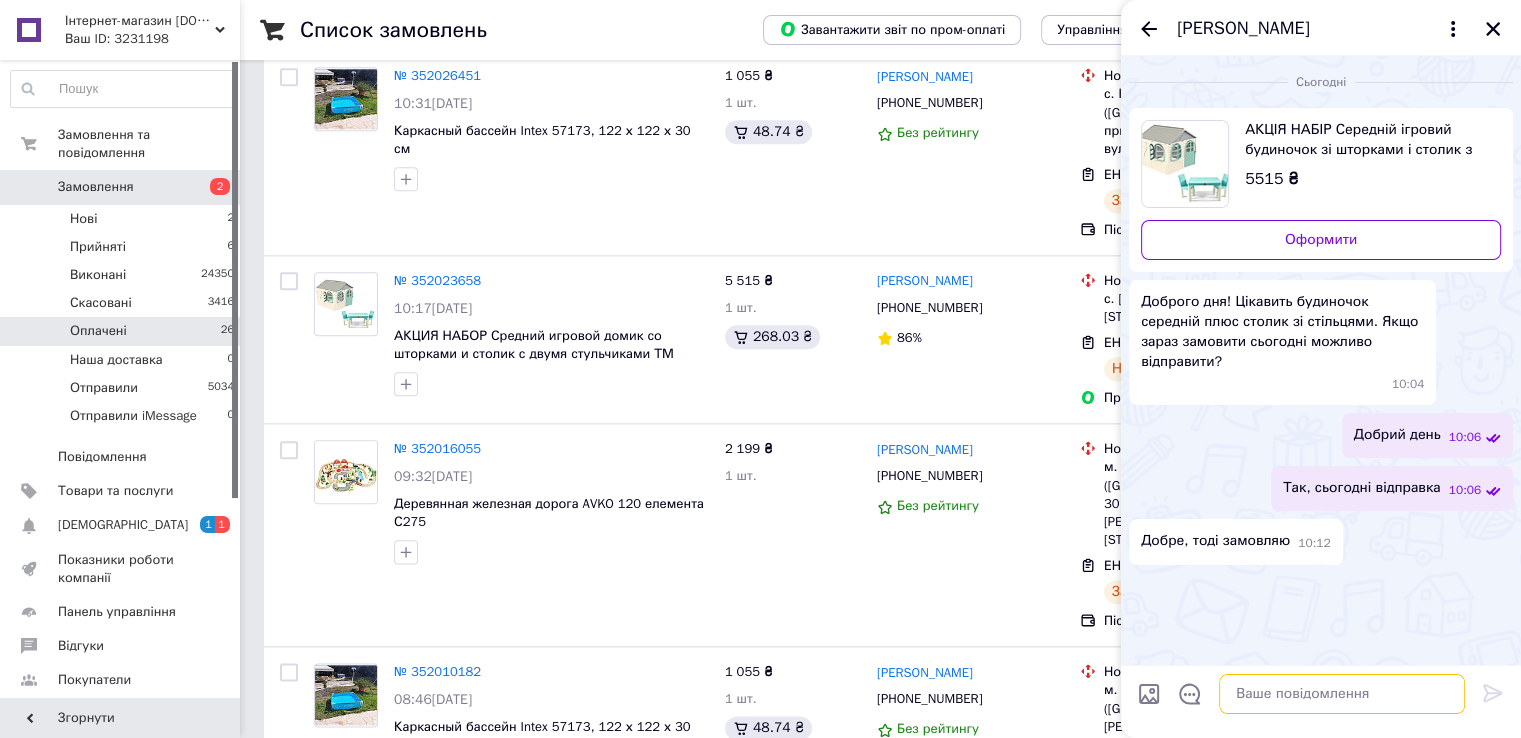 click at bounding box center [1342, 694] 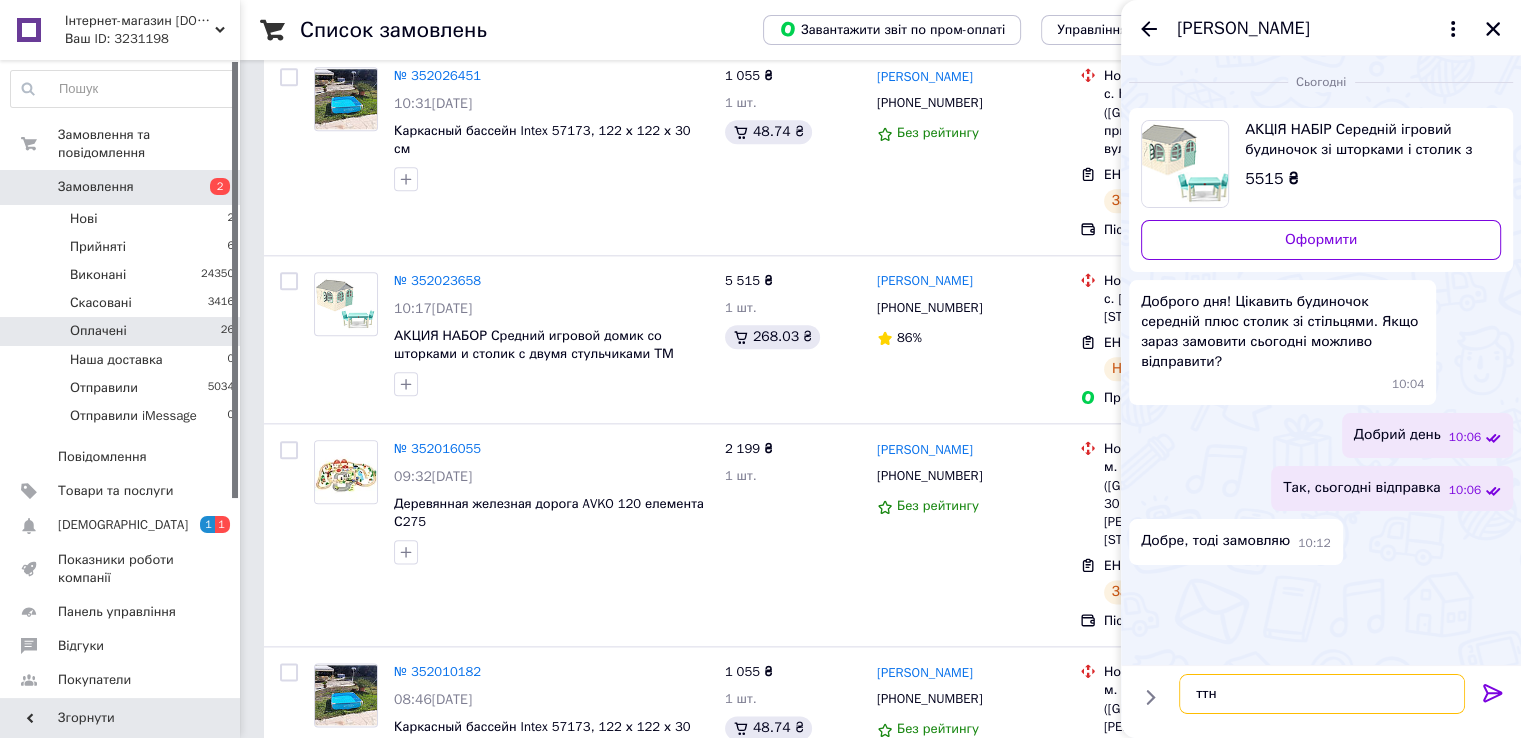 paste on "20451202832226" 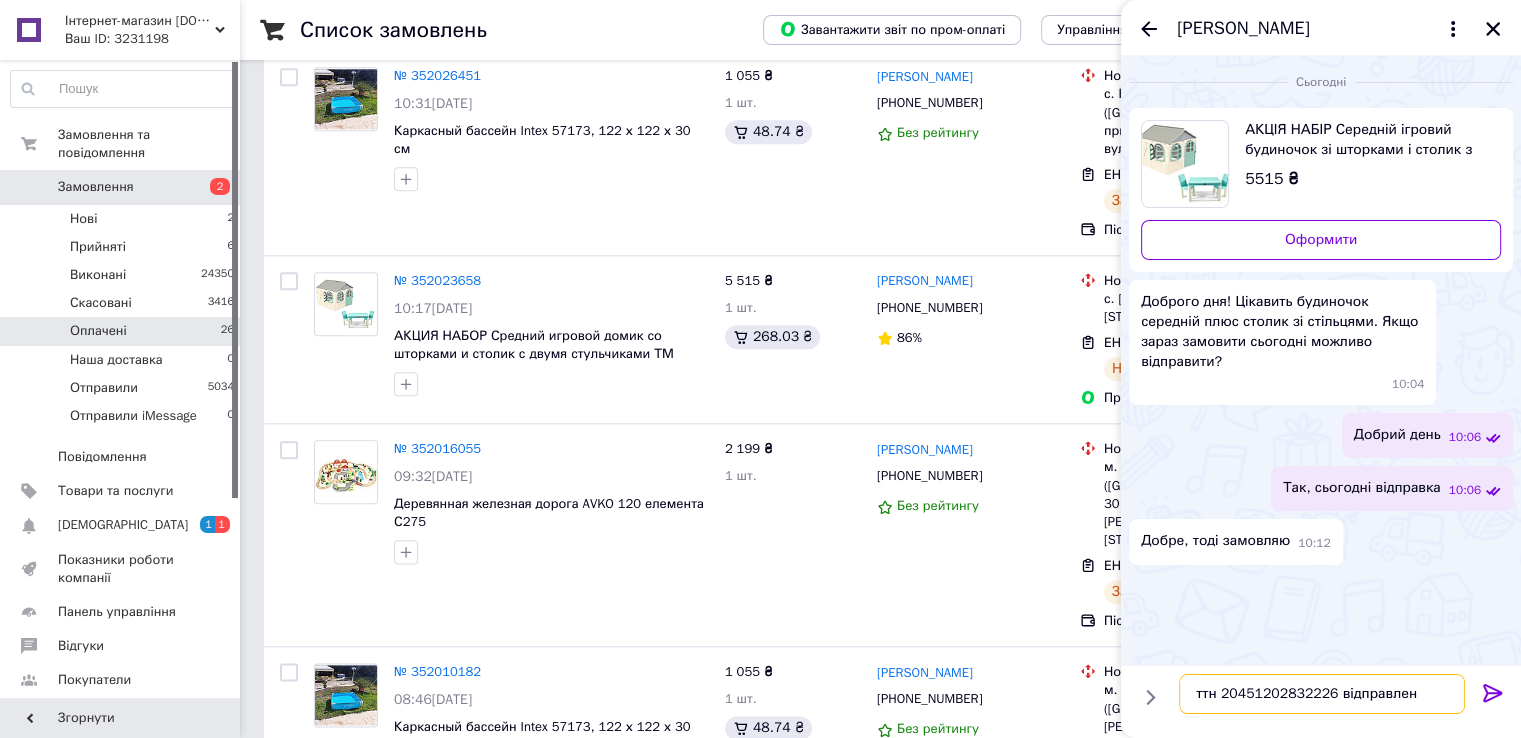 type on "ттн 20451202832226 відправлено" 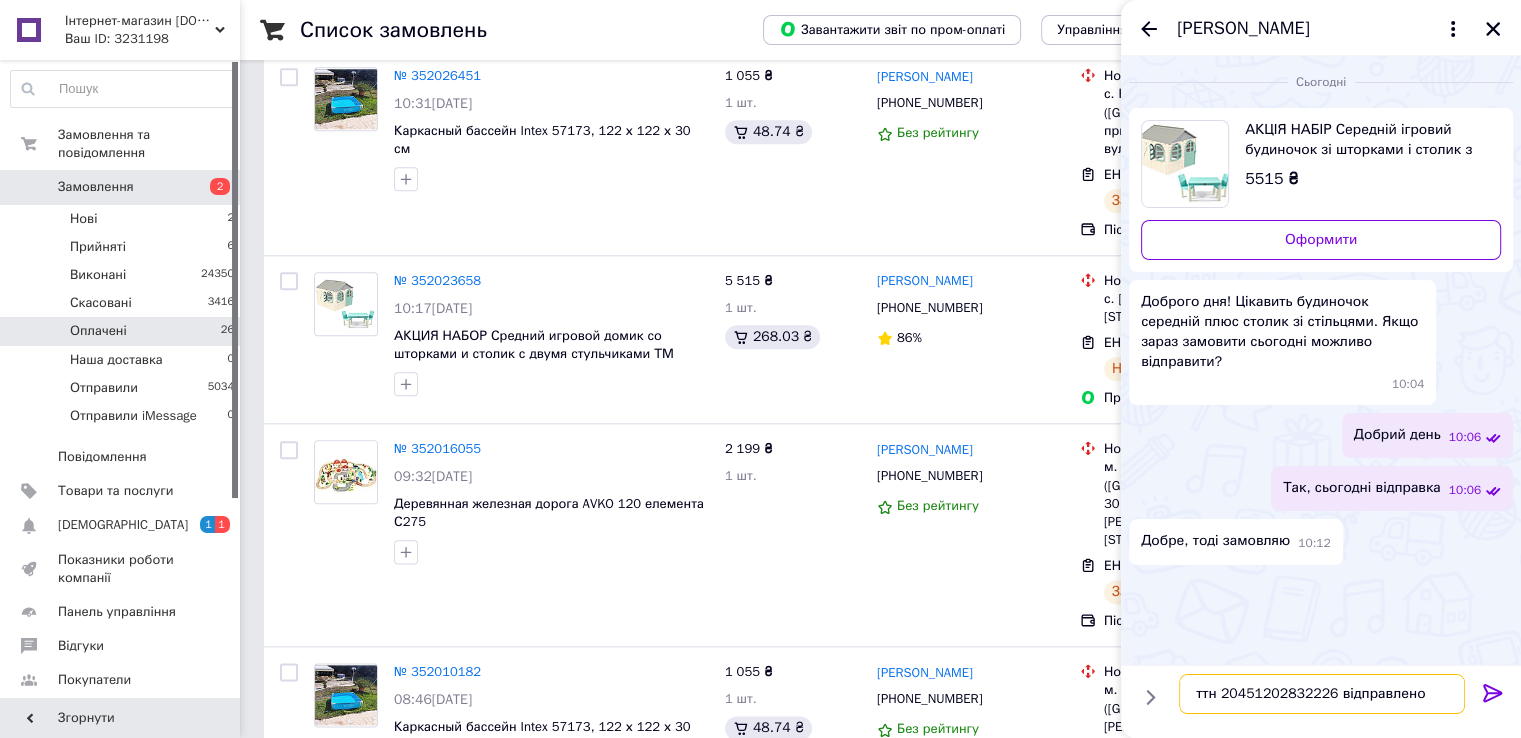 type 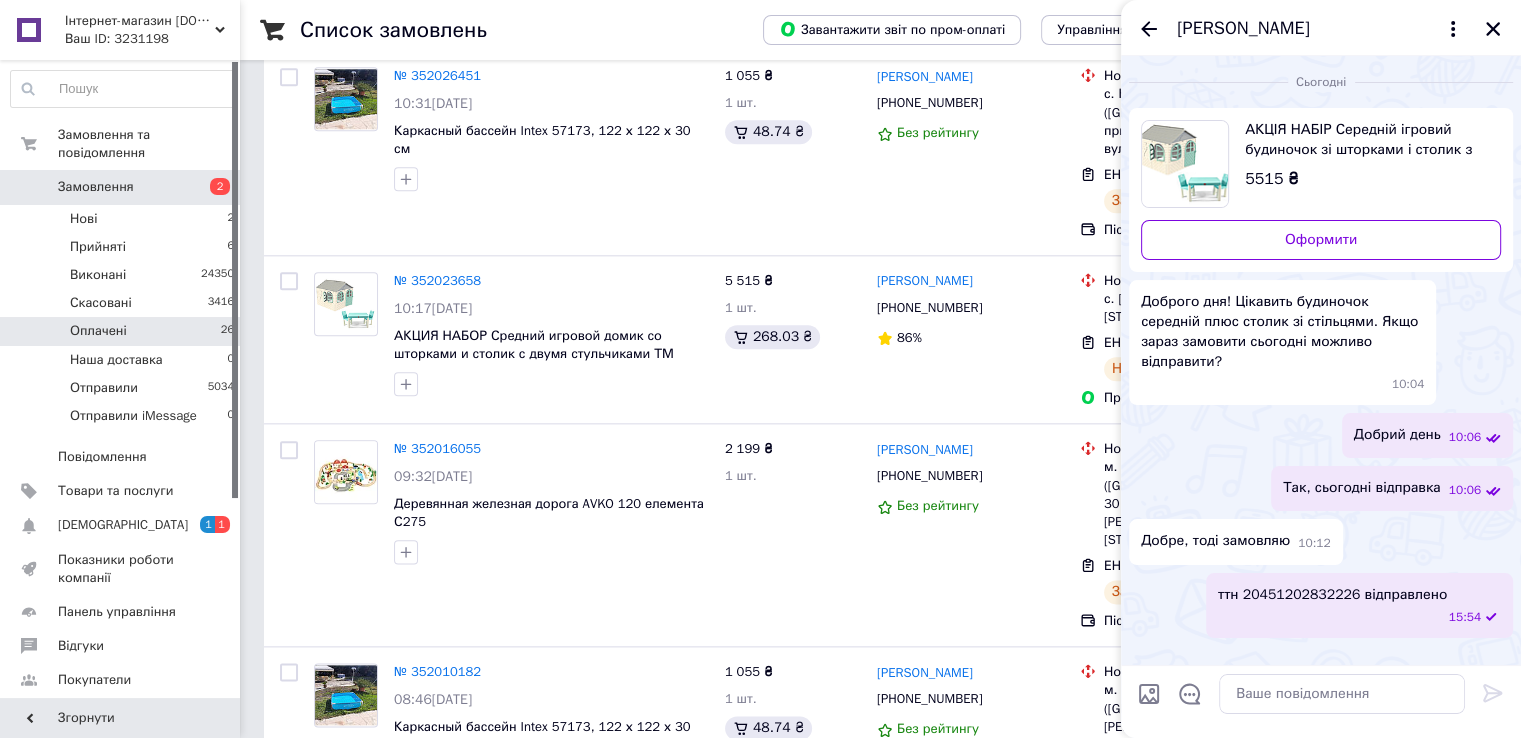 click 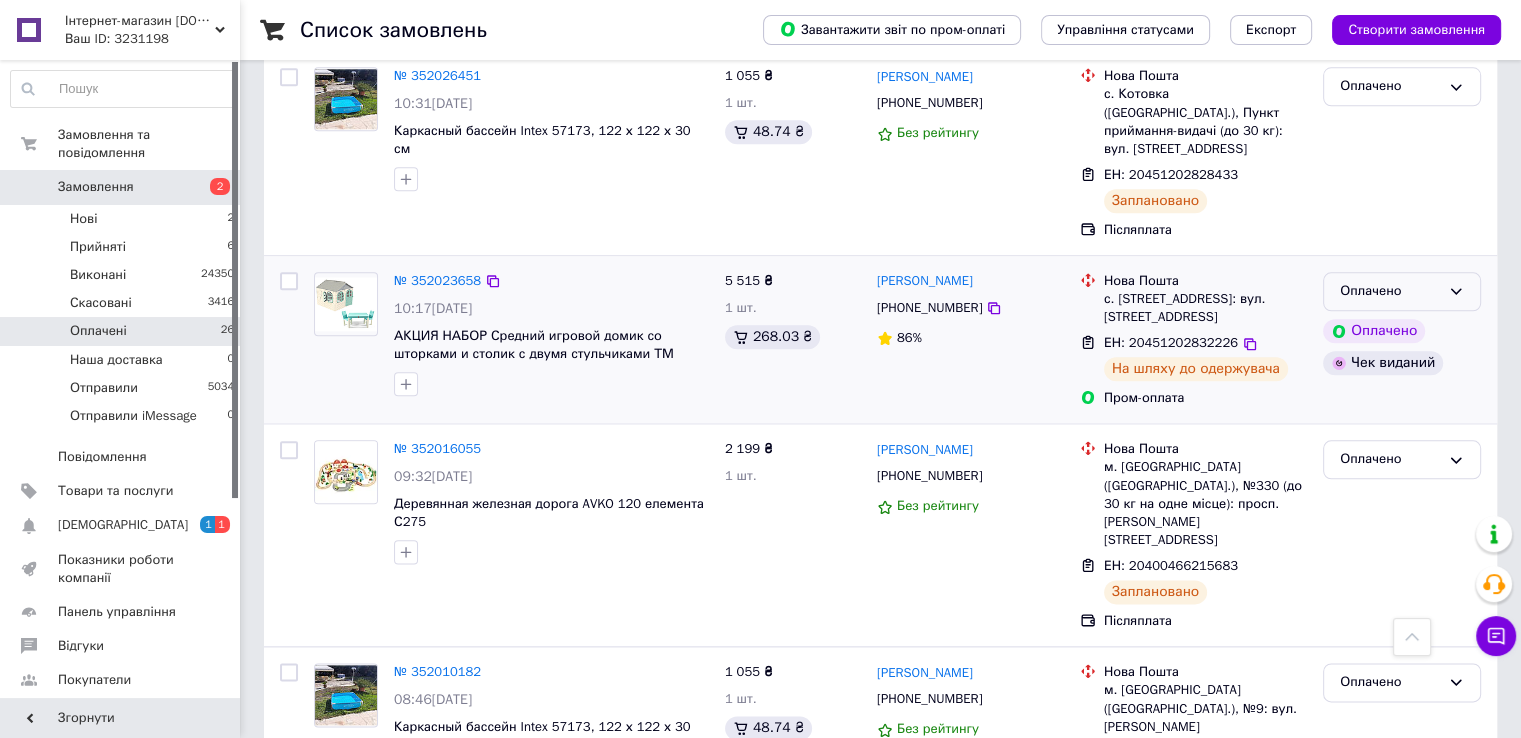 click 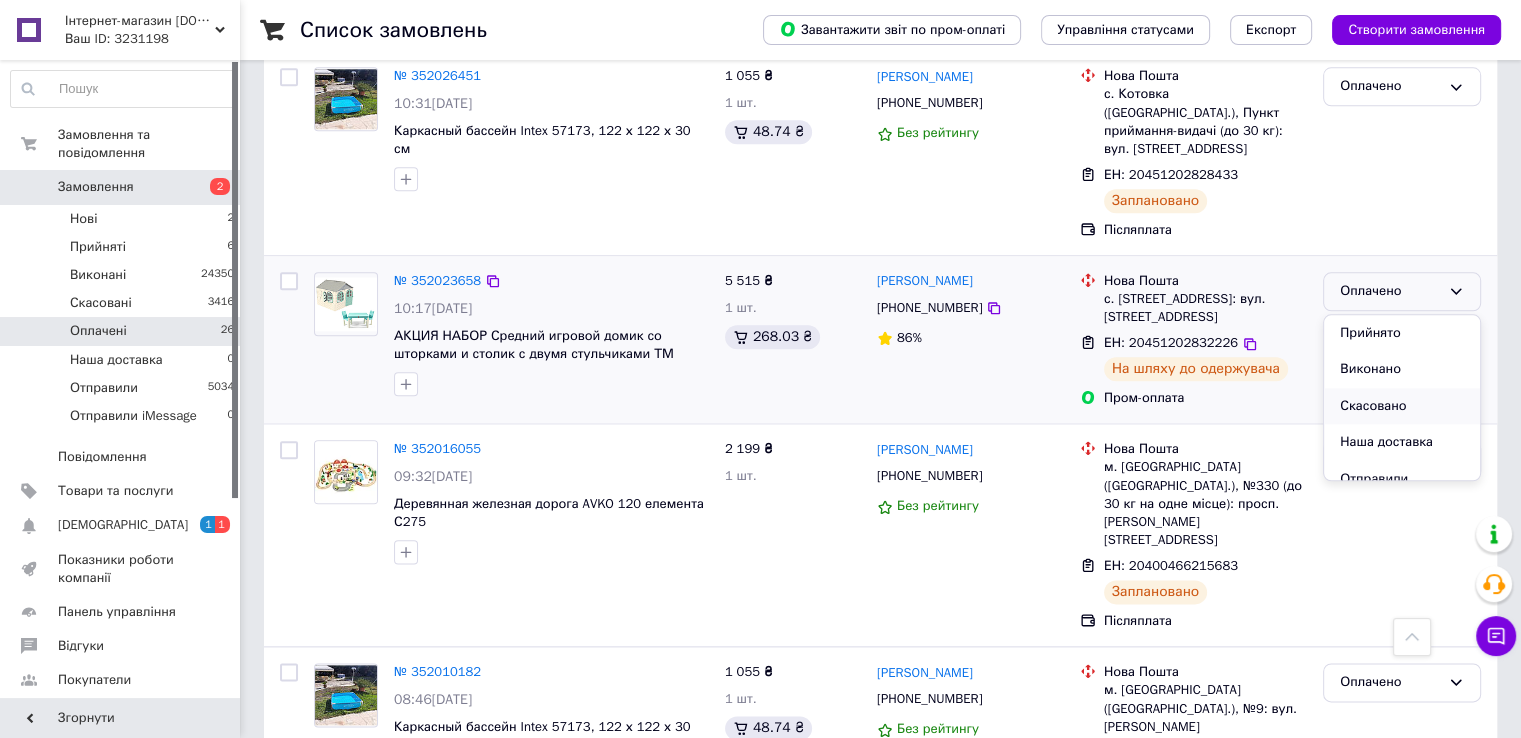 scroll, scrollTop: 73, scrollLeft: 0, axis: vertical 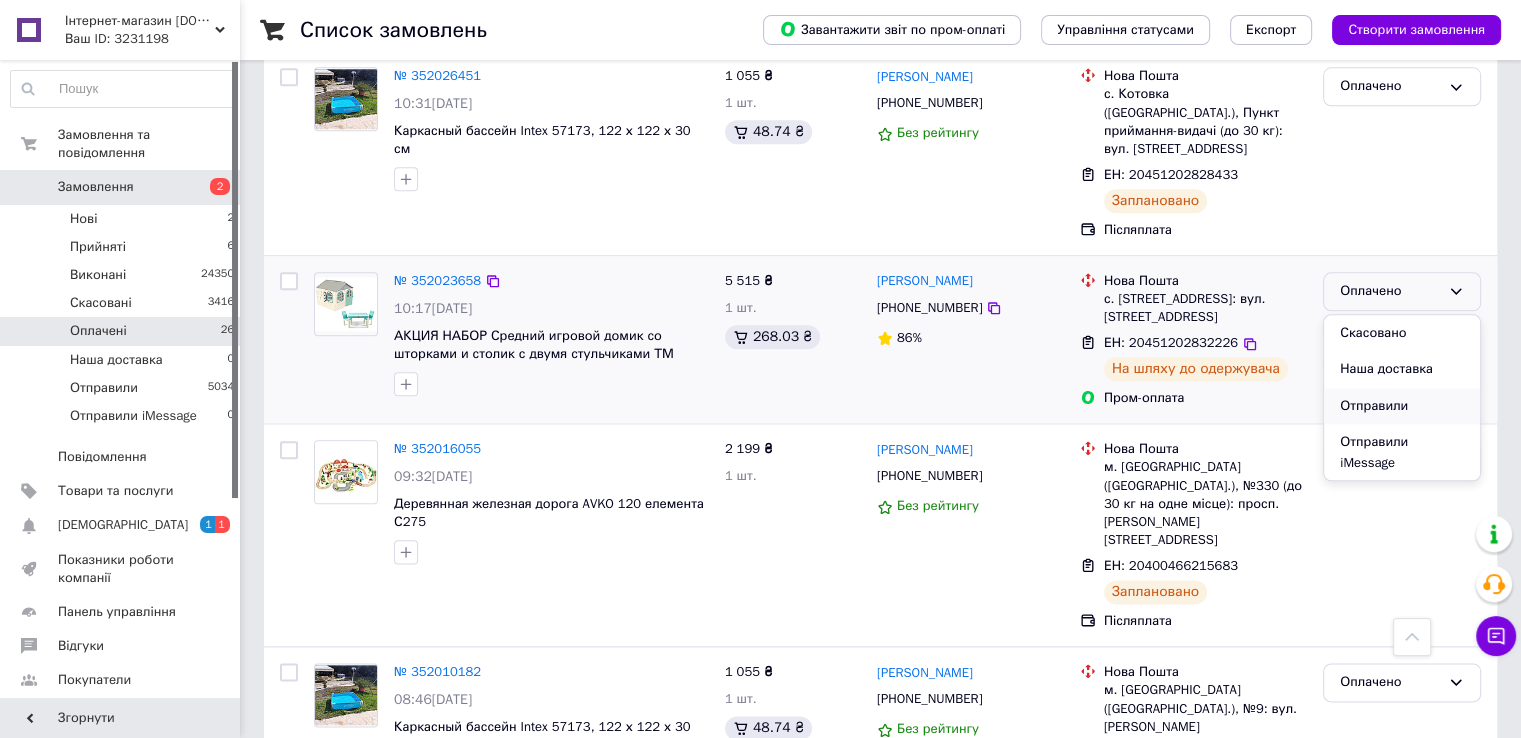 click on "Отправили" at bounding box center (1402, 406) 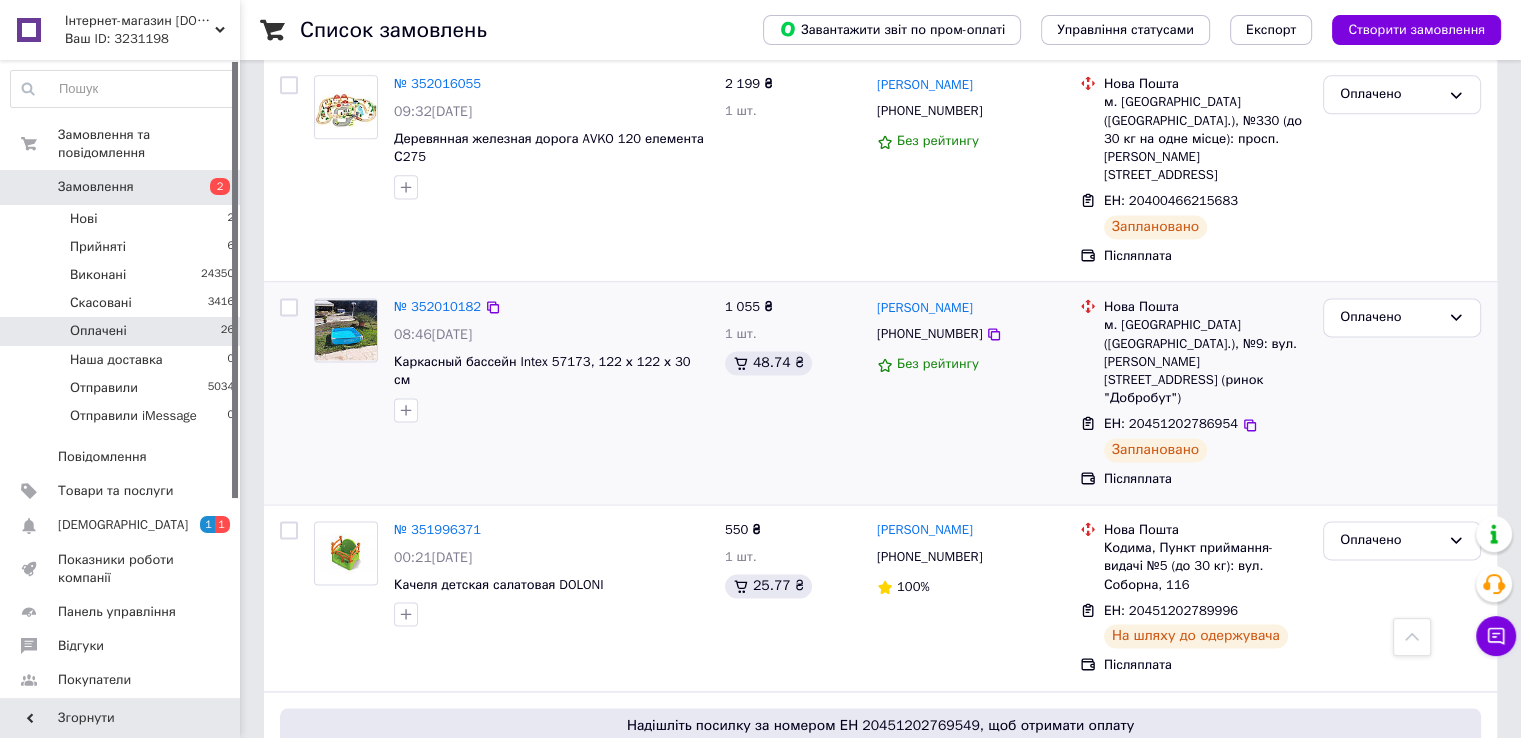 scroll, scrollTop: 2700, scrollLeft: 0, axis: vertical 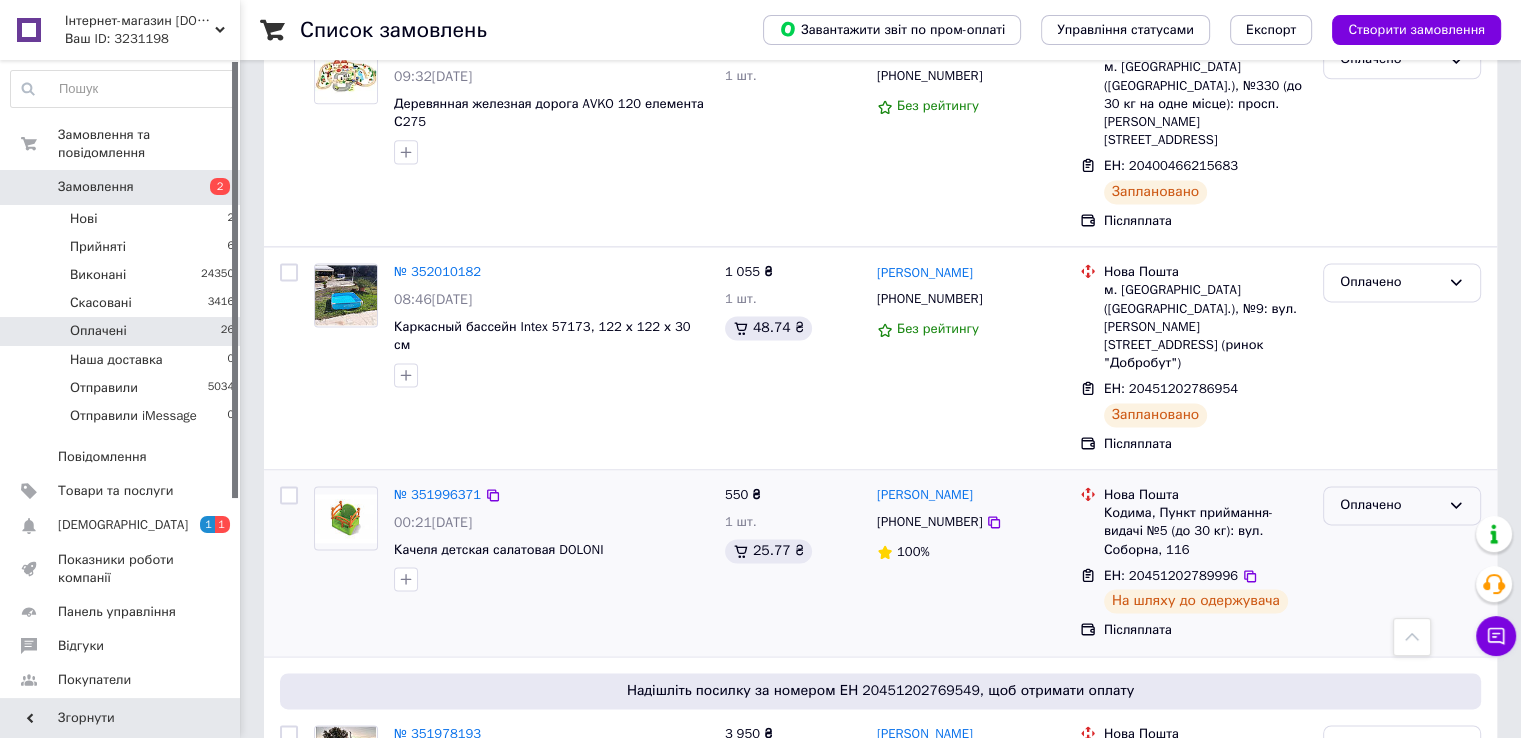 click on "Оплачено" at bounding box center (1390, 505) 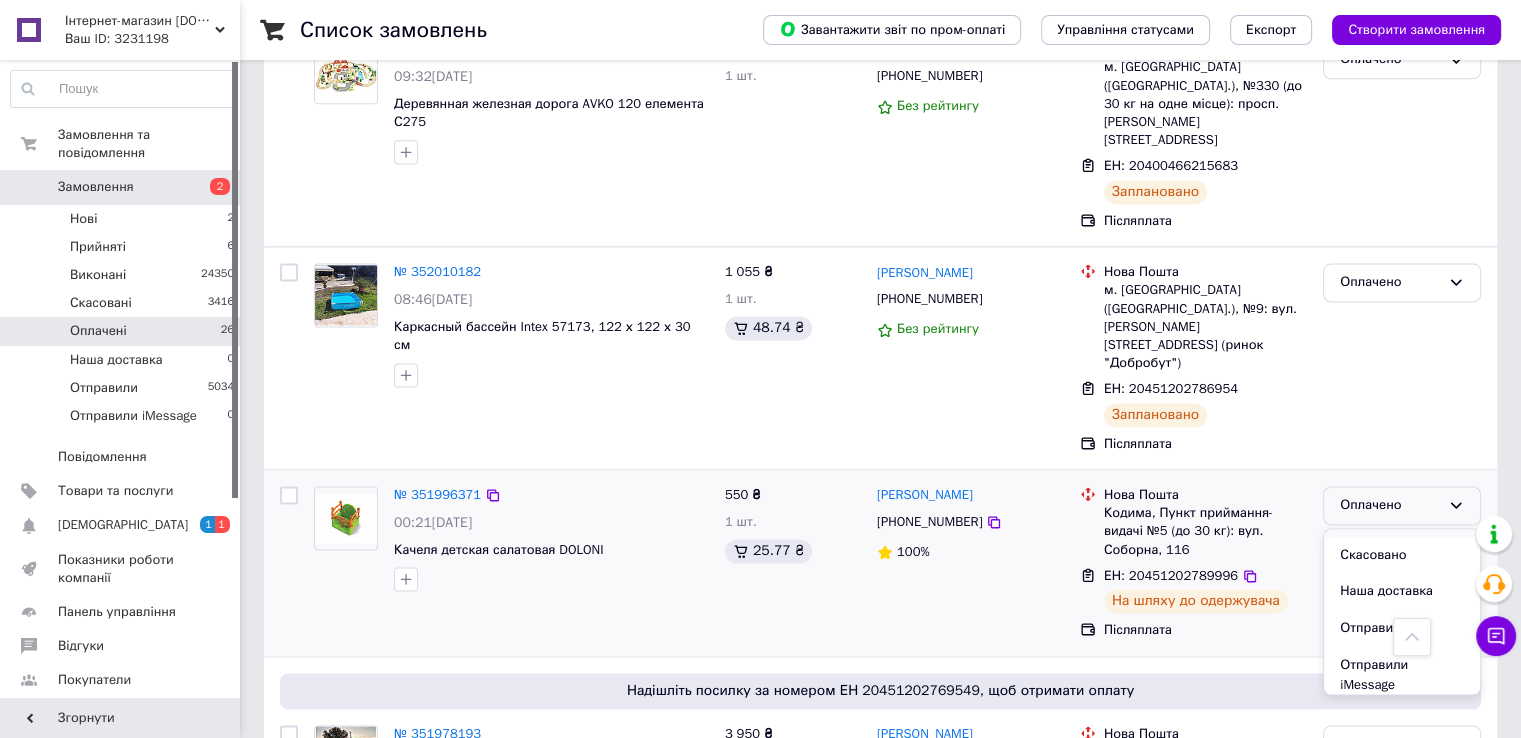 scroll, scrollTop: 74, scrollLeft: 0, axis: vertical 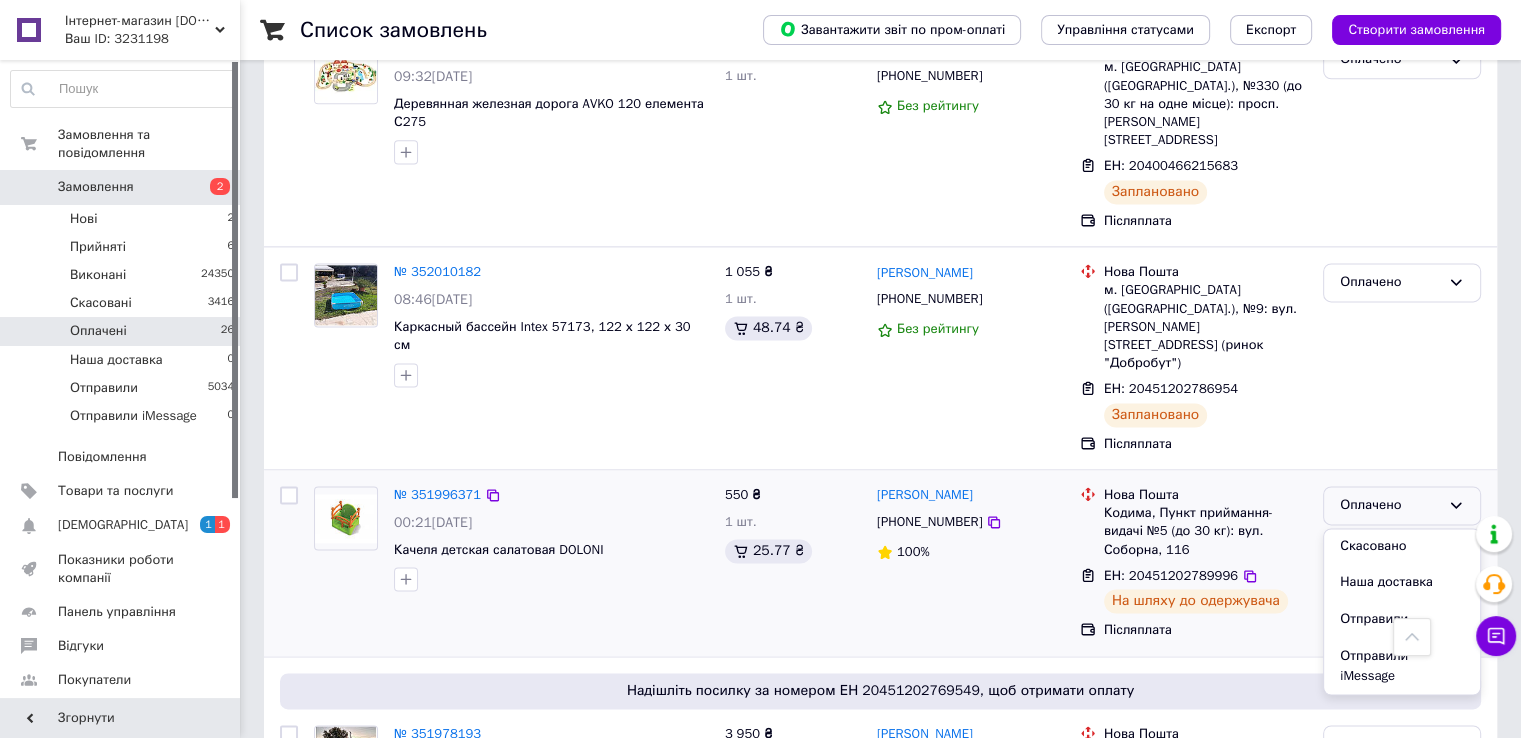 click on "Тетяна Гузик +380981332576 100%" at bounding box center (970, 563) 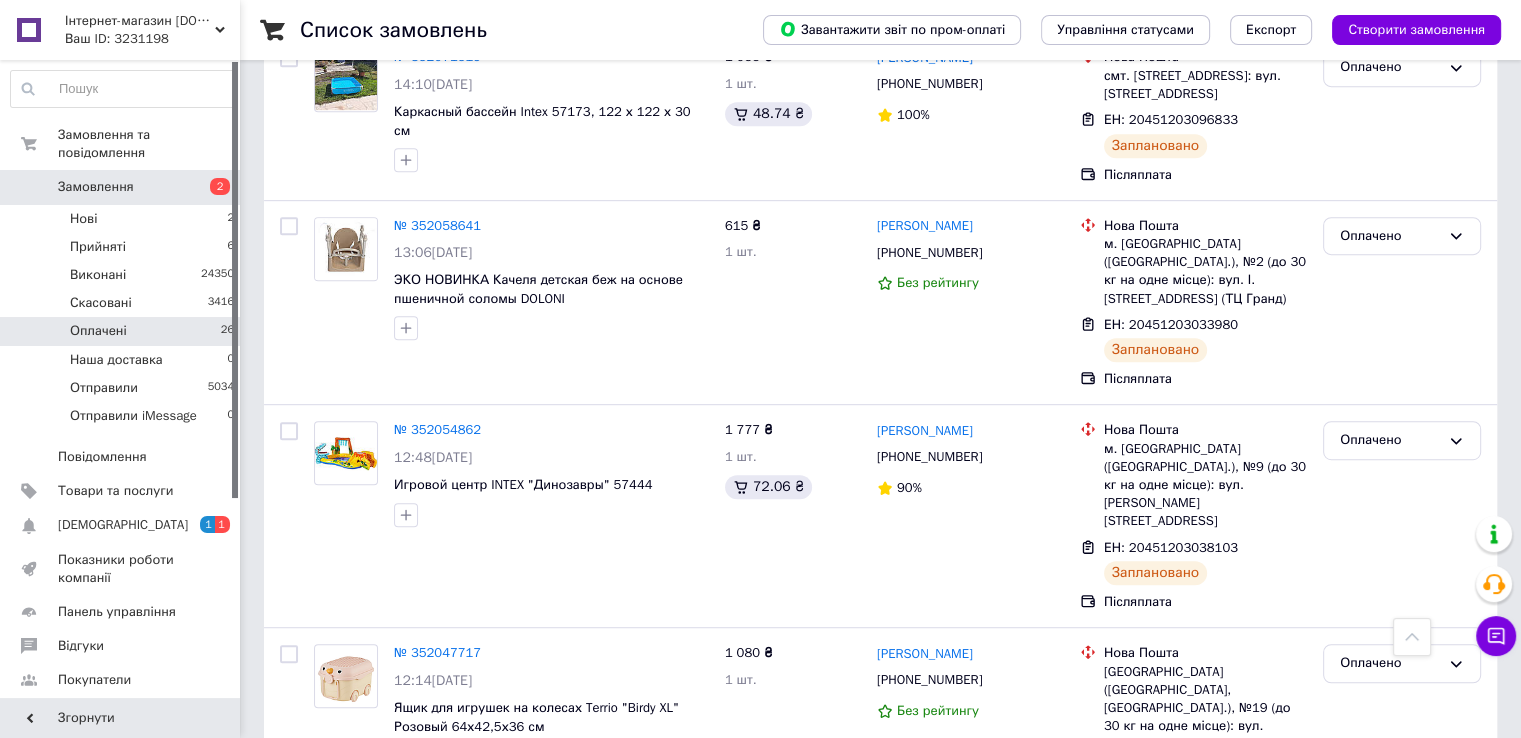 scroll, scrollTop: 900, scrollLeft: 0, axis: vertical 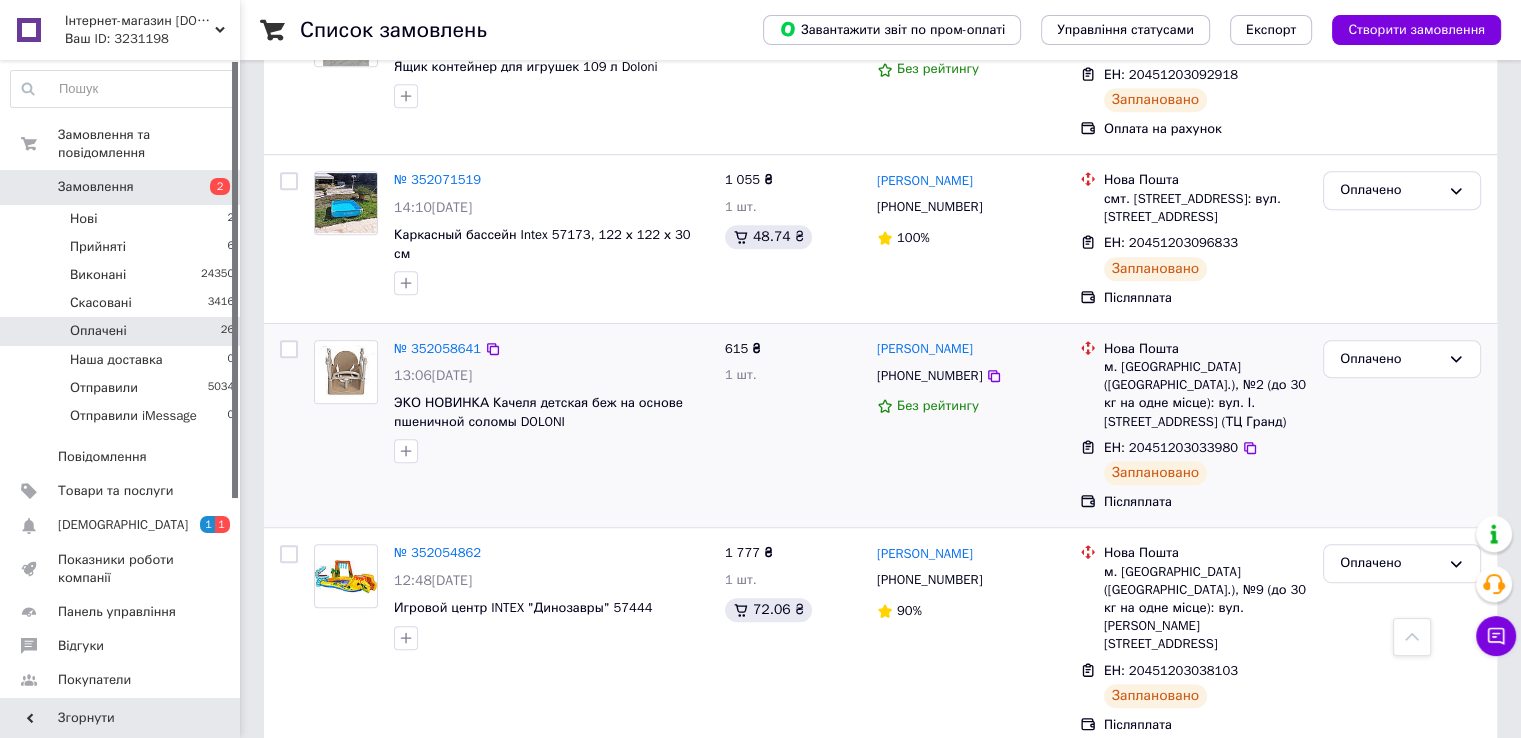 click on "ЕН: 20451203033980" at bounding box center [1171, 447] 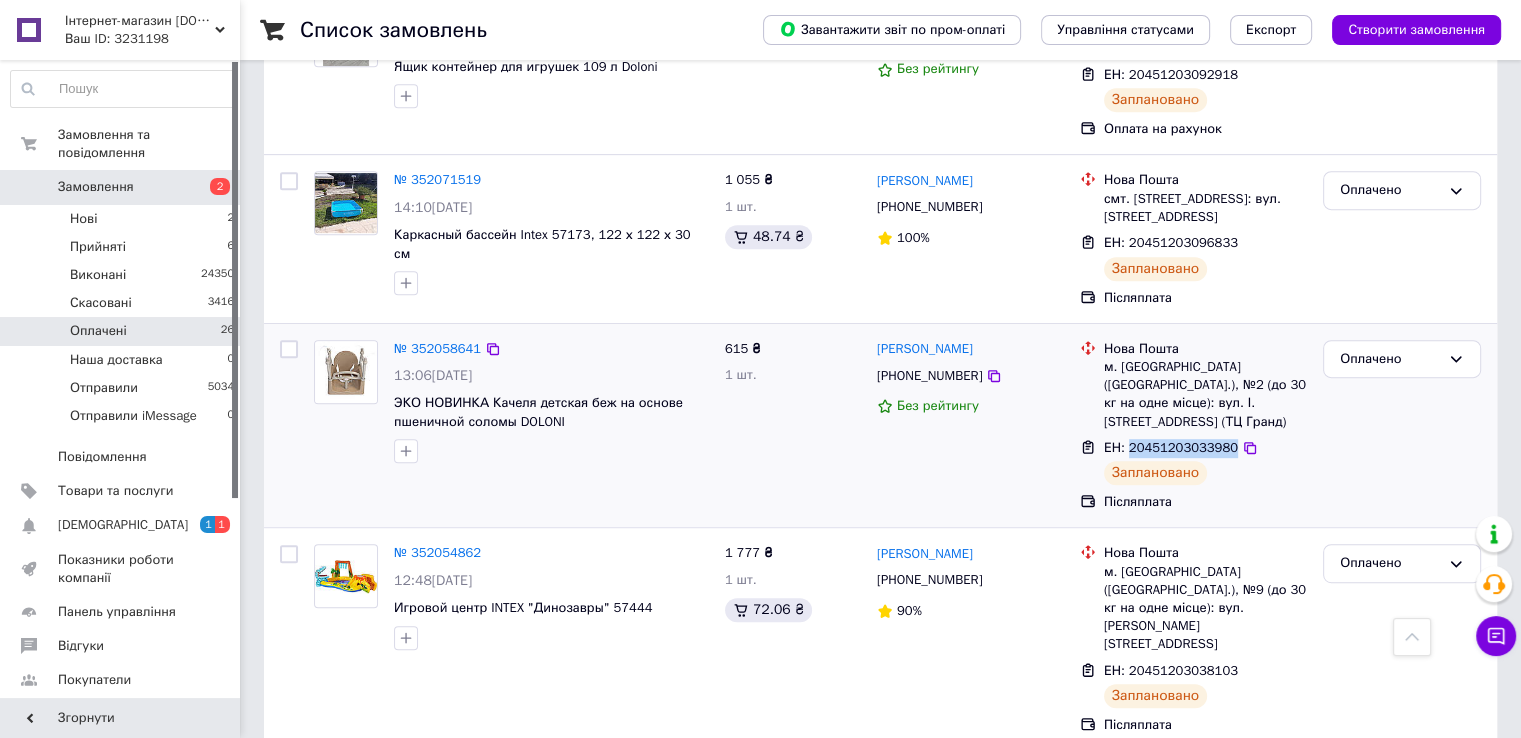 click on "ЕН: 20451203033980" at bounding box center [1171, 447] 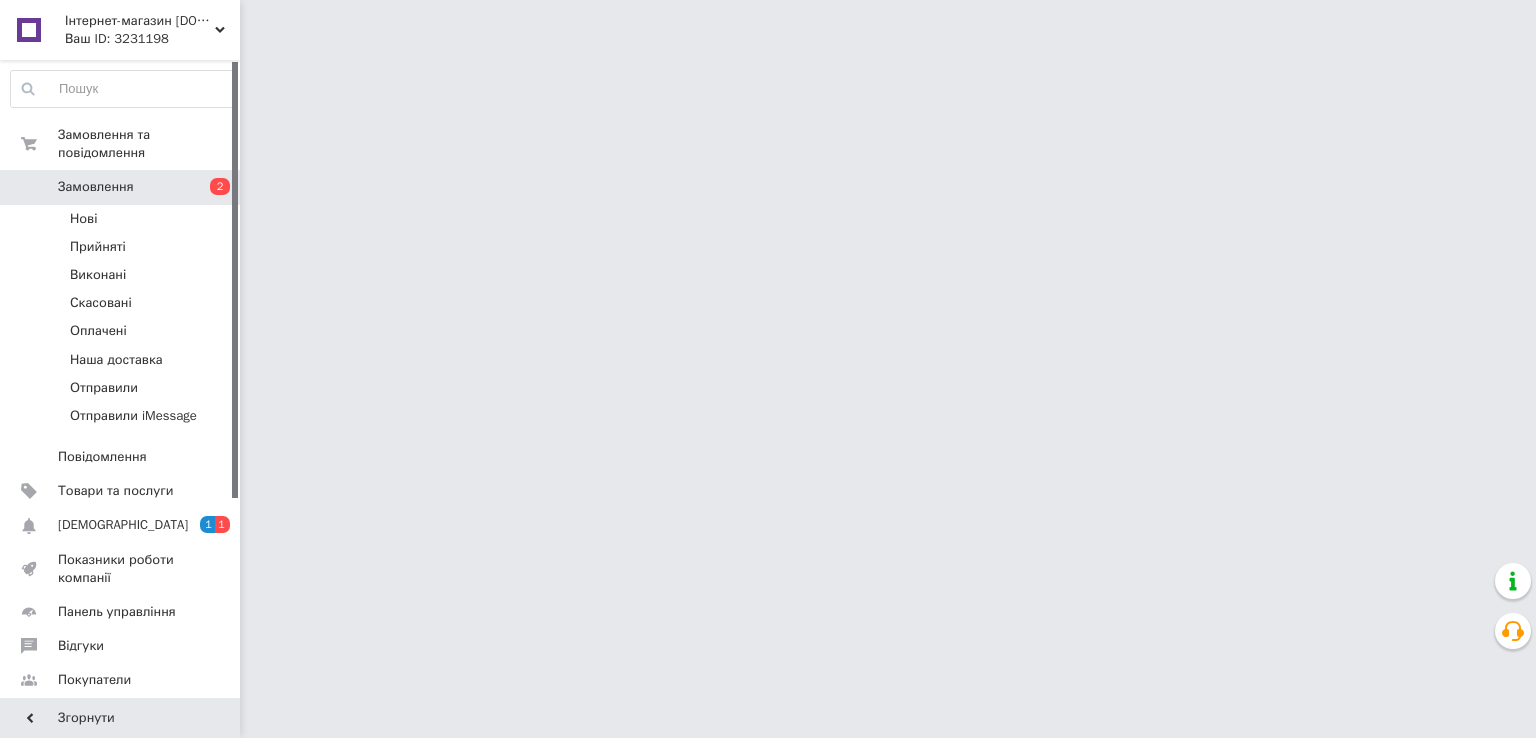scroll, scrollTop: 0, scrollLeft: 0, axis: both 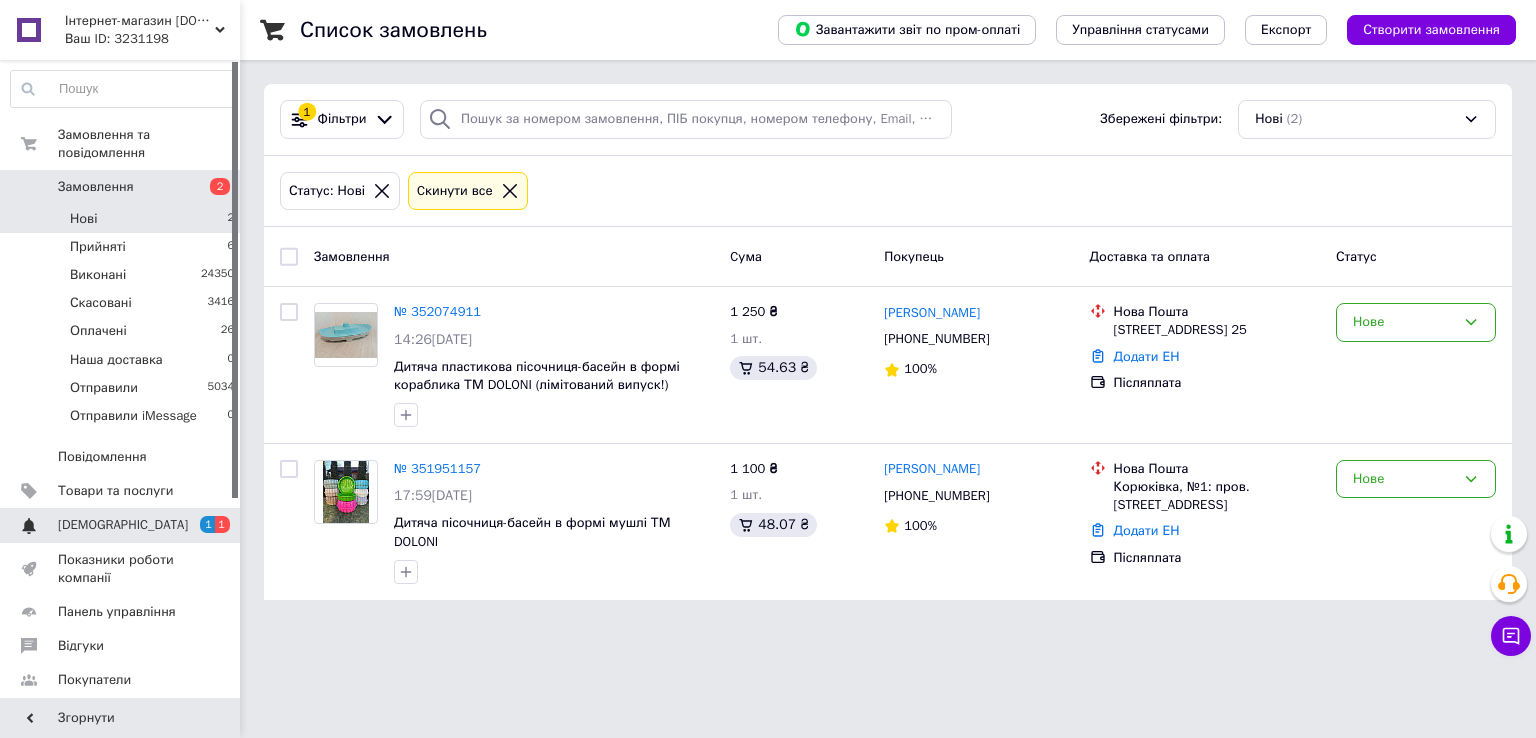 click on "[DEMOGRAPHIC_DATA]" at bounding box center (123, 525) 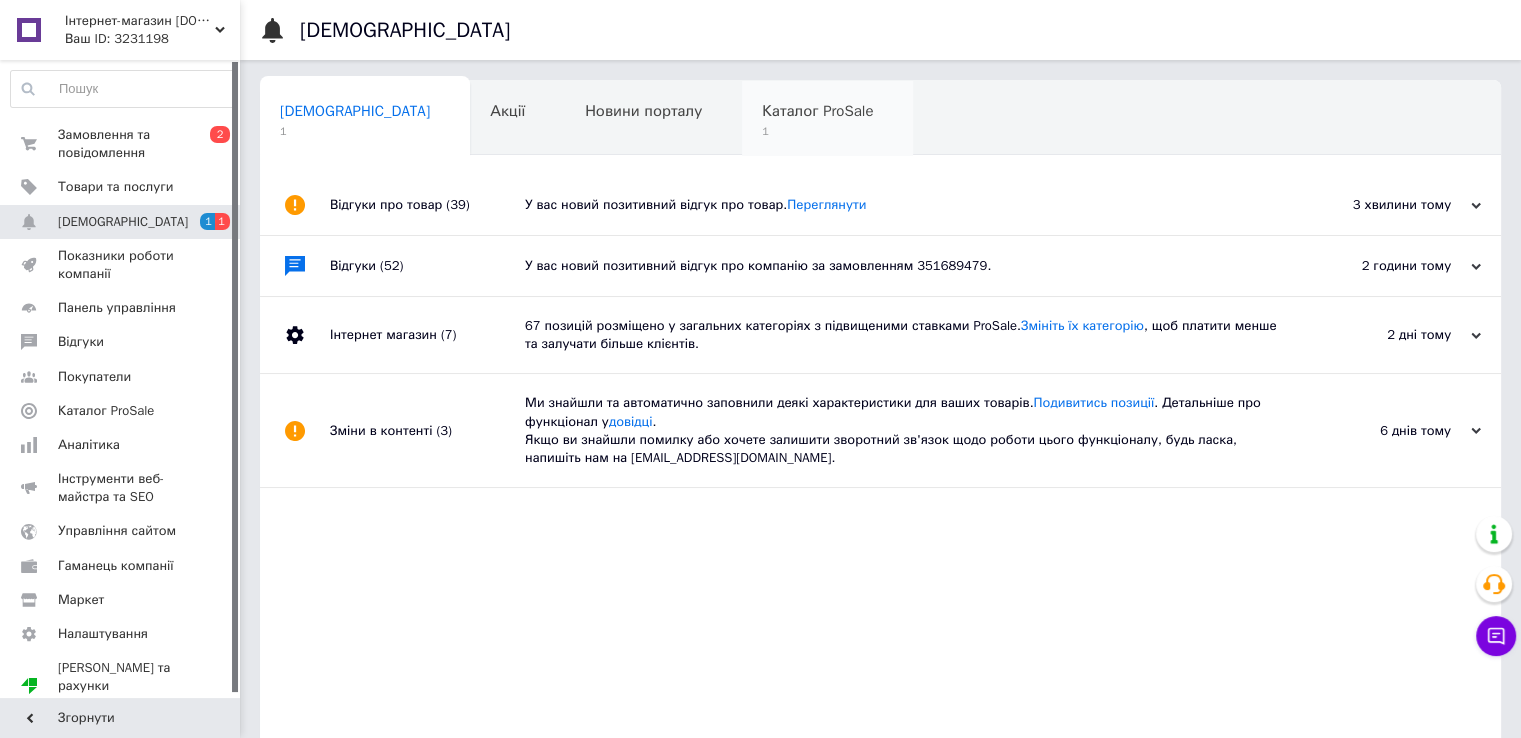 click on "1" at bounding box center (817, 131) 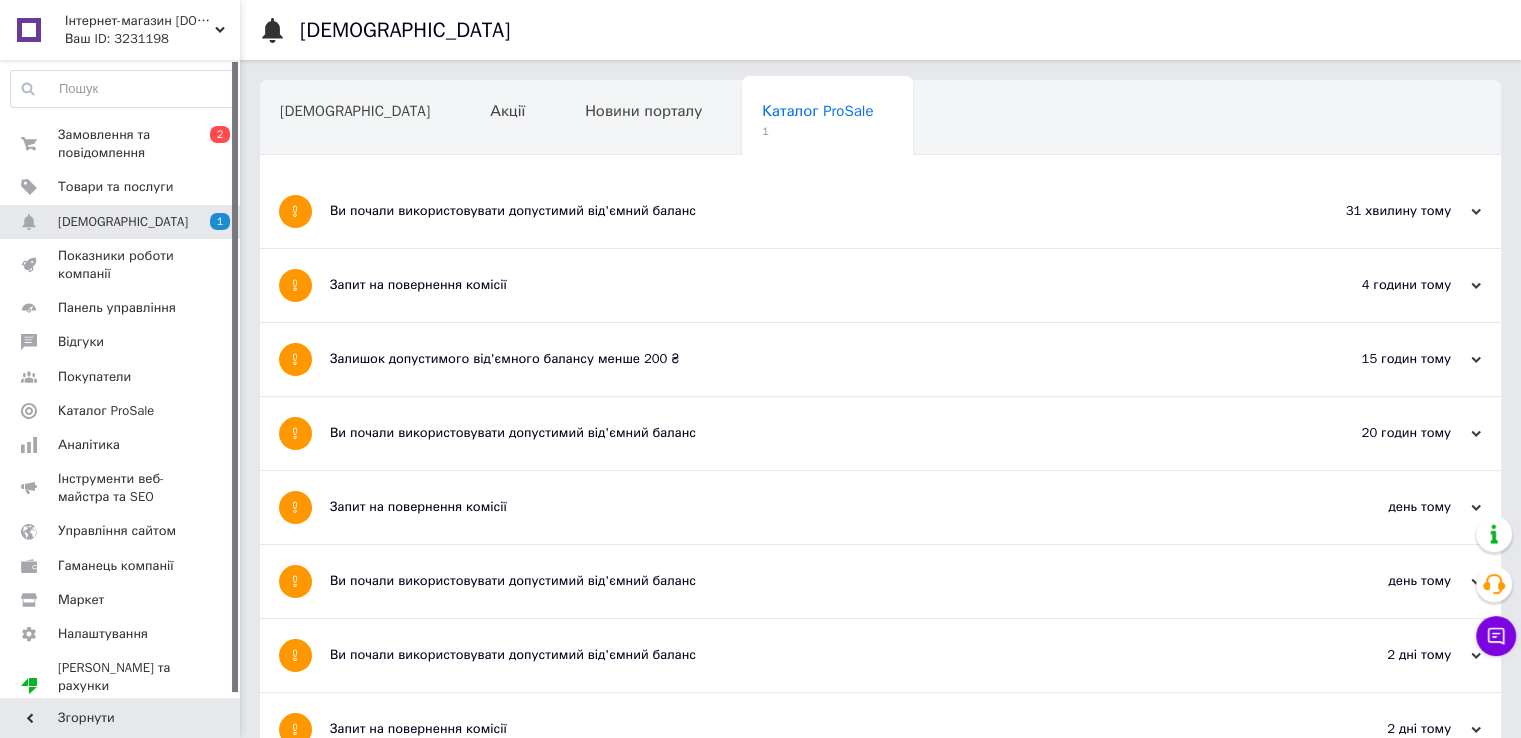 click on "Ви почали використовувати допустимий від'ємний баланс" at bounding box center [805, 211] 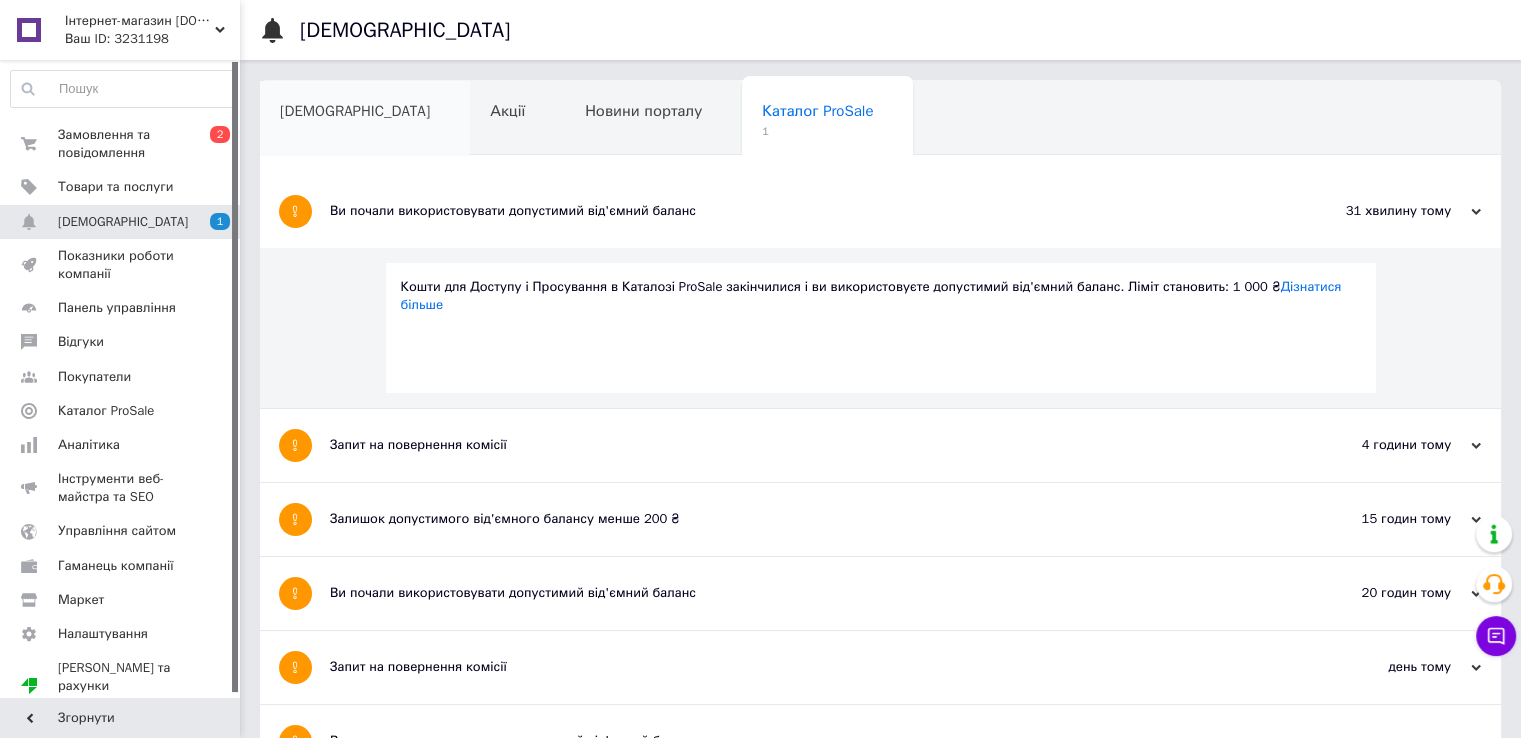 click on "[DEMOGRAPHIC_DATA]" at bounding box center [365, 119] 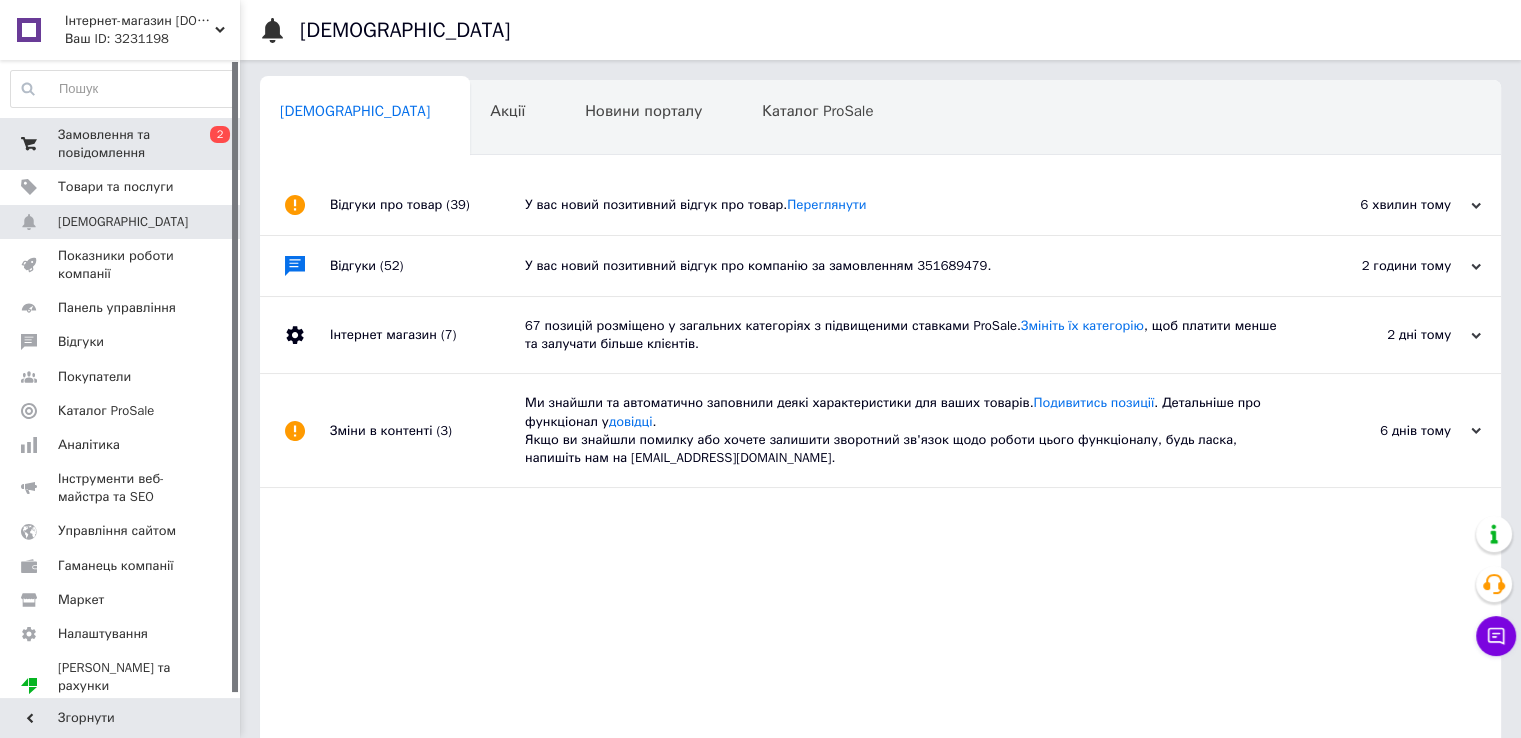 click on "Замовлення та повідомлення" at bounding box center (121, 144) 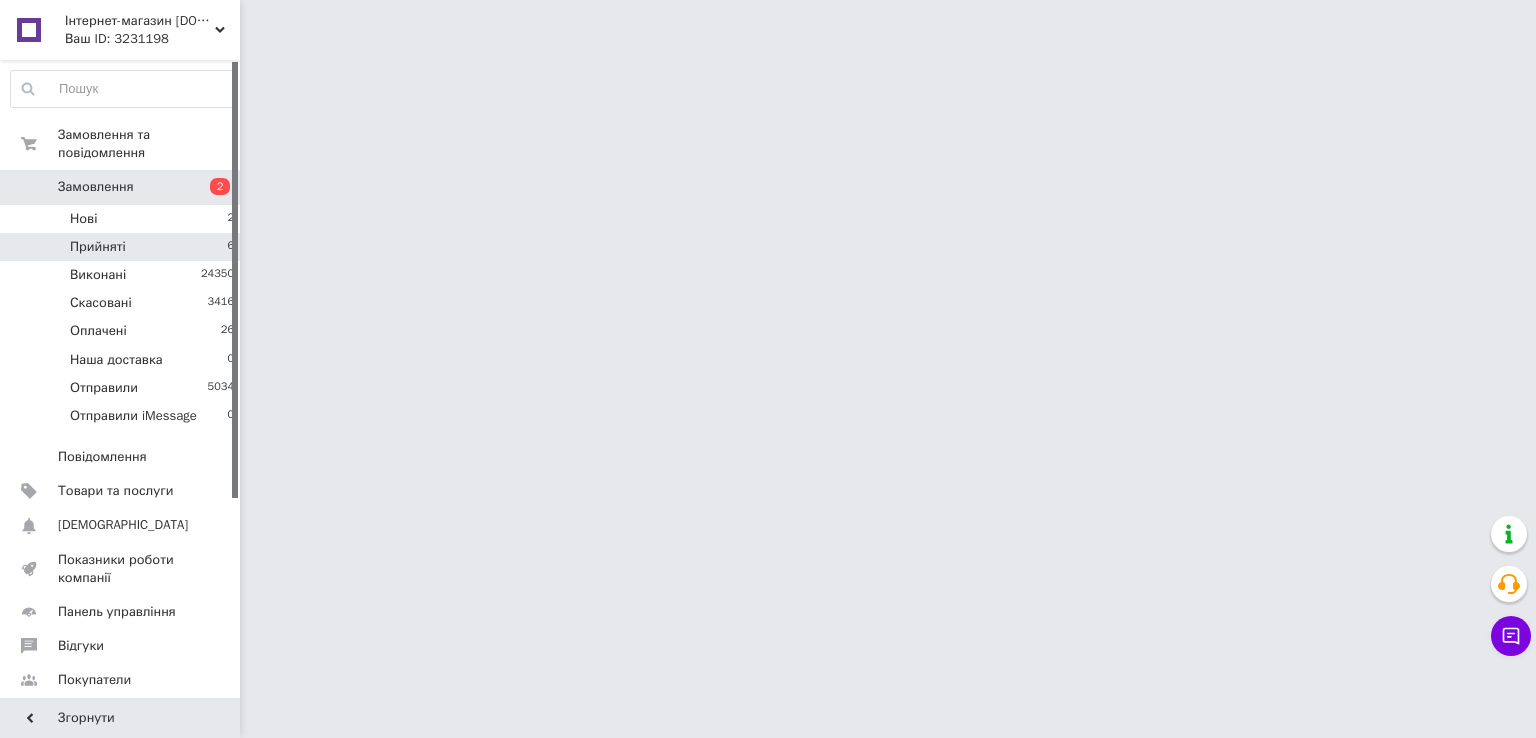click on "Прийняті" at bounding box center (98, 247) 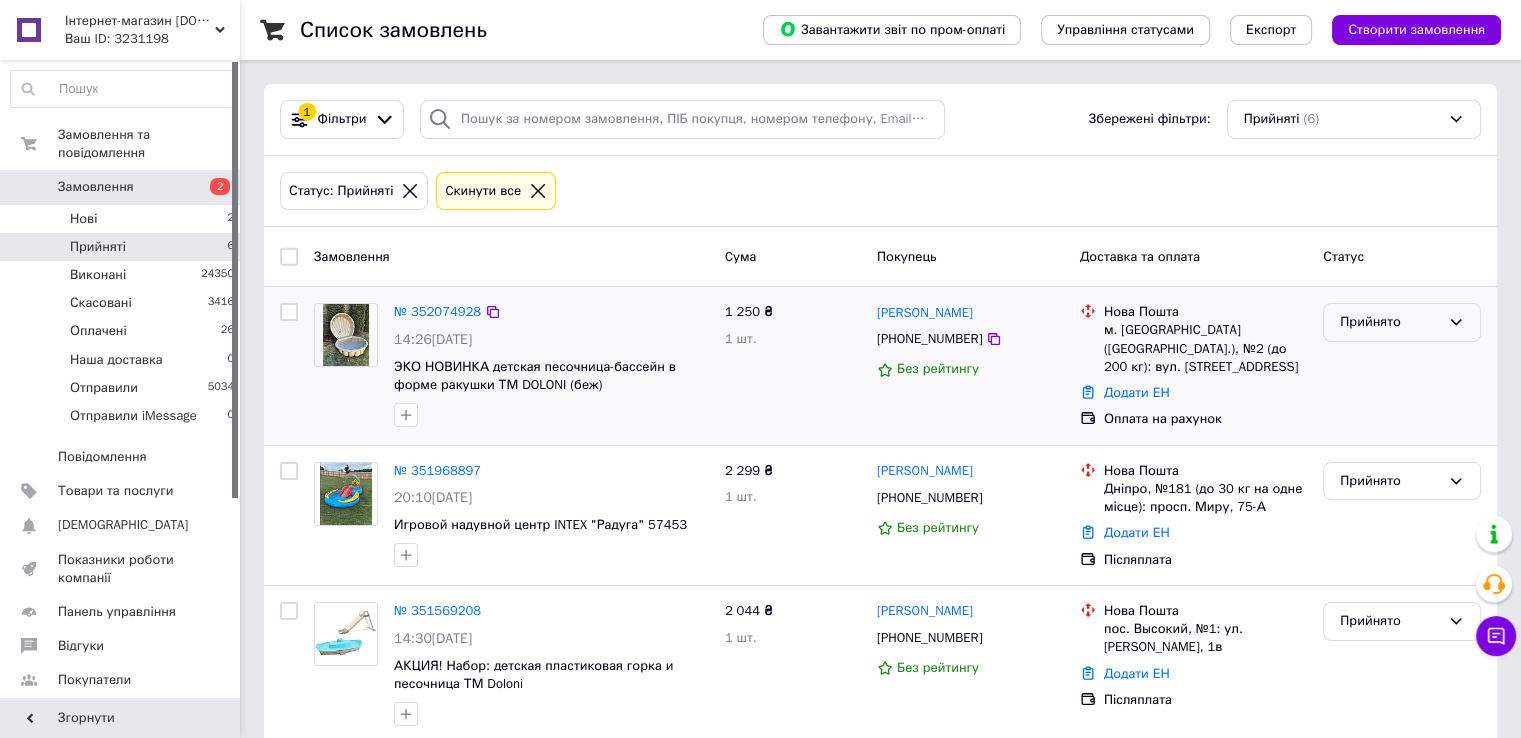 click on "Прийнято" at bounding box center [1390, 322] 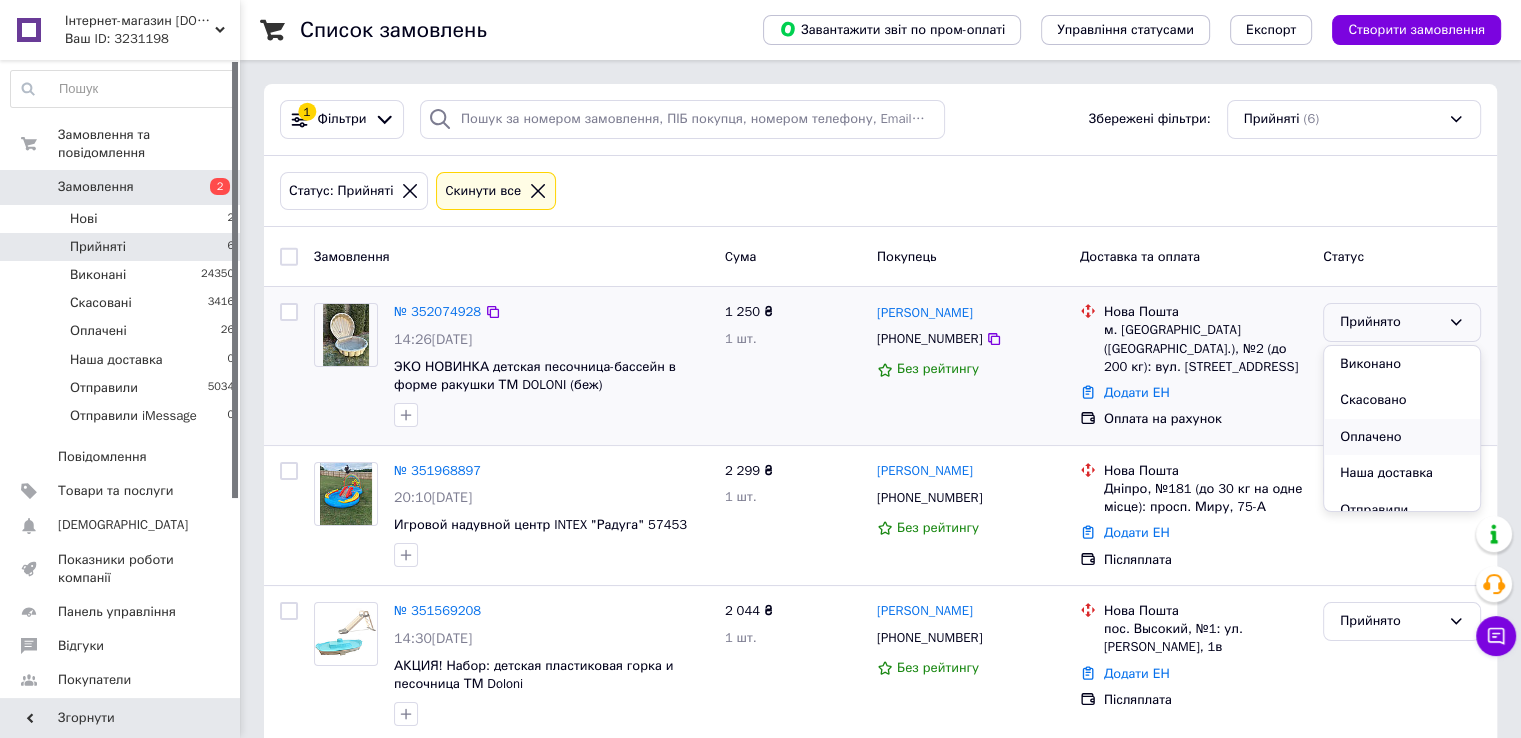 click on "Оплачено" at bounding box center (1402, 437) 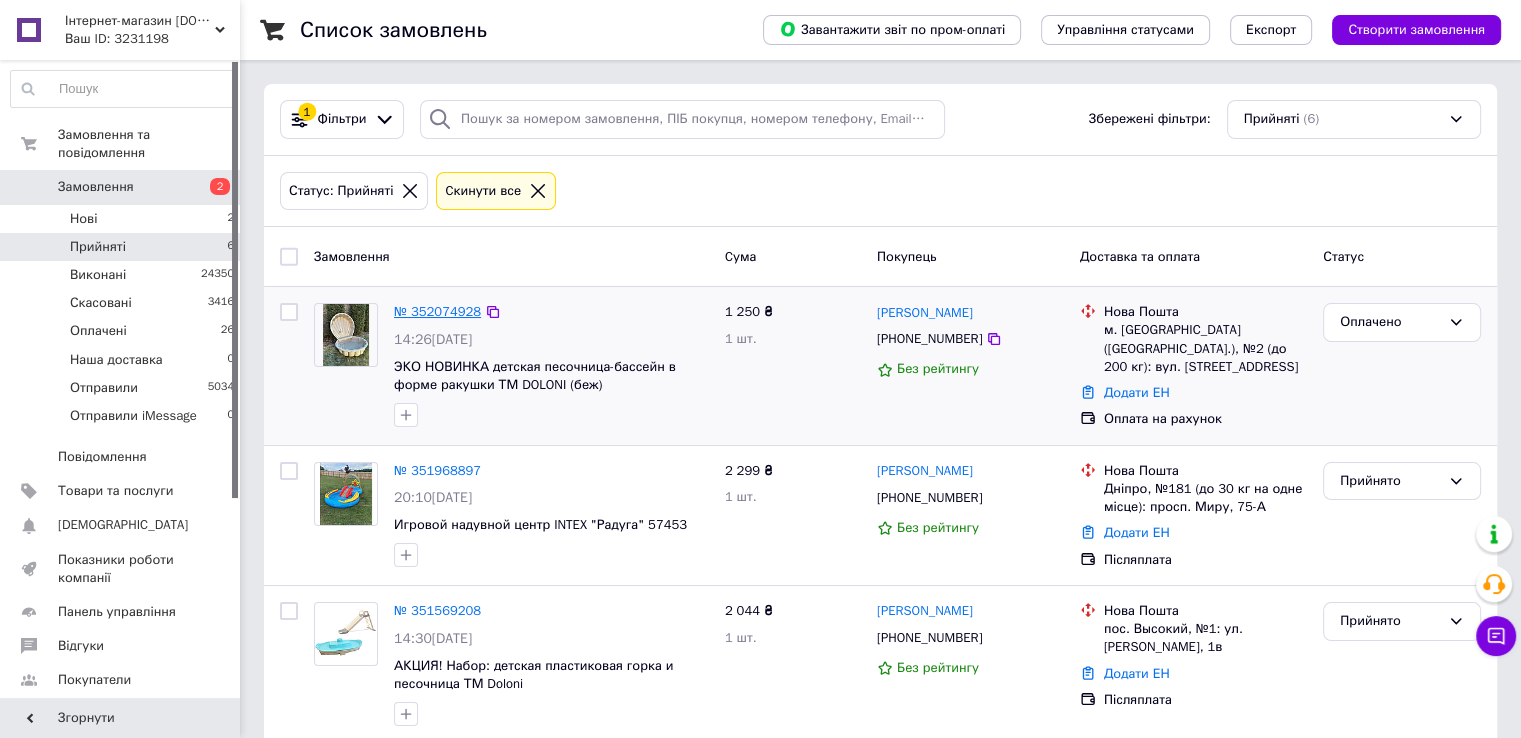 click on "№ 352074928" at bounding box center (437, 311) 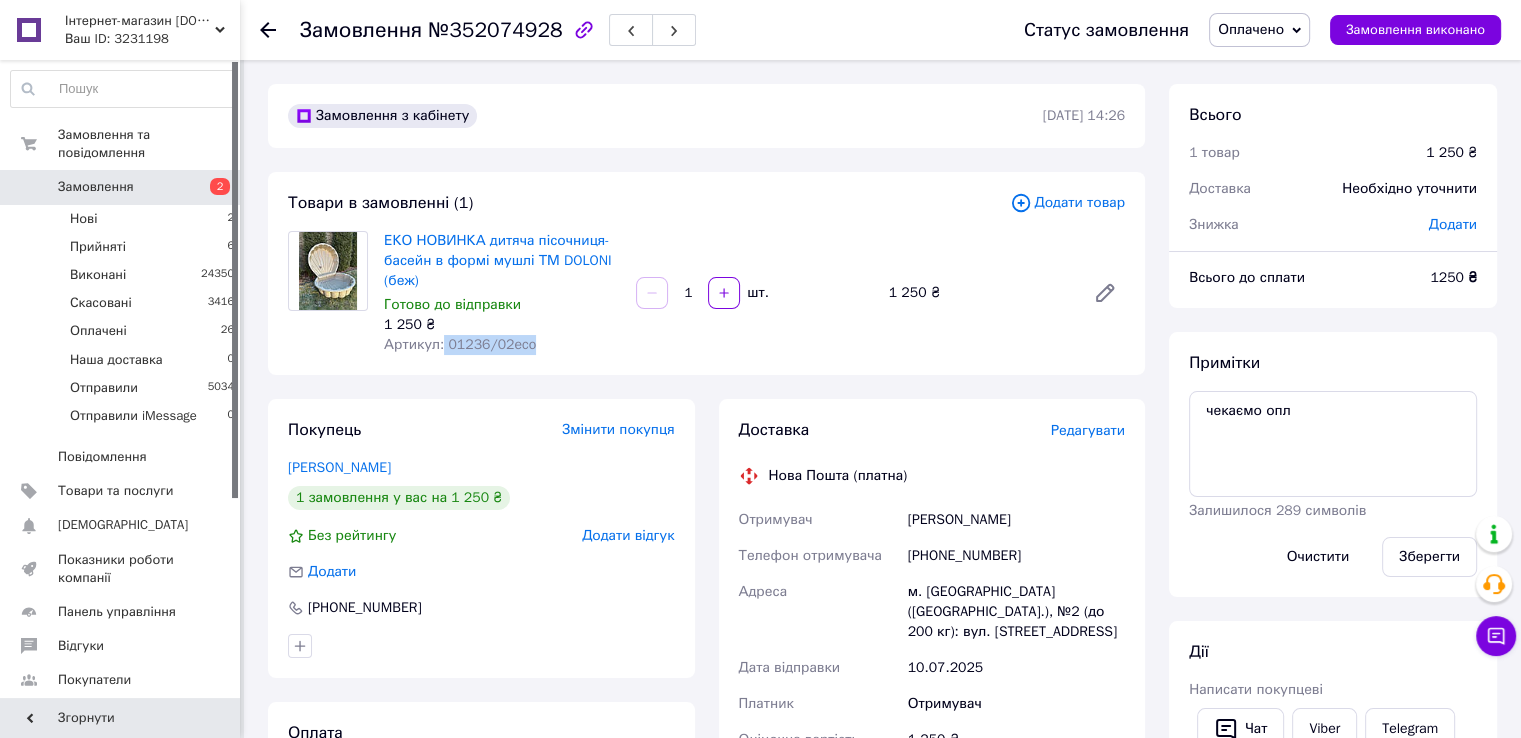 drag, startPoint x: 440, startPoint y: 345, endPoint x: 590, endPoint y: 351, distance: 150.11995 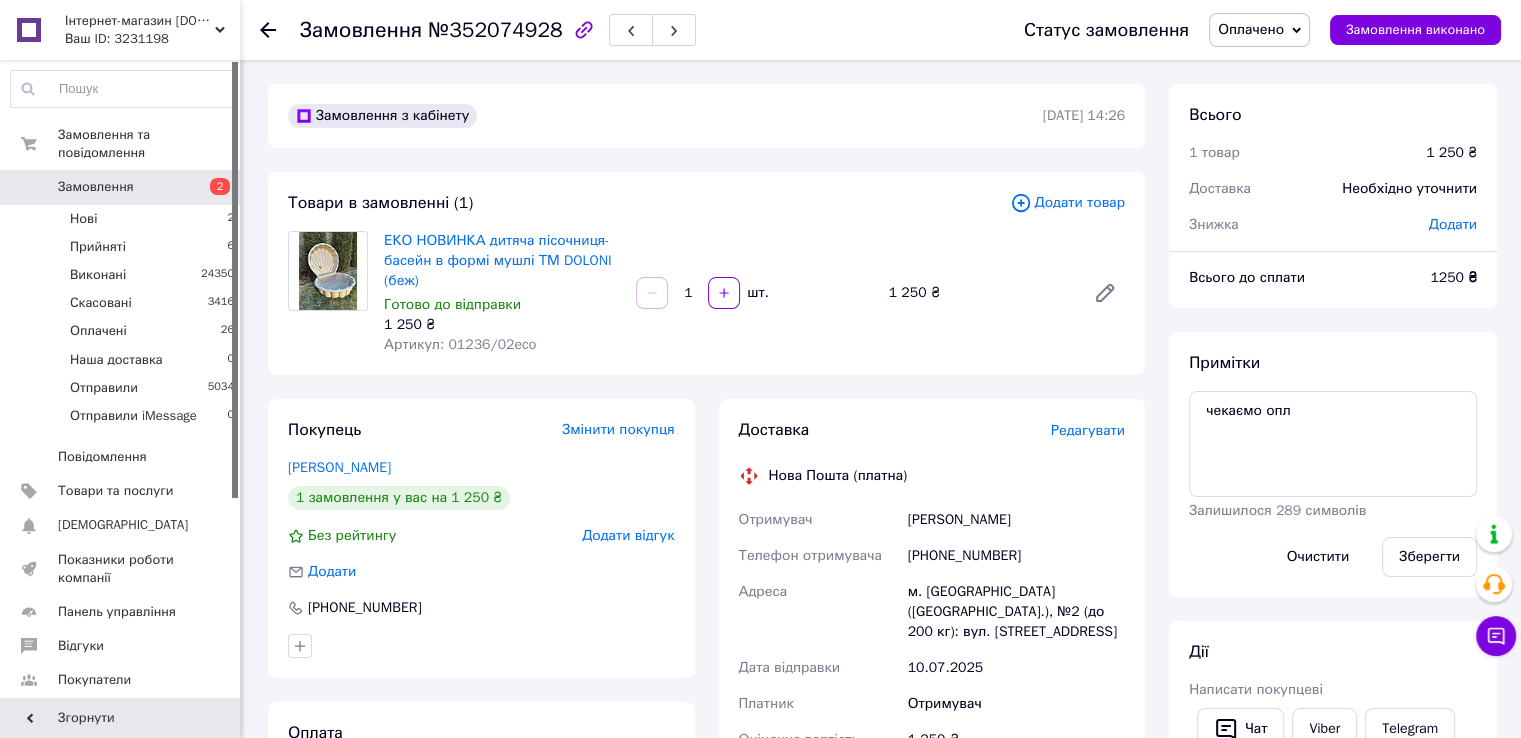 click on "Редагувати" at bounding box center (1088, 430) 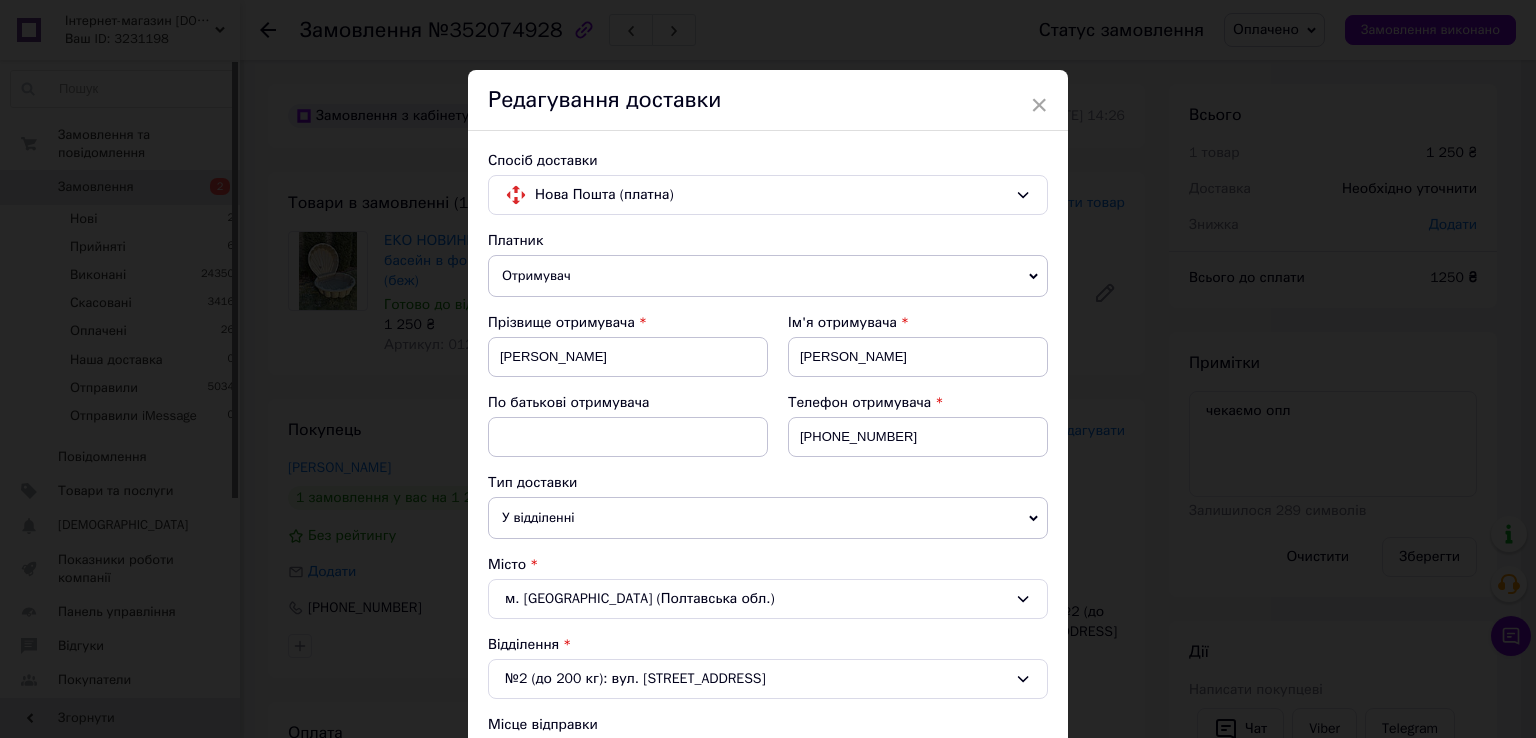 scroll, scrollTop: 500, scrollLeft: 0, axis: vertical 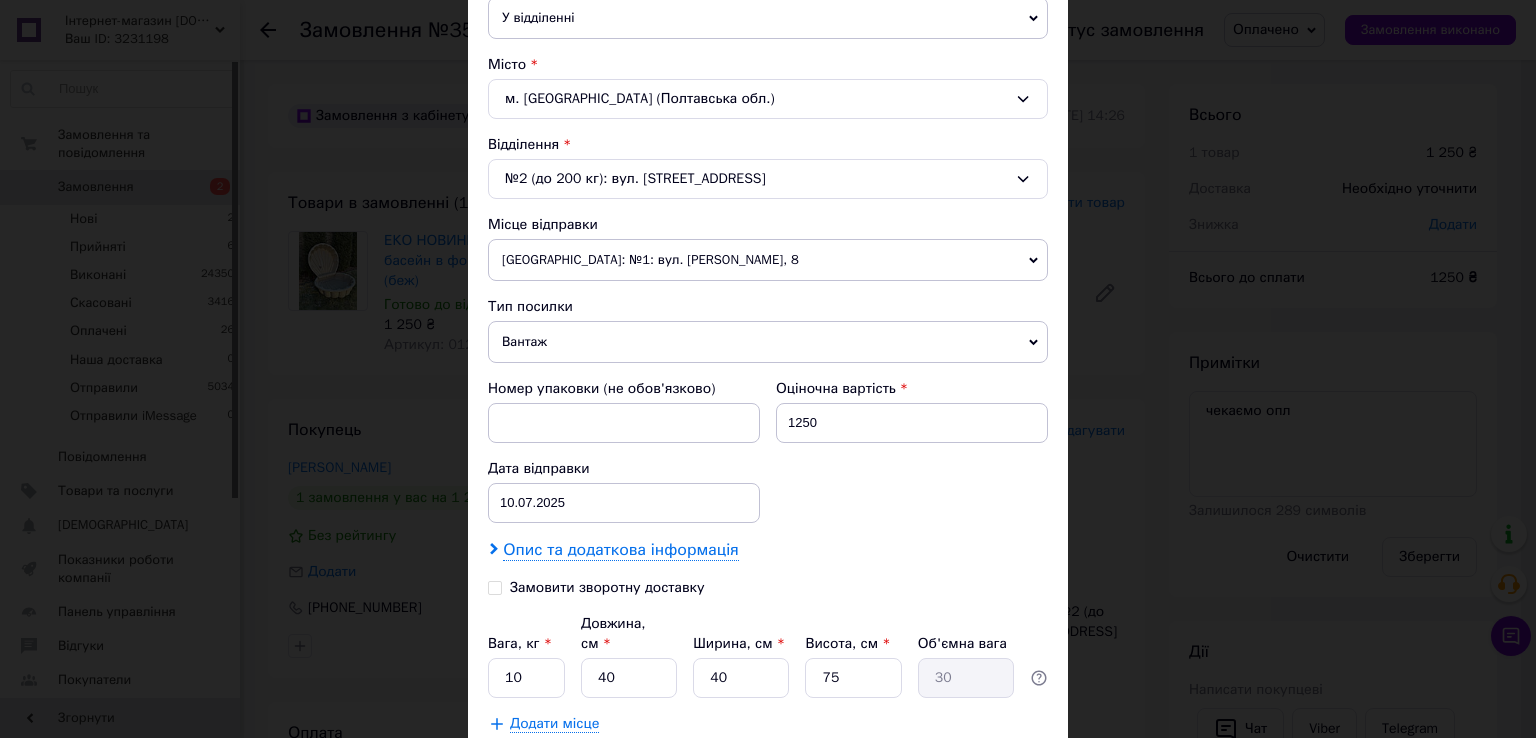 click on "Опис та додаткова інформація" at bounding box center [620, 550] 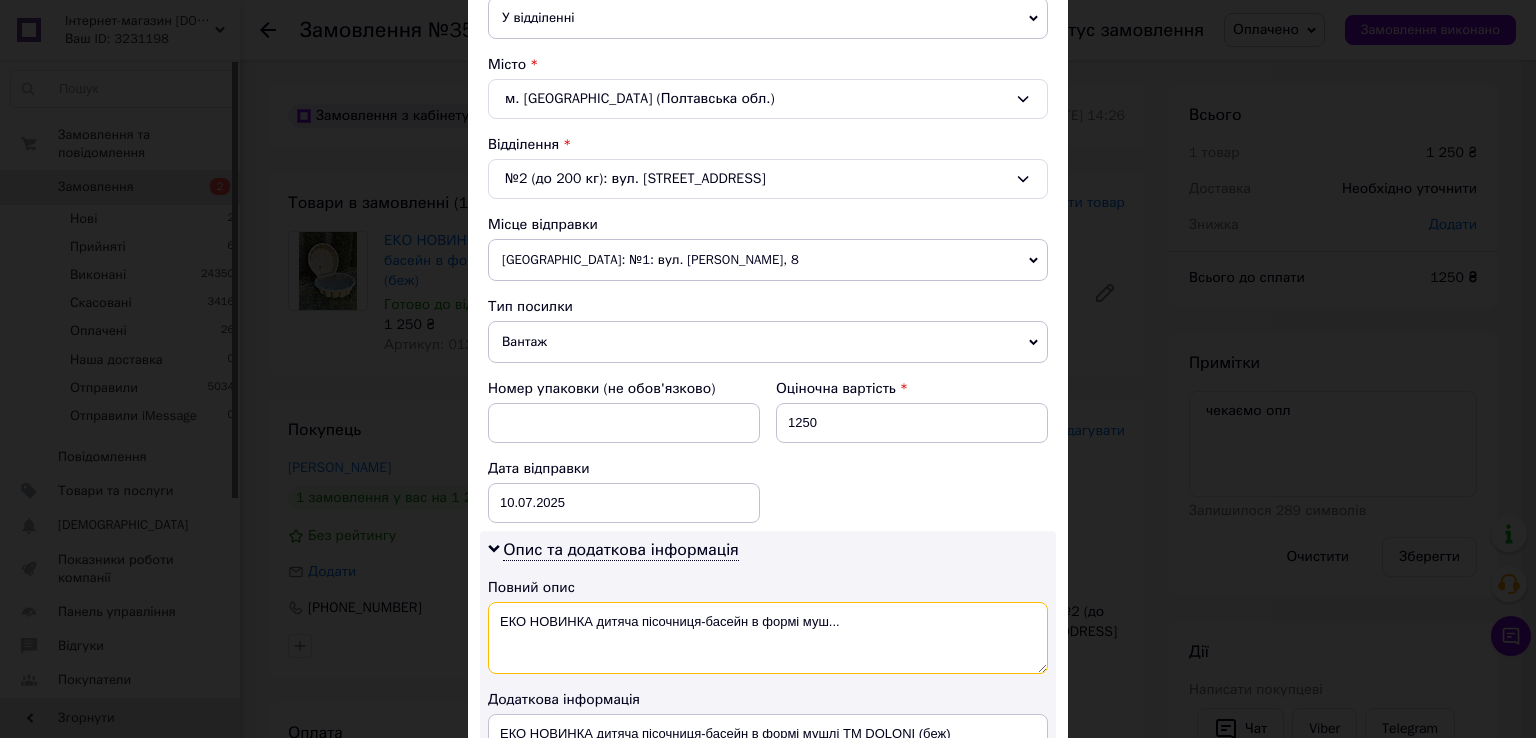 drag, startPoint x: 492, startPoint y: 613, endPoint x: 636, endPoint y: 625, distance: 144.49913 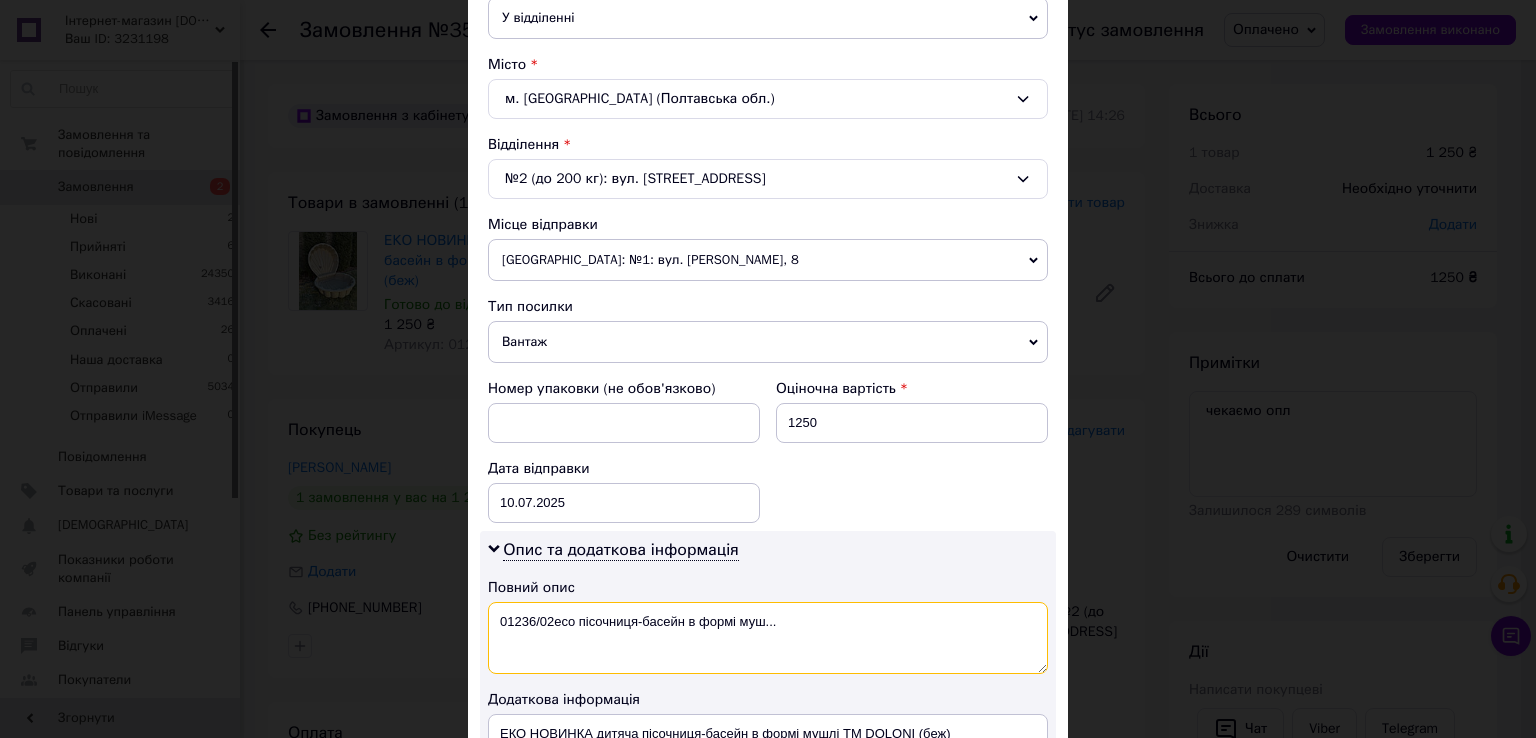 drag, startPoint x: 644, startPoint y: 614, endPoint x: 898, endPoint y: 629, distance: 254.44254 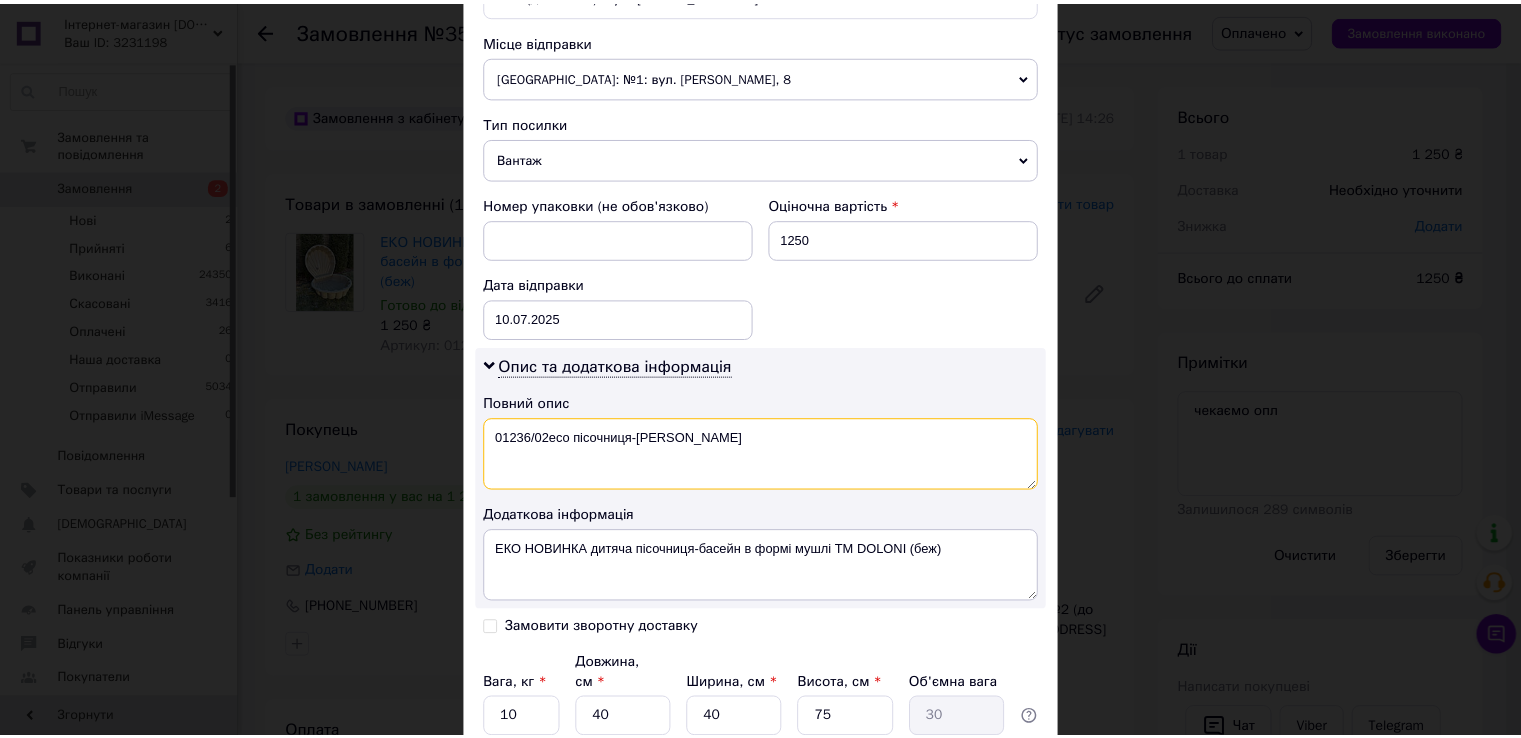 scroll, scrollTop: 844, scrollLeft: 0, axis: vertical 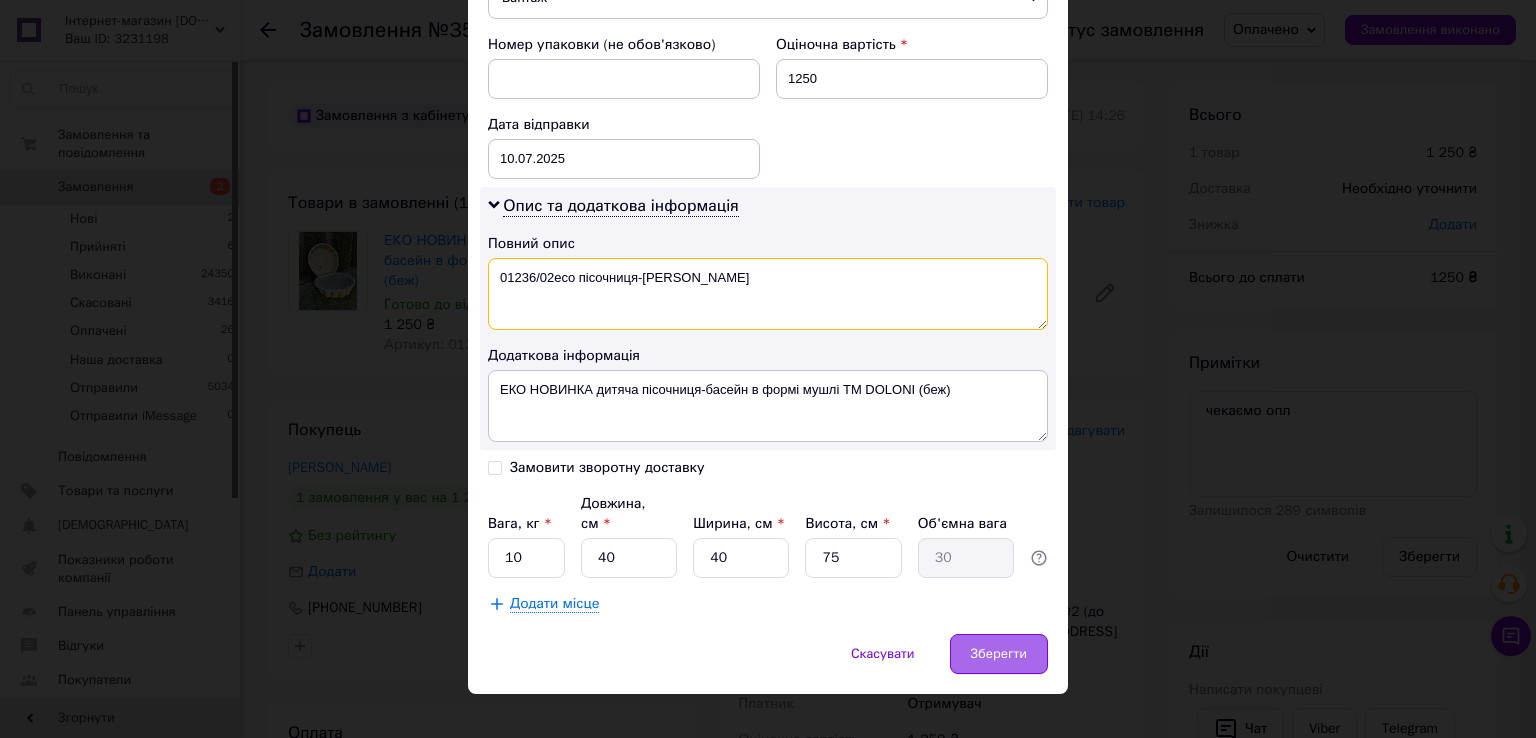 type on "01236/02eco пісочниця-мушля бежева" 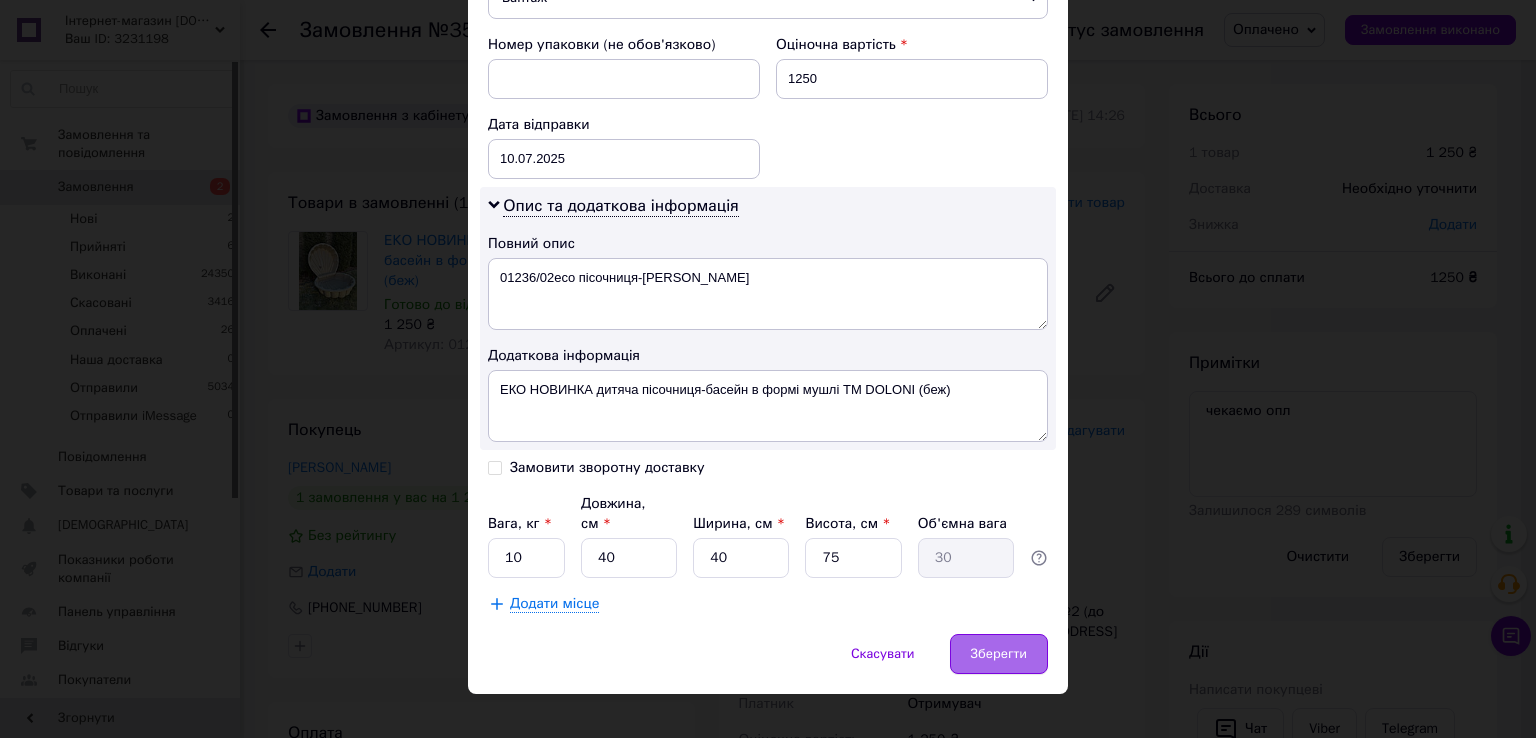 click on "Зберегти" at bounding box center [999, 654] 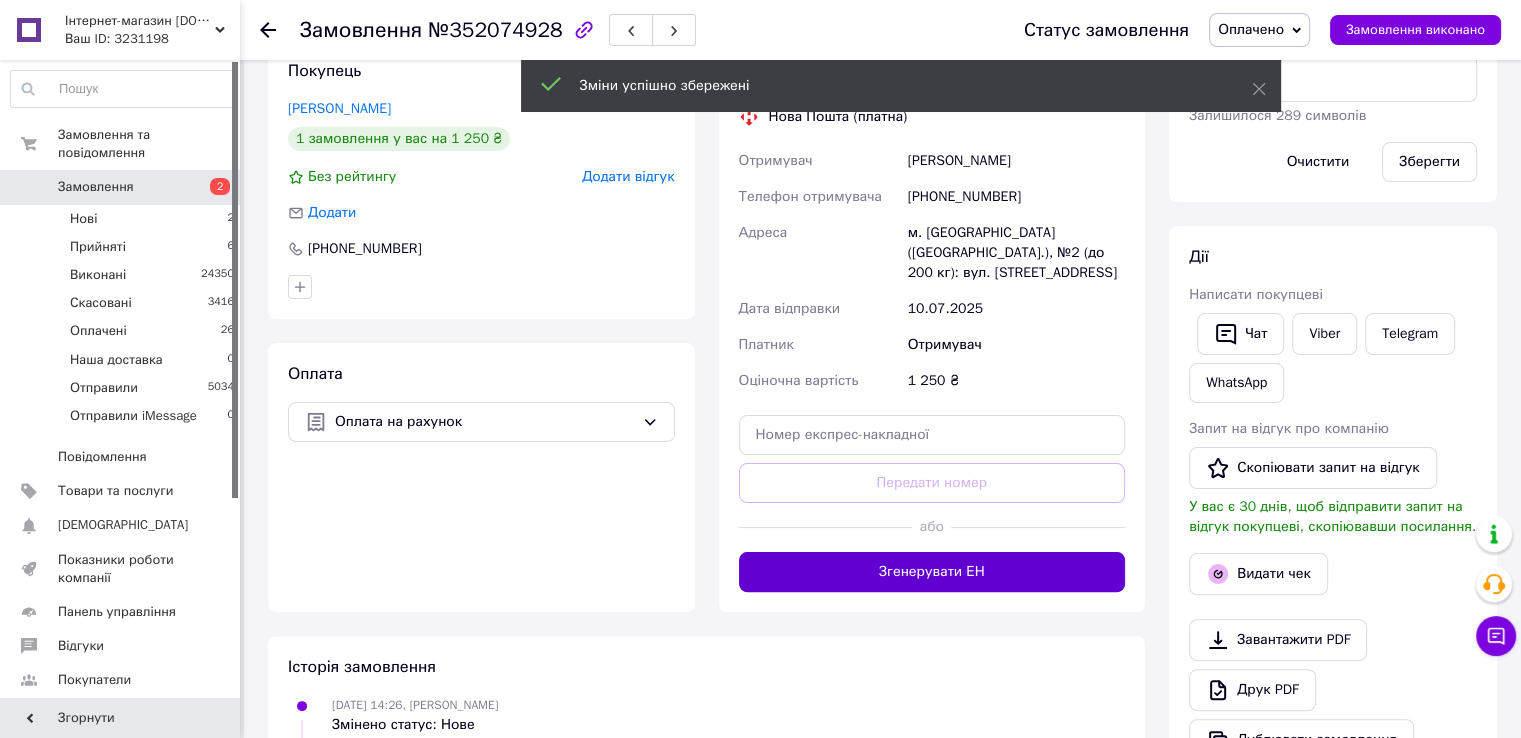 scroll, scrollTop: 400, scrollLeft: 0, axis: vertical 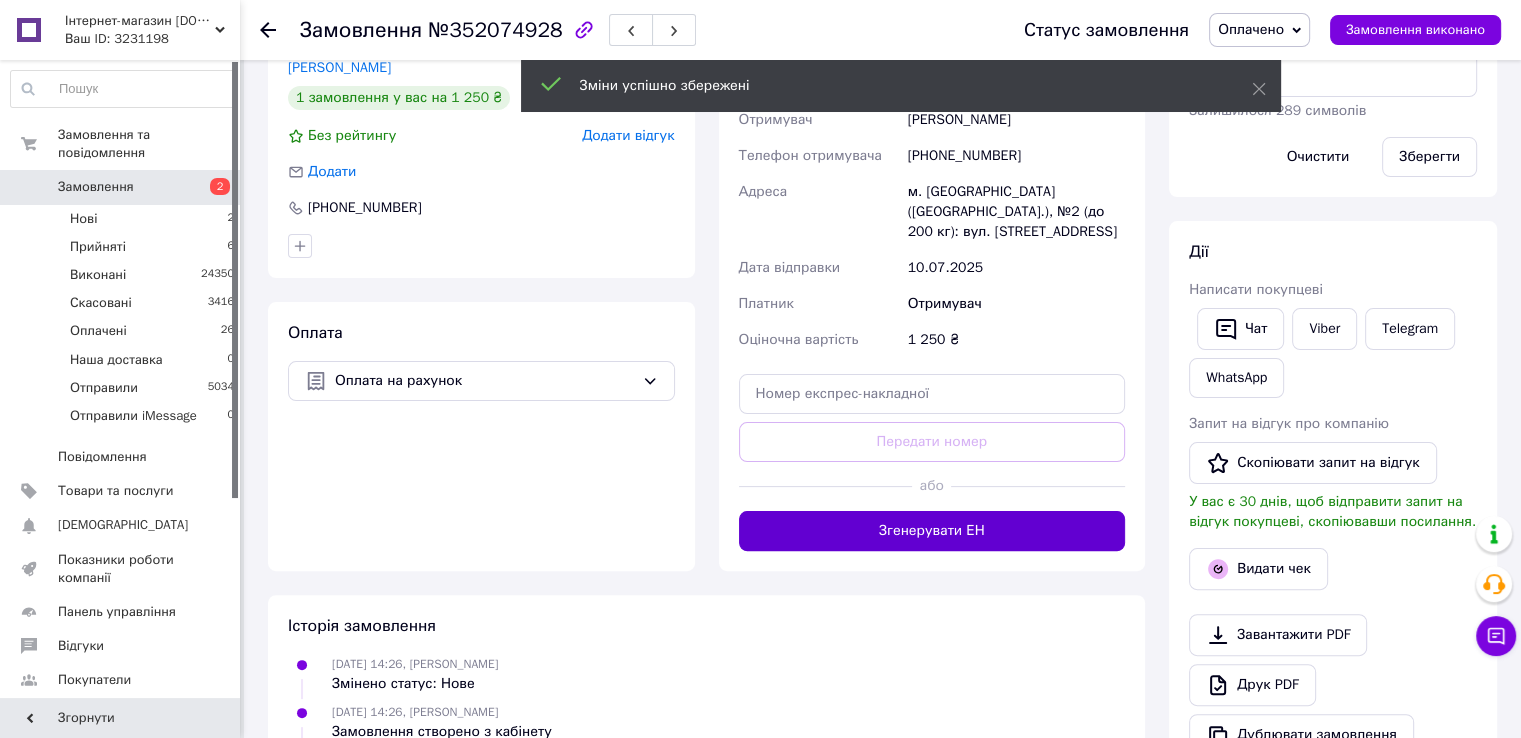 click on "Згенерувати ЕН" at bounding box center (932, 531) 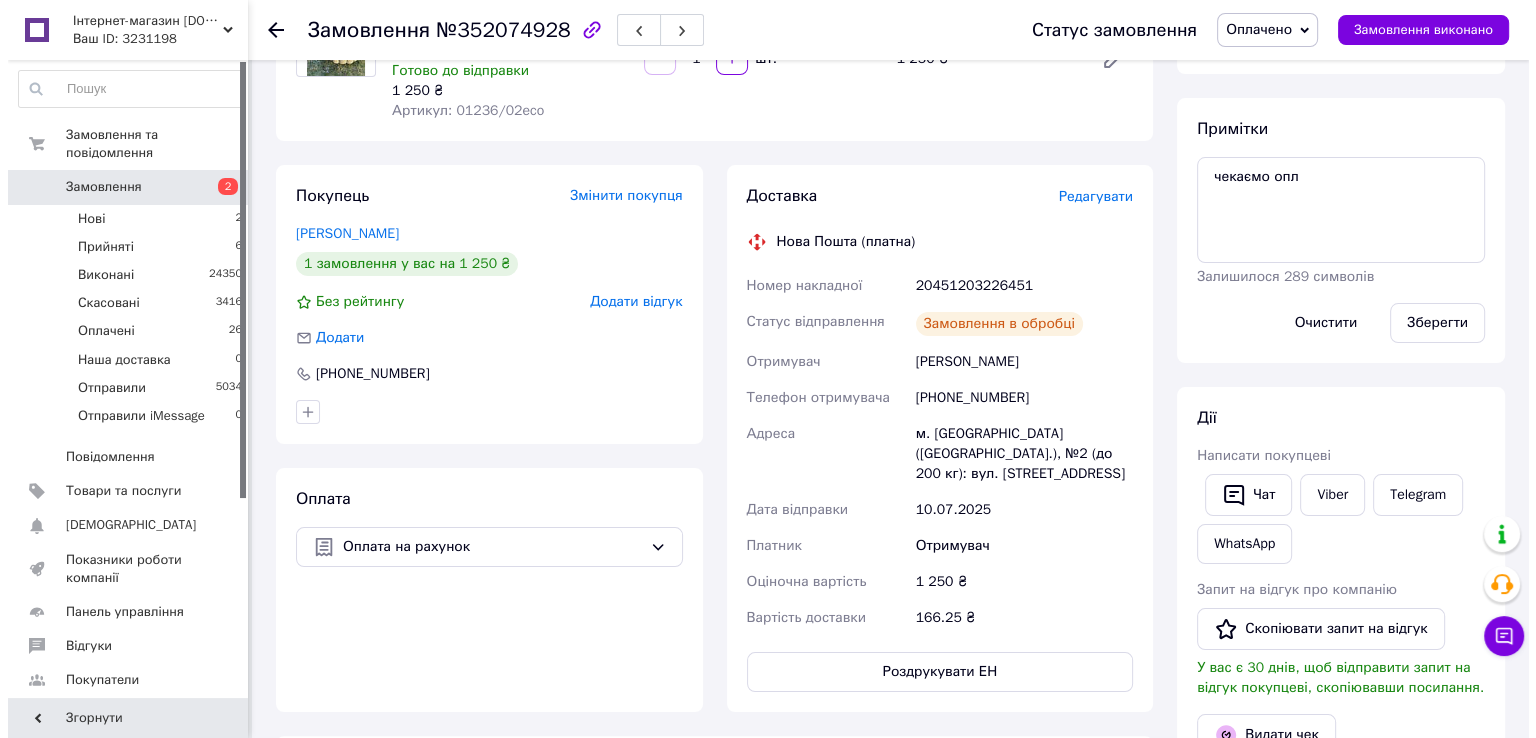 scroll, scrollTop: 0, scrollLeft: 0, axis: both 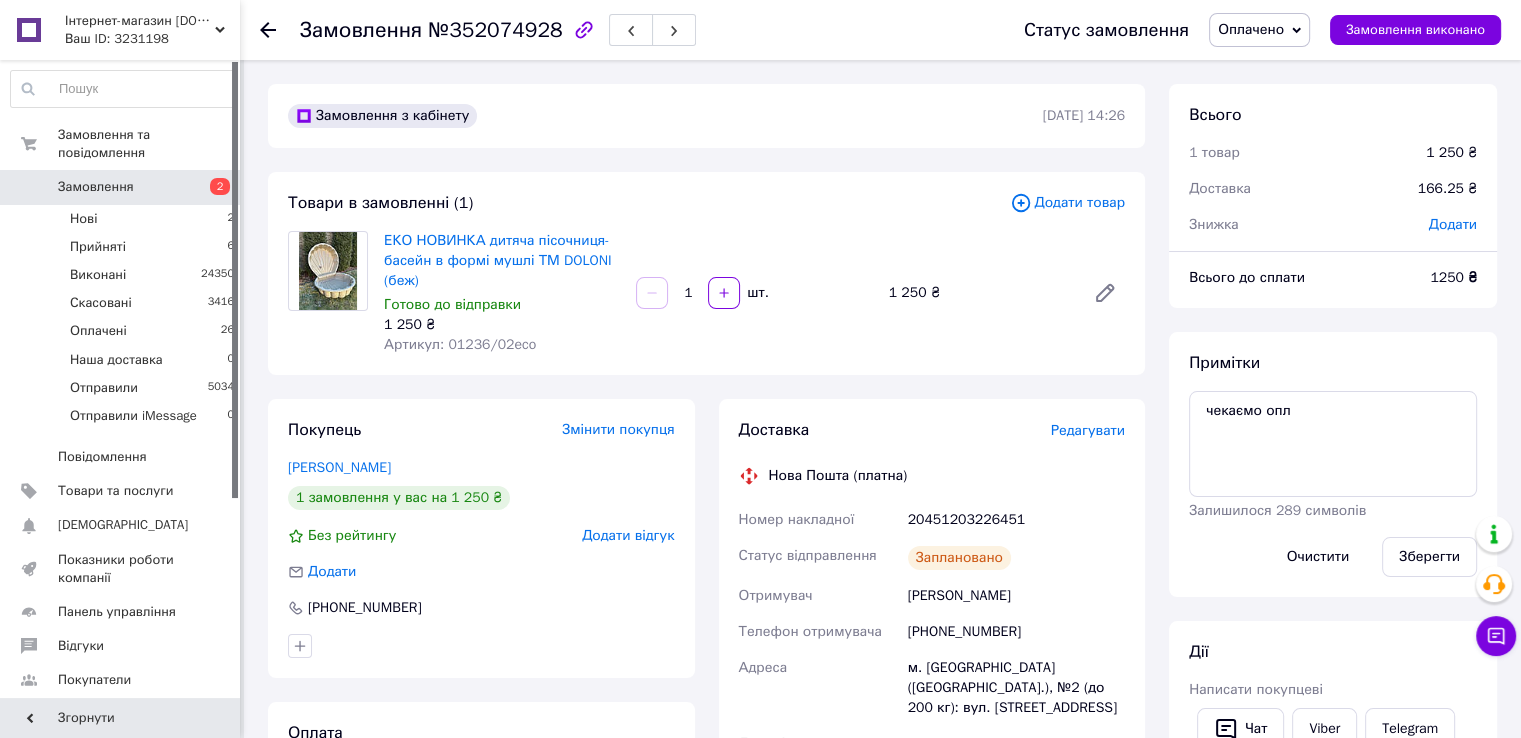 click on "20451203226451" at bounding box center [1016, 520] 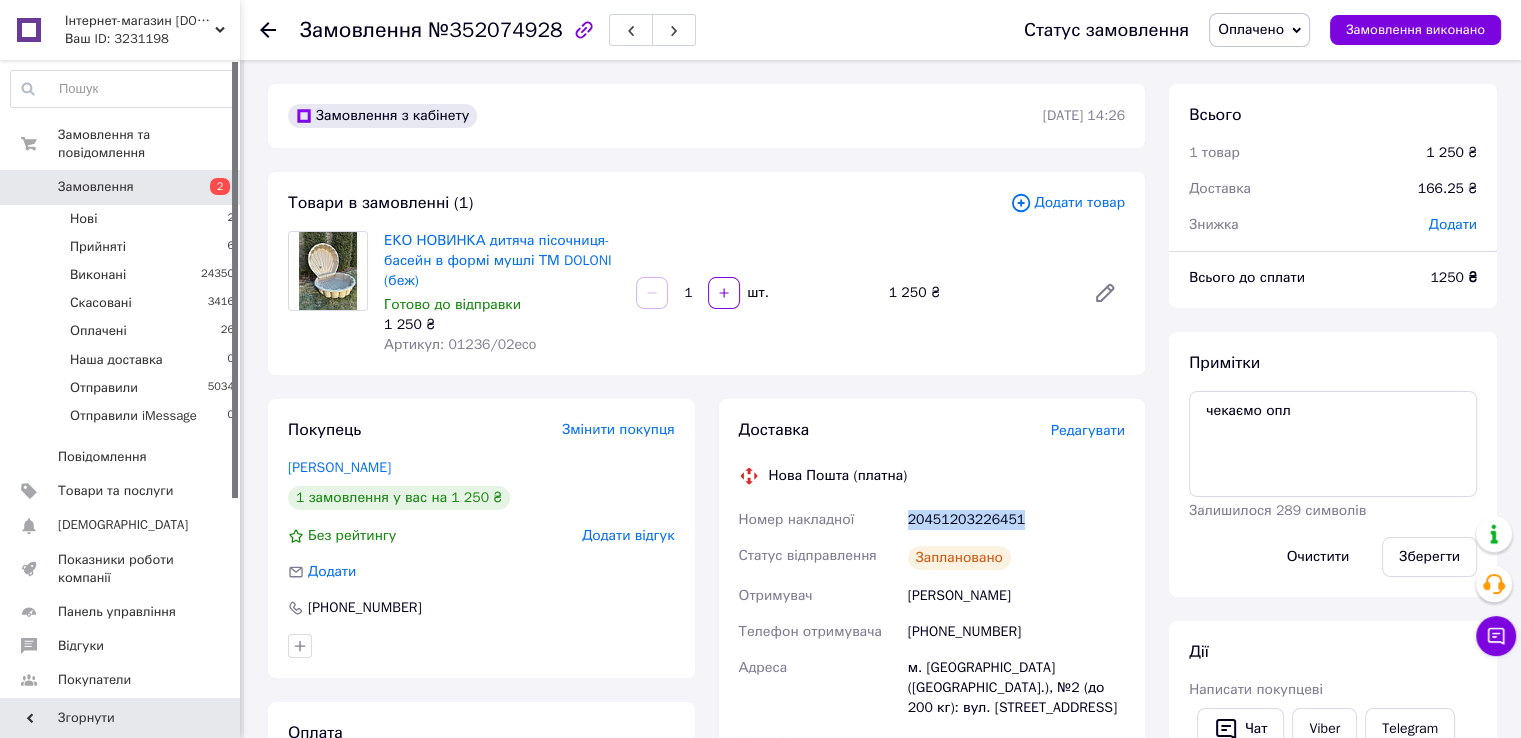 click on "20451203226451" at bounding box center [1016, 520] 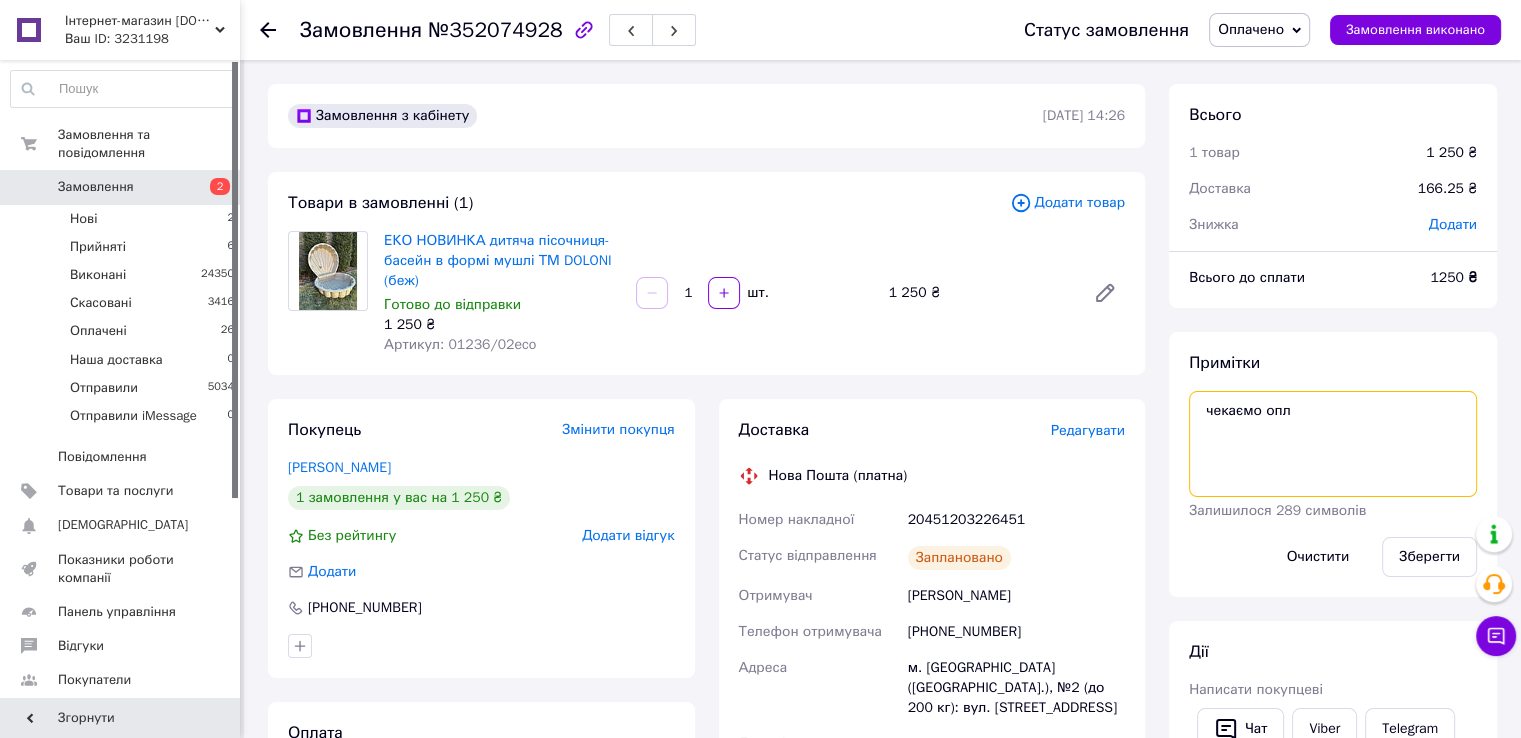 click on "чекаємо опл" at bounding box center [1333, 444] 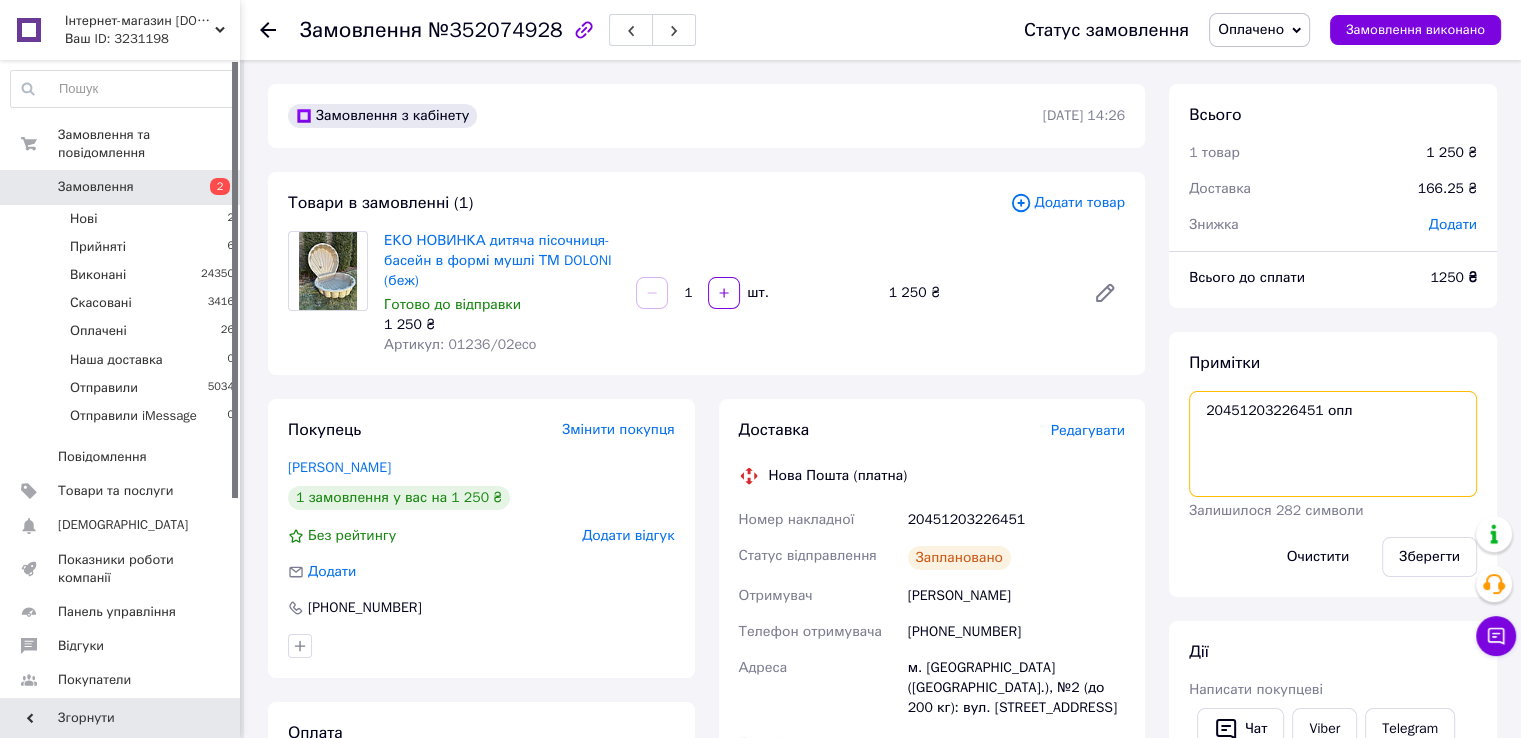 click on "20451203226451 опл" at bounding box center [1333, 444] 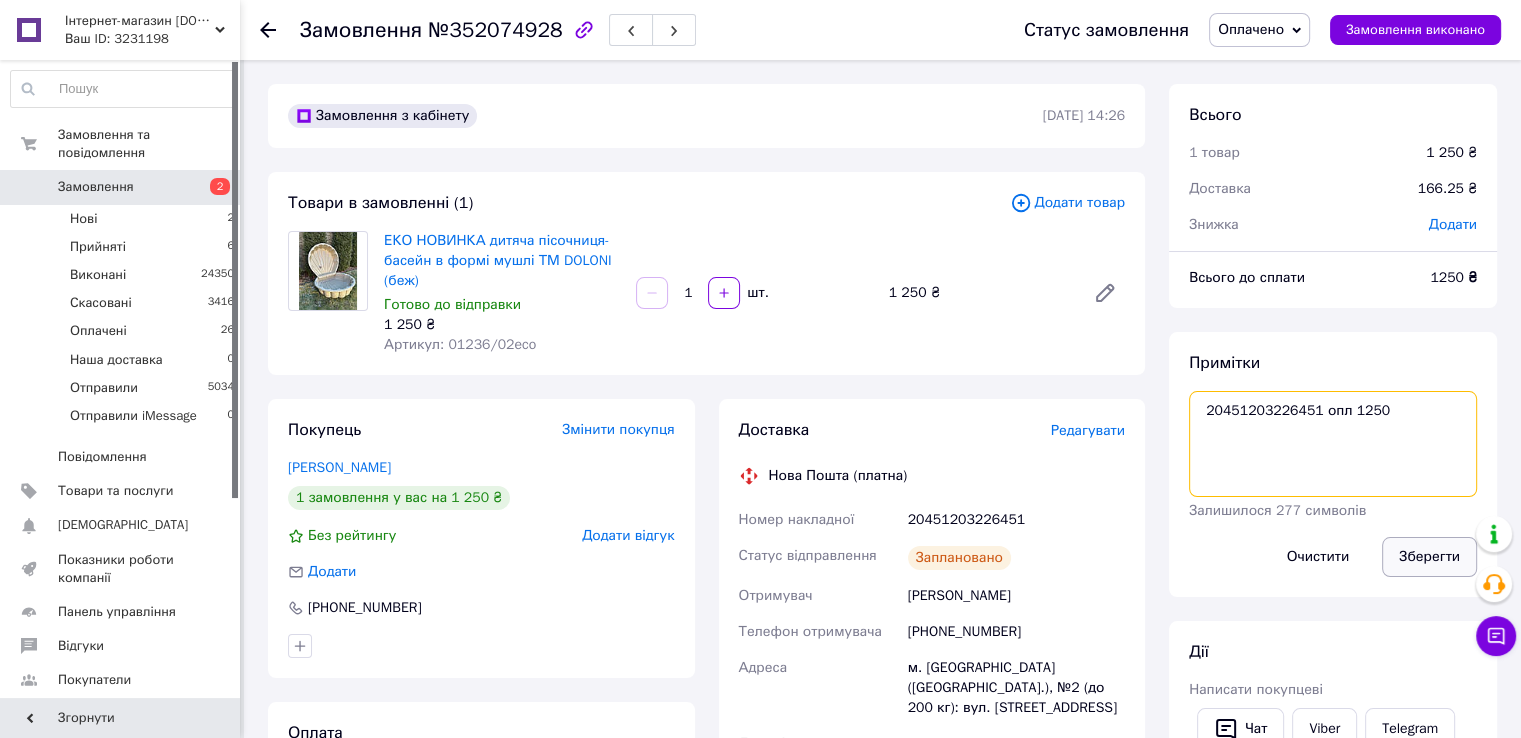 type on "20451203226451 опл 1250" 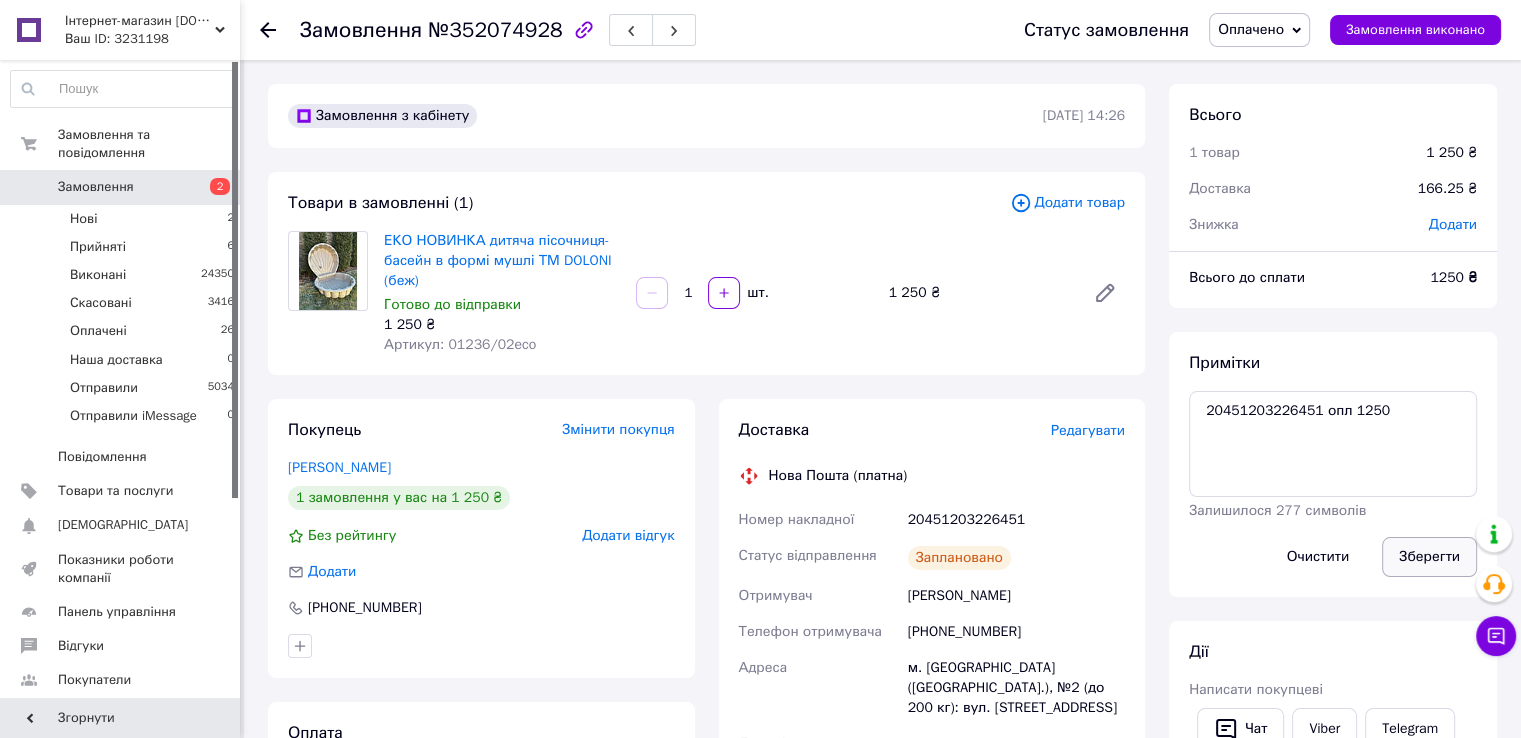 click on "Зберегти" at bounding box center [1429, 557] 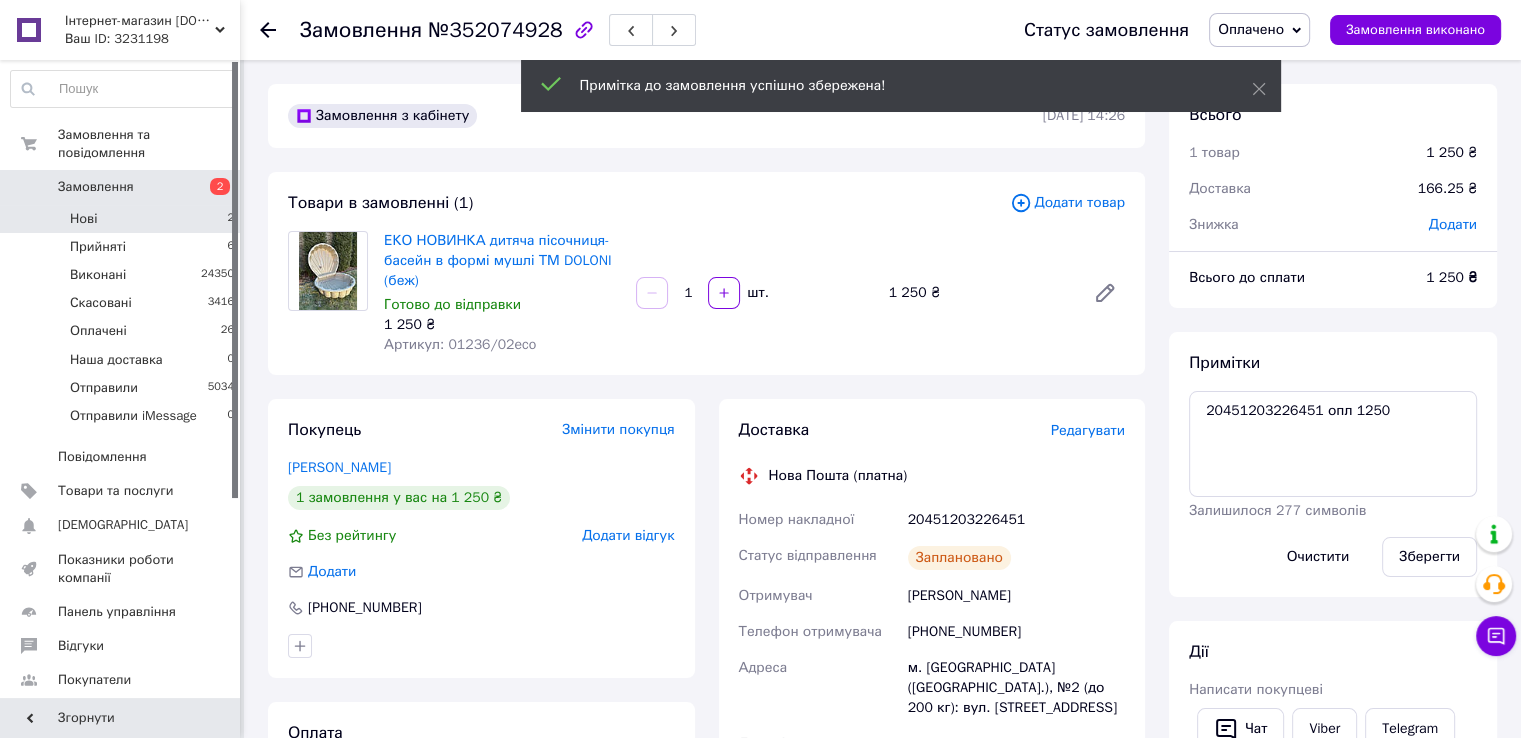click on "Нові" at bounding box center [83, 219] 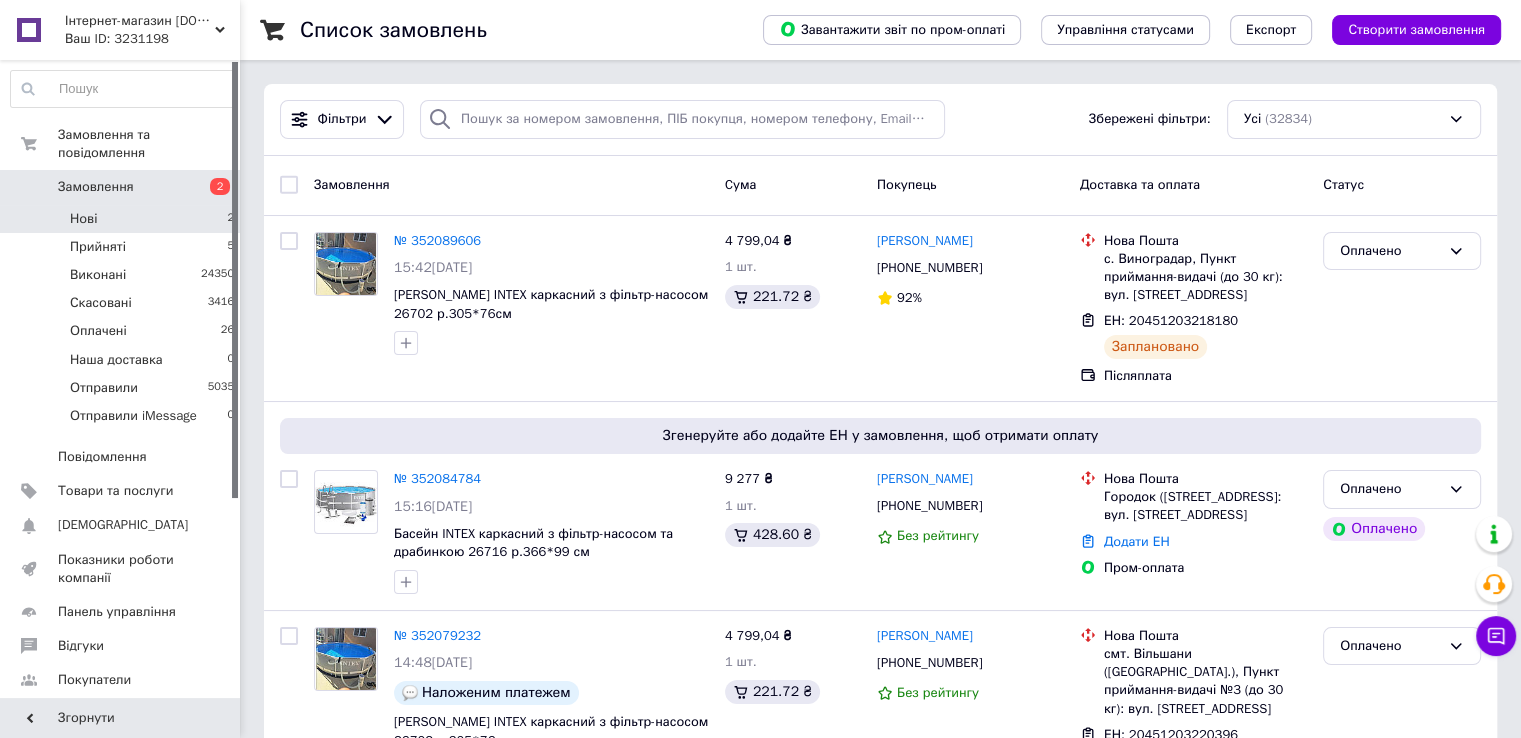 click on "Нові 2" at bounding box center (123, 219) 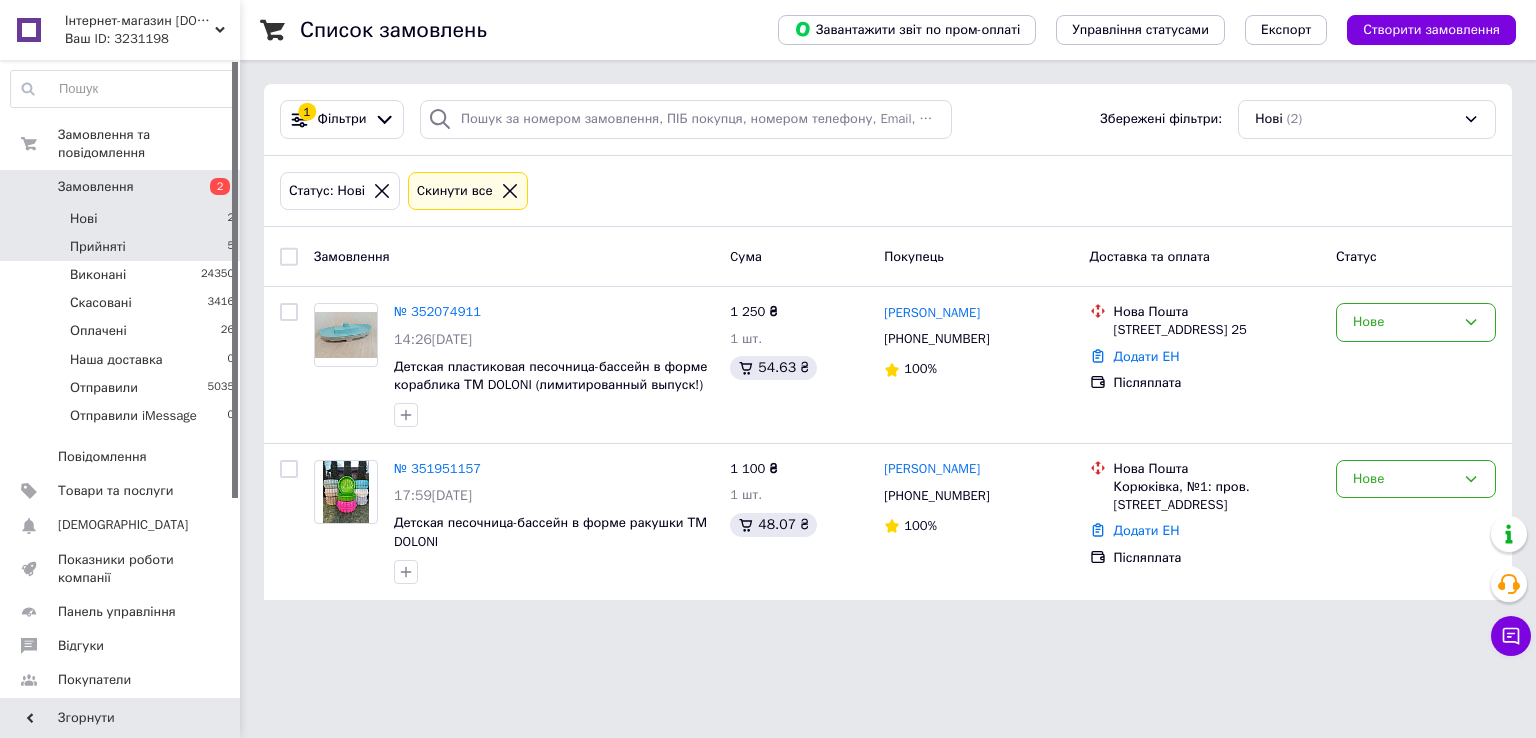 click on "Прийняті" at bounding box center [98, 247] 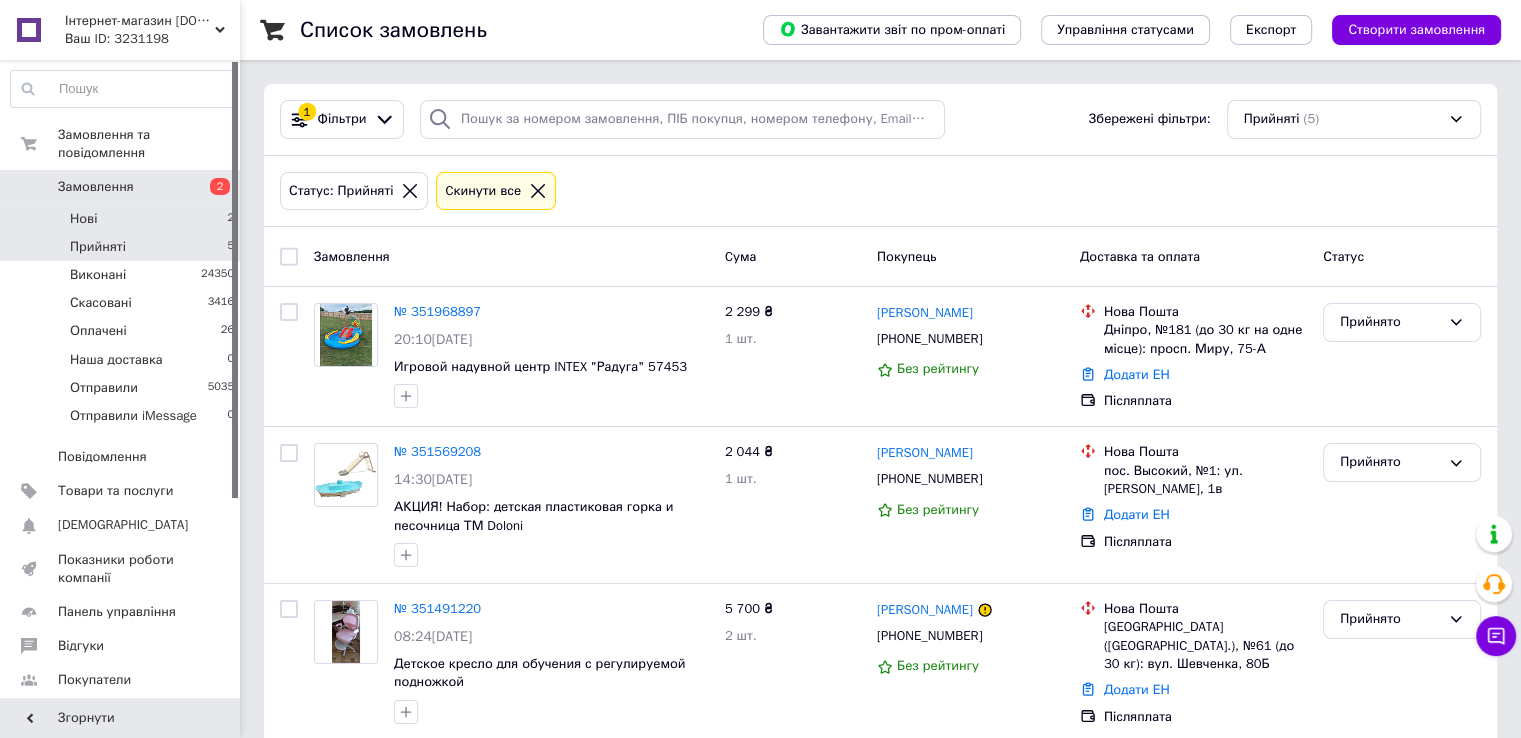 click on "Нові 2" at bounding box center [123, 219] 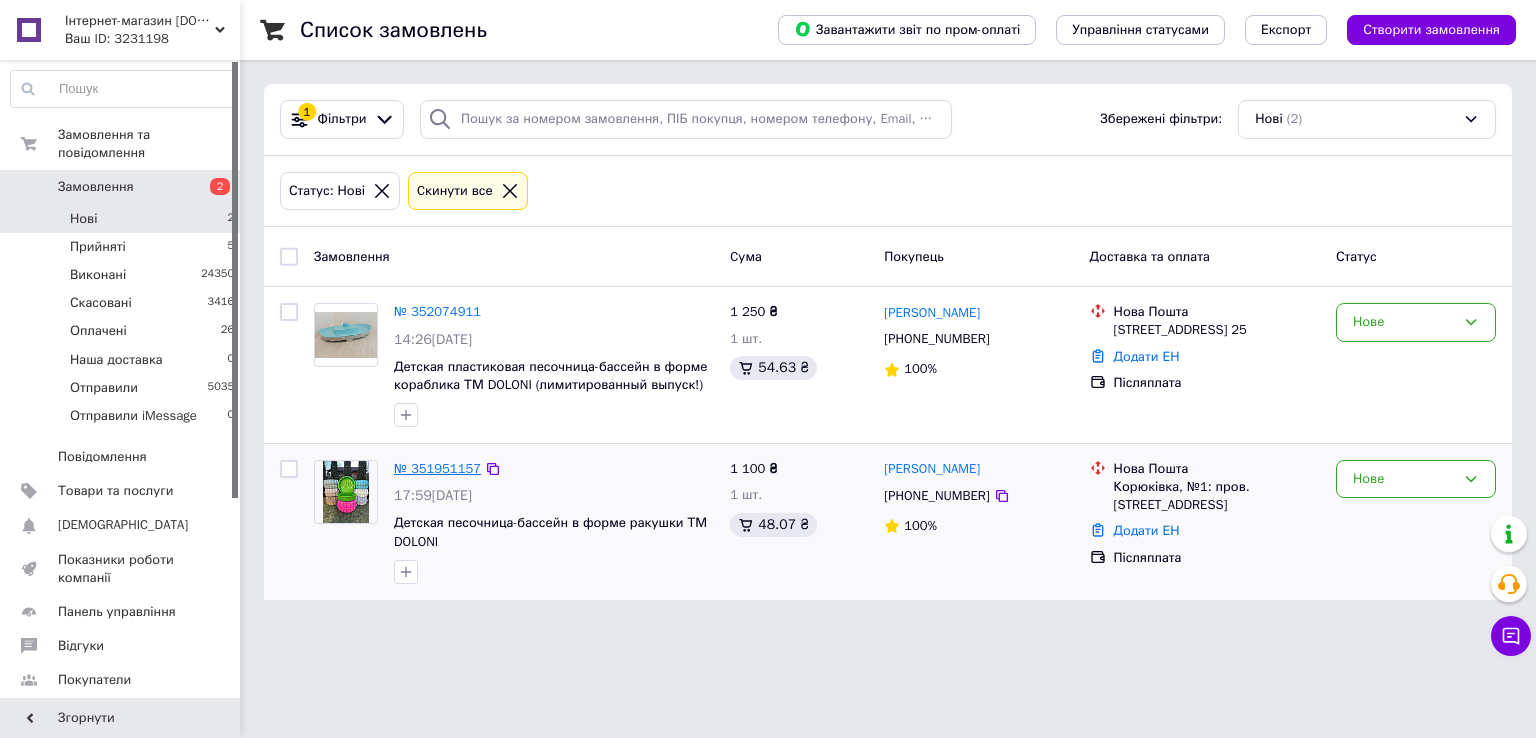 click on "№ 351951157" at bounding box center [437, 468] 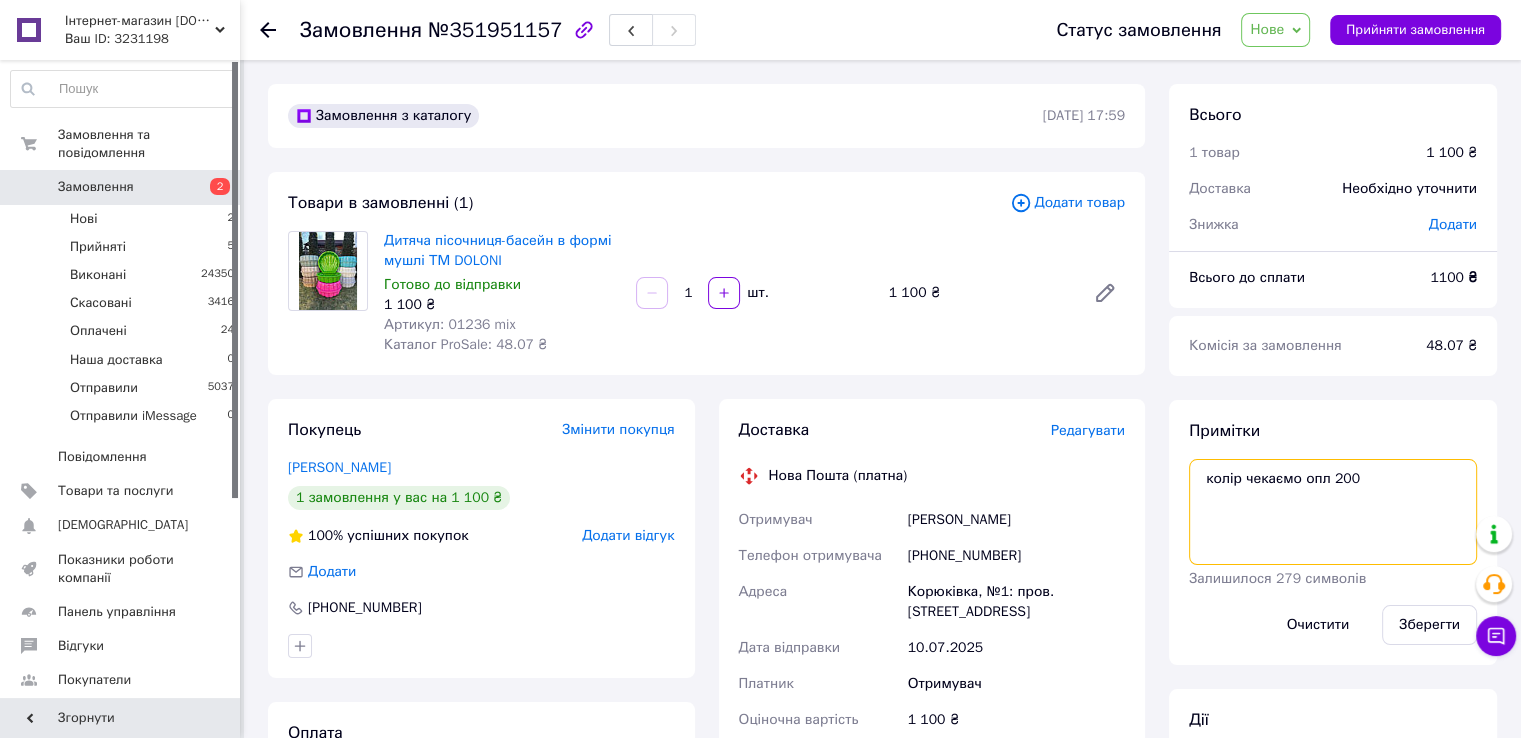 drag, startPoint x: 1204, startPoint y: 479, endPoint x: 1296, endPoint y: 482, distance: 92.0489 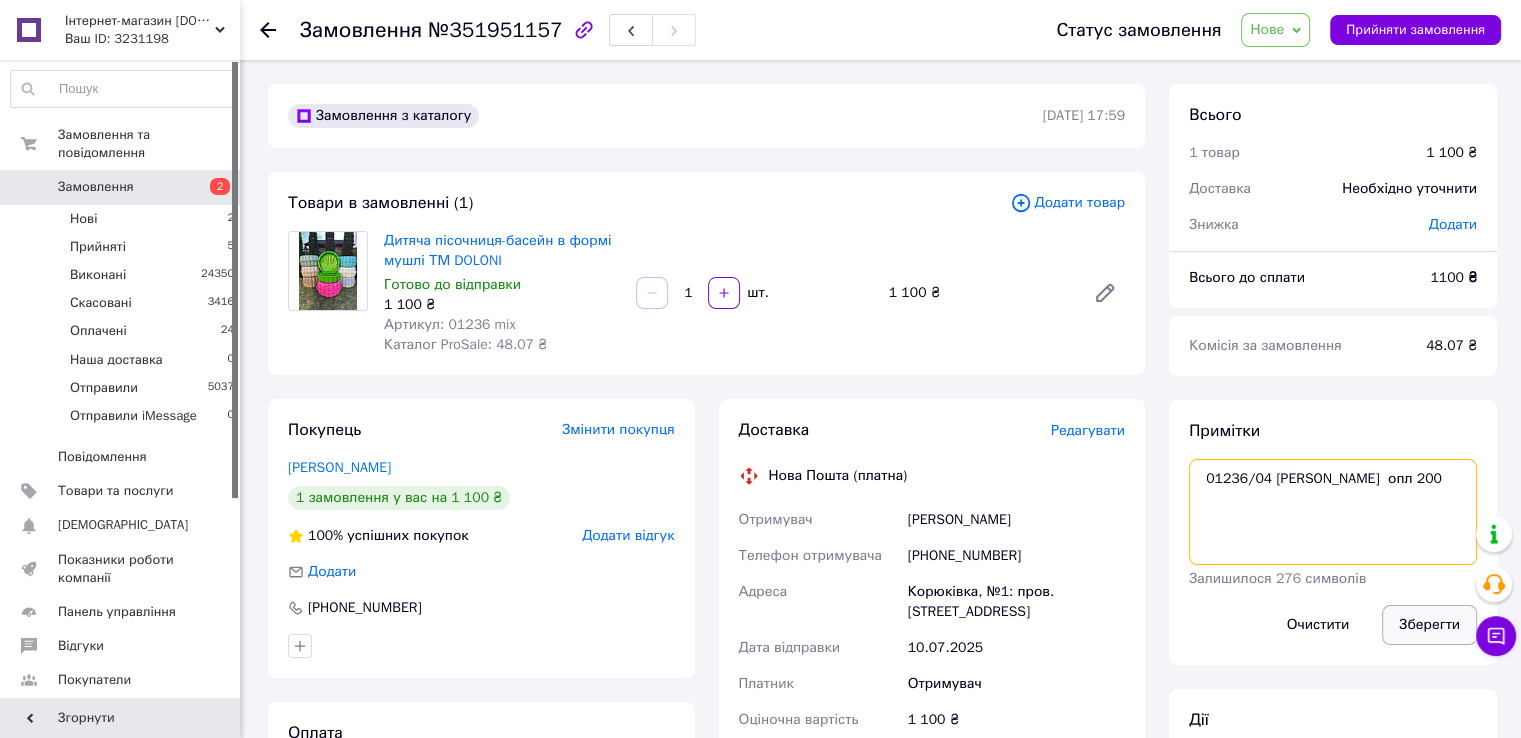 type on "01236/04 рожева  опл 200" 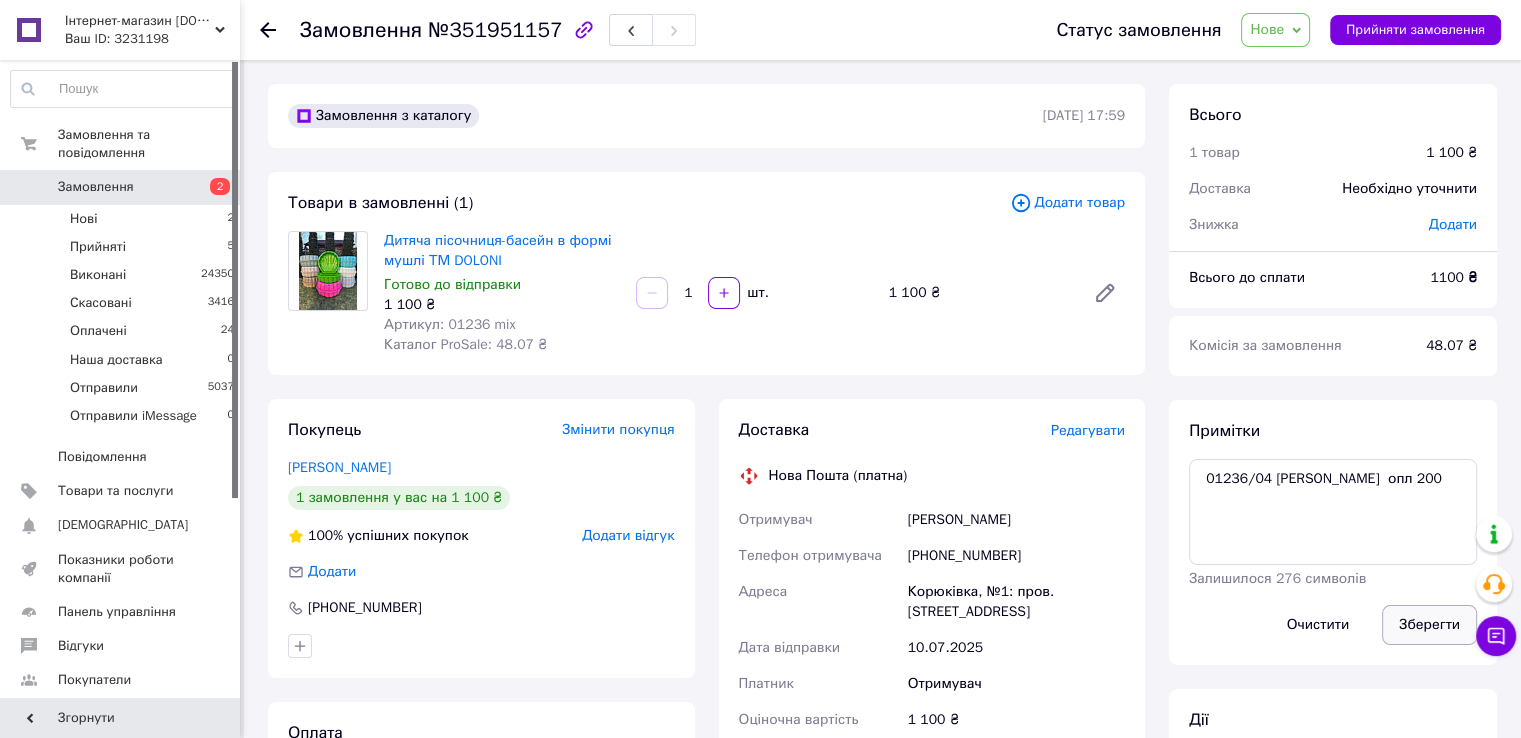 click on "Зберегти" at bounding box center [1429, 625] 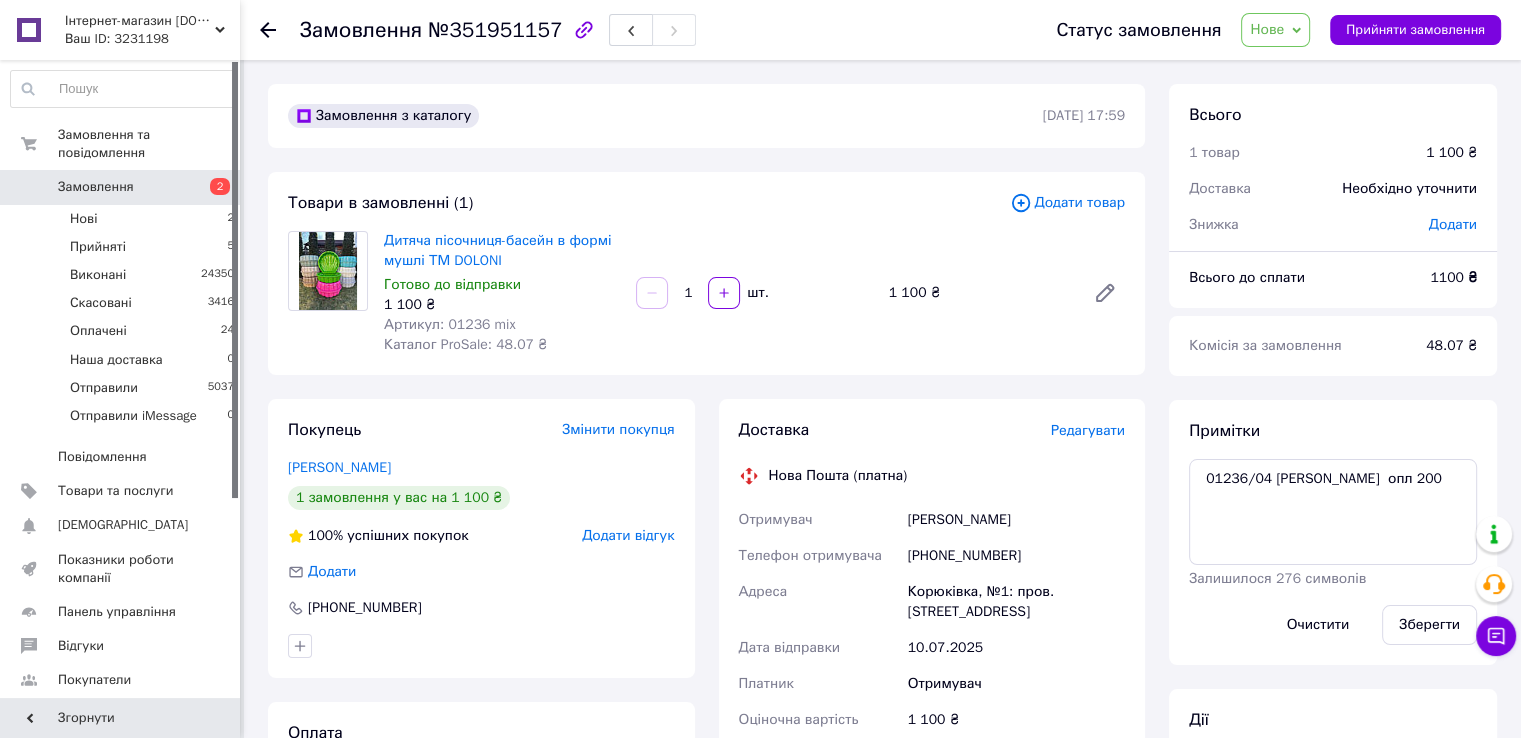 click on "Редагувати" at bounding box center [1088, 430] 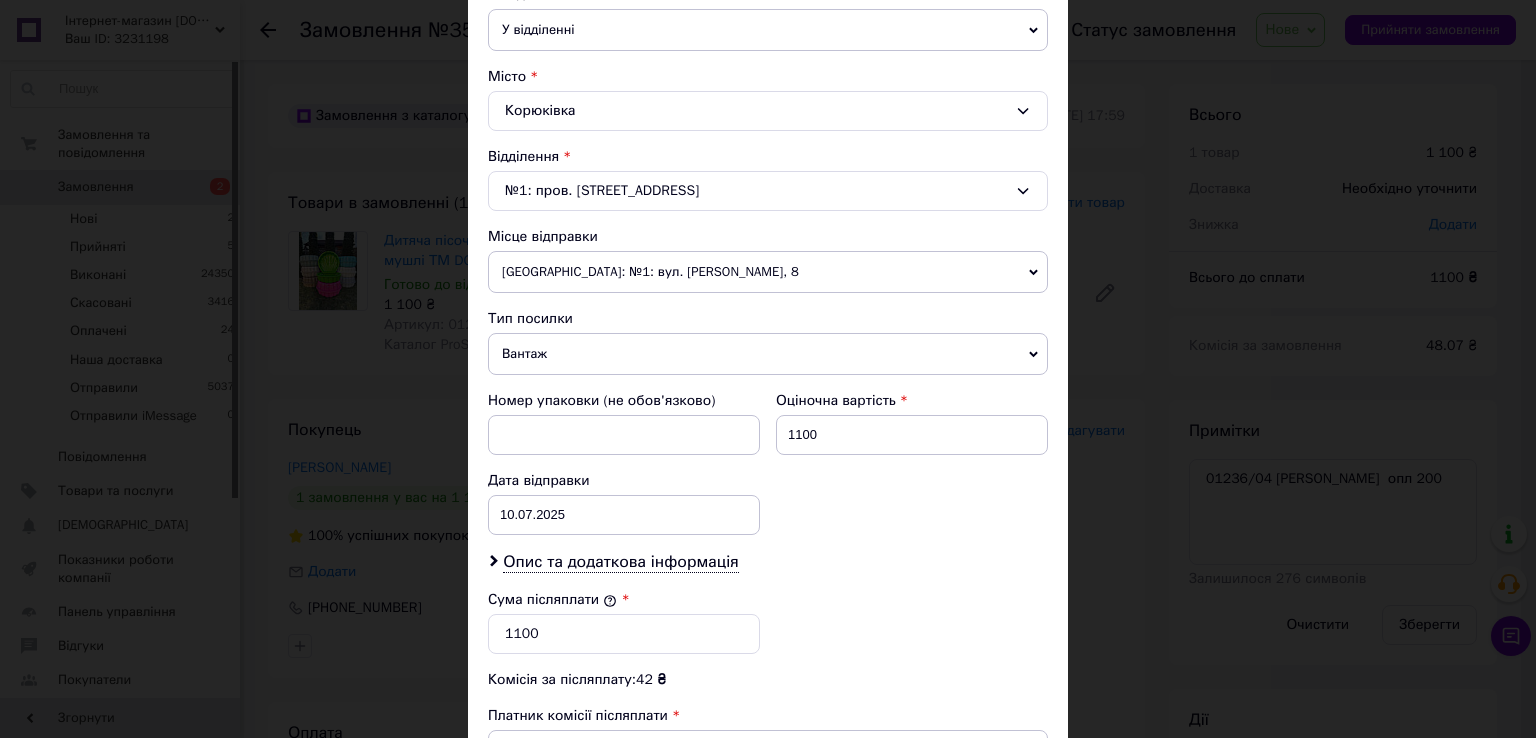 scroll, scrollTop: 700, scrollLeft: 0, axis: vertical 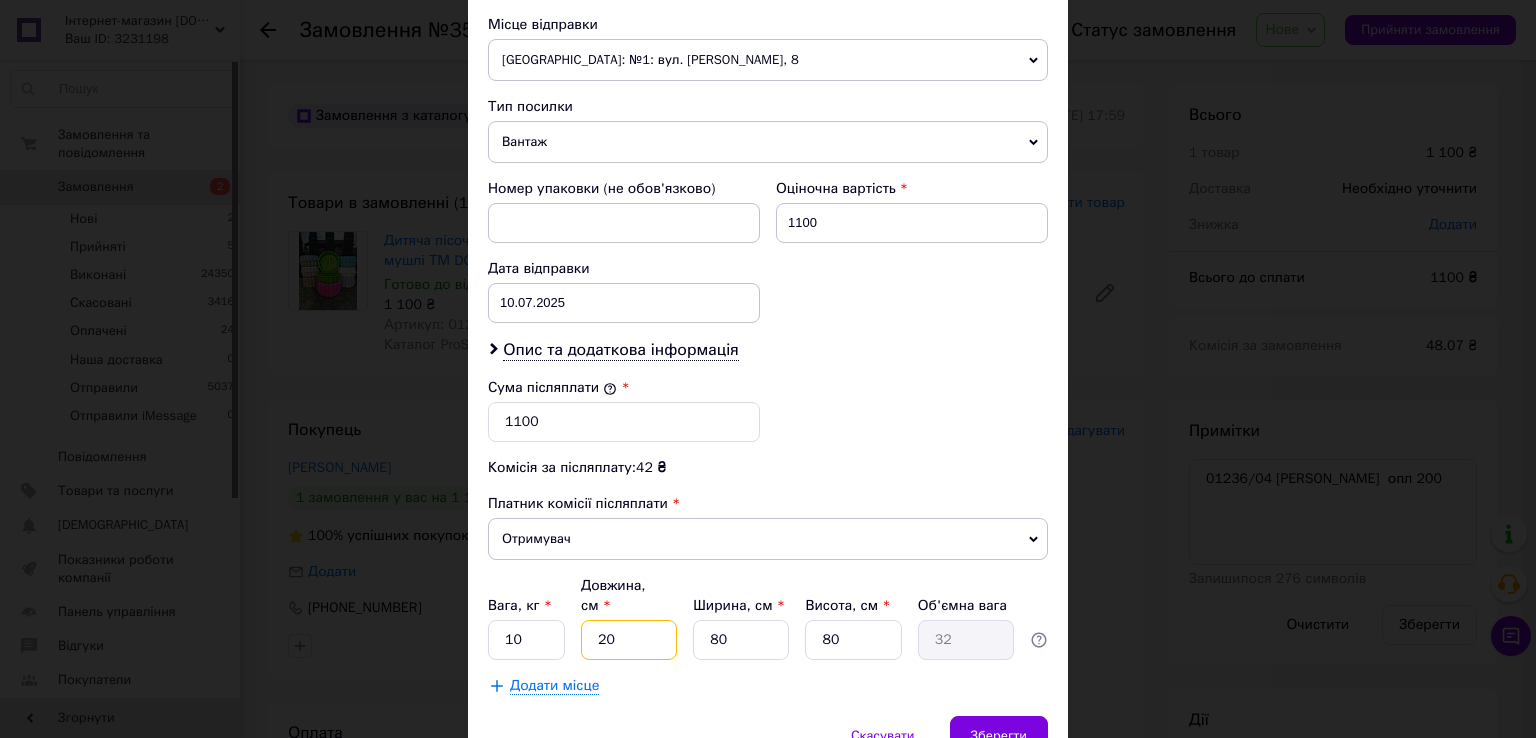 click on "20" at bounding box center [629, 640] 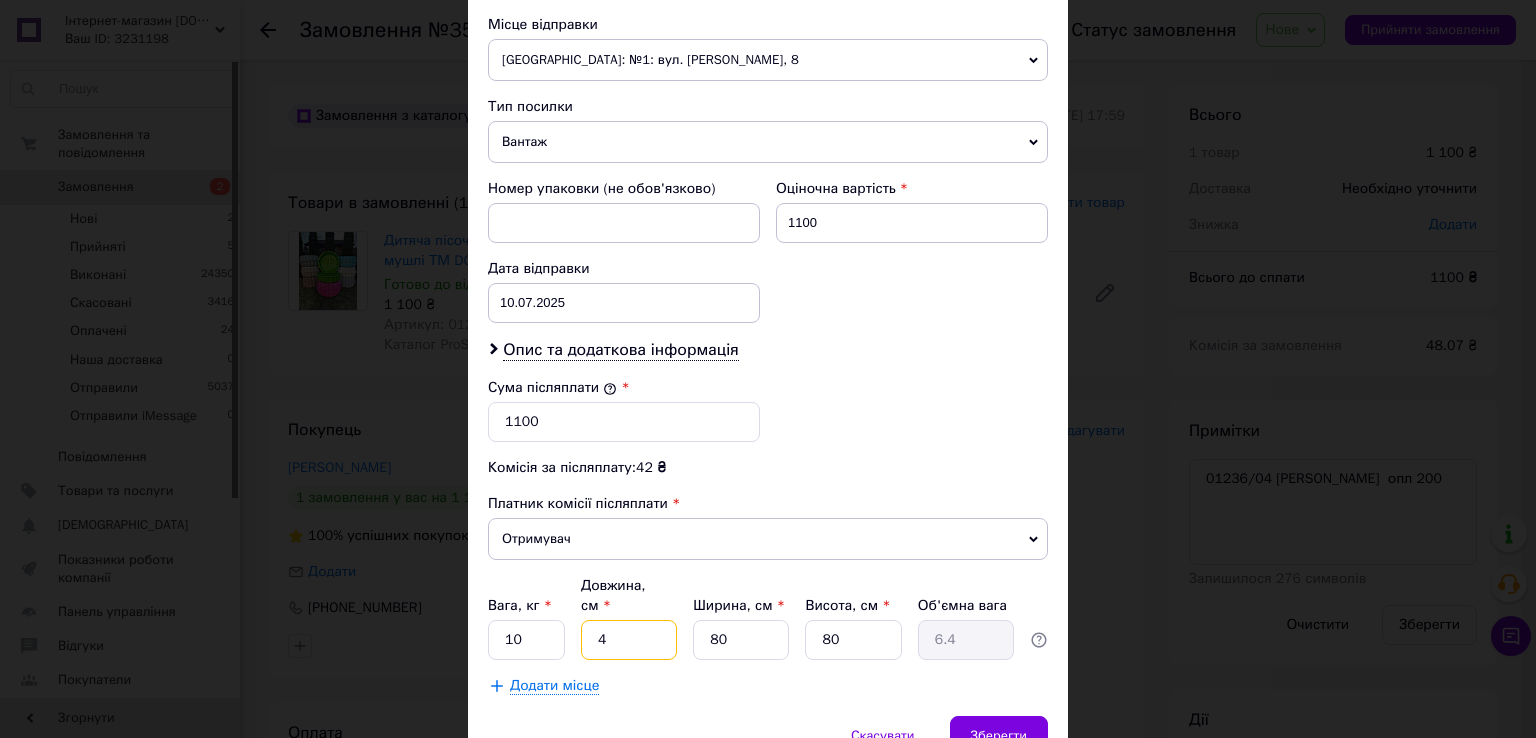 type on "40" 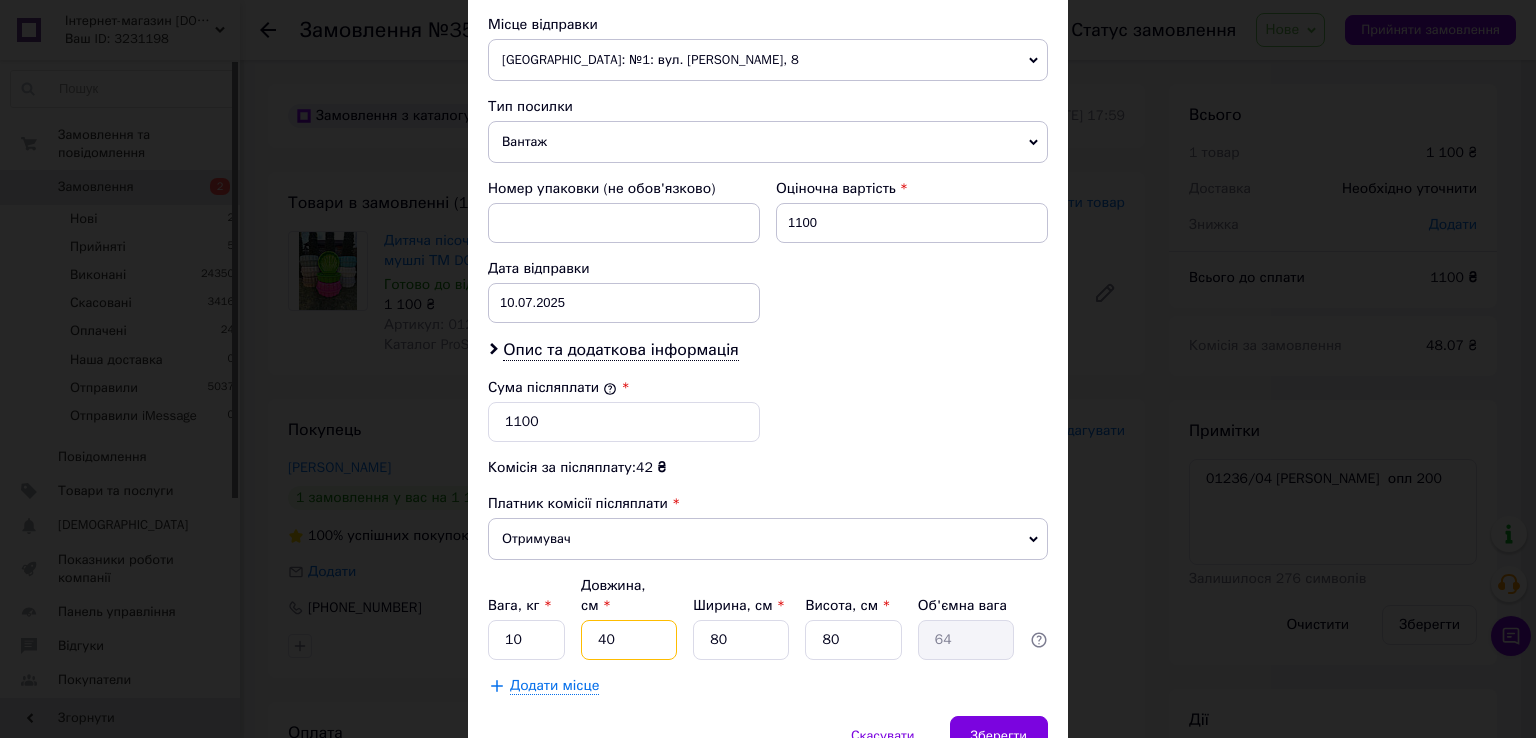 type on "40" 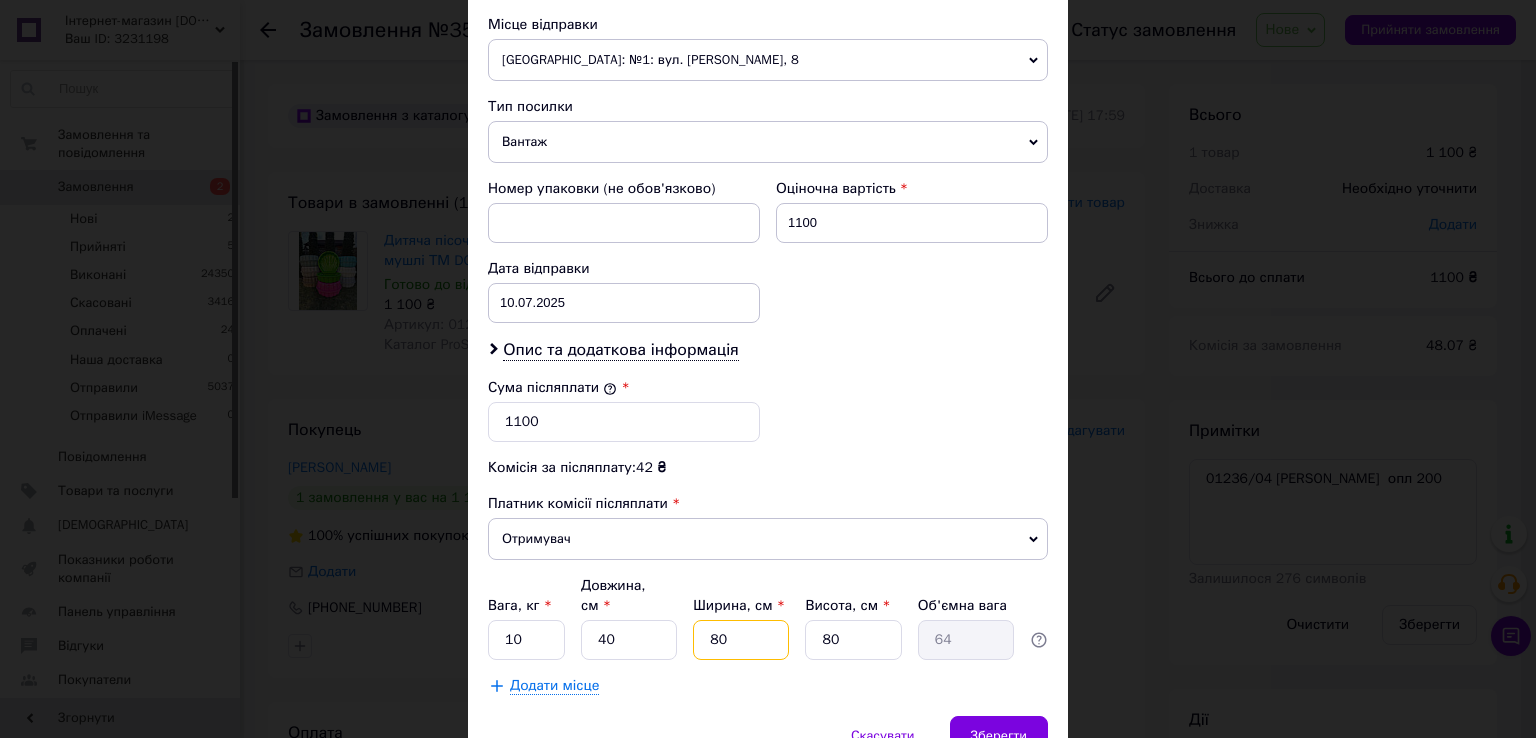 click on "80" at bounding box center (741, 640) 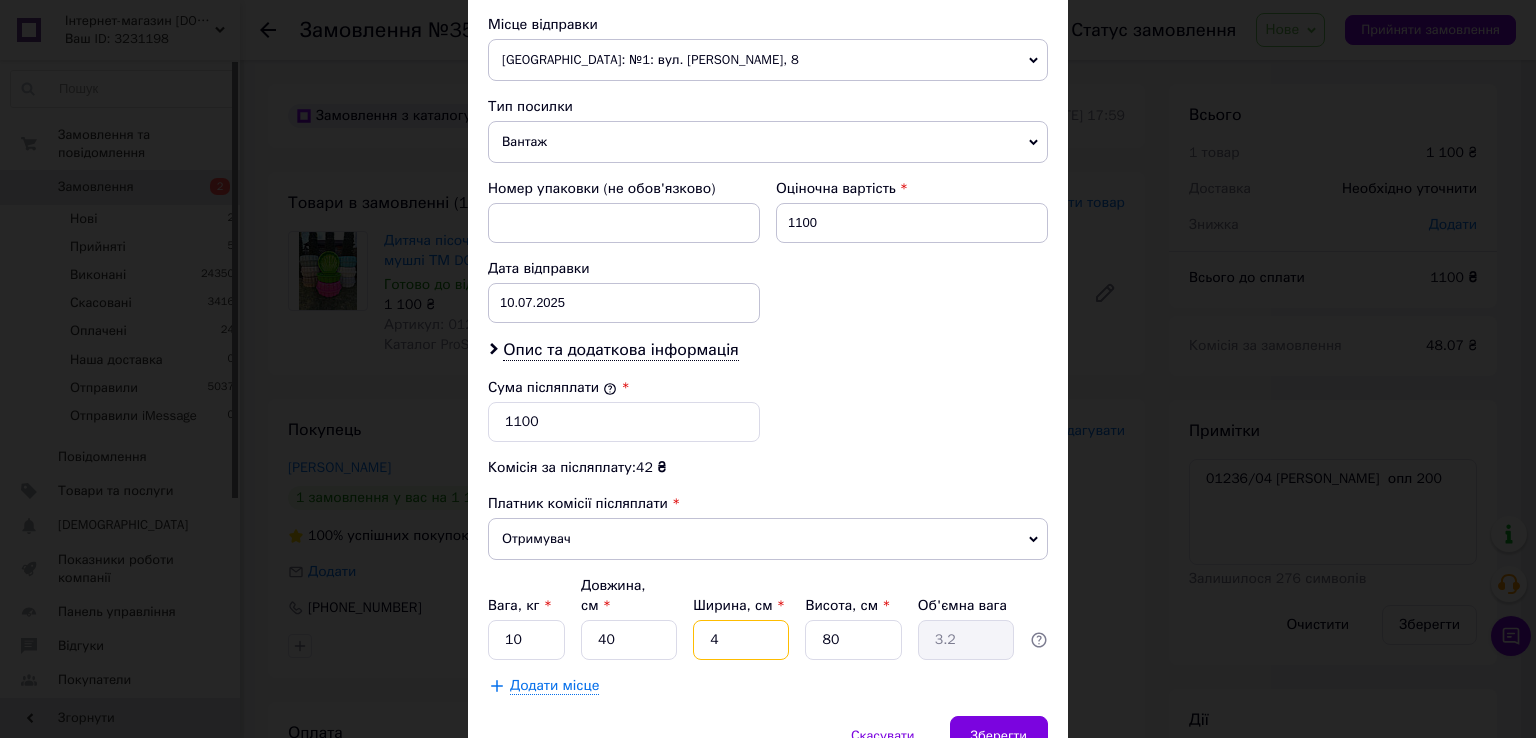 type on "40" 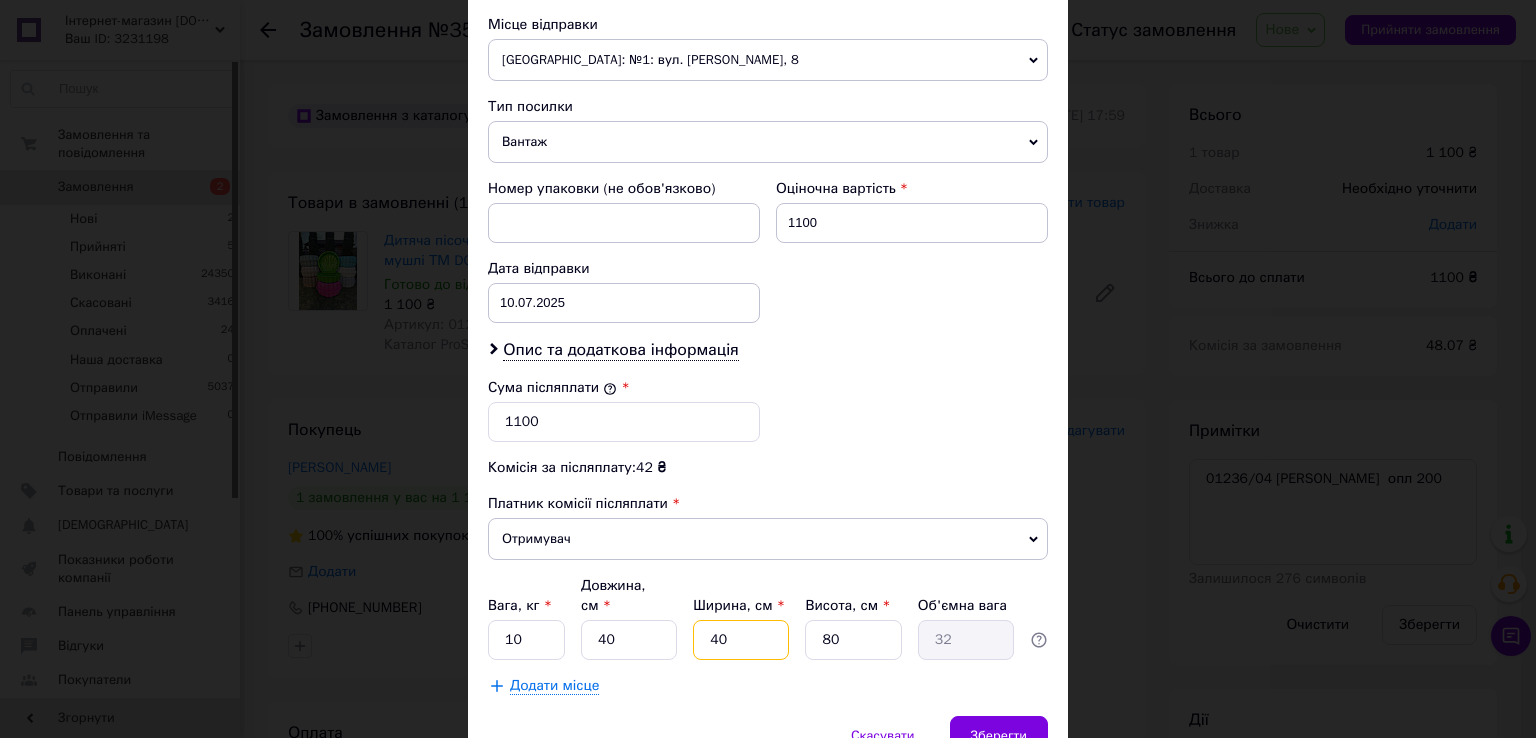type on "40" 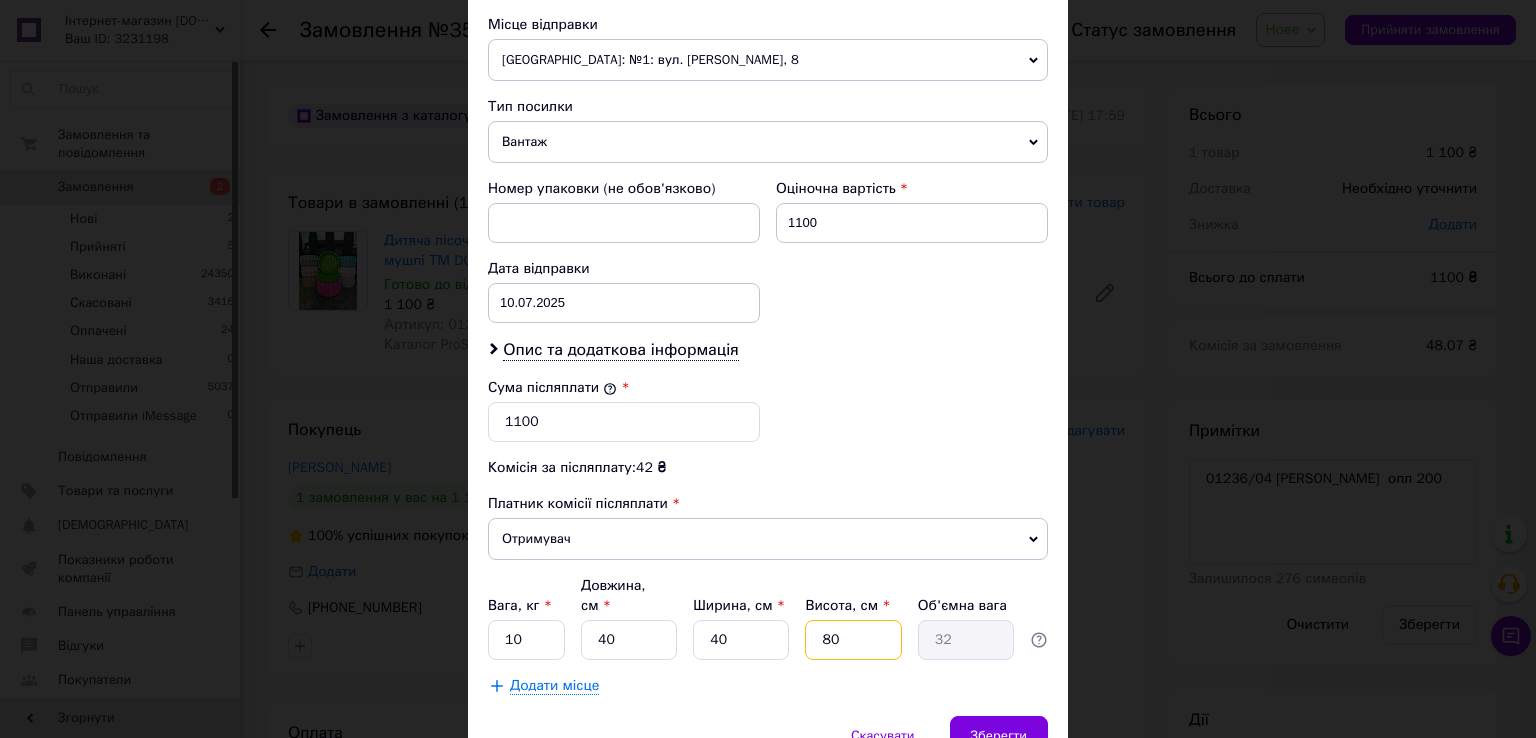 click on "80" at bounding box center [853, 640] 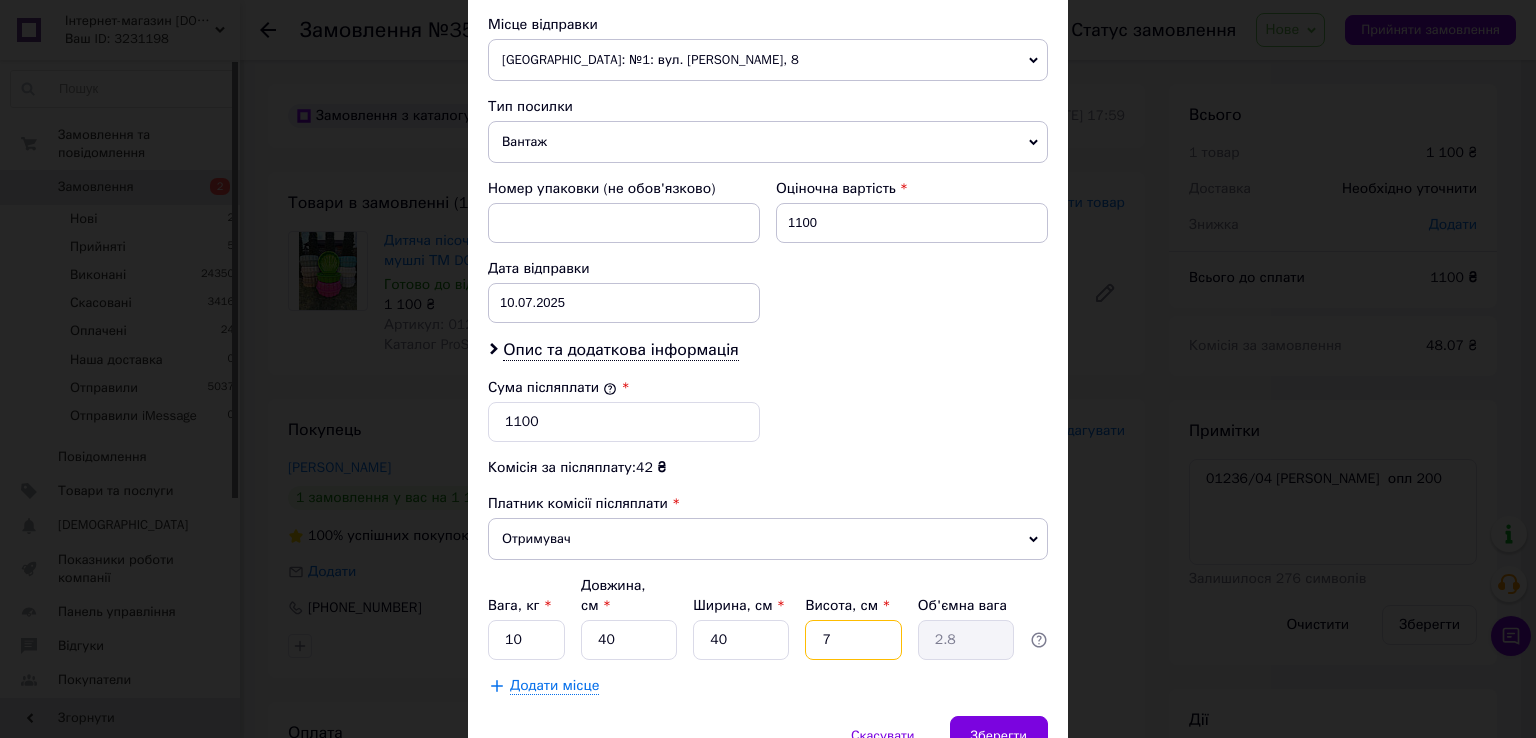 type on "75" 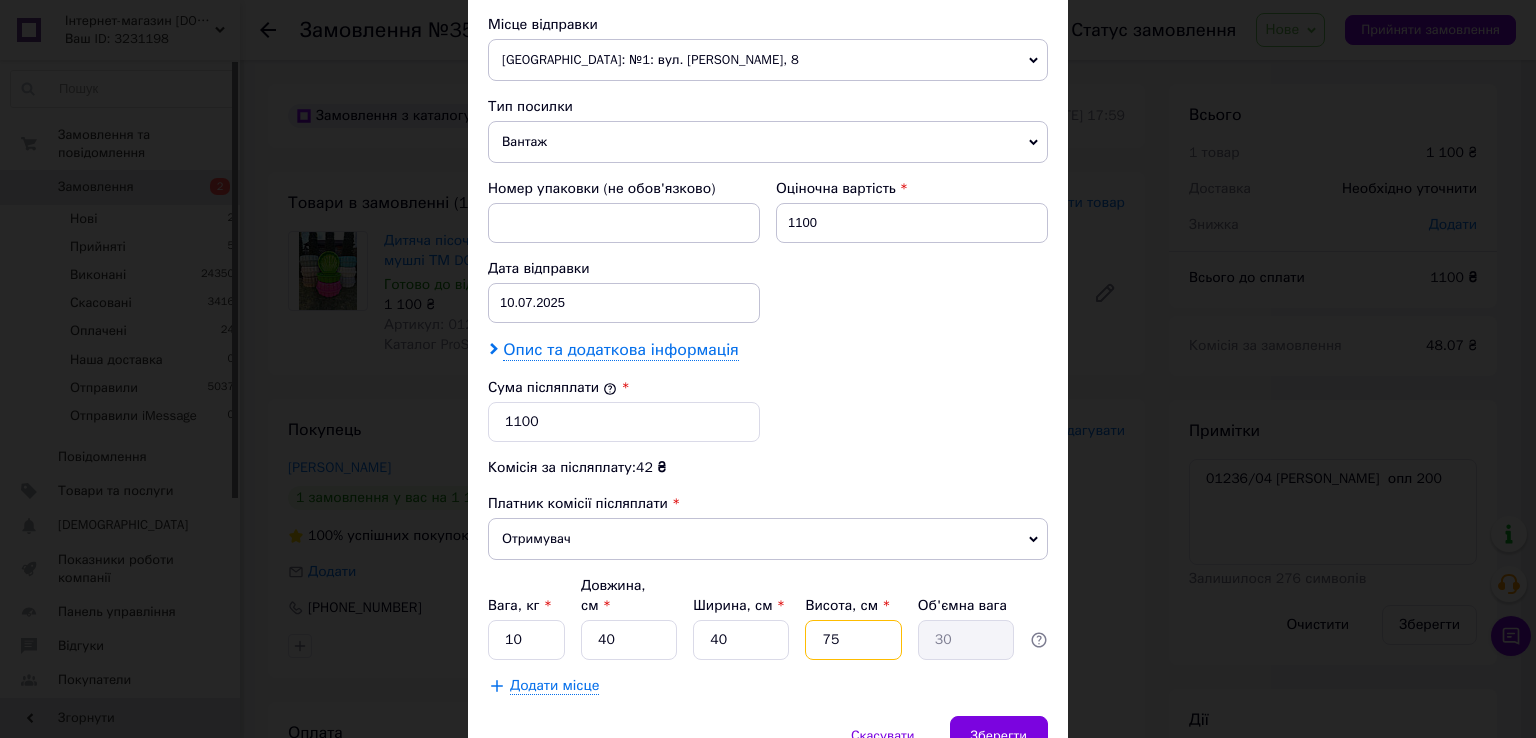 type on "75" 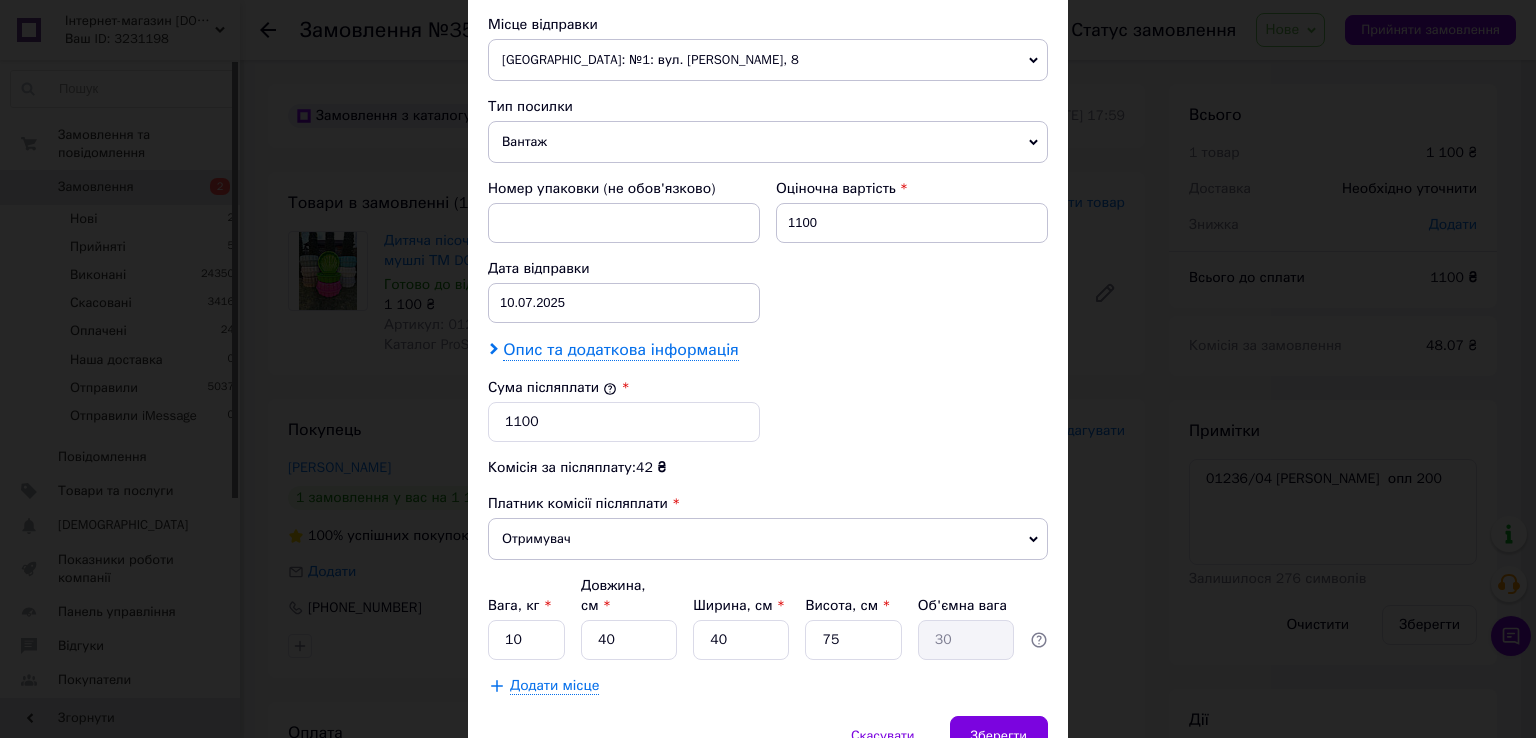 click on "Опис та додаткова інформація" at bounding box center [620, 350] 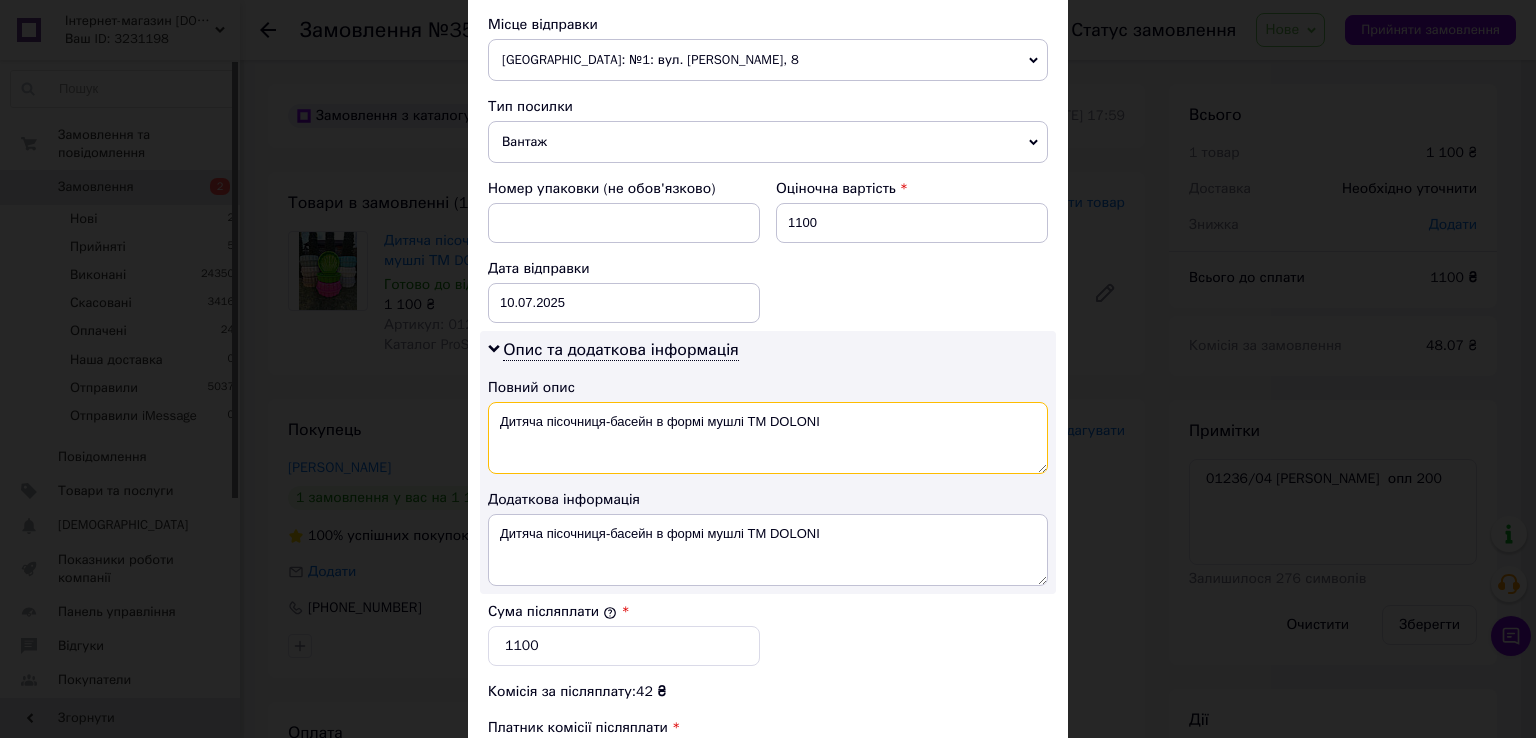 drag, startPoint x: 492, startPoint y: 415, endPoint x: 742, endPoint y: 435, distance: 250.79872 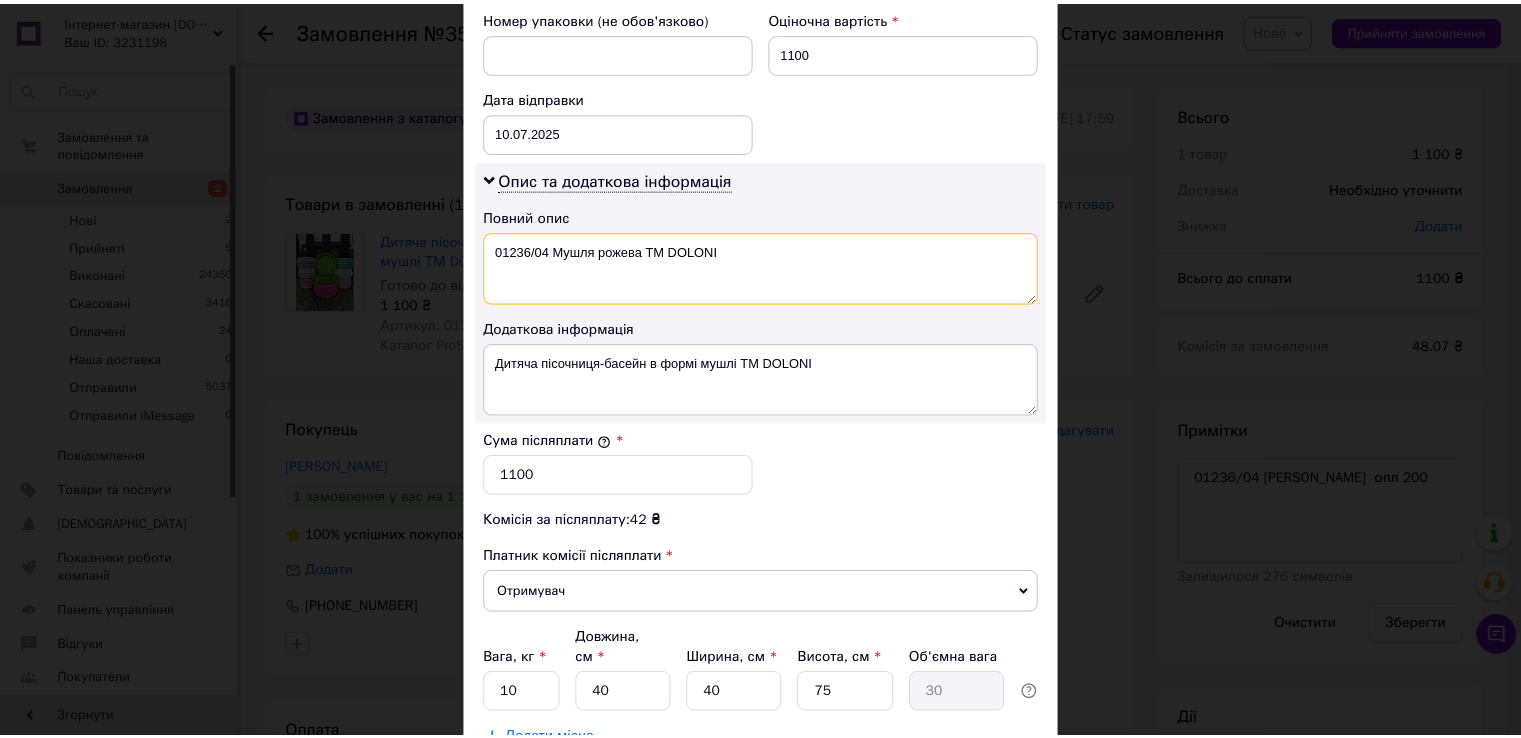 scroll, scrollTop: 1000, scrollLeft: 0, axis: vertical 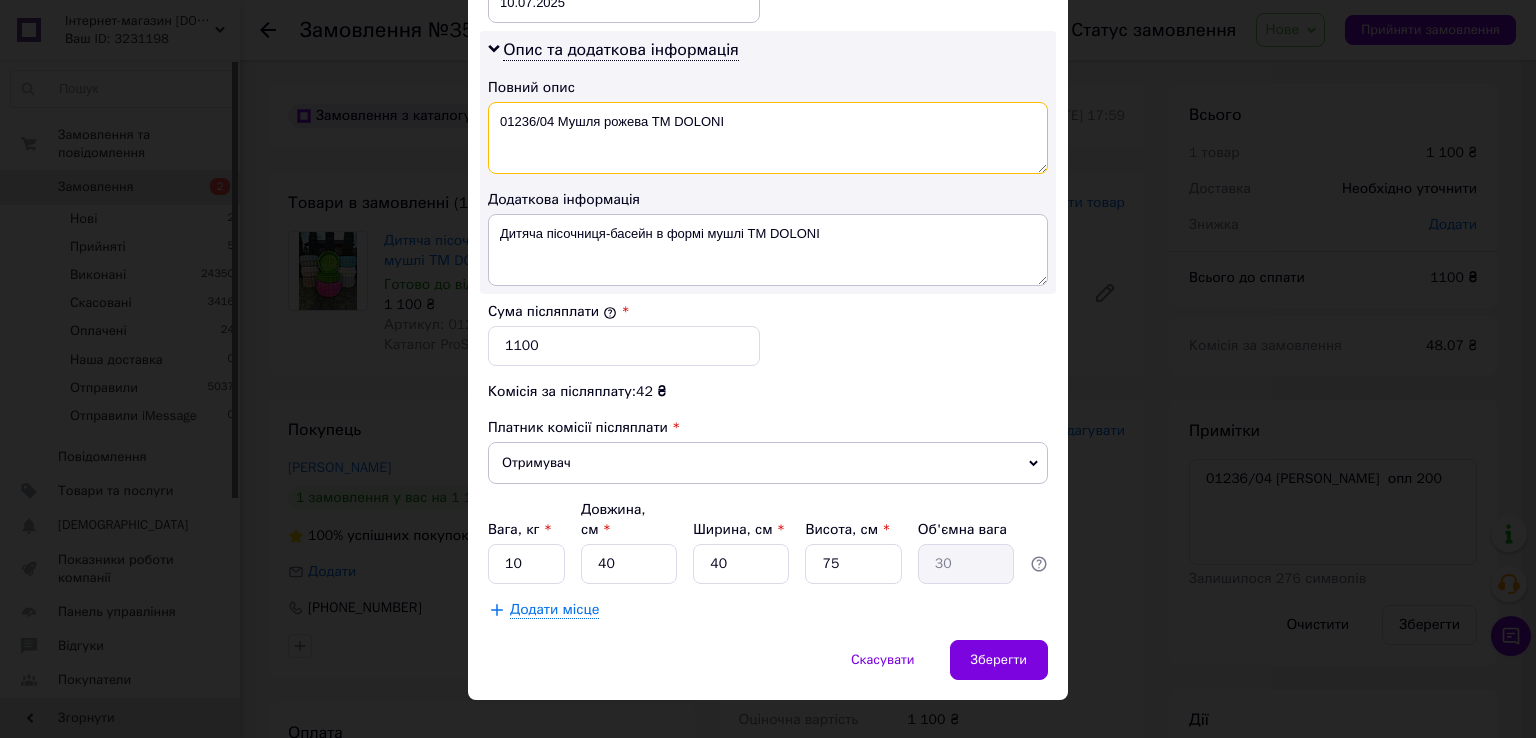 type on "01236/04 Мушля рожева ТМ DOLONI" 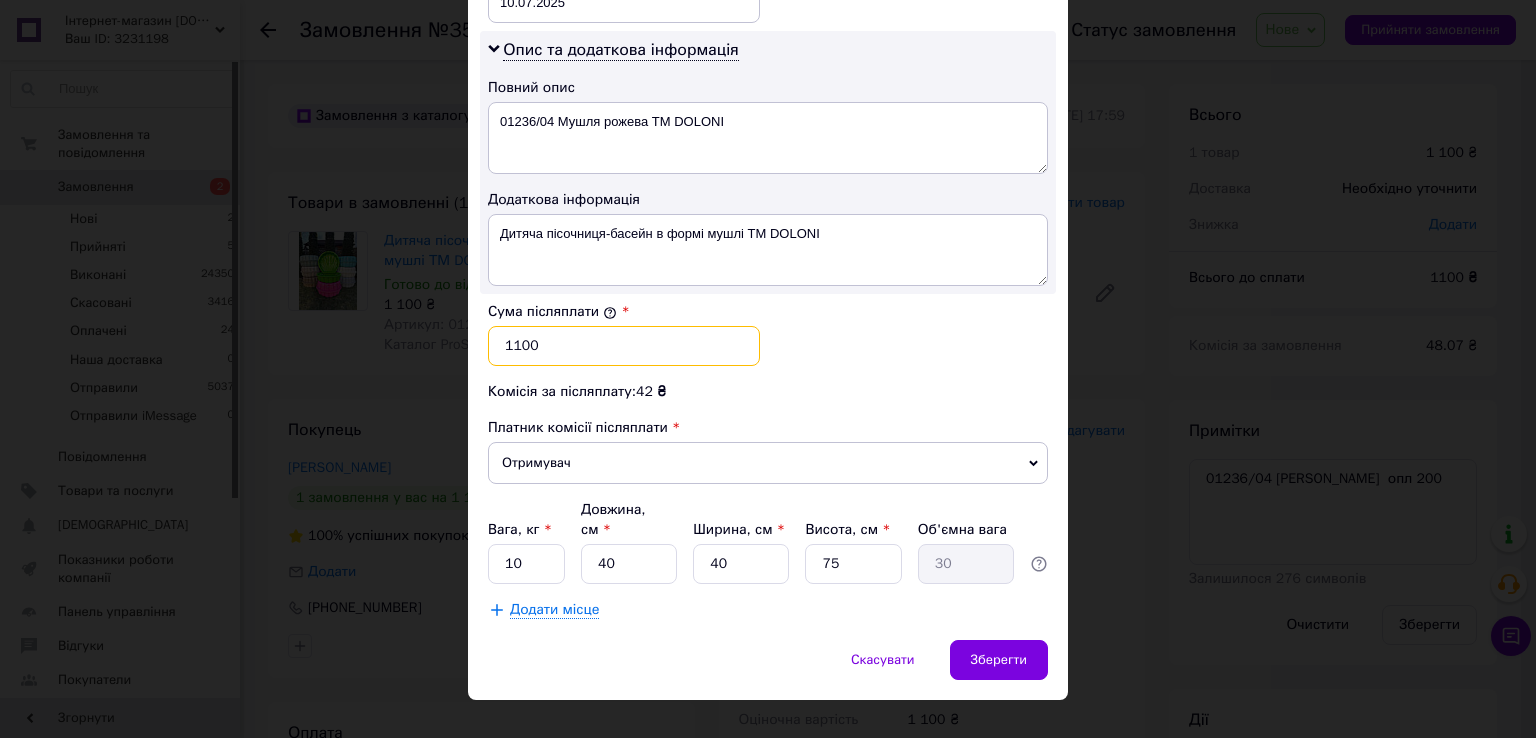 drag, startPoint x: 514, startPoint y: 343, endPoint x: 496, endPoint y: 342, distance: 18.027756 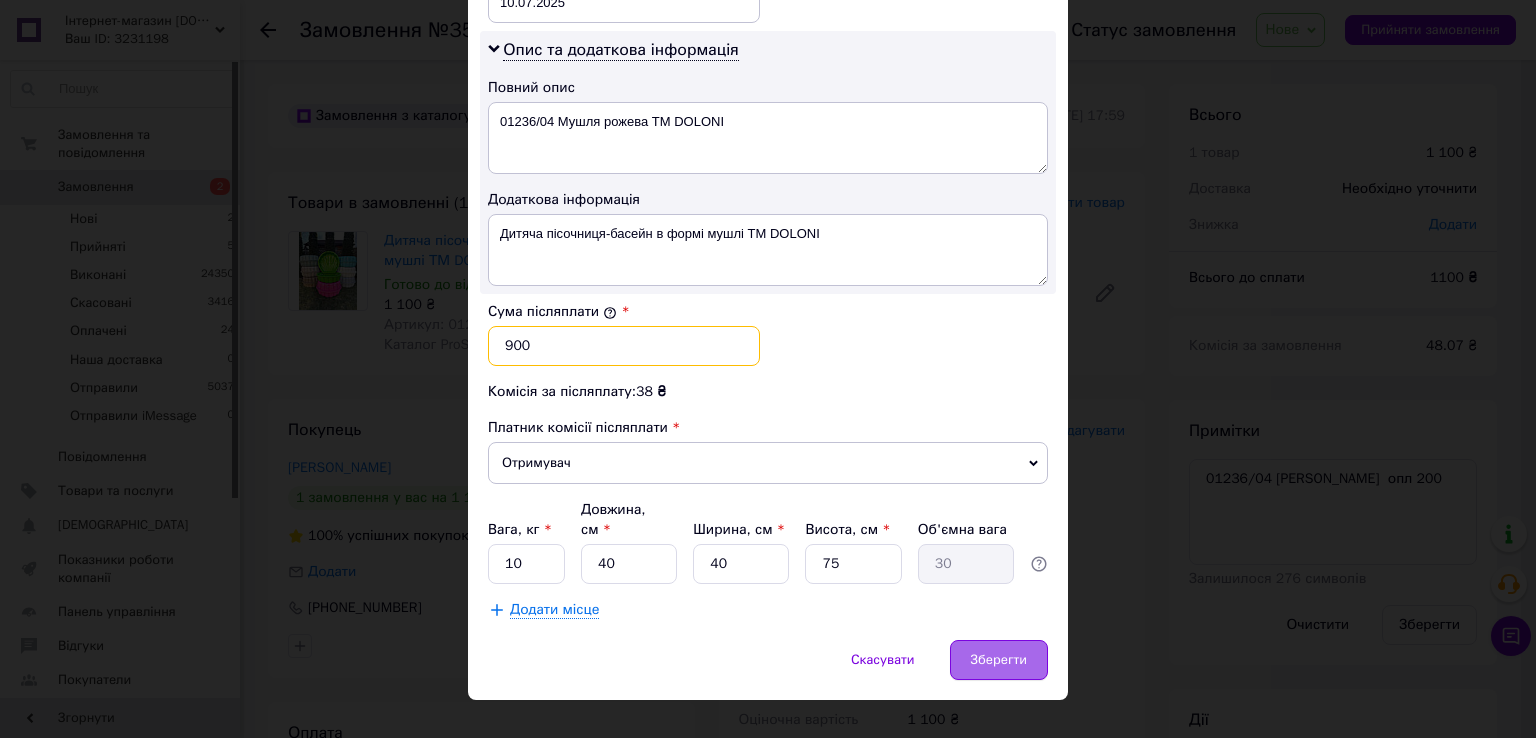 type on "900" 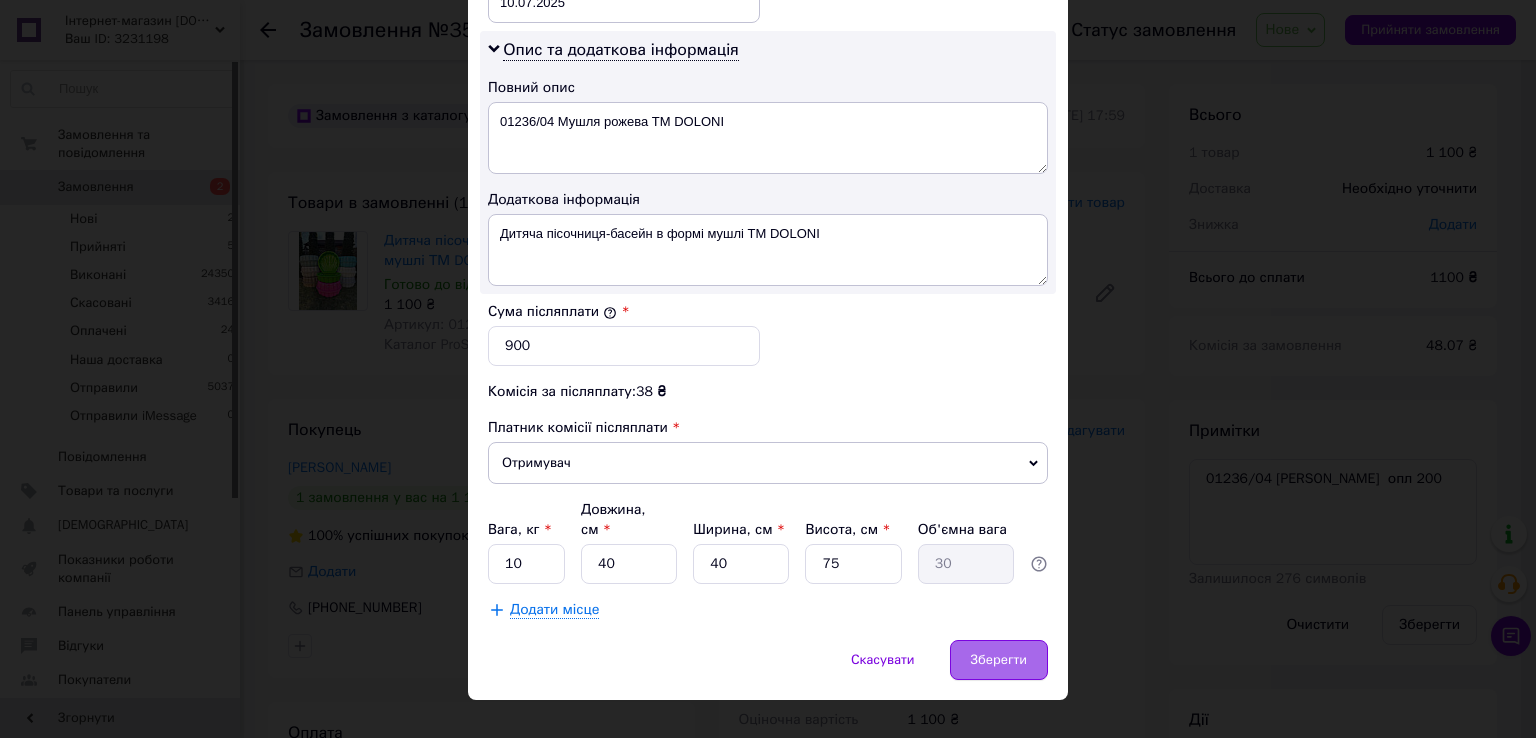 click on "Зберегти" at bounding box center (999, 660) 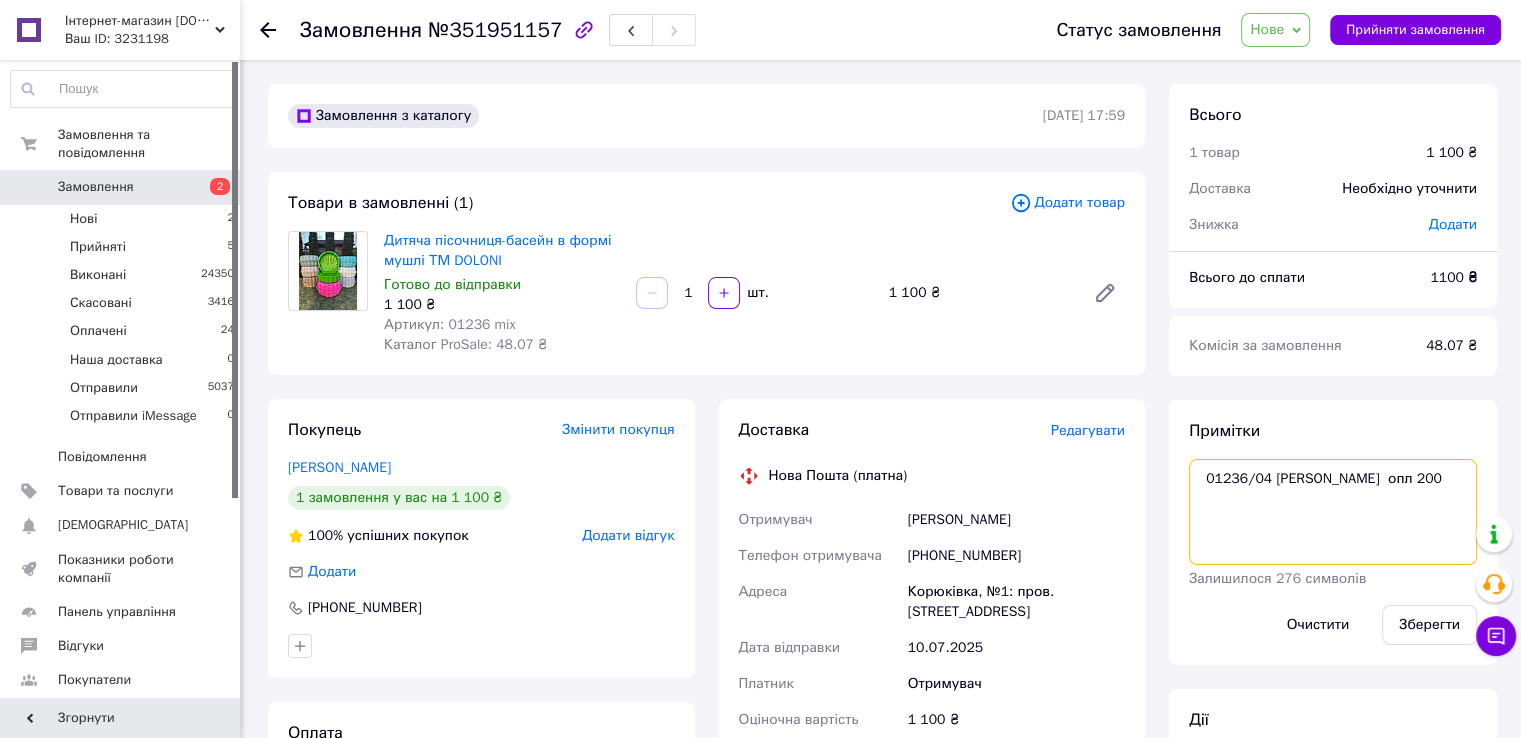 click on "01236/04 рожева  опл 200" at bounding box center (1333, 512) 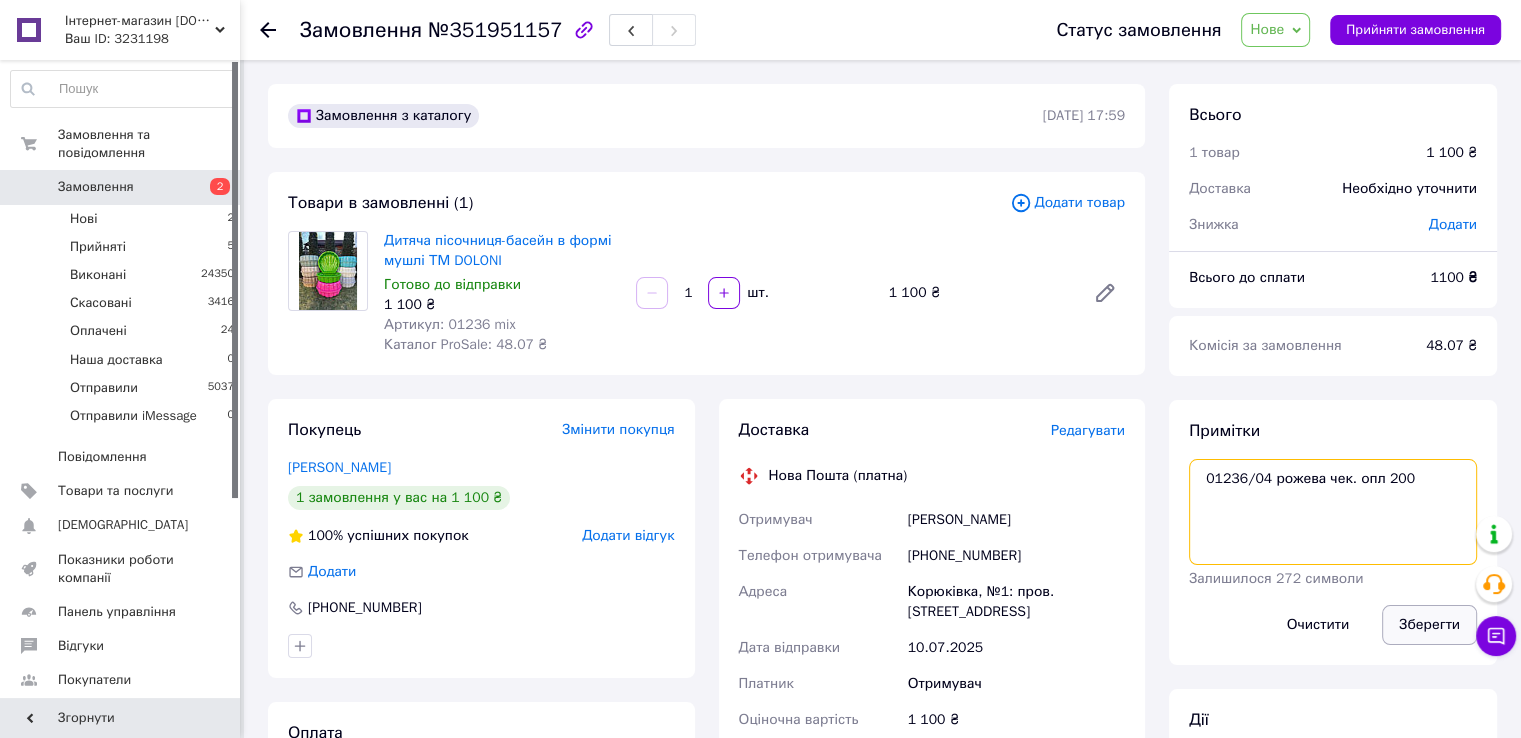 type on "01236/04 рожева чек. опл 200" 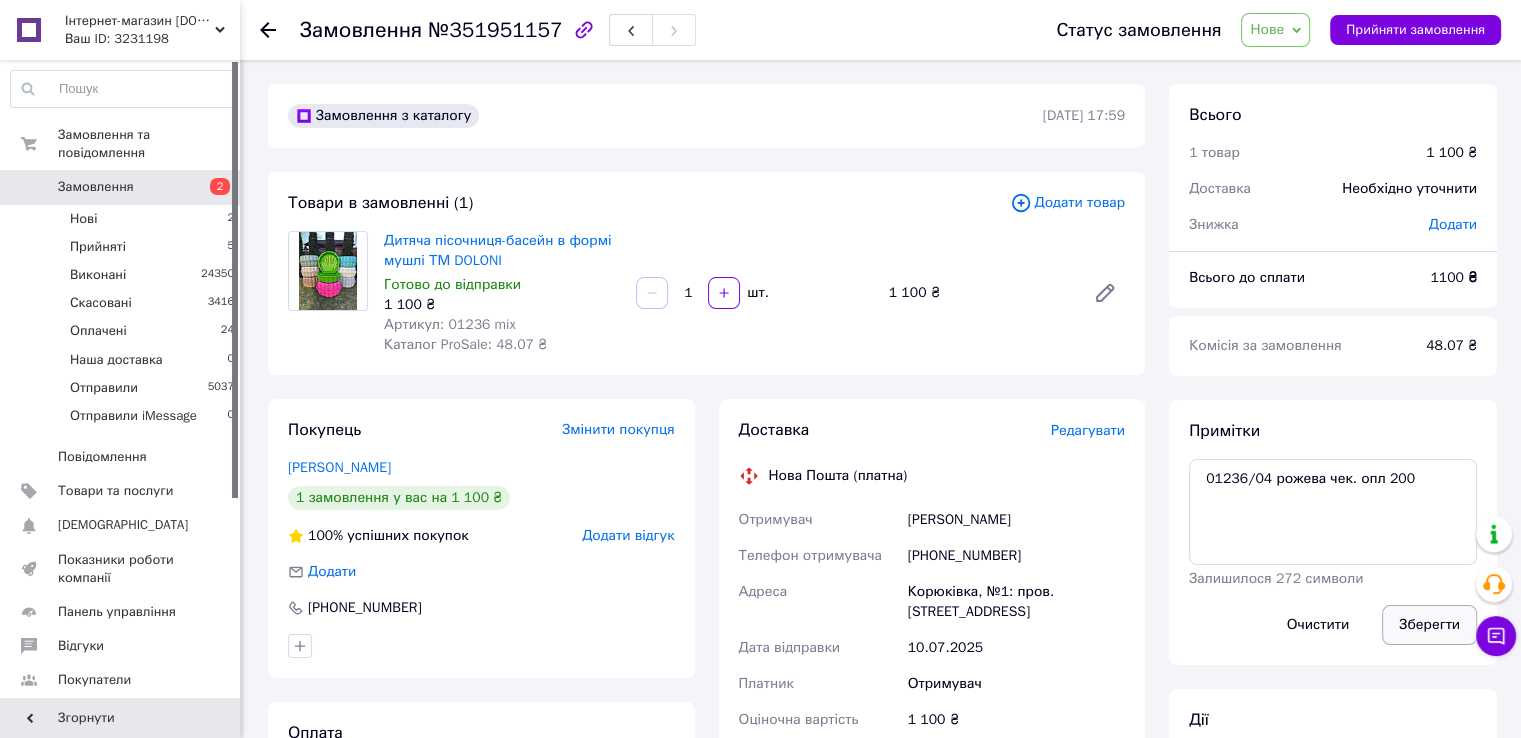 click on "Зберегти" at bounding box center (1429, 625) 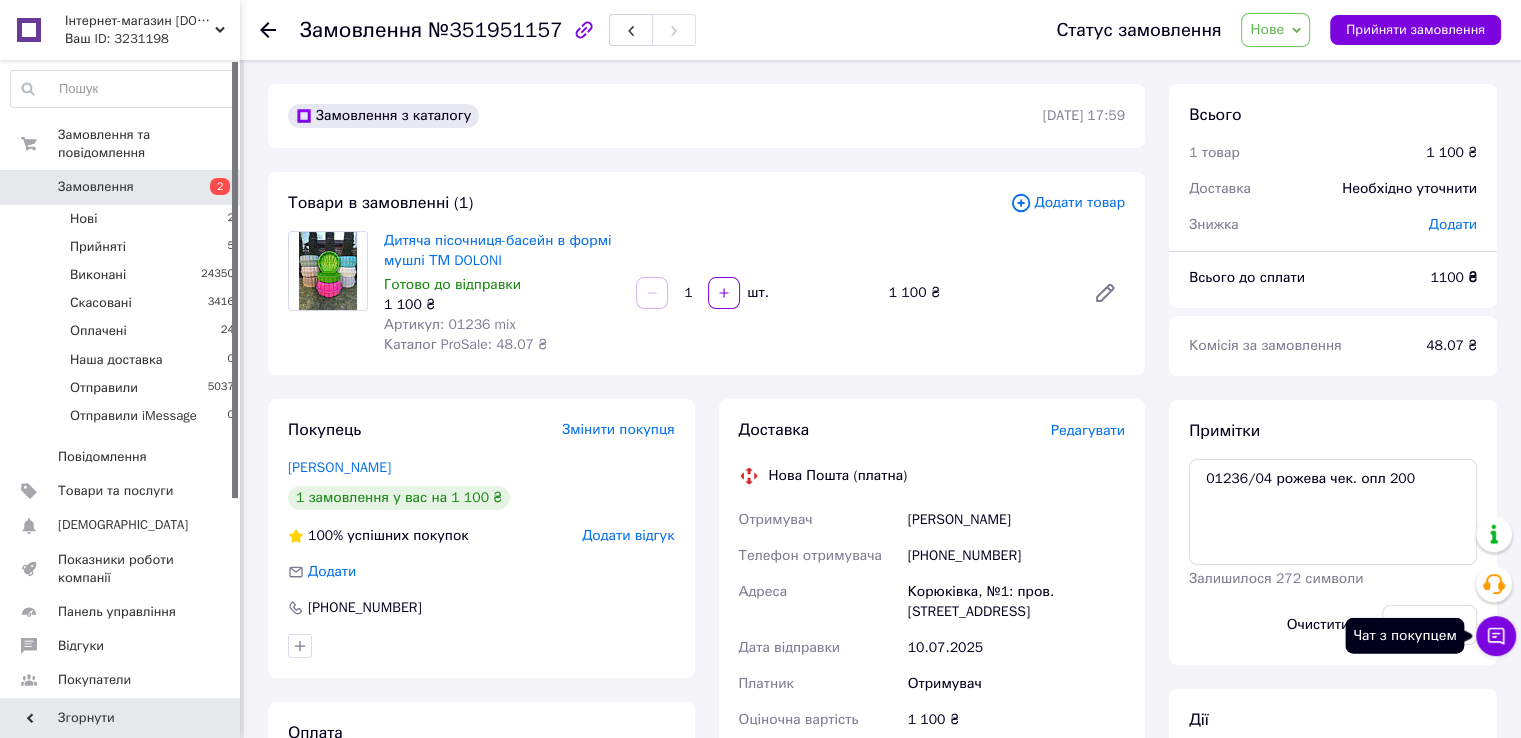 click 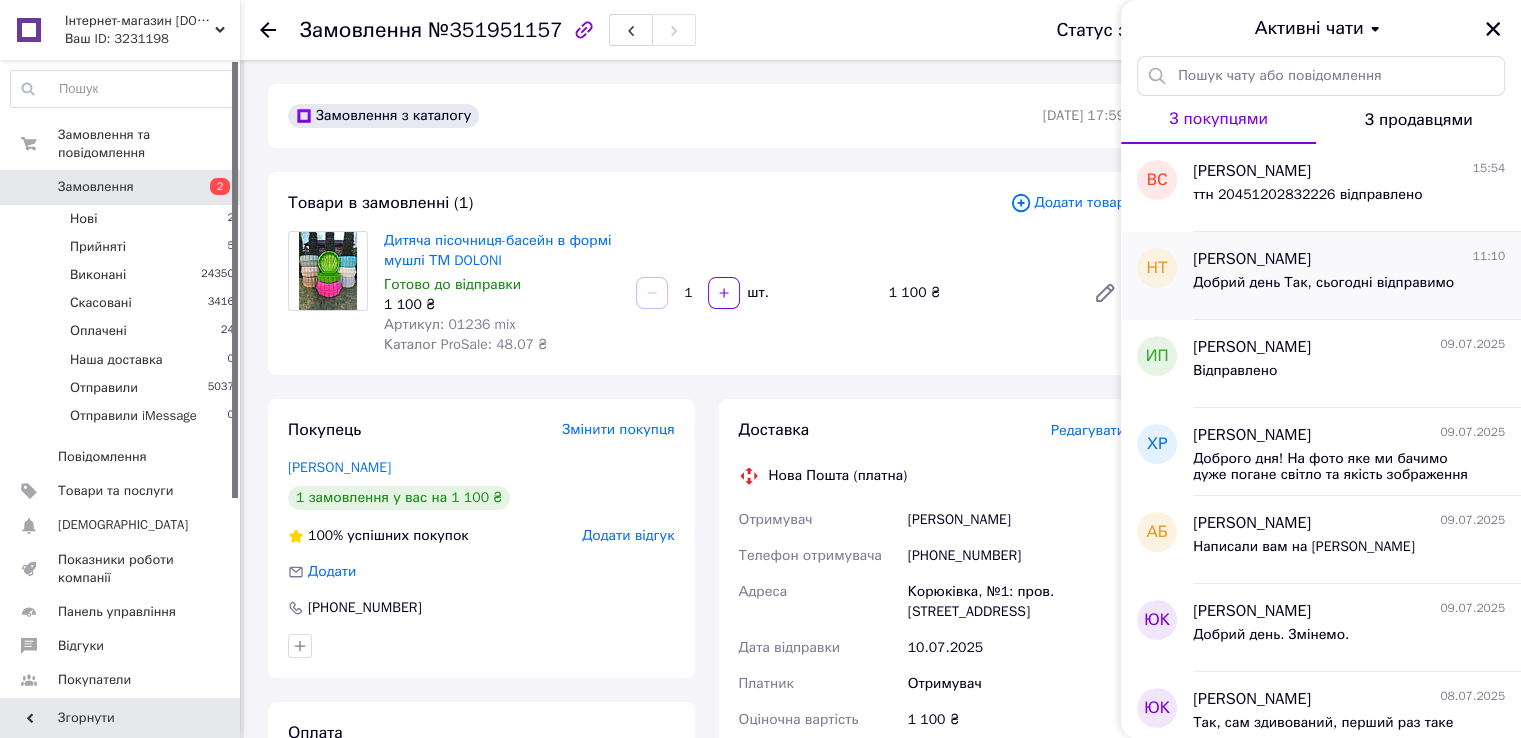 click on "Николай Тіхіх 11:10" at bounding box center [1349, 259] 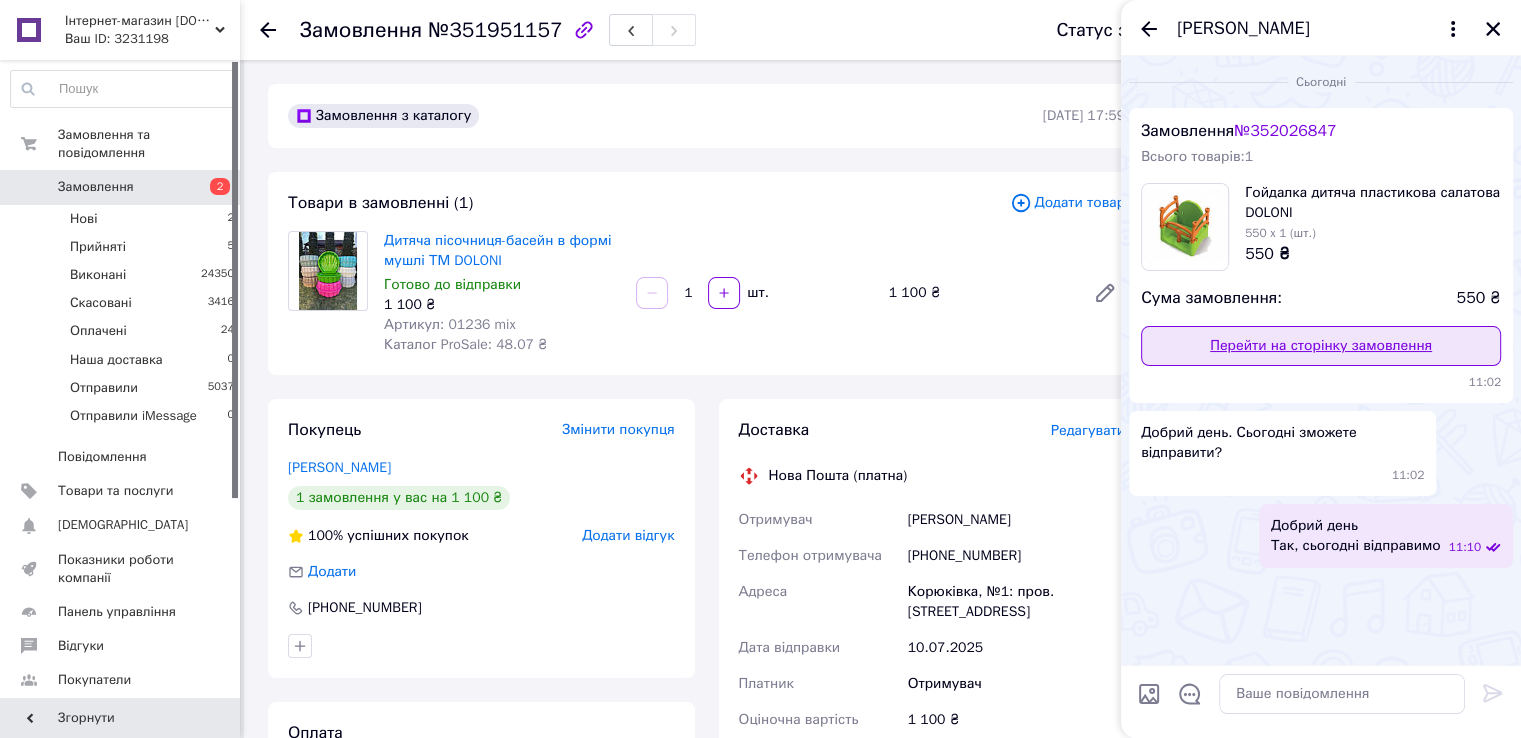 click on "Перейти на сторінку замовлення" at bounding box center [1321, 346] 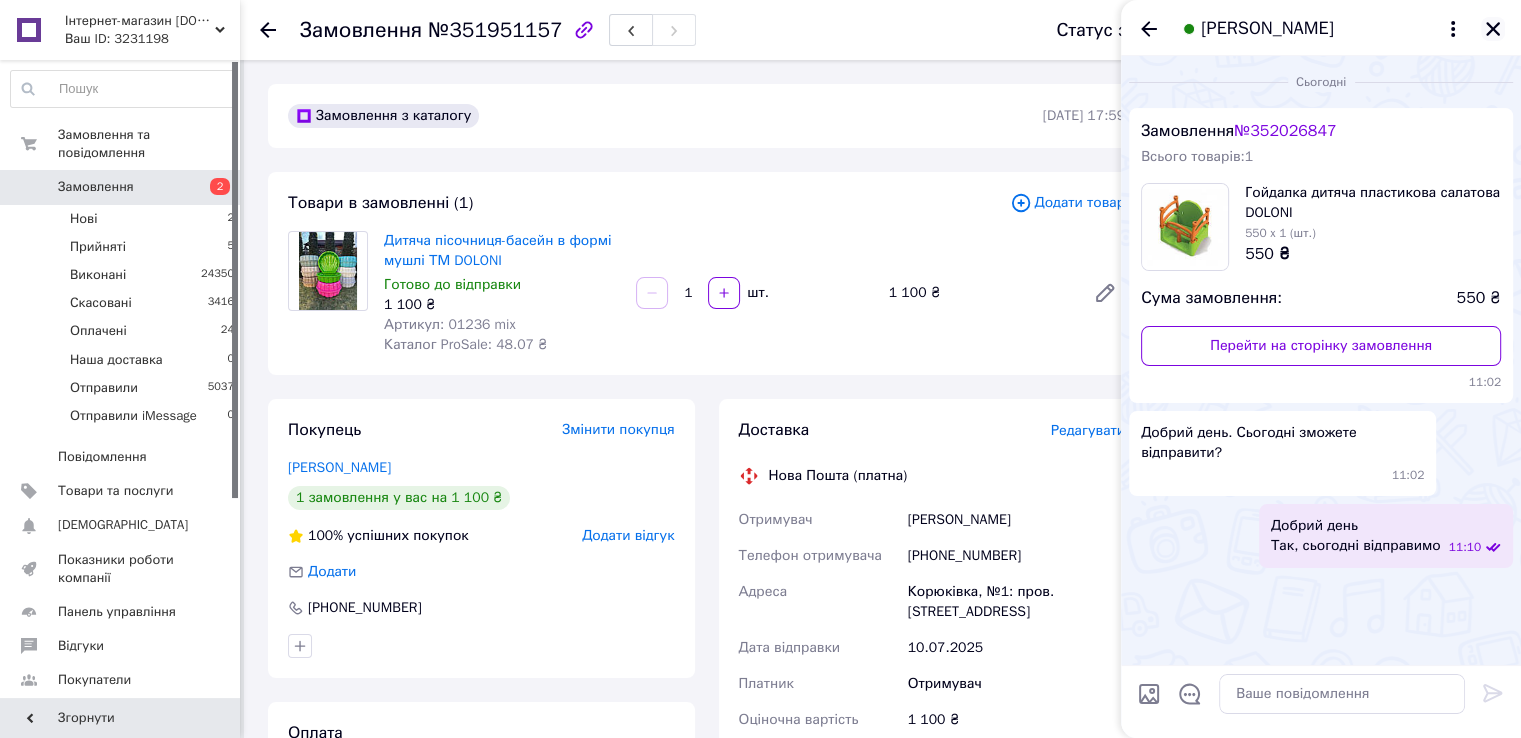 click 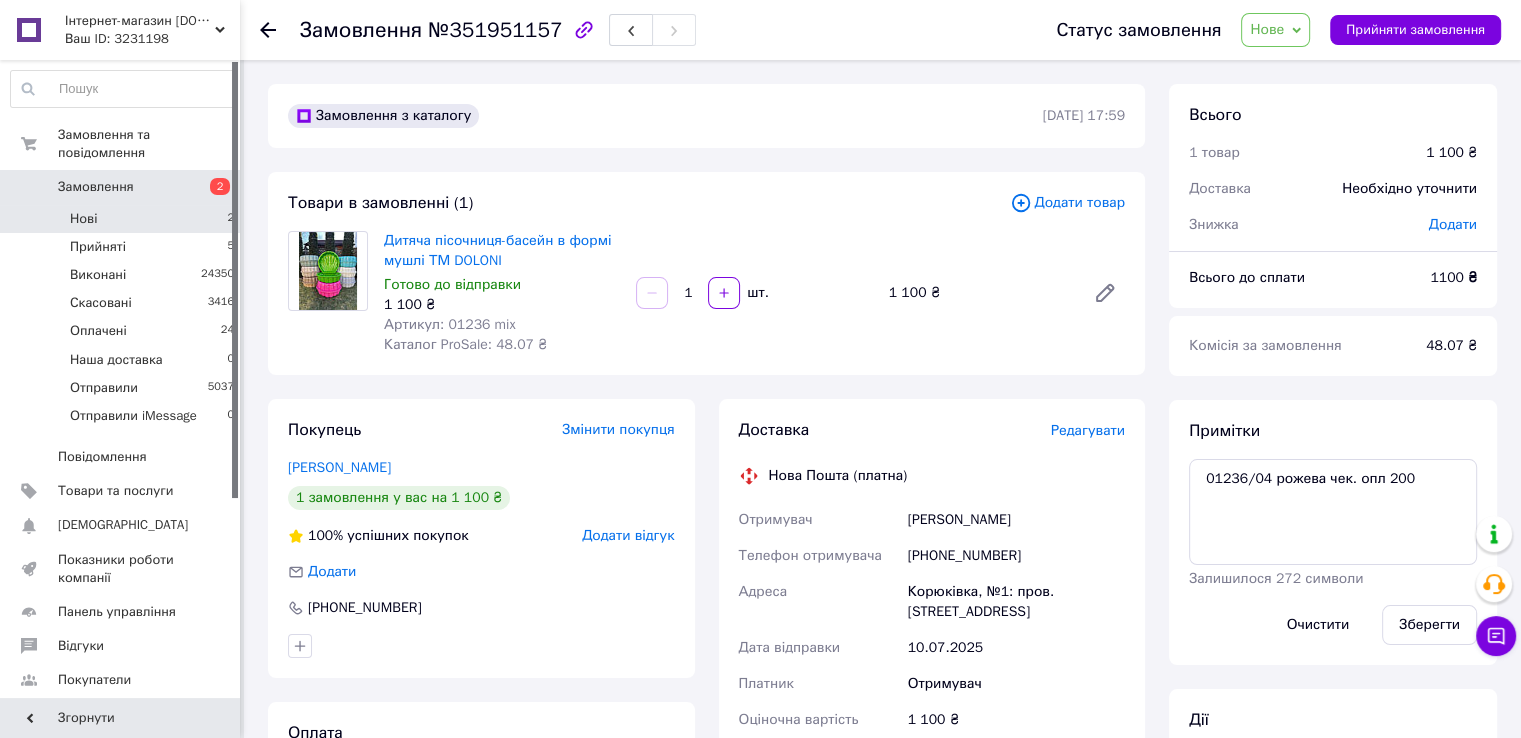 click on "Нові 2" at bounding box center [123, 219] 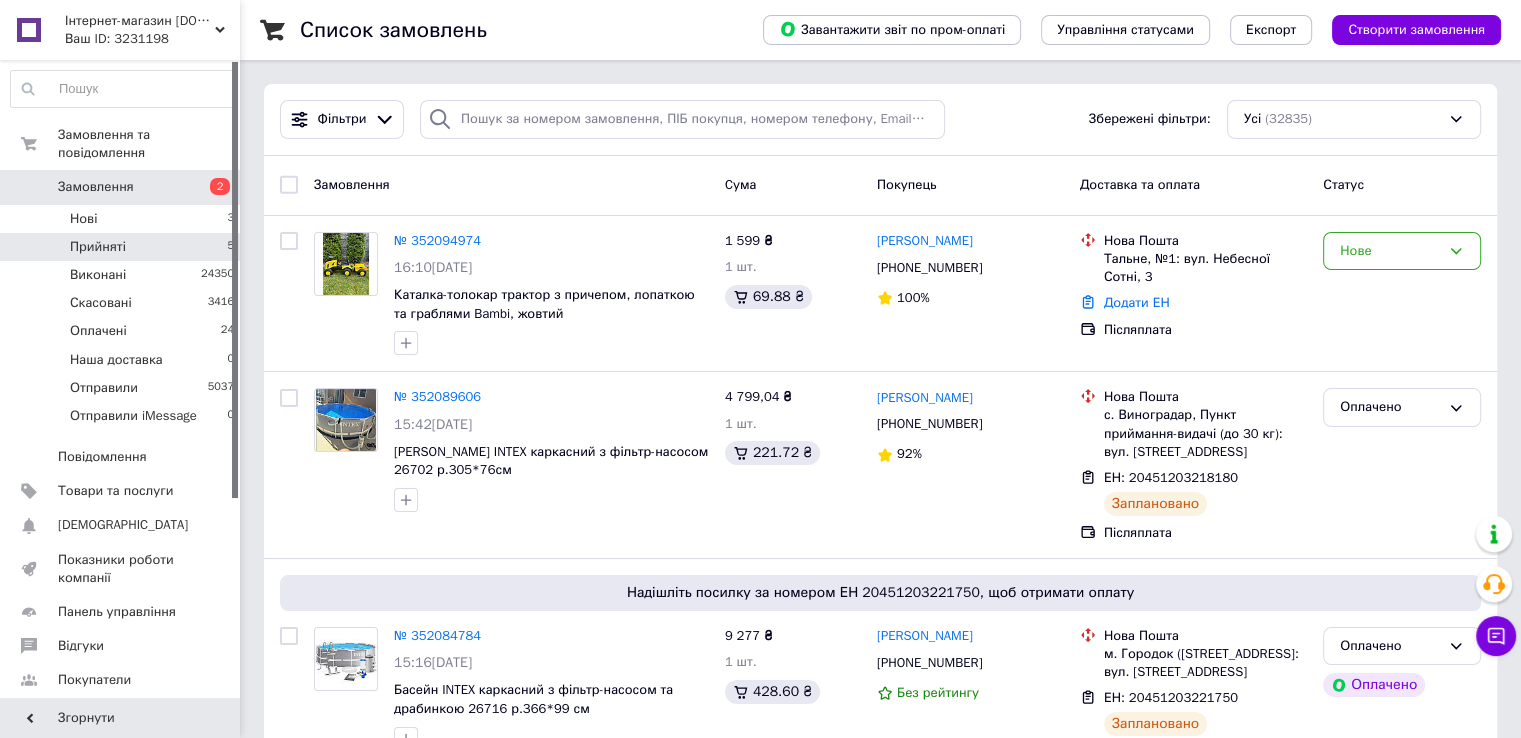 click on "Прийняті" at bounding box center [98, 247] 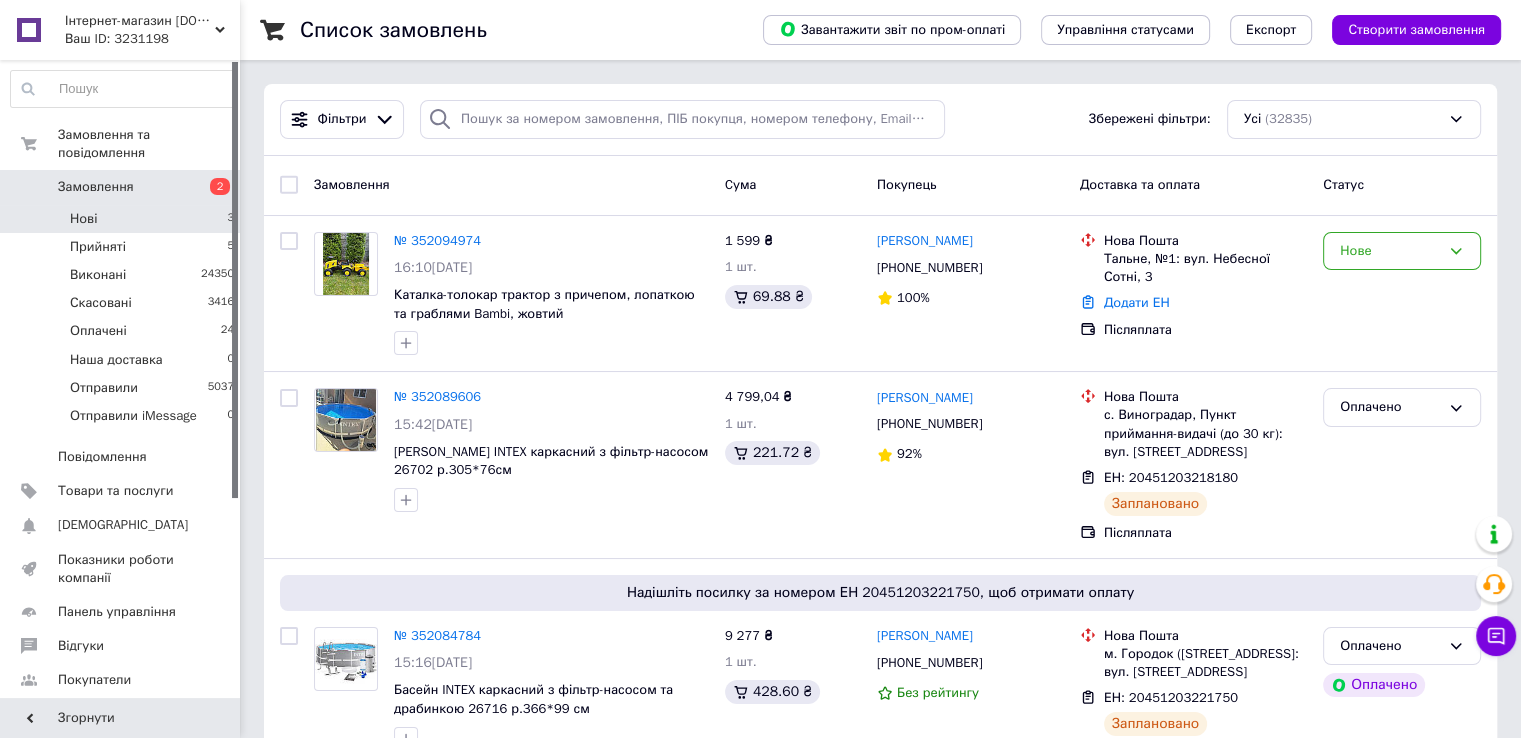click on "Нові 3" at bounding box center (123, 219) 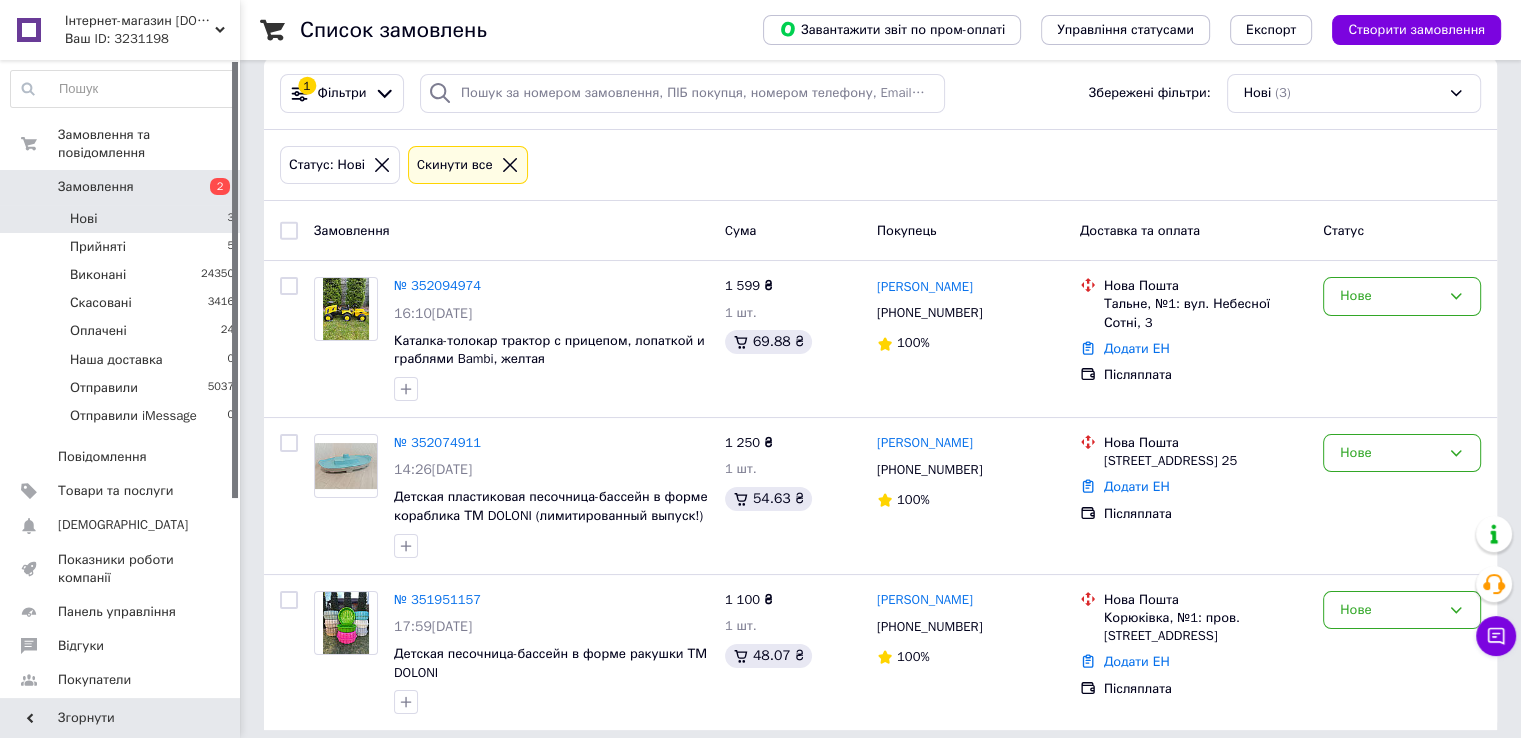 scroll, scrollTop: 40, scrollLeft: 0, axis: vertical 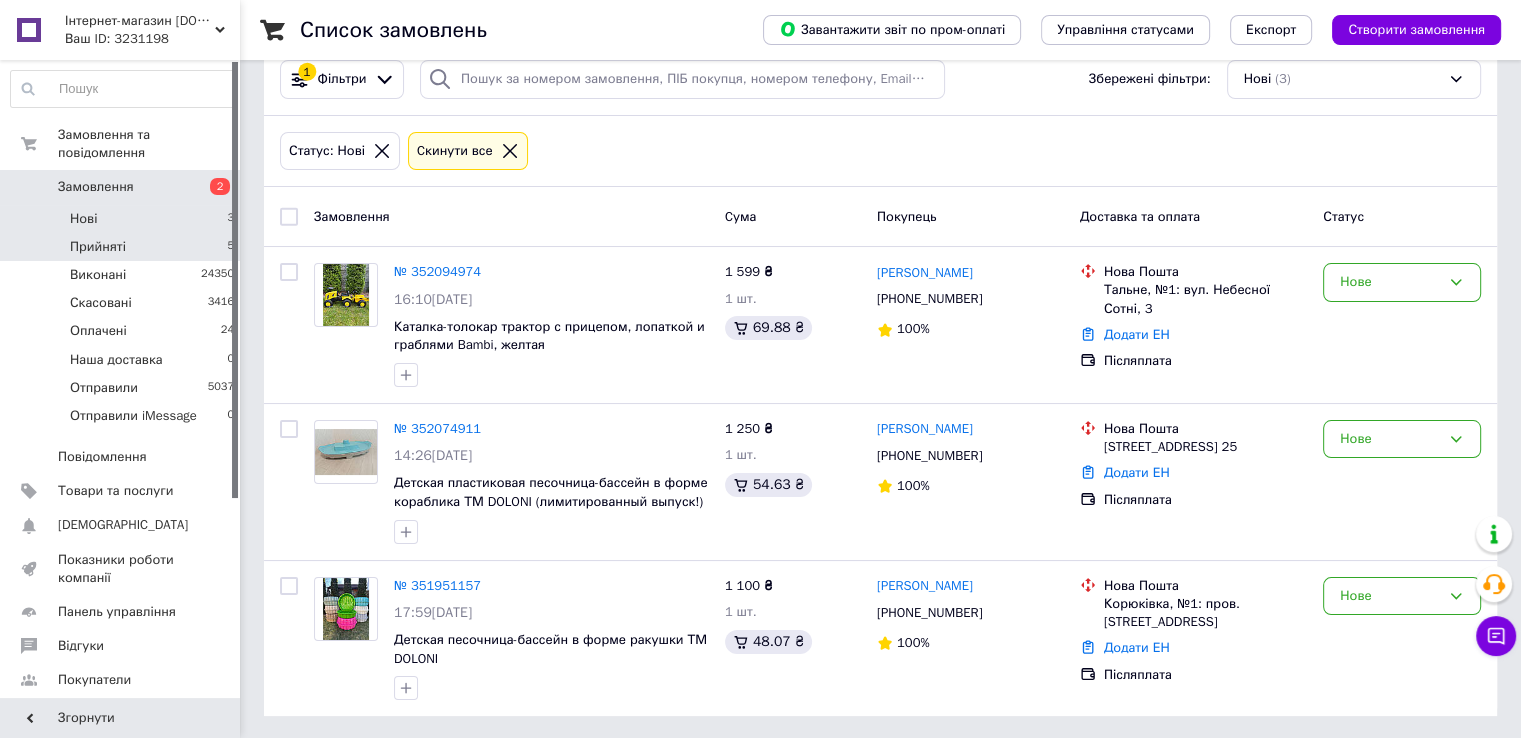 click on "Прийняті 5" at bounding box center [123, 247] 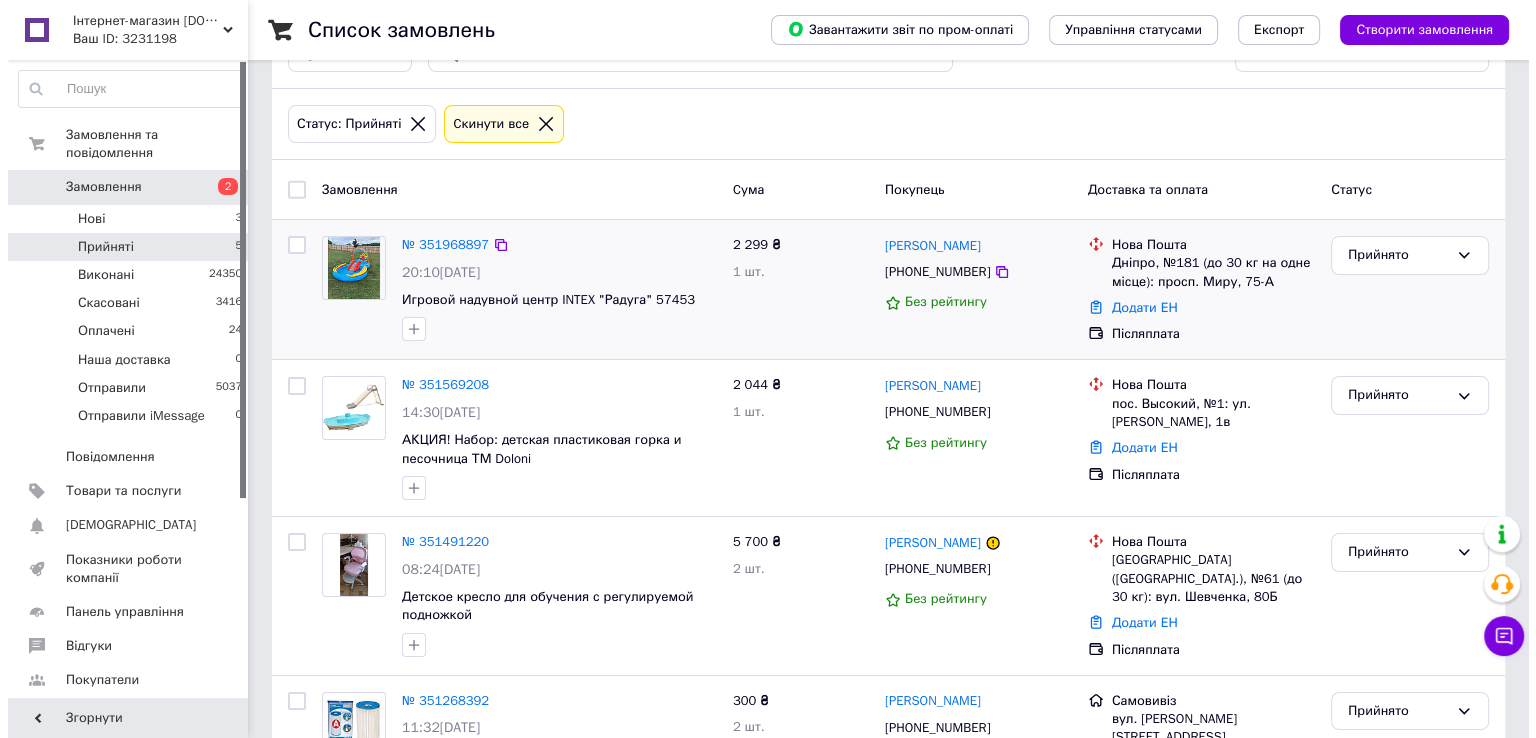 scroll, scrollTop: 0, scrollLeft: 0, axis: both 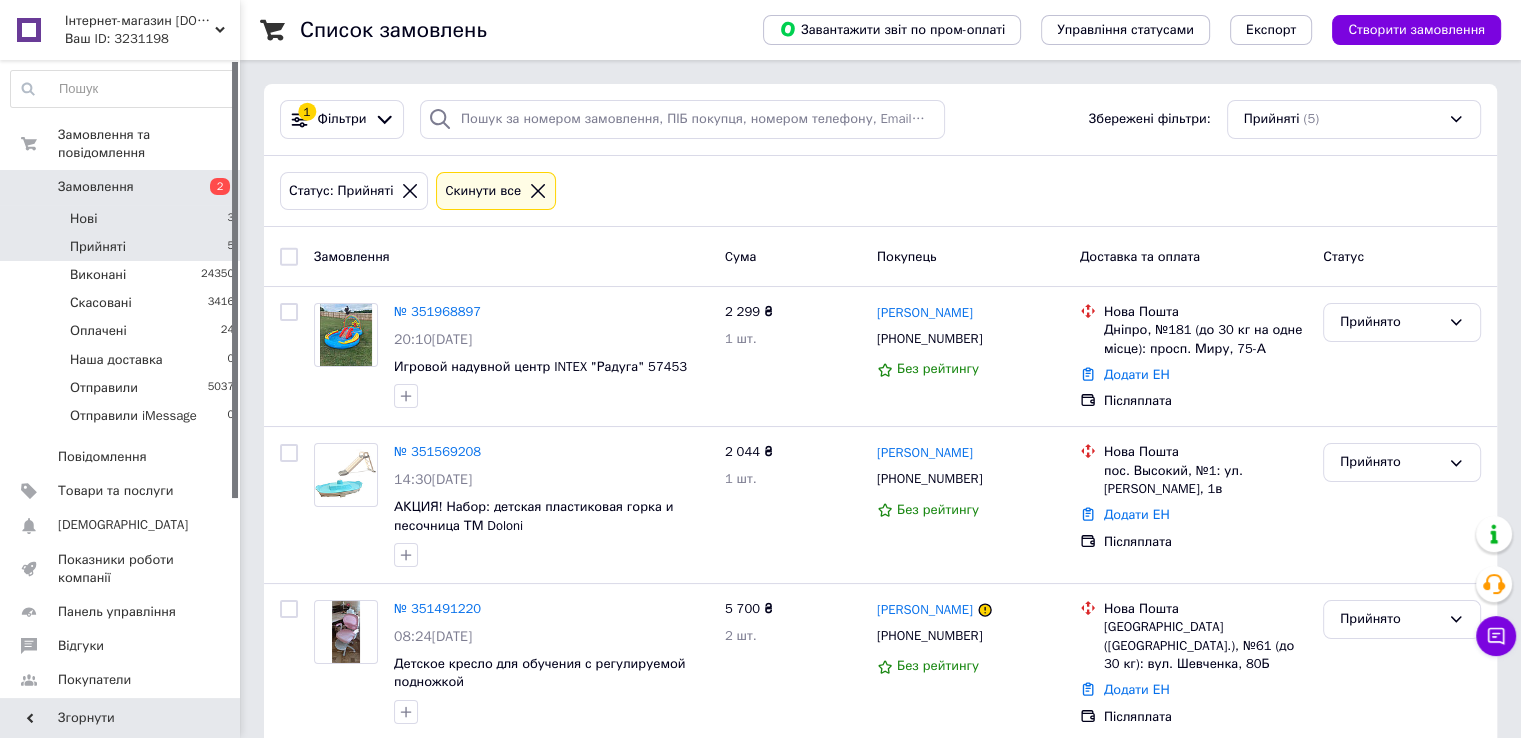 click on "Нові 3" at bounding box center [123, 219] 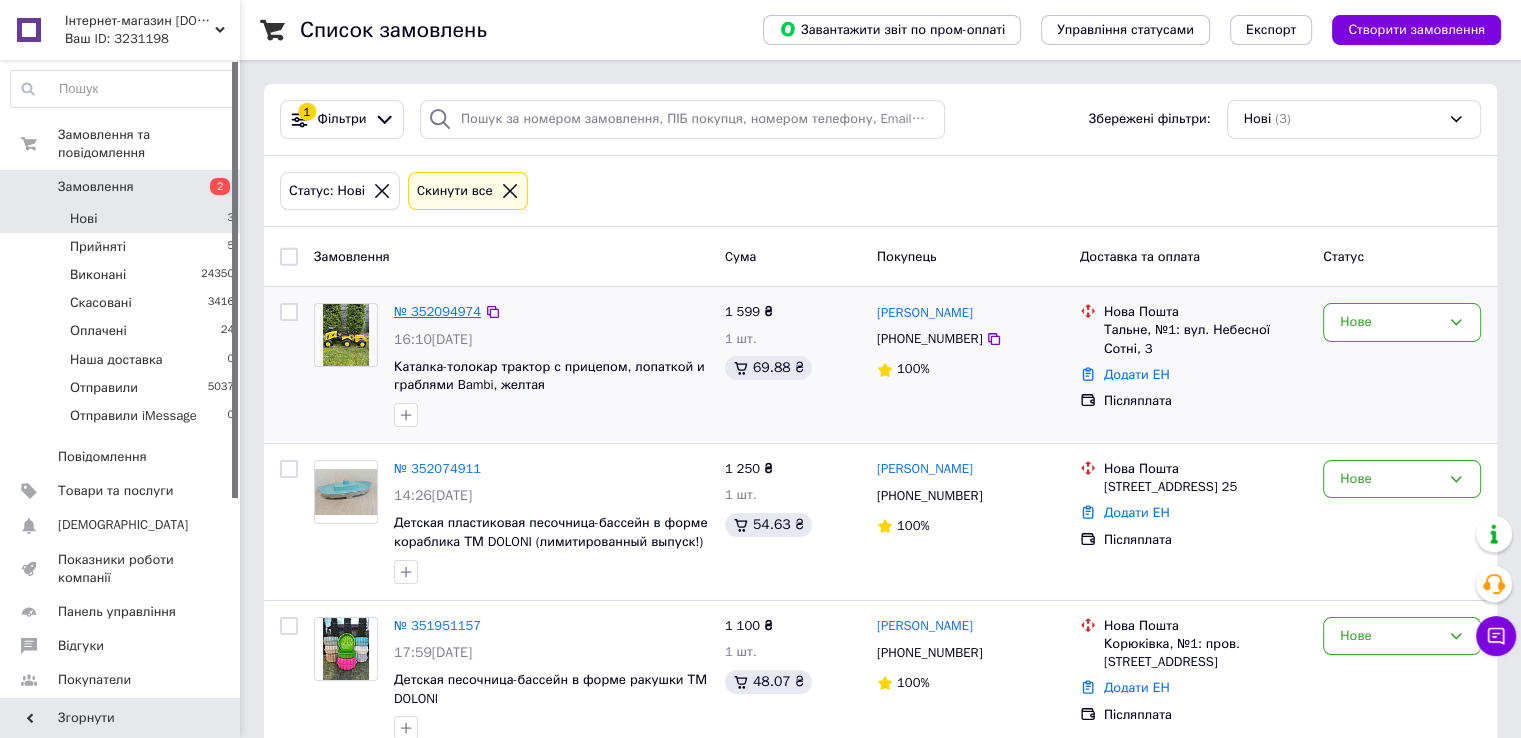 click on "№ 352094974" at bounding box center (437, 311) 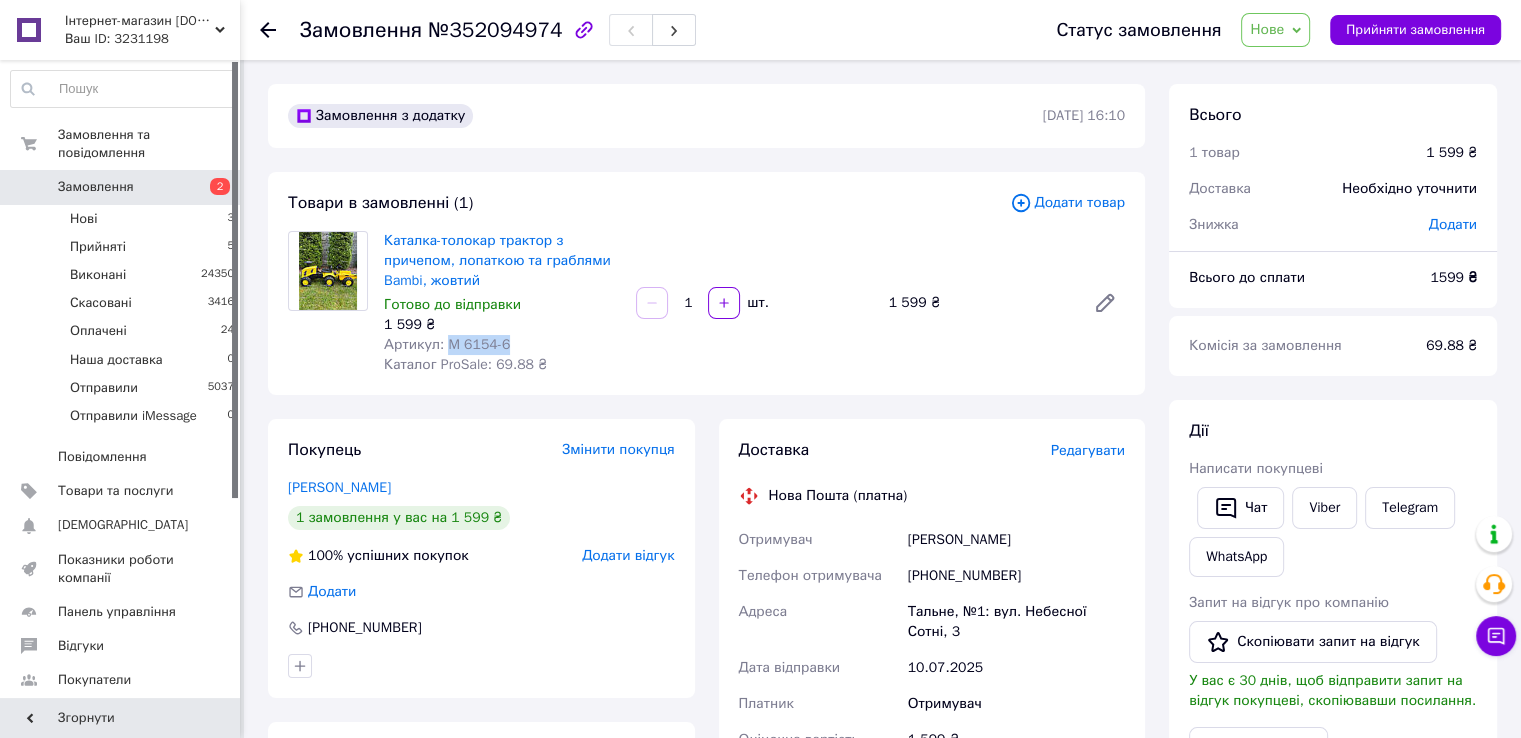 drag, startPoint x: 444, startPoint y: 347, endPoint x: 508, endPoint y: 345, distance: 64.03124 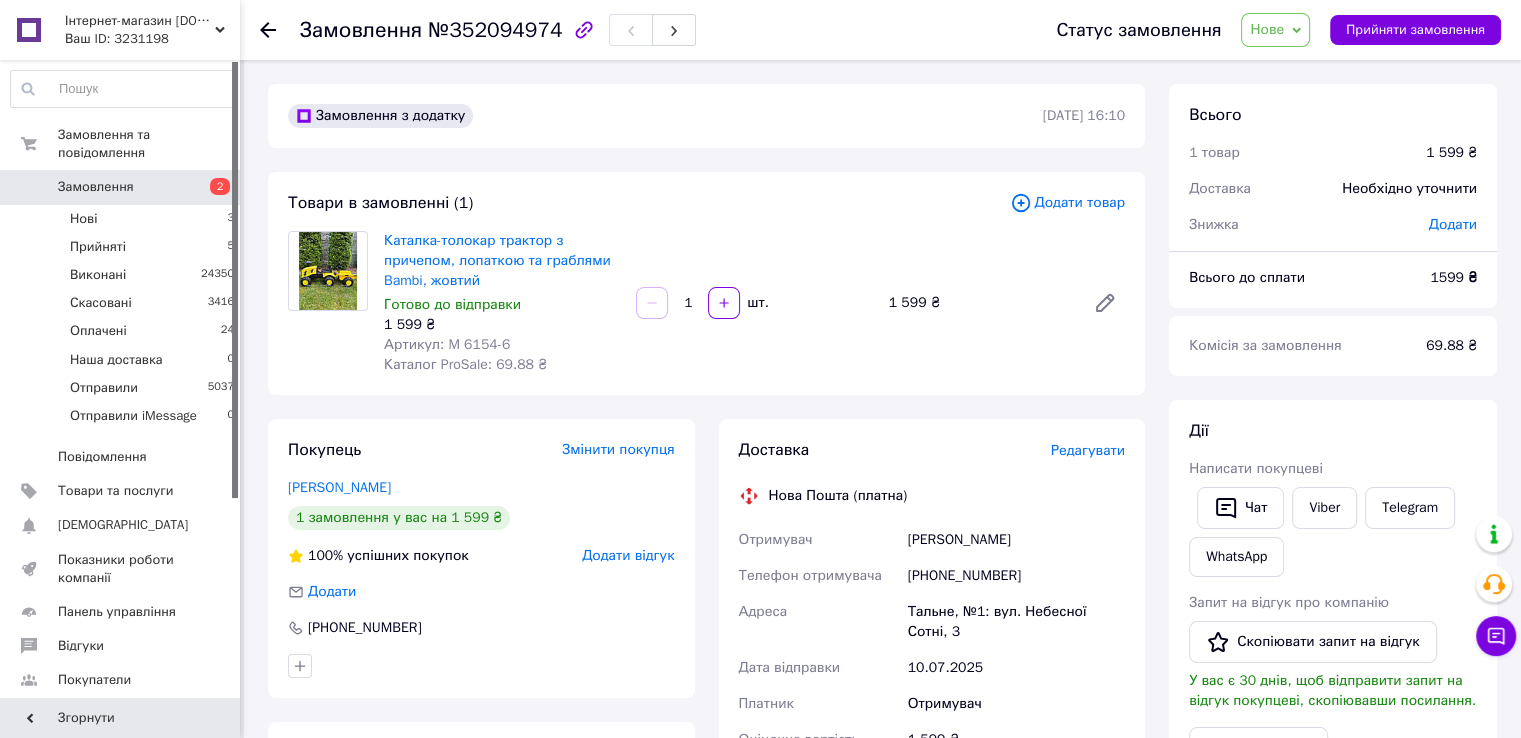 click on "Редагувати" at bounding box center [1088, 450] 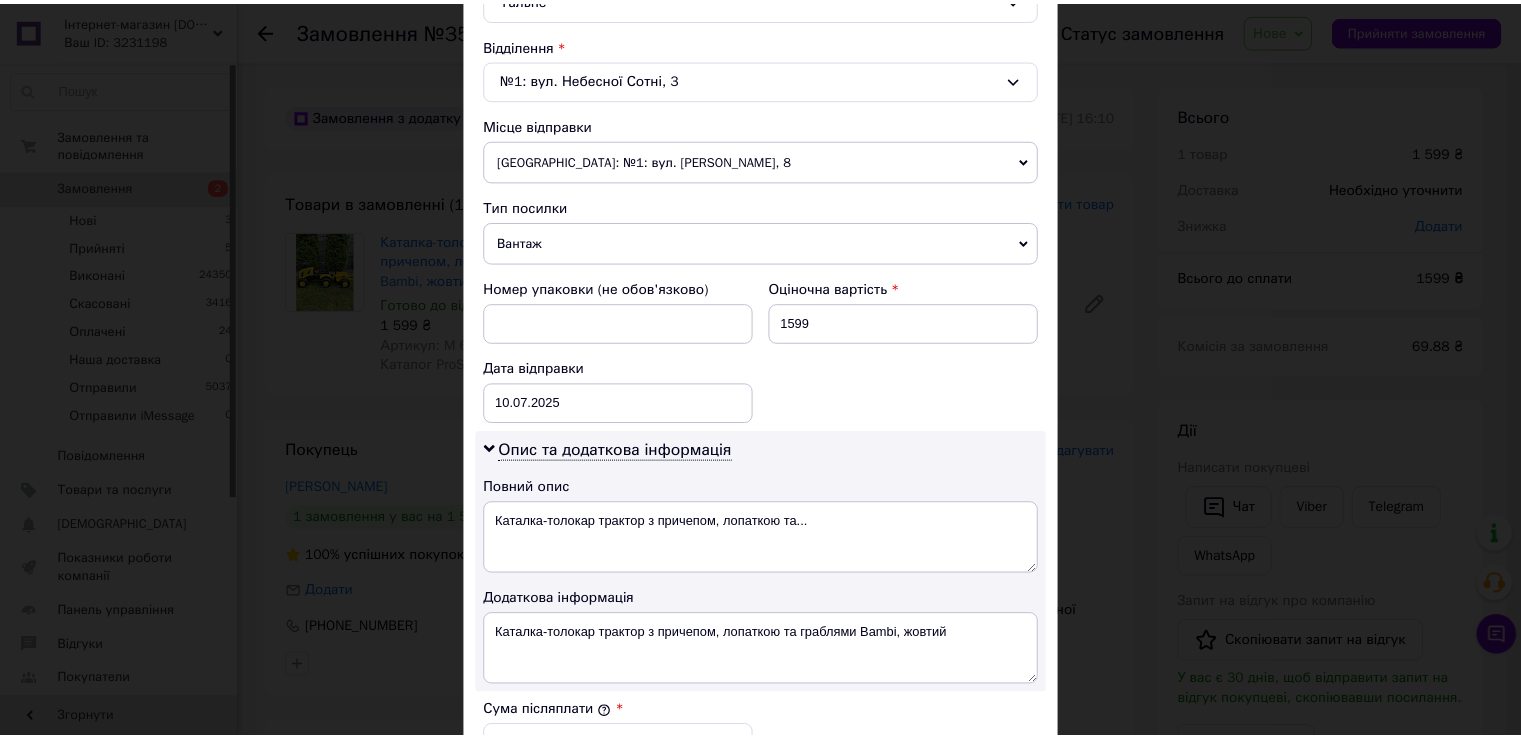 scroll, scrollTop: 1005, scrollLeft: 0, axis: vertical 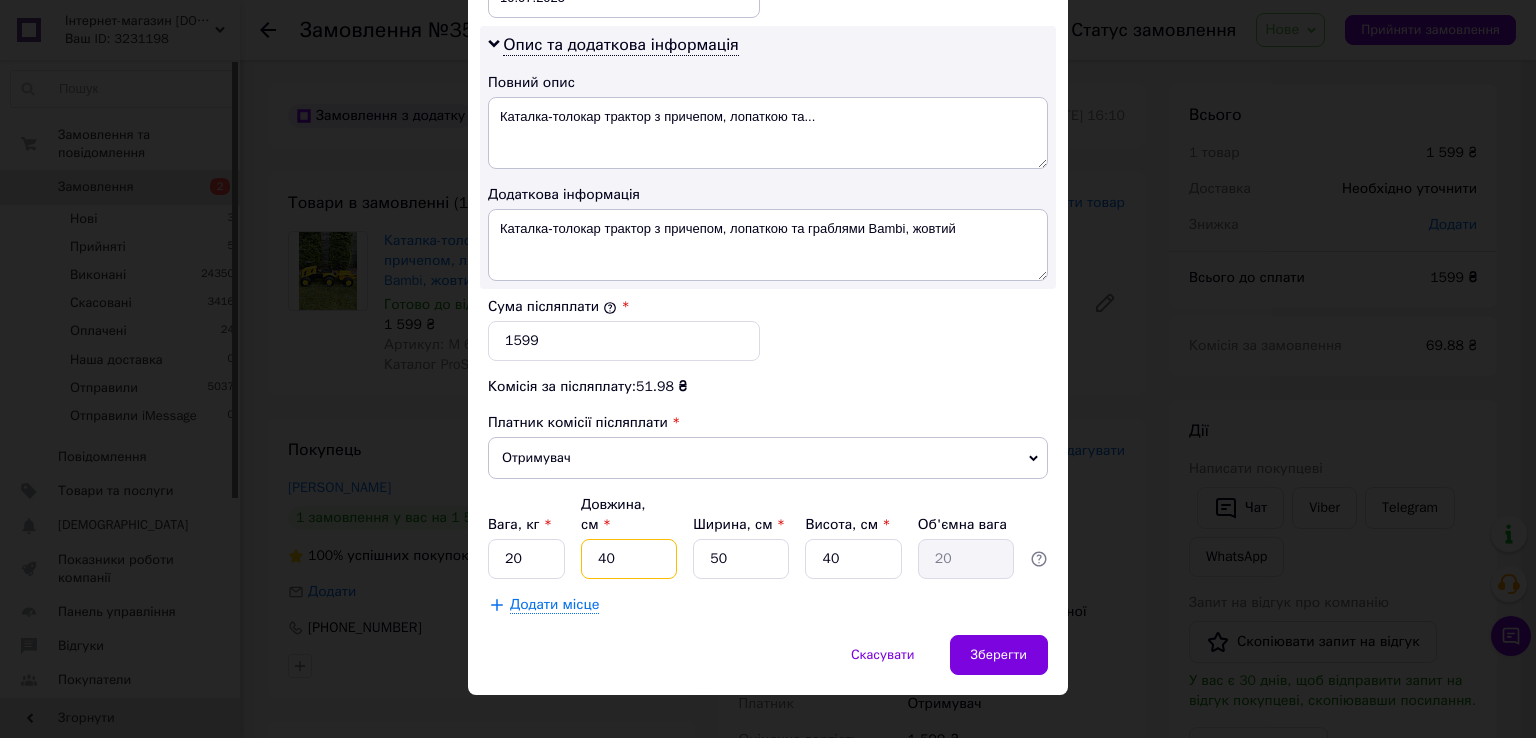 click on "40" at bounding box center (629, 559) 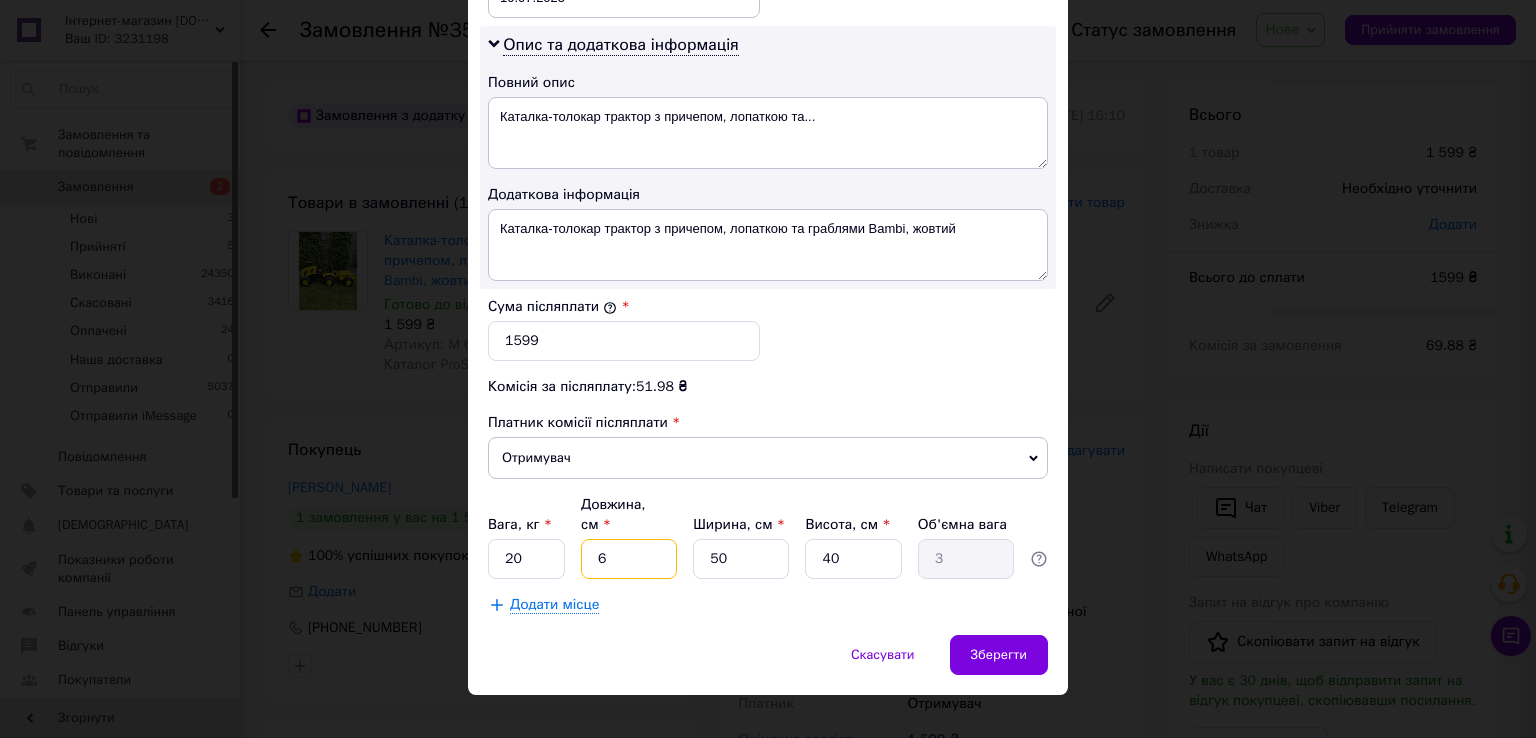 type on "60" 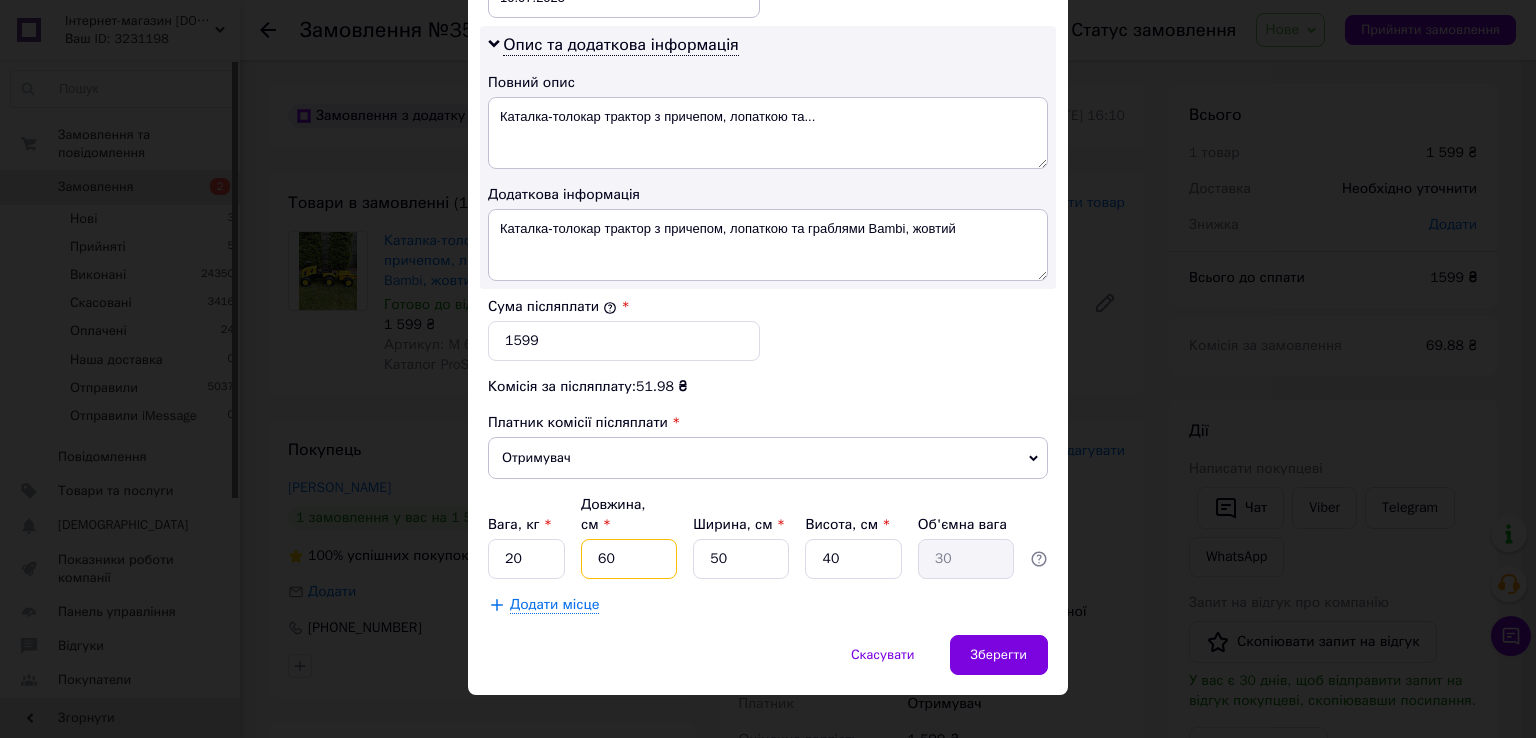 type on "60" 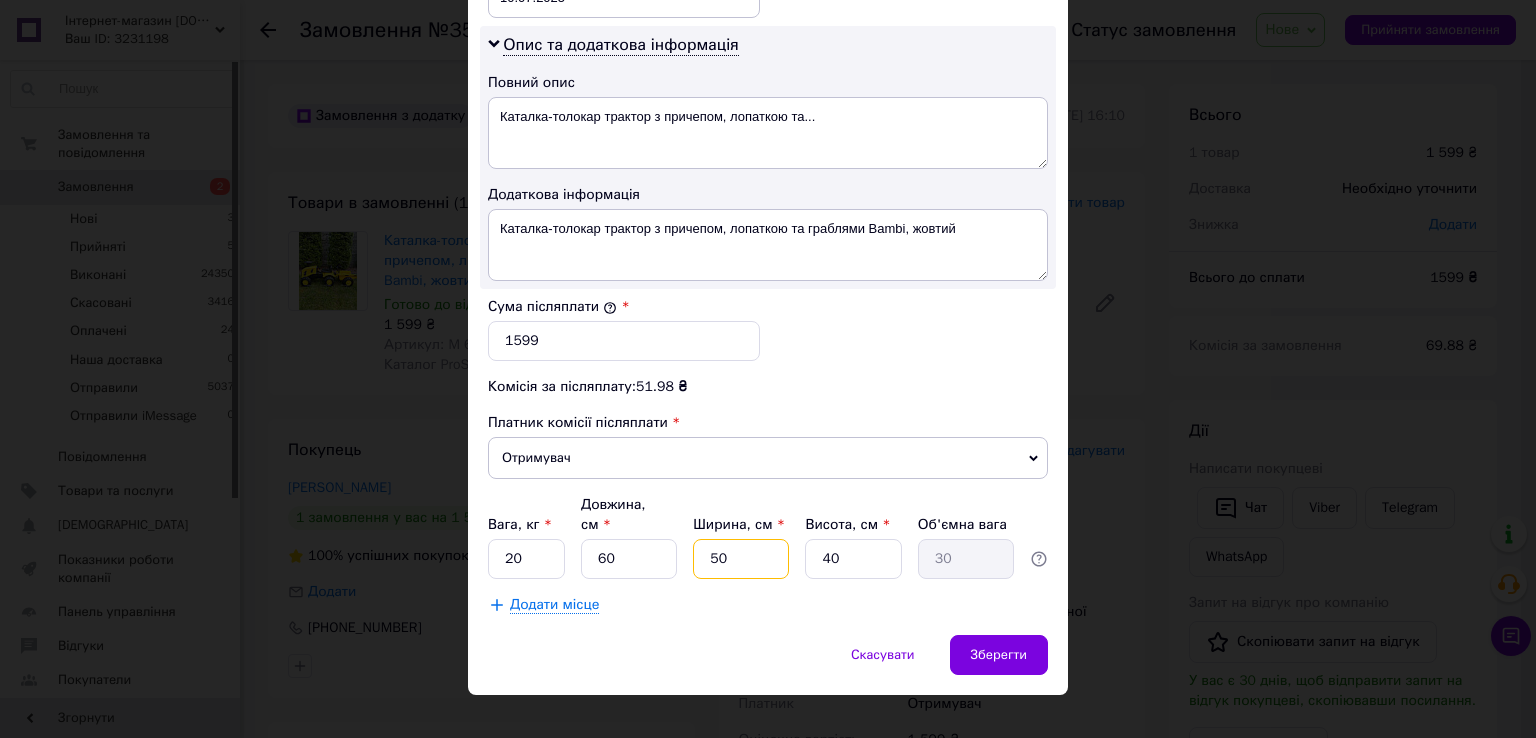 click on "50" at bounding box center (741, 559) 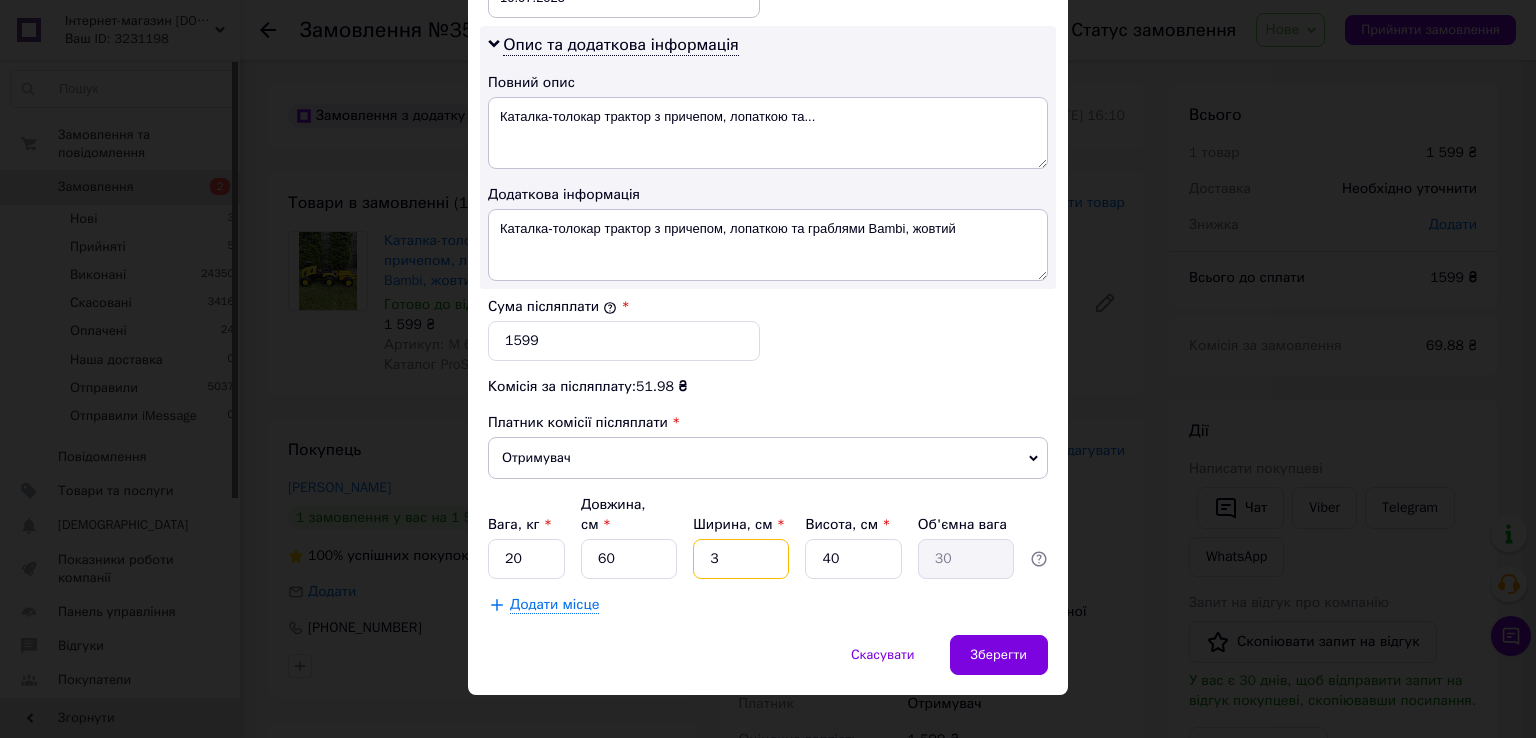type on "1.8" 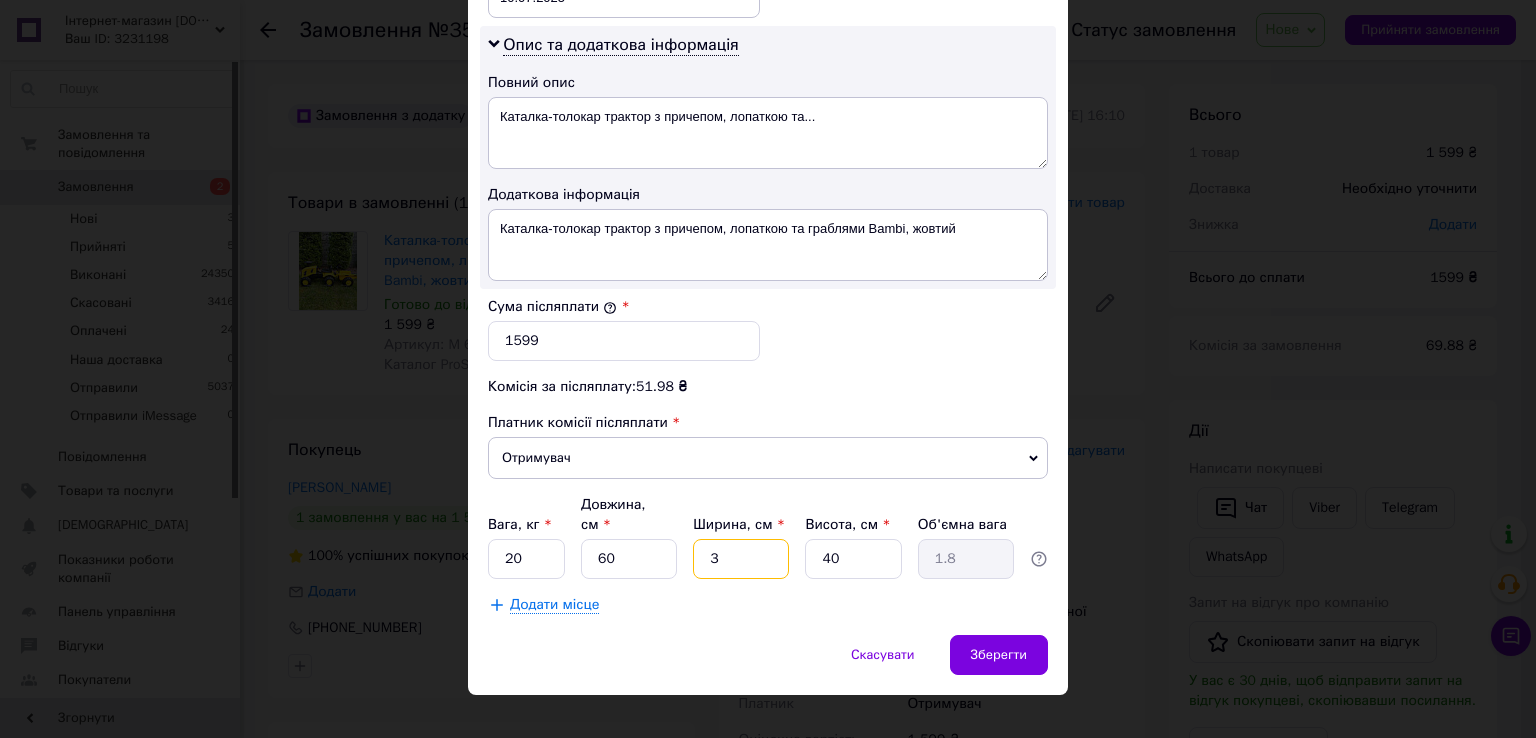type on "32" 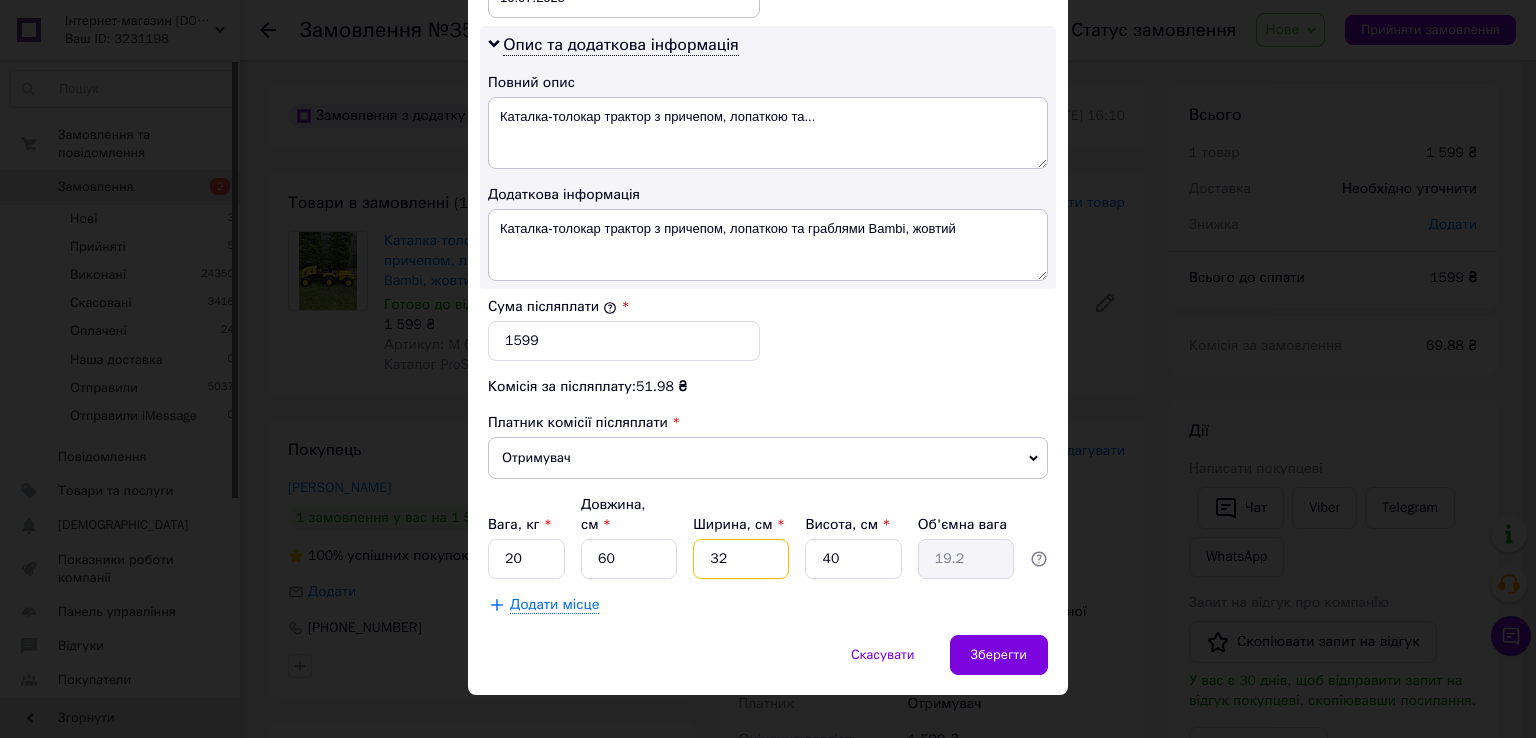 type on "32" 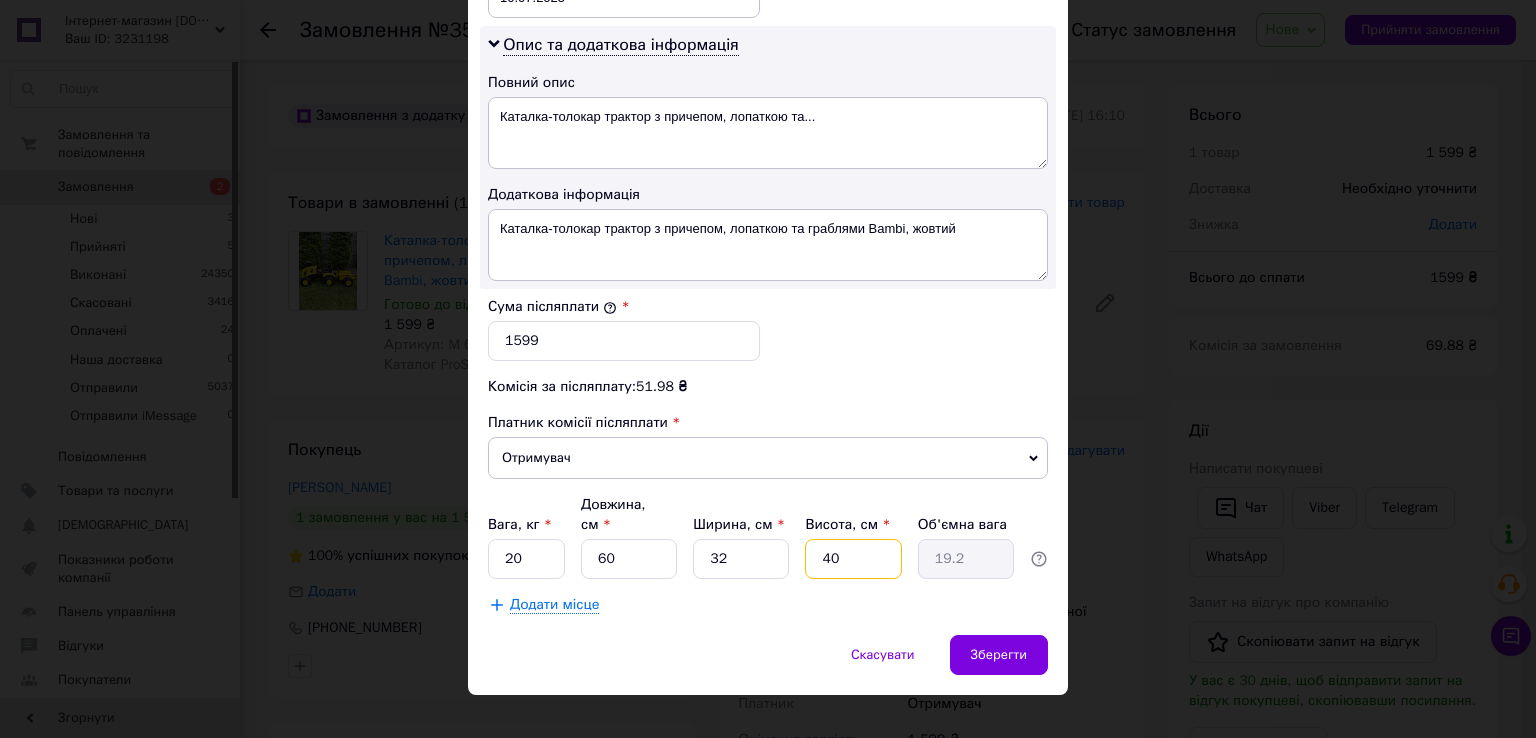 click on "40" at bounding box center (853, 559) 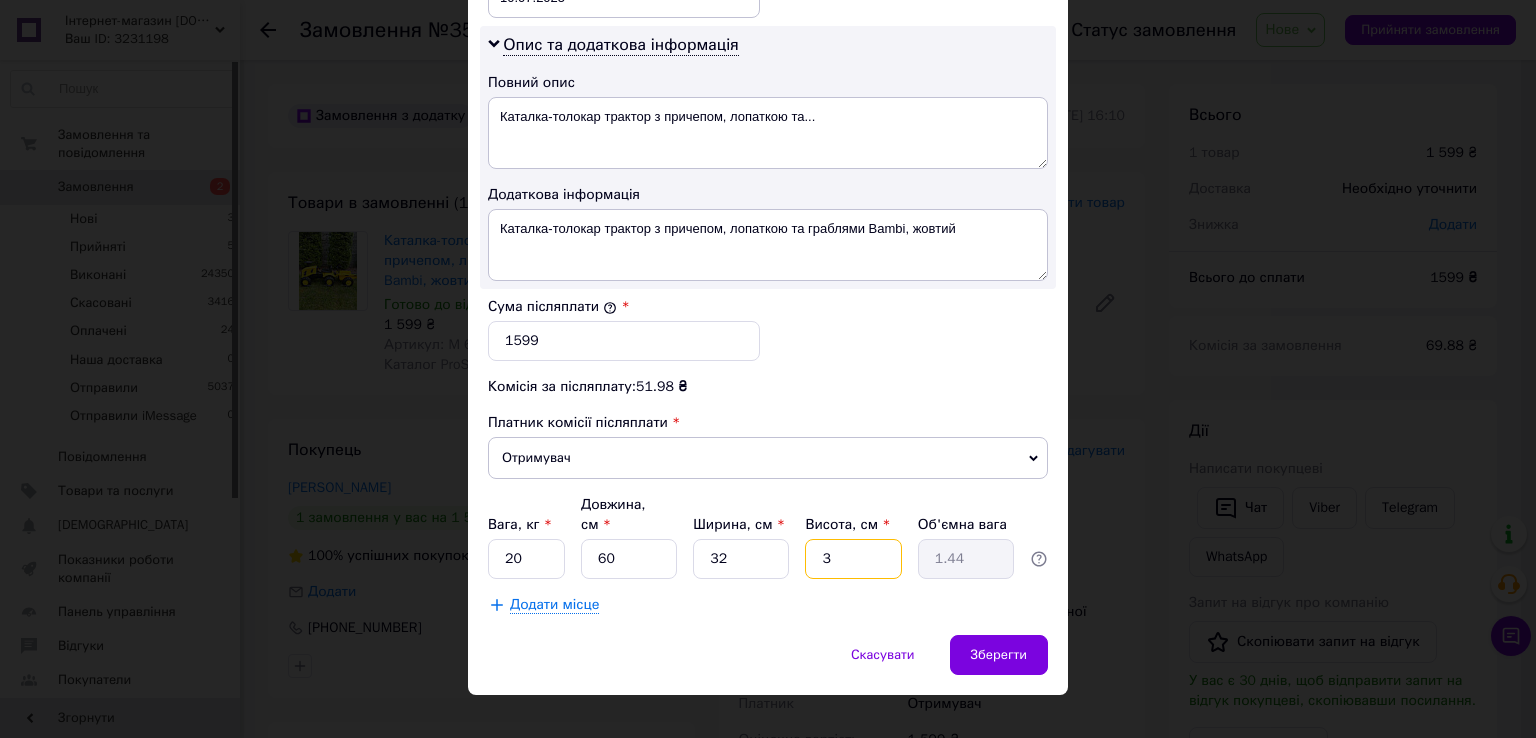 type on "30" 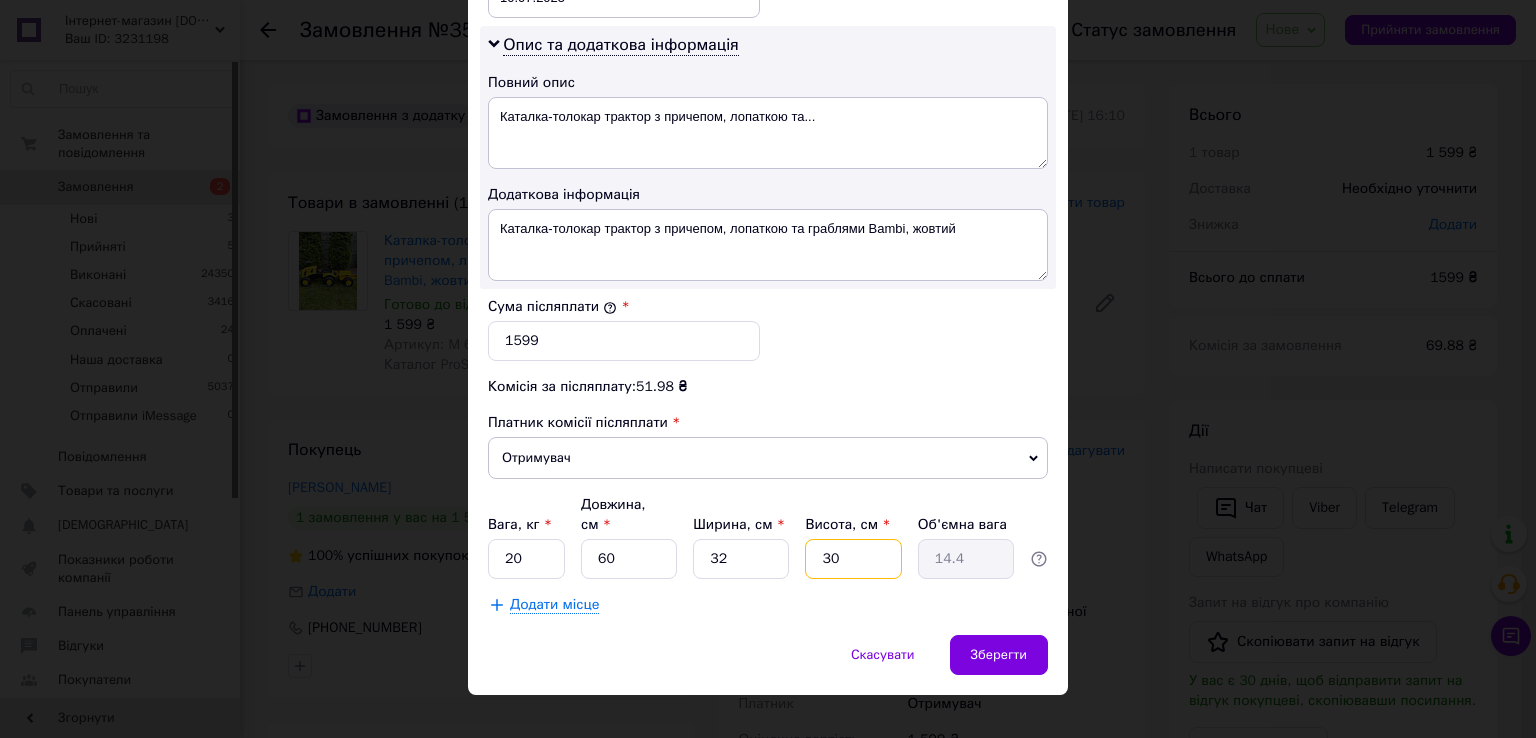 type on "30" 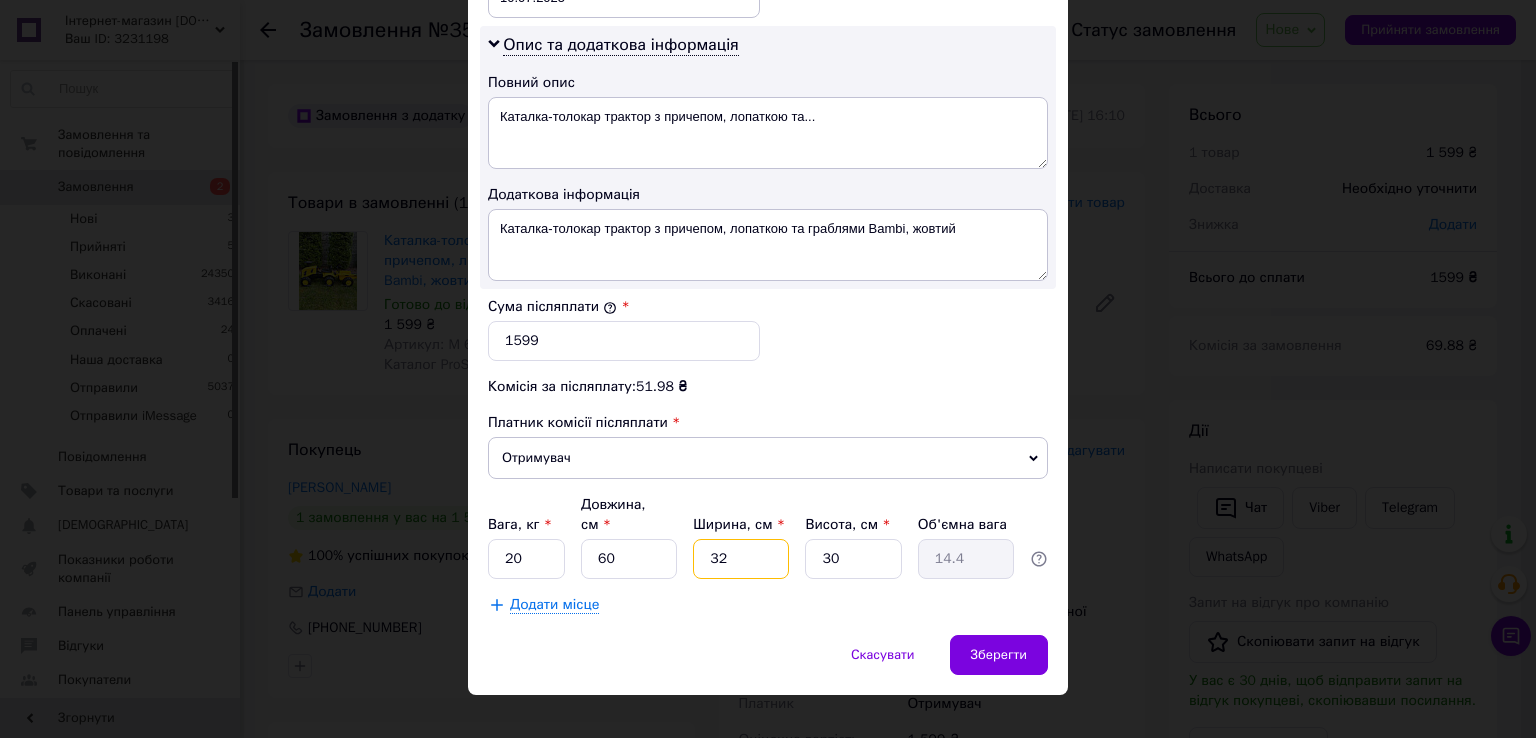 click on "32" at bounding box center (741, 559) 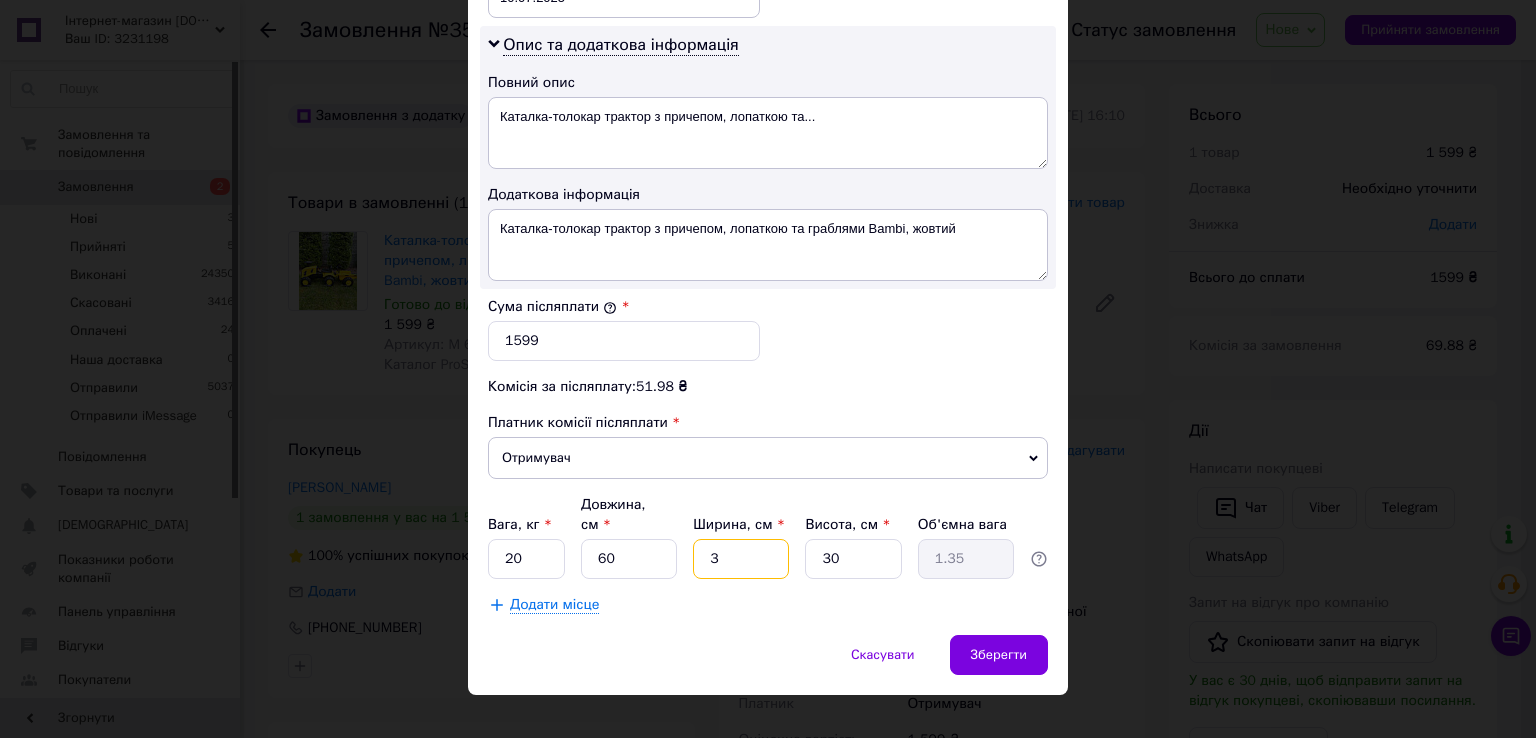 type on "30" 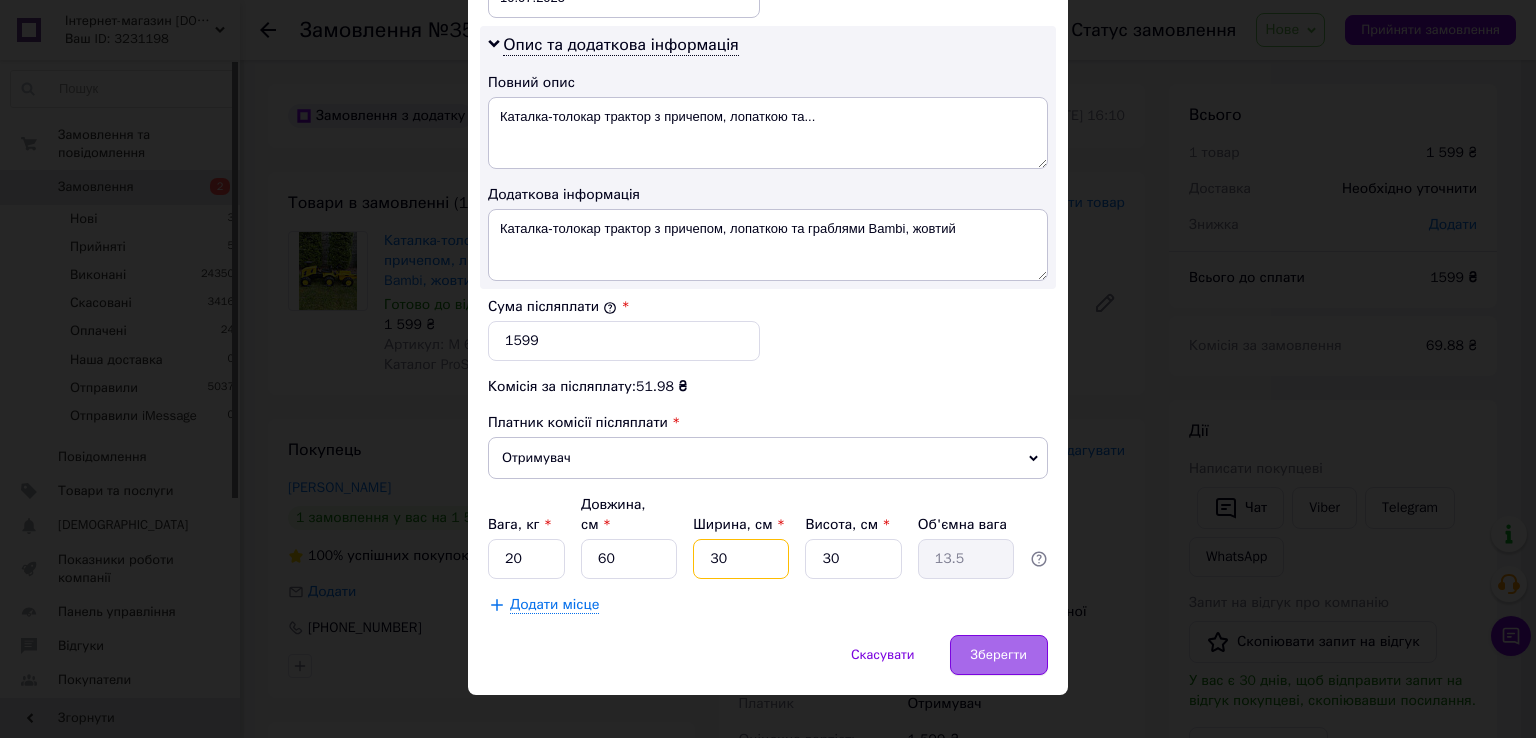 type on "30" 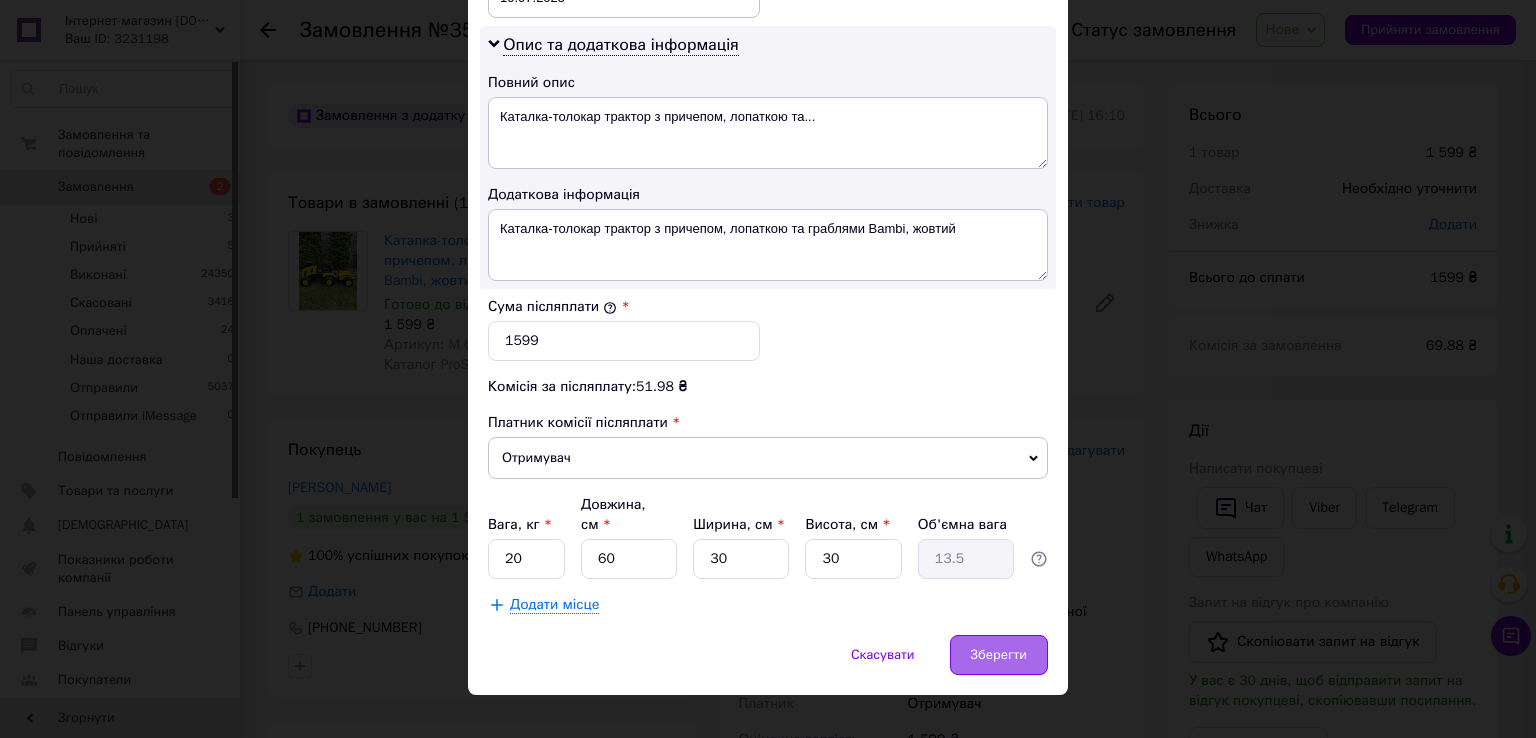 click on "Зберегти" at bounding box center (999, 655) 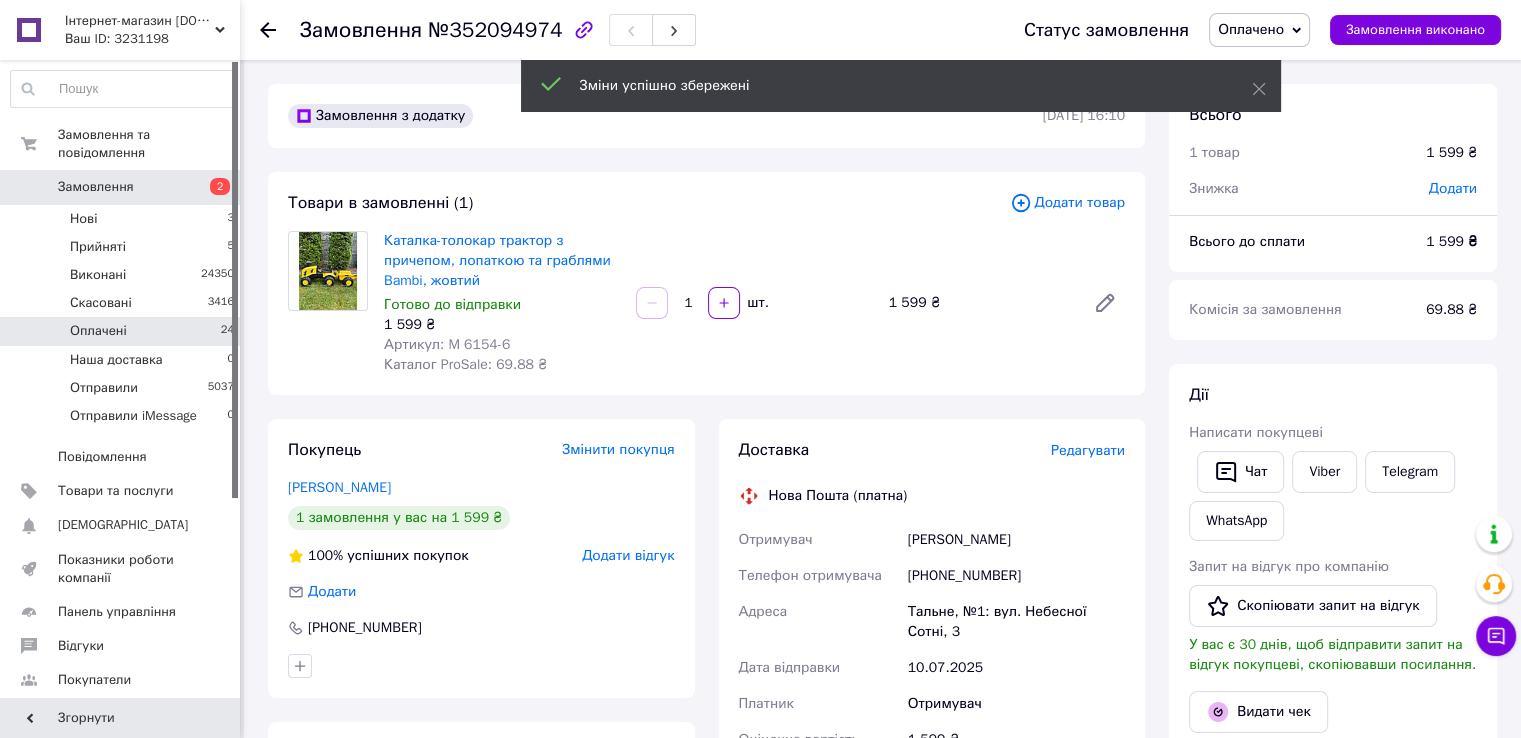click on "Оплачені 24" at bounding box center [123, 331] 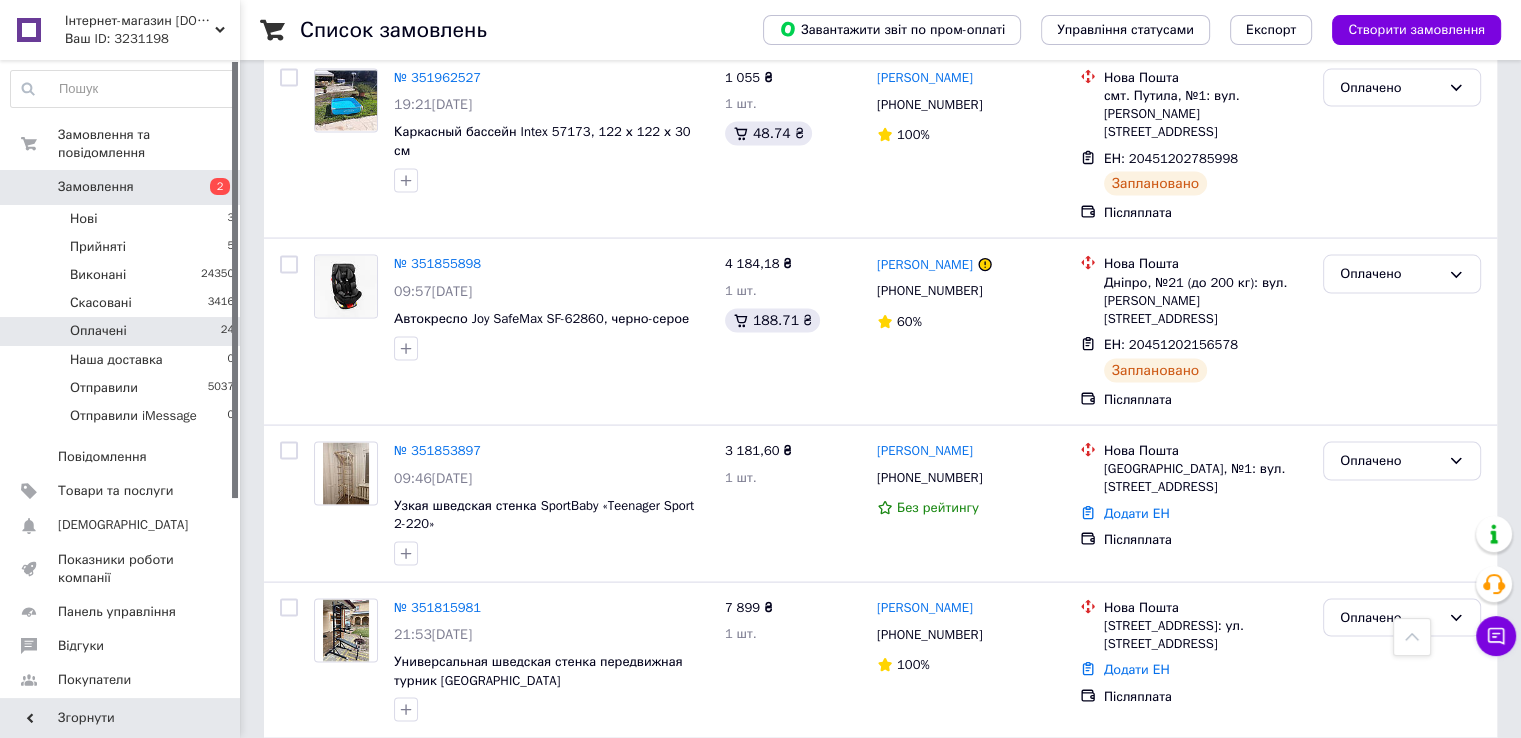 scroll, scrollTop: 4053, scrollLeft: 0, axis: vertical 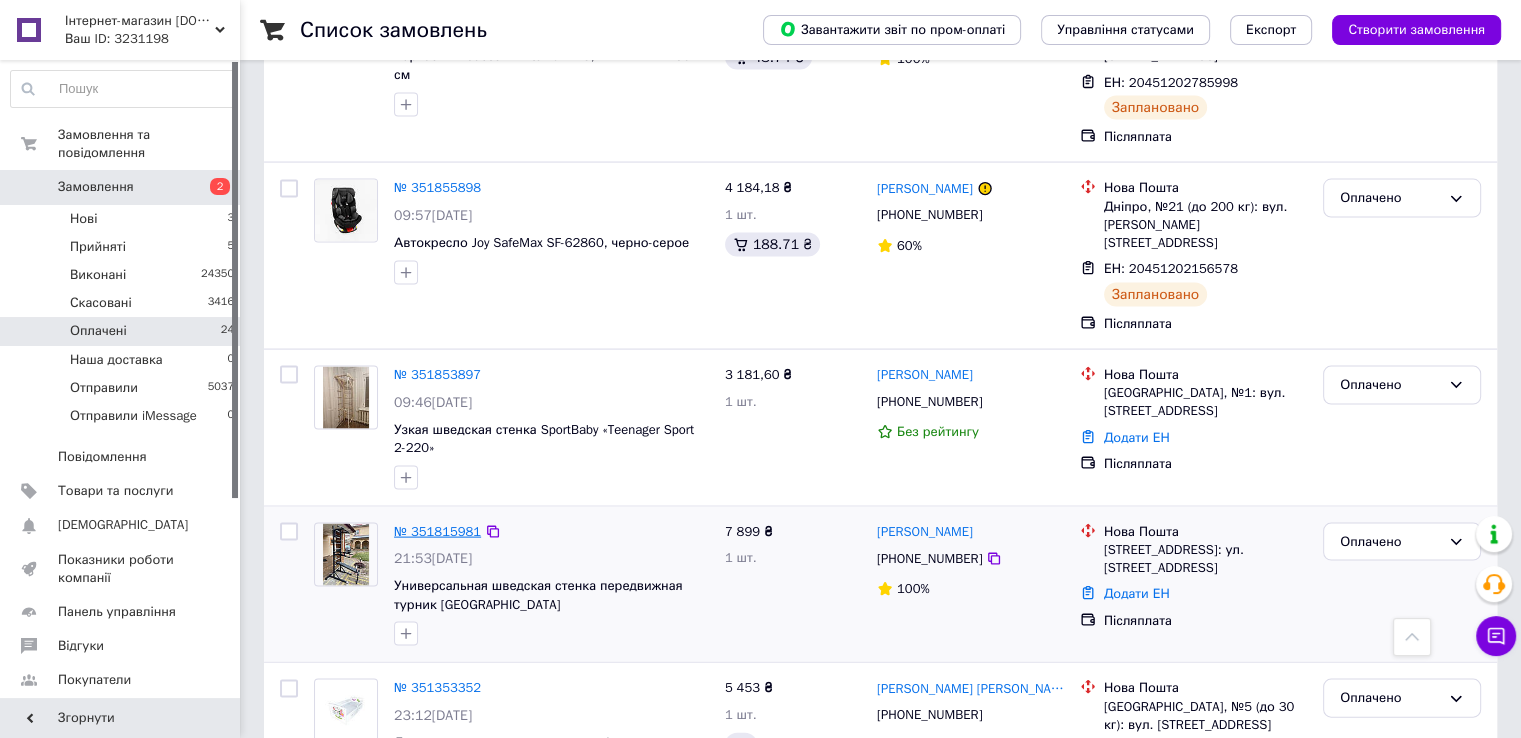 click on "№ 351815981" at bounding box center (437, 531) 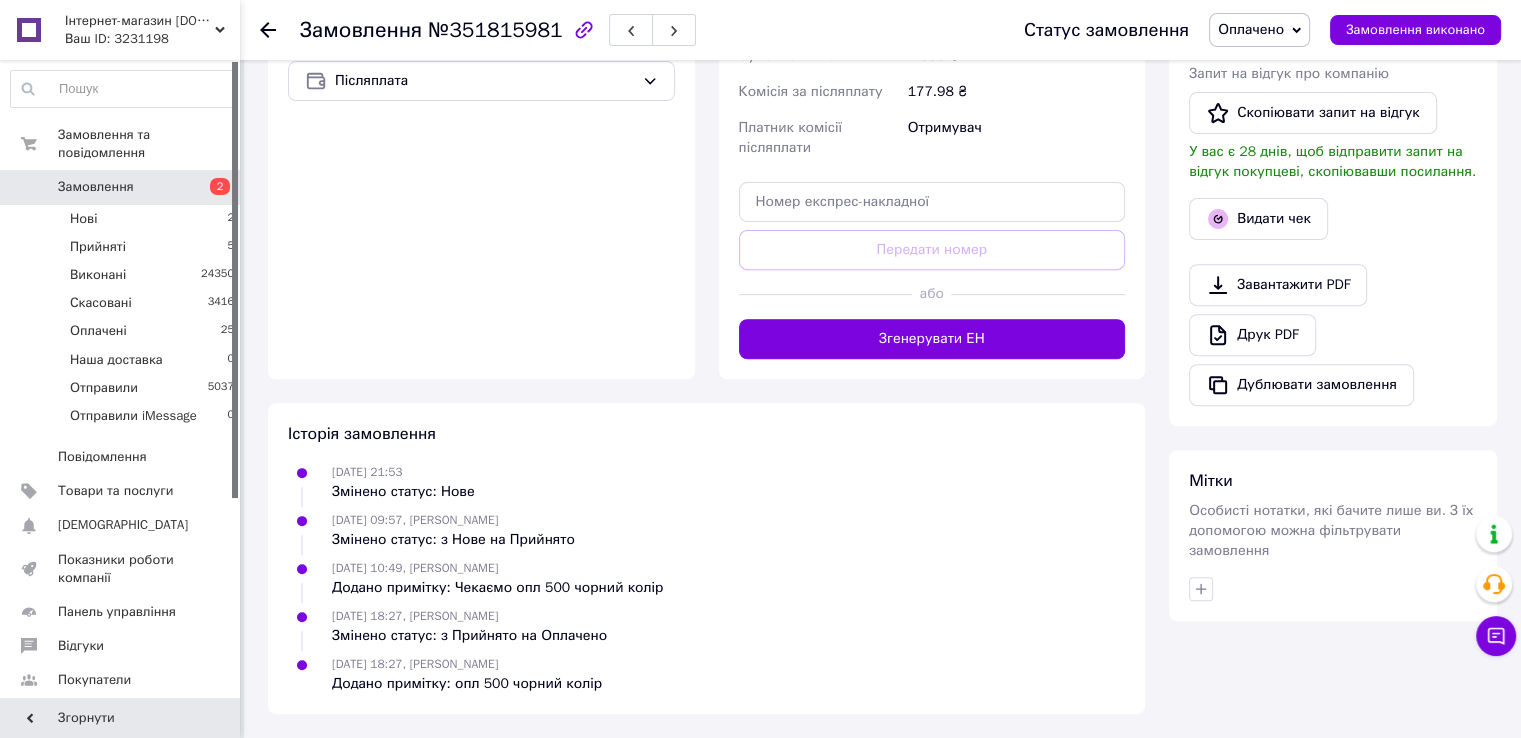 scroll, scrollTop: 600, scrollLeft: 0, axis: vertical 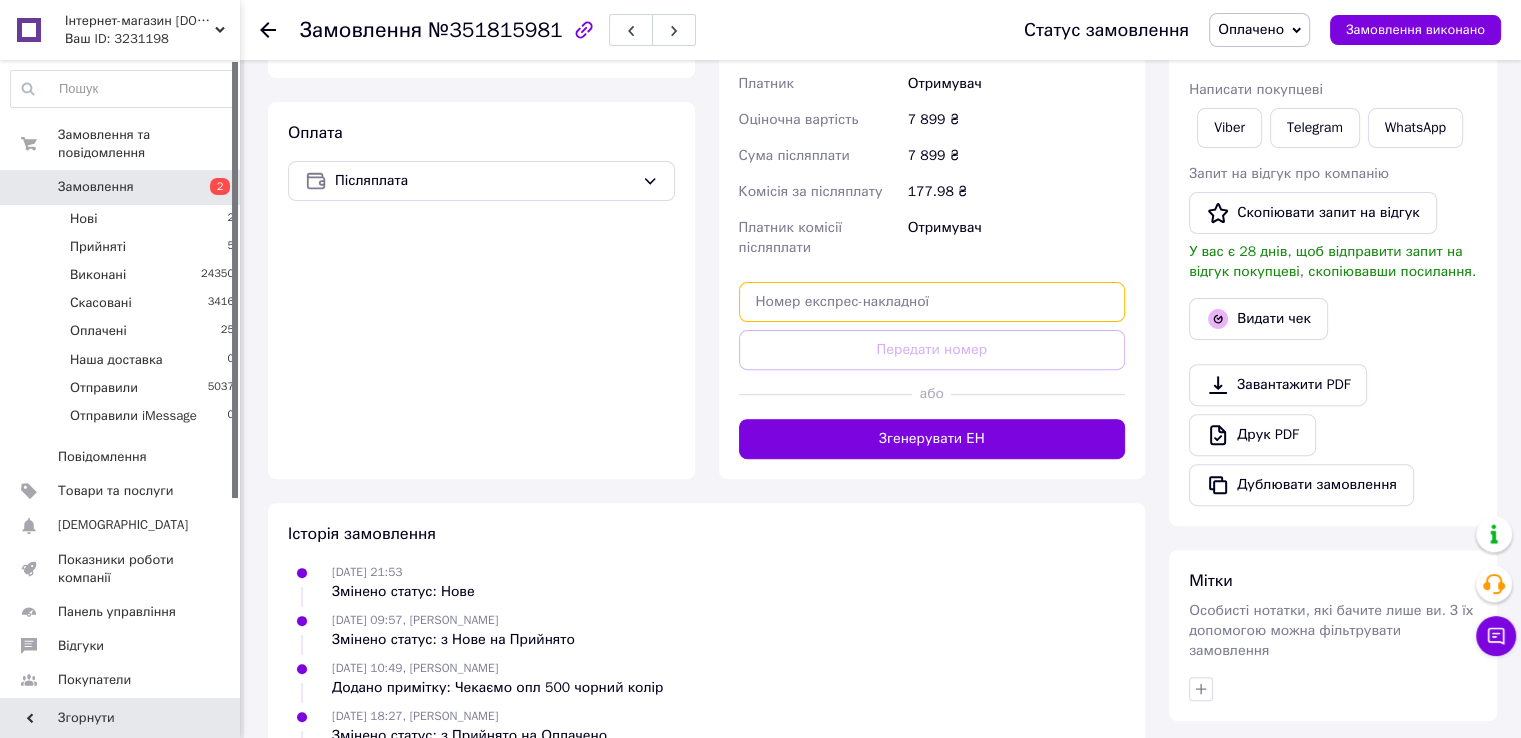 click at bounding box center [932, 302] 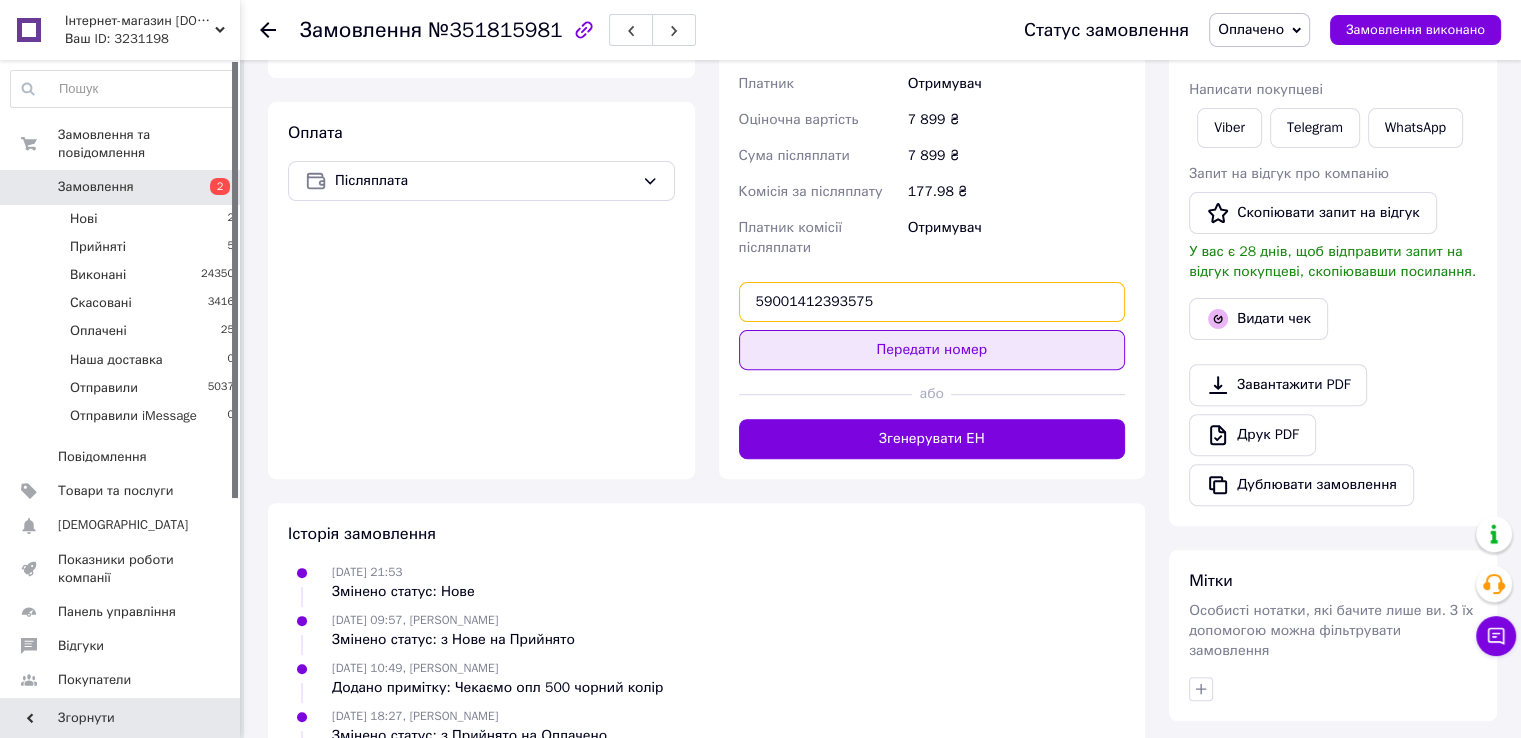 type on "59001412393575" 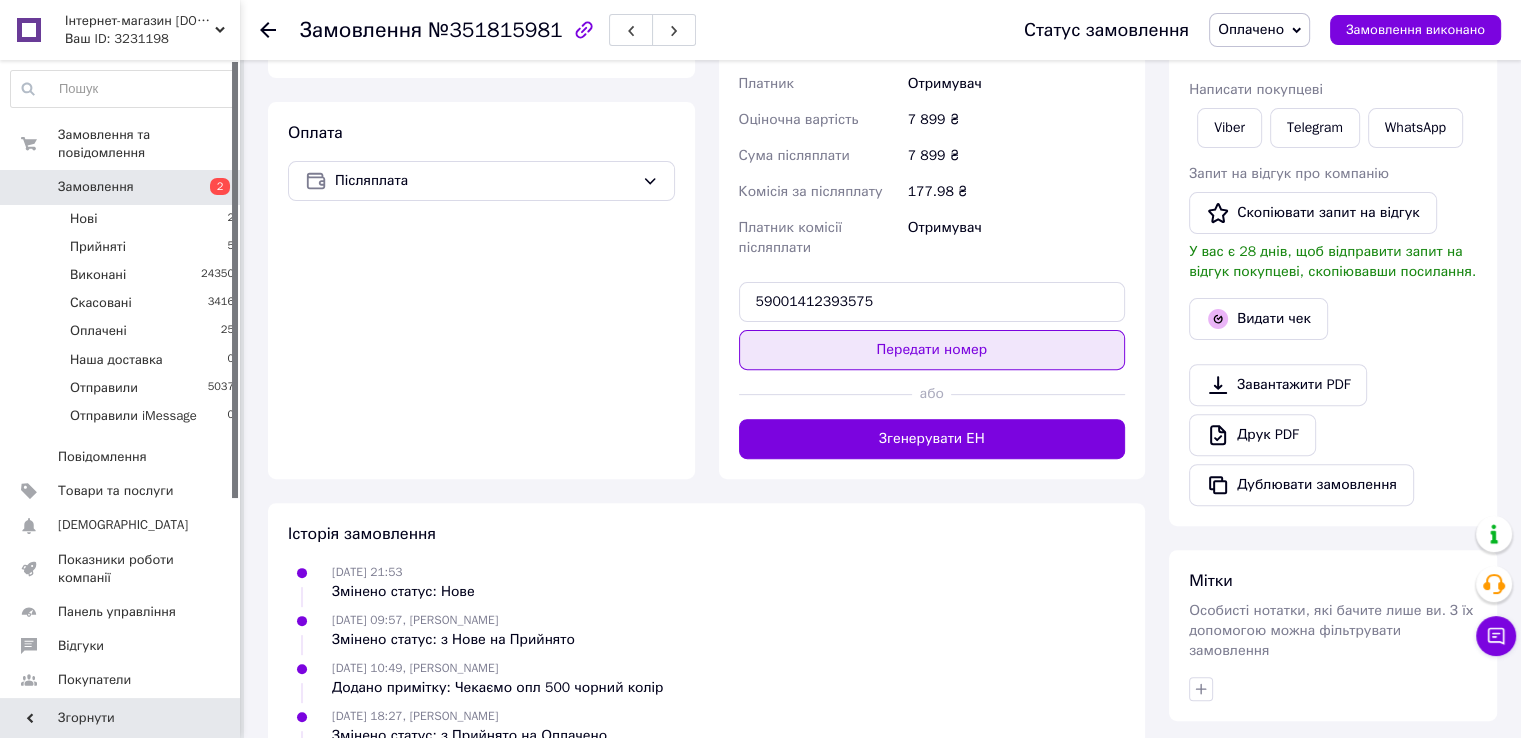 click on "Передати номер" at bounding box center (932, 350) 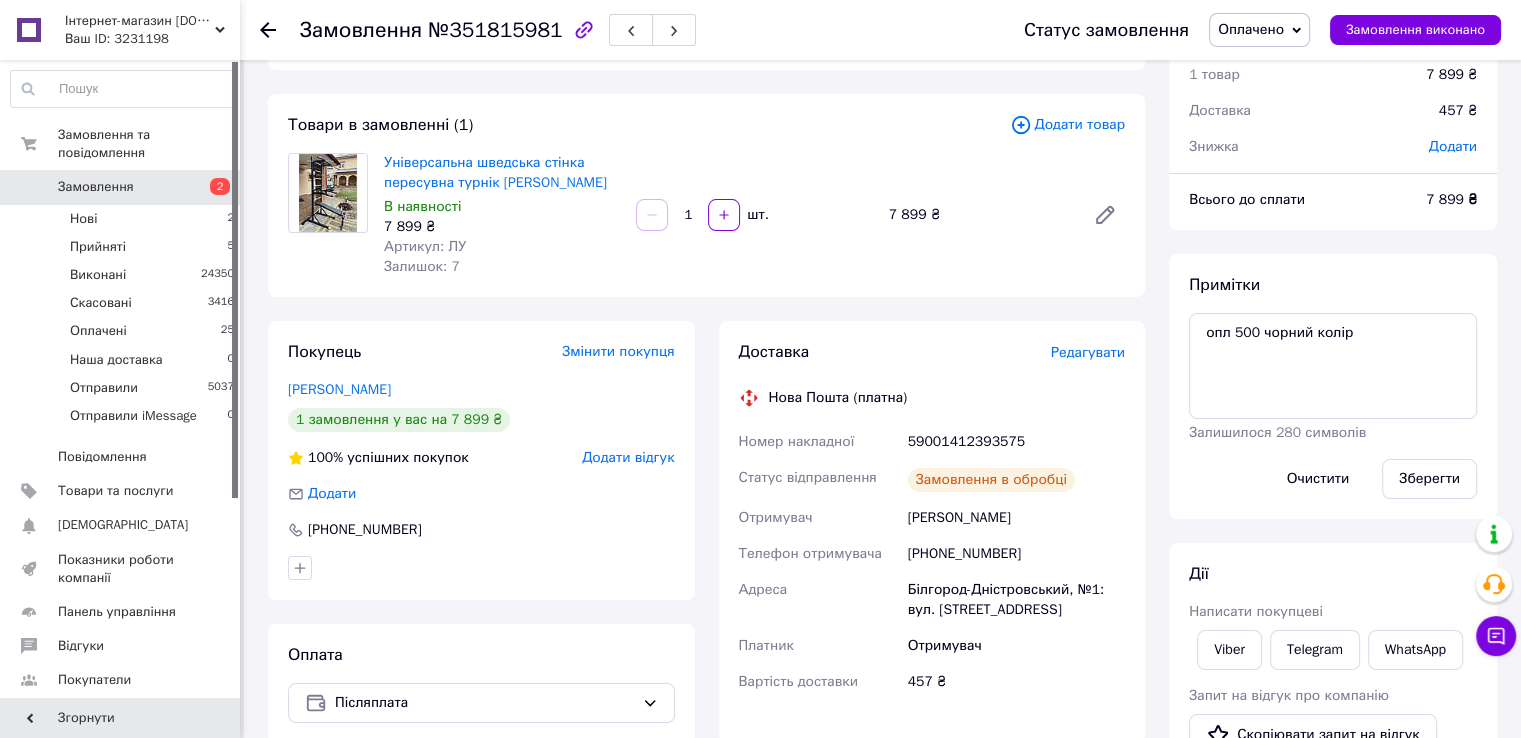 scroll, scrollTop: 0, scrollLeft: 0, axis: both 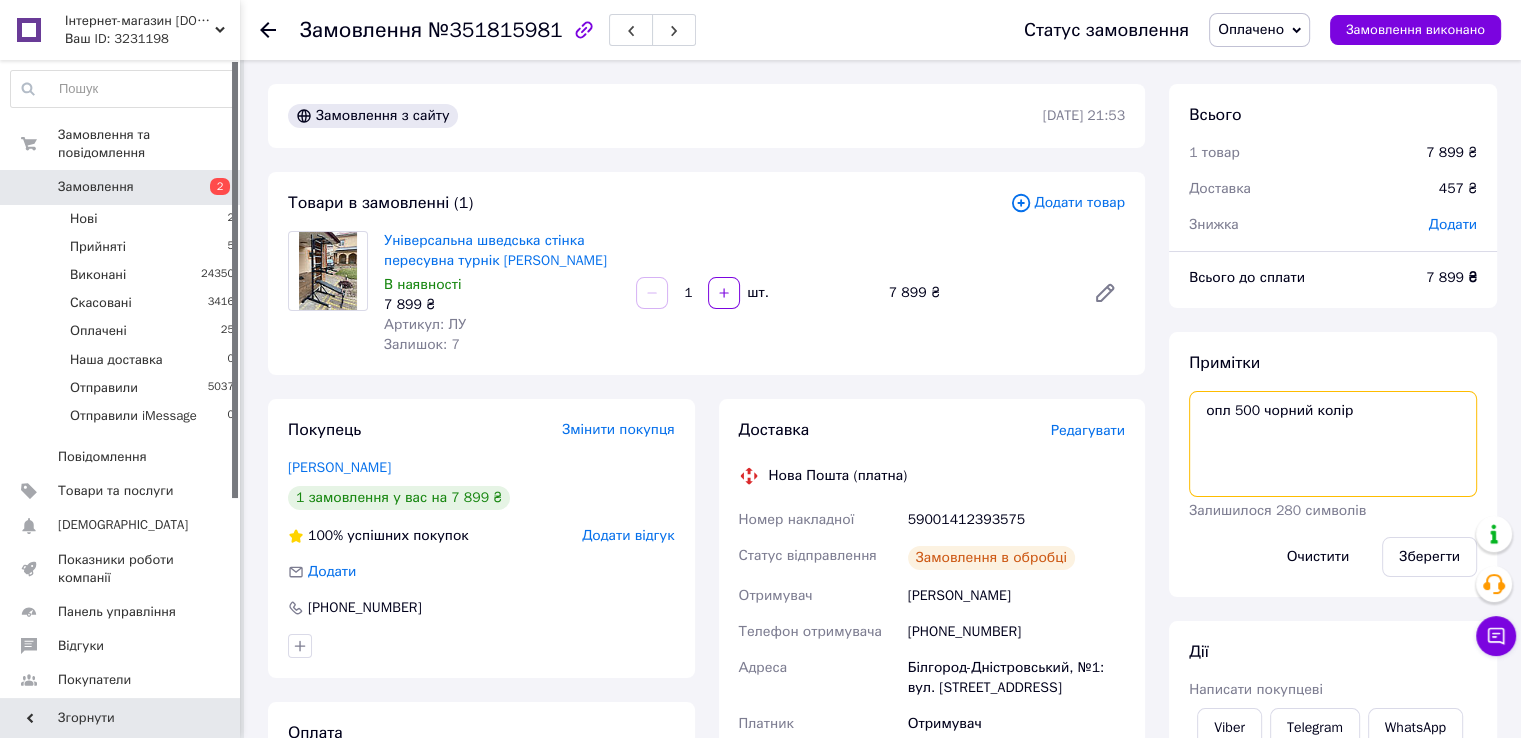 click on "опл 500 чорний колір" at bounding box center [1333, 444] 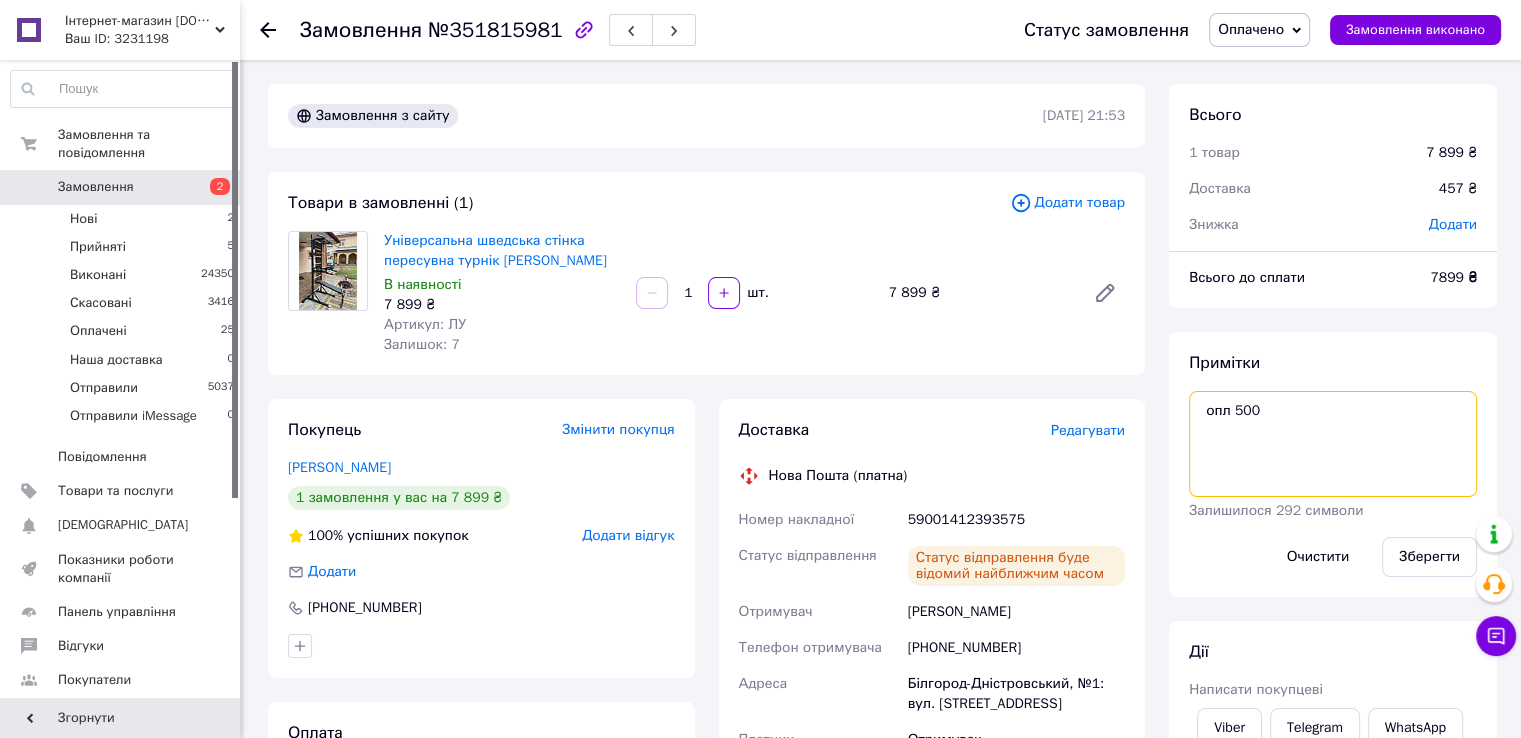 paste on "59001412393575" 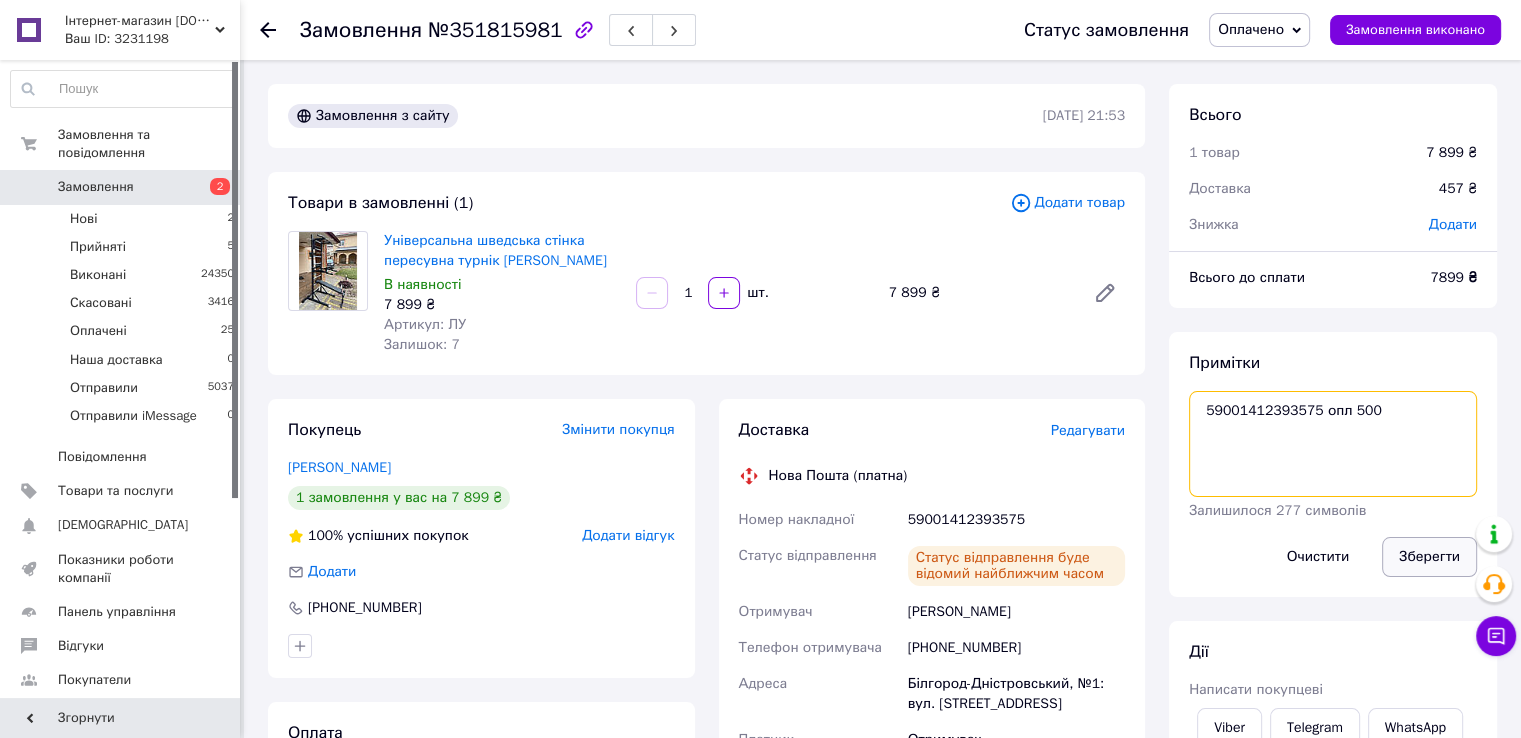type on "59001412393575 опл 500" 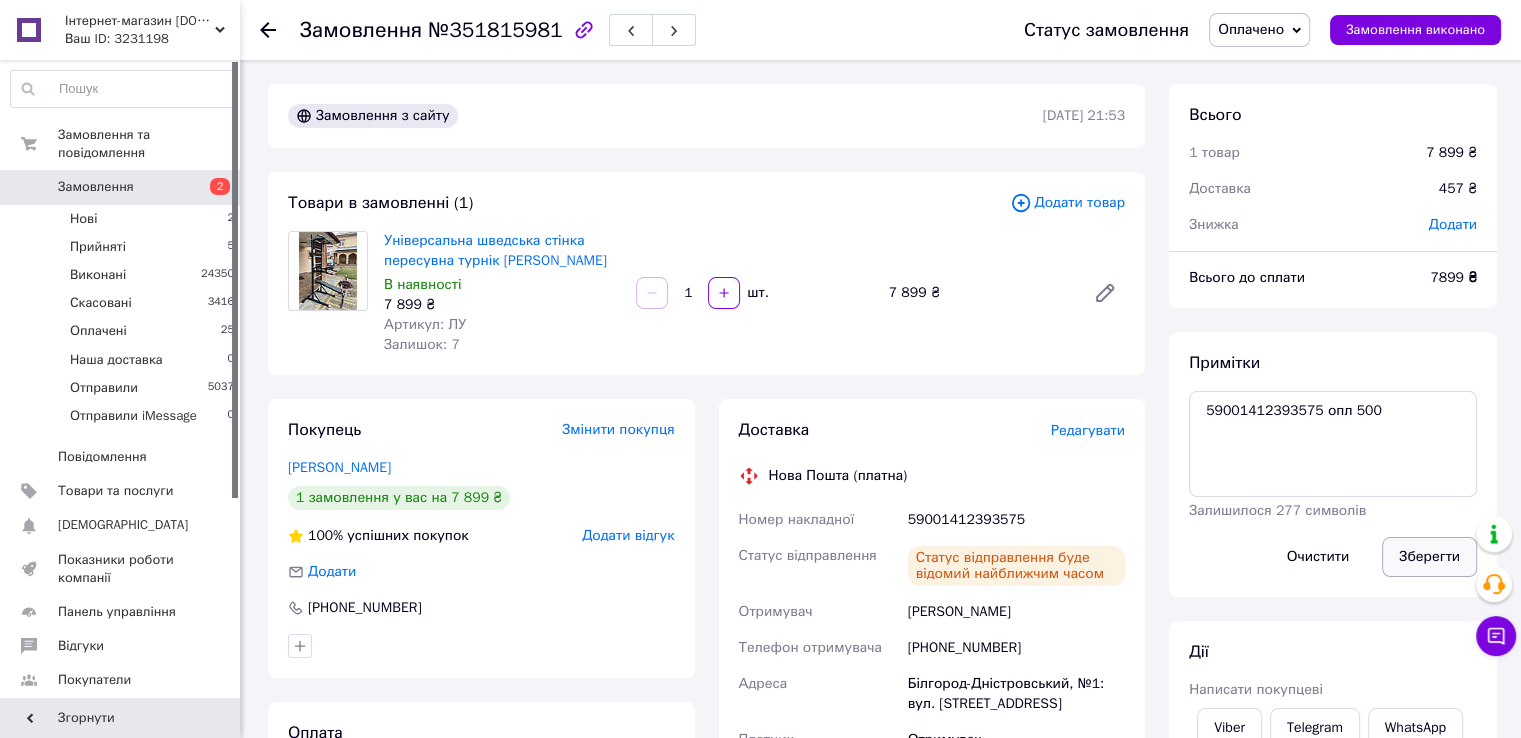 click on "Зберегти" at bounding box center (1429, 557) 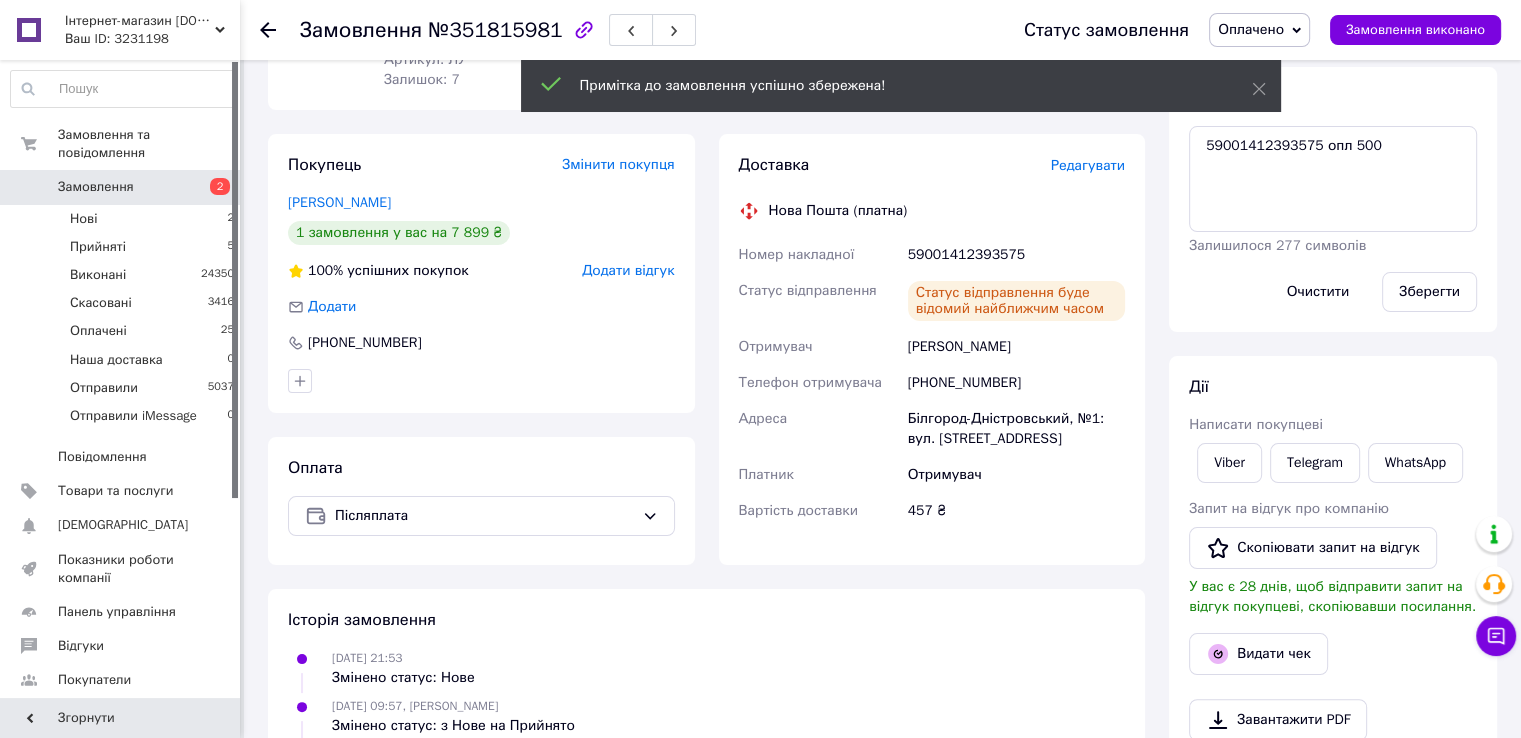 scroll, scrollTop: 100, scrollLeft: 0, axis: vertical 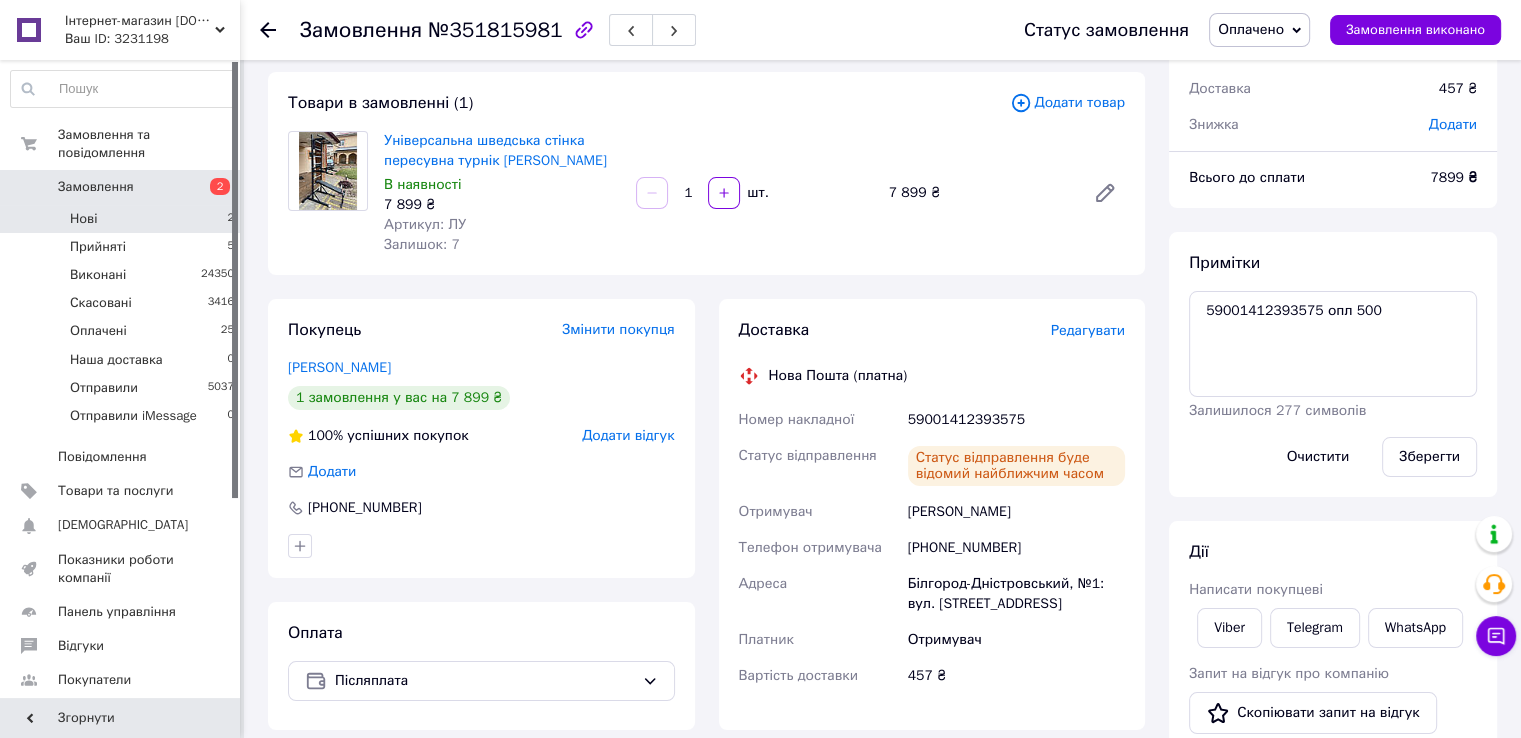 click on "Нові 2" at bounding box center (123, 219) 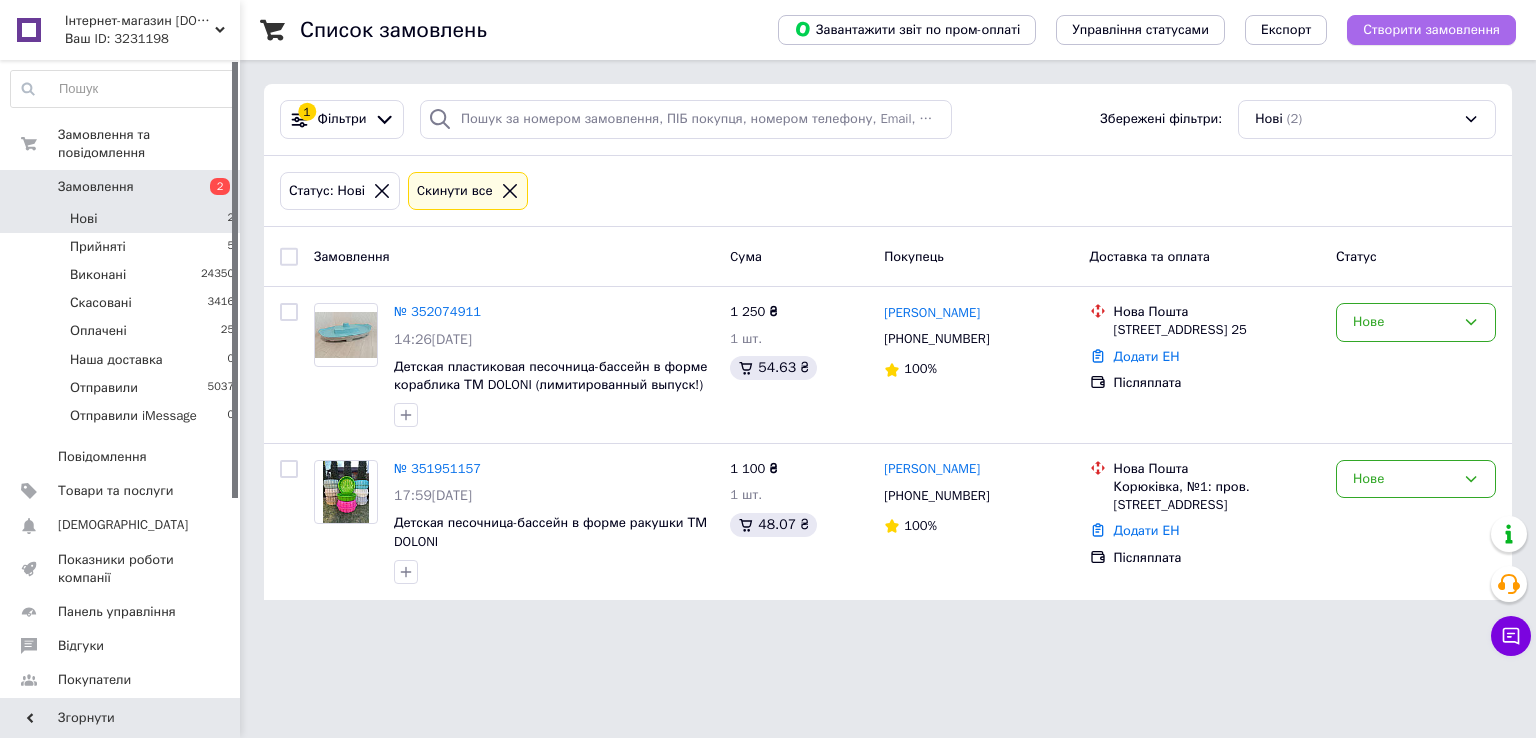 click on "Створити замовлення" at bounding box center (1431, 30) 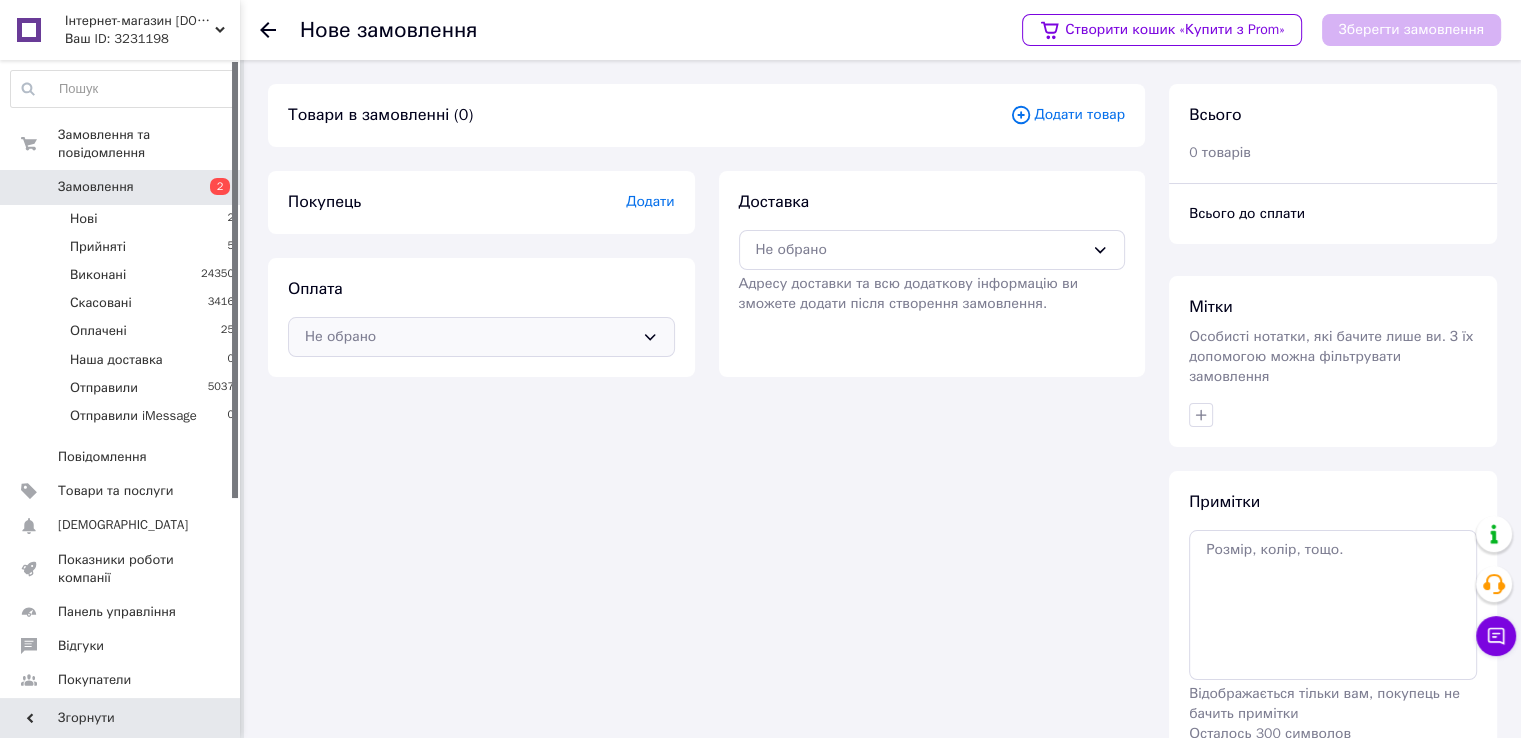 click on "Не обрано" at bounding box center (469, 337) 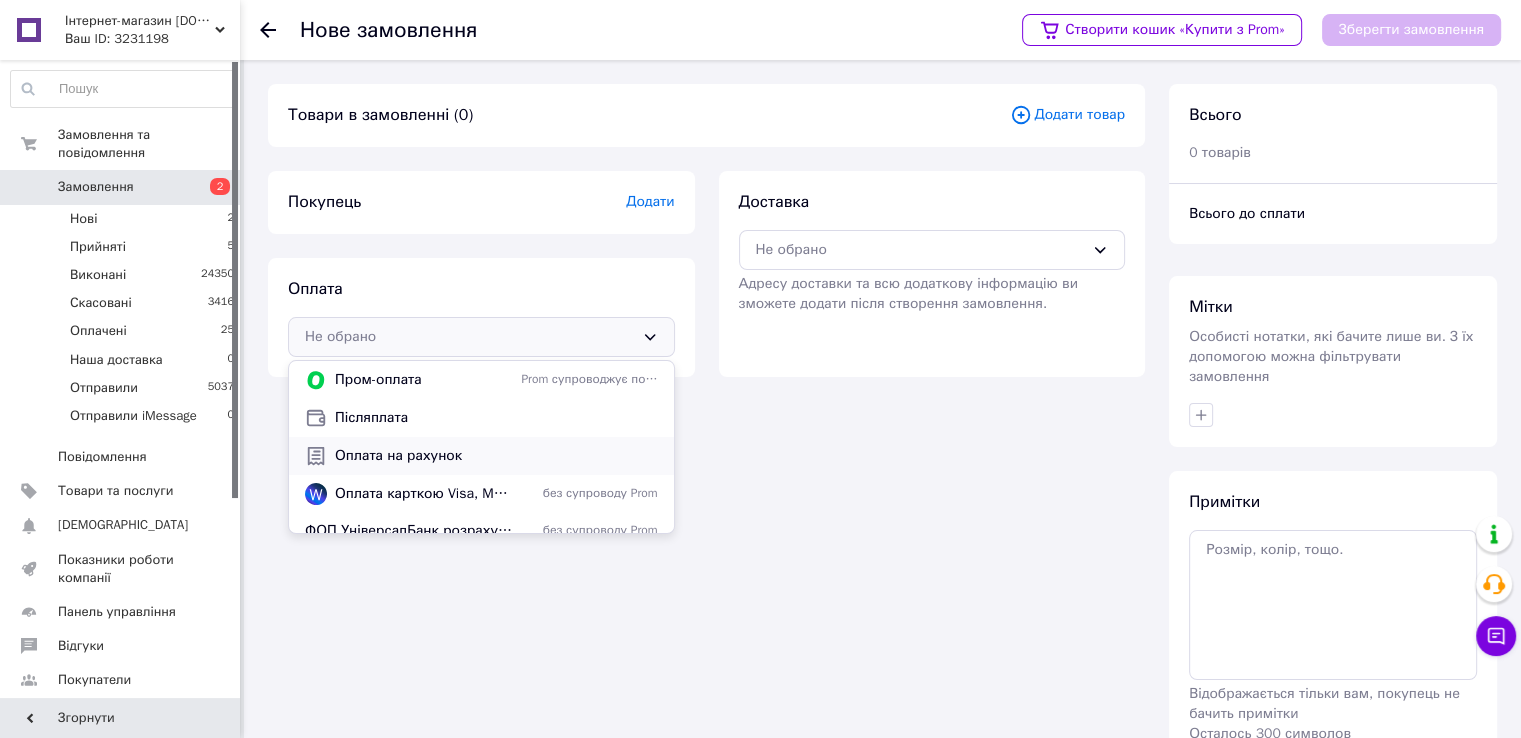click on "Оплата на рахунок" at bounding box center (496, 456) 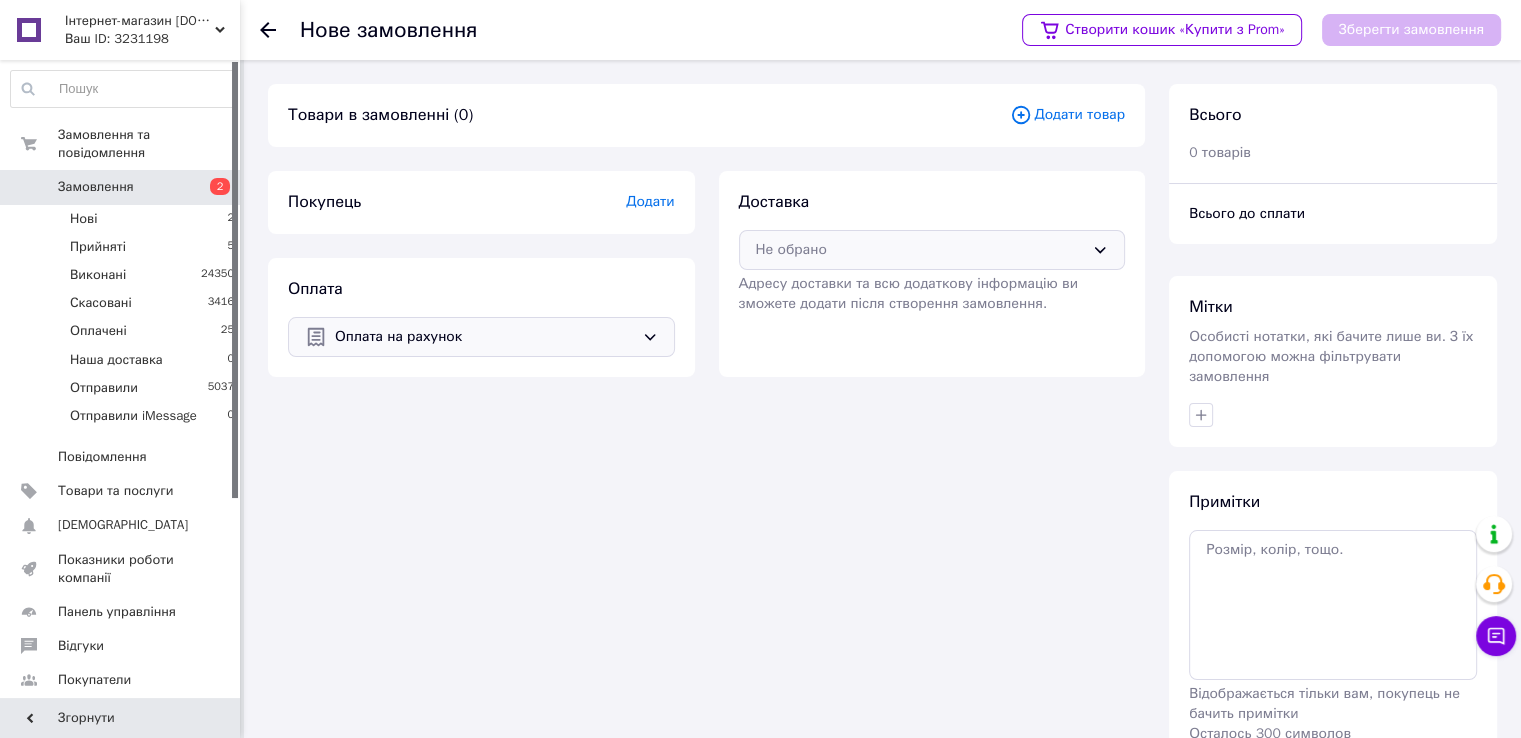 click on "Не обрано" at bounding box center (932, 250) 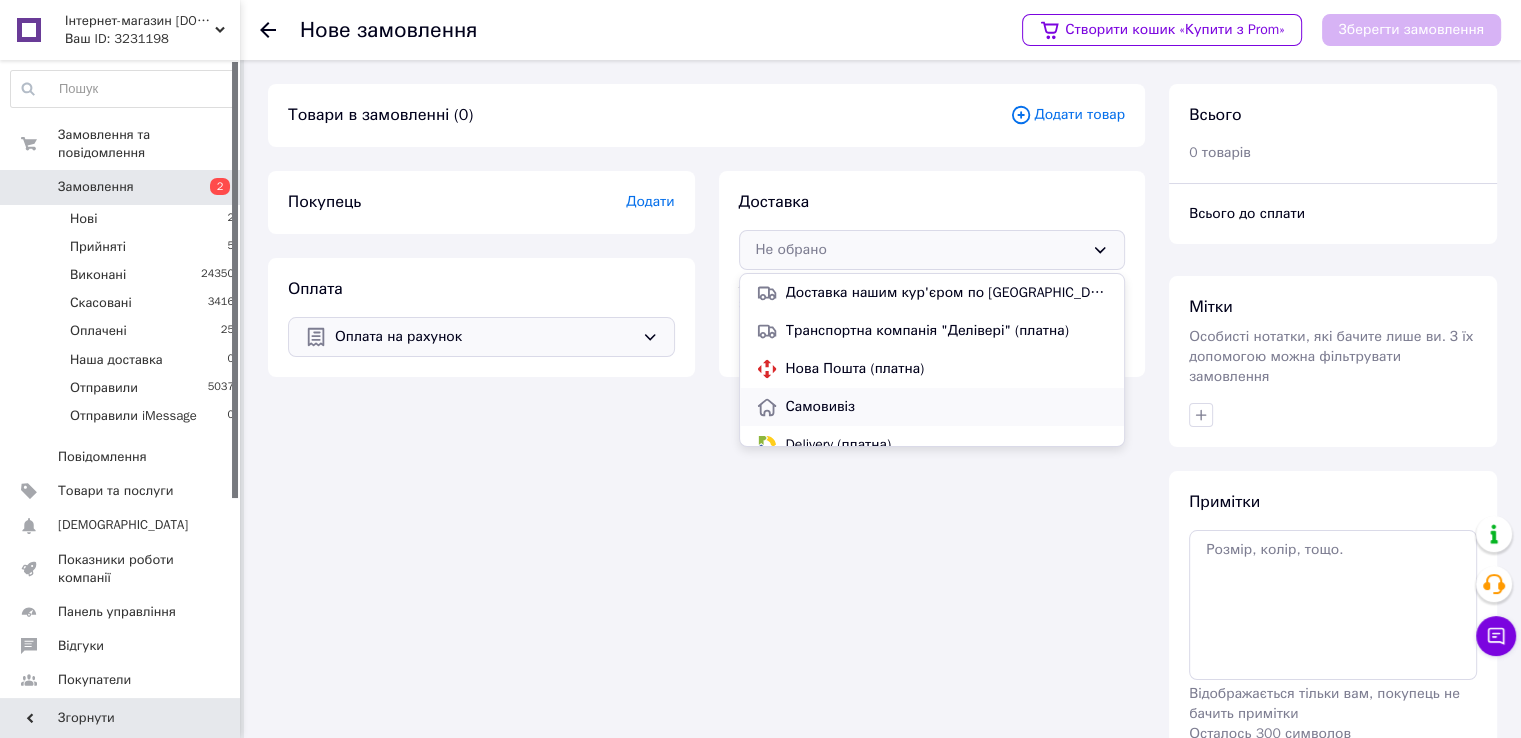 click on "Самовивіз" at bounding box center (947, 407) 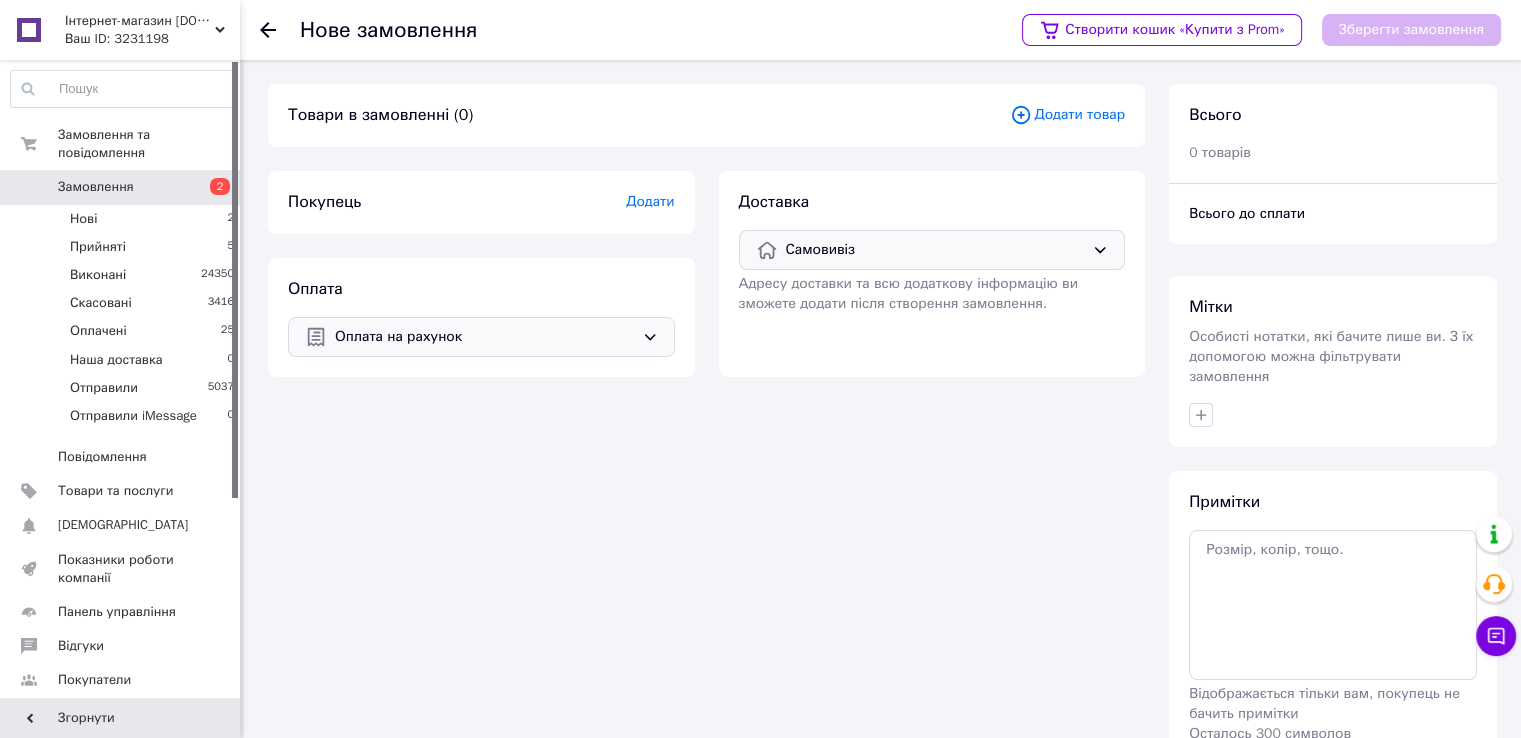 click on "Додати" at bounding box center (650, 201) 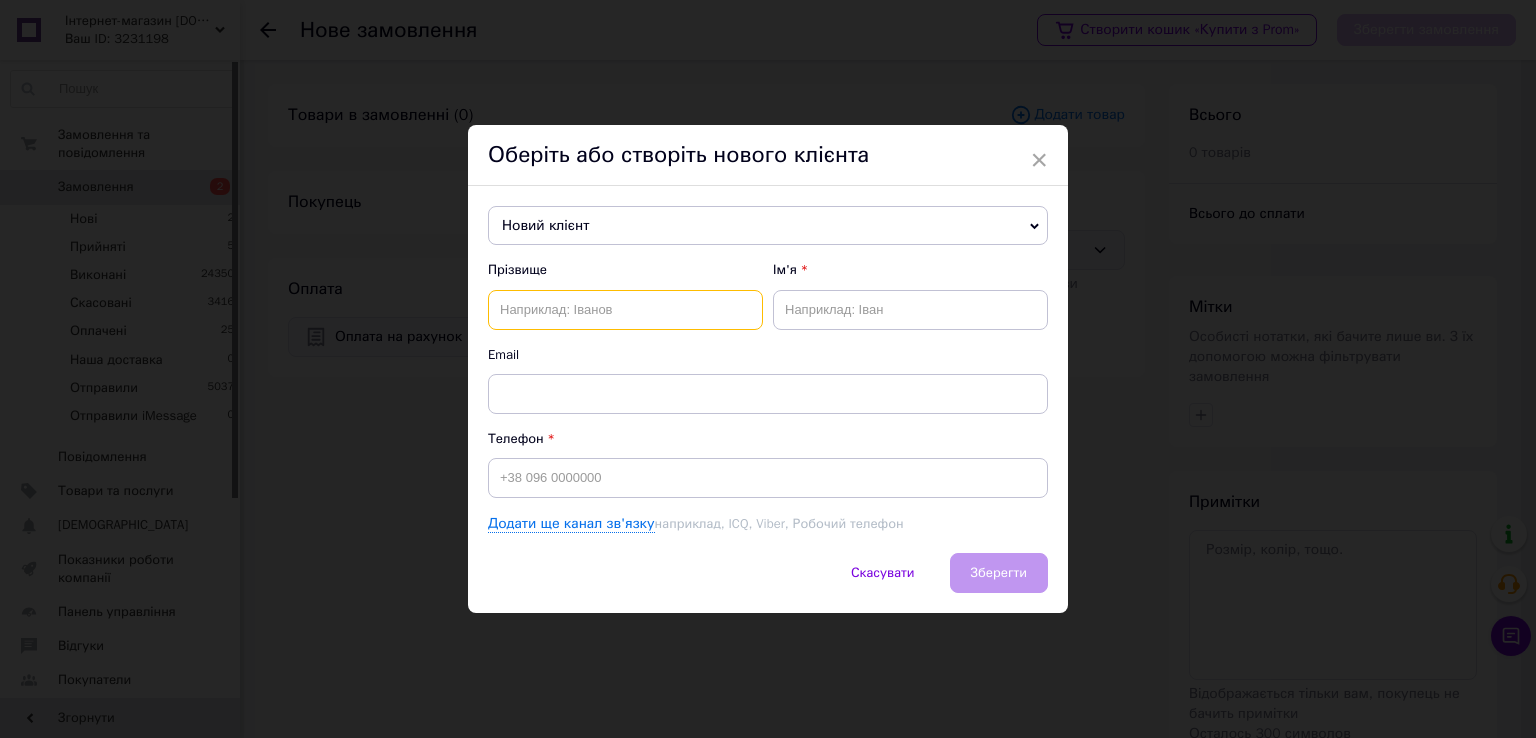 click at bounding box center (625, 310) 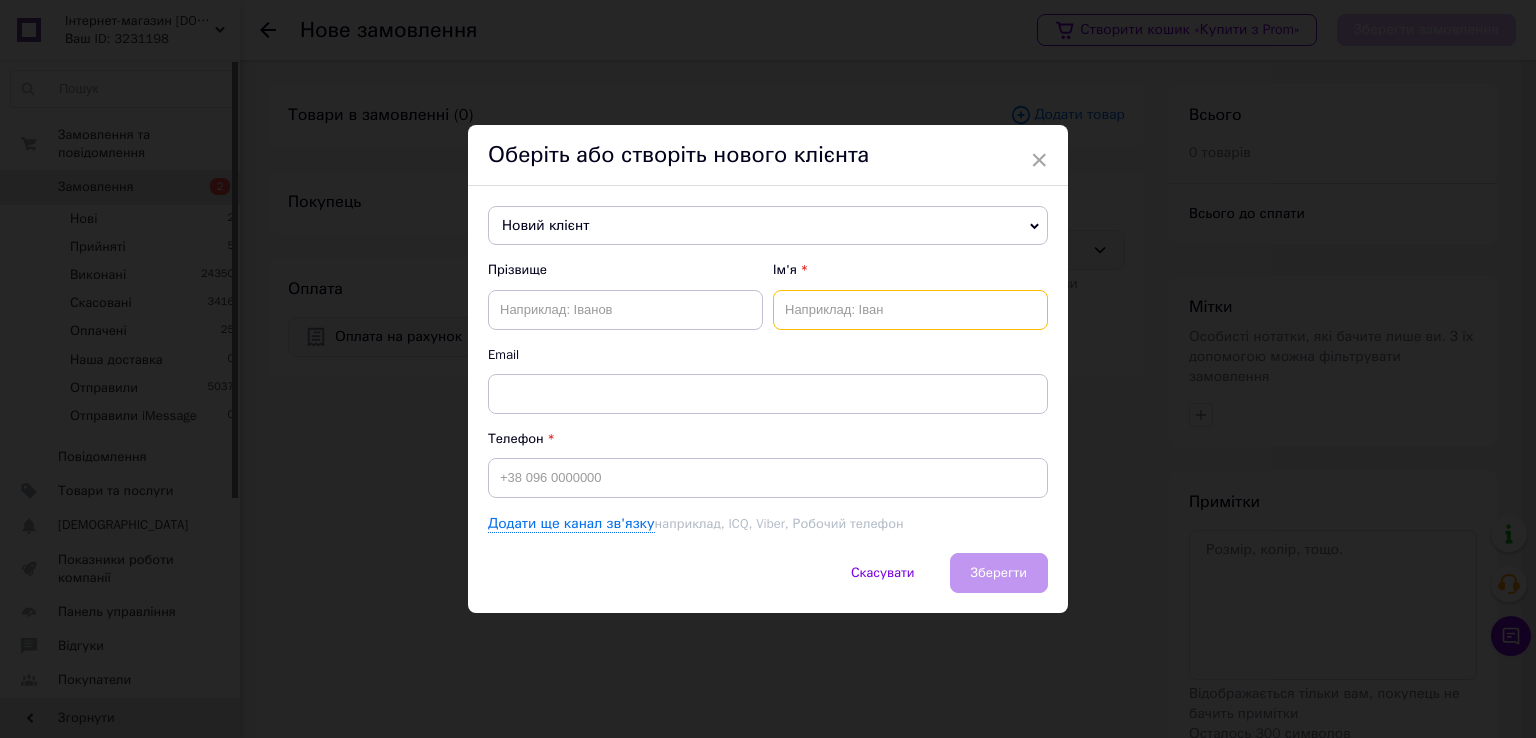 click at bounding box center [910, 310] 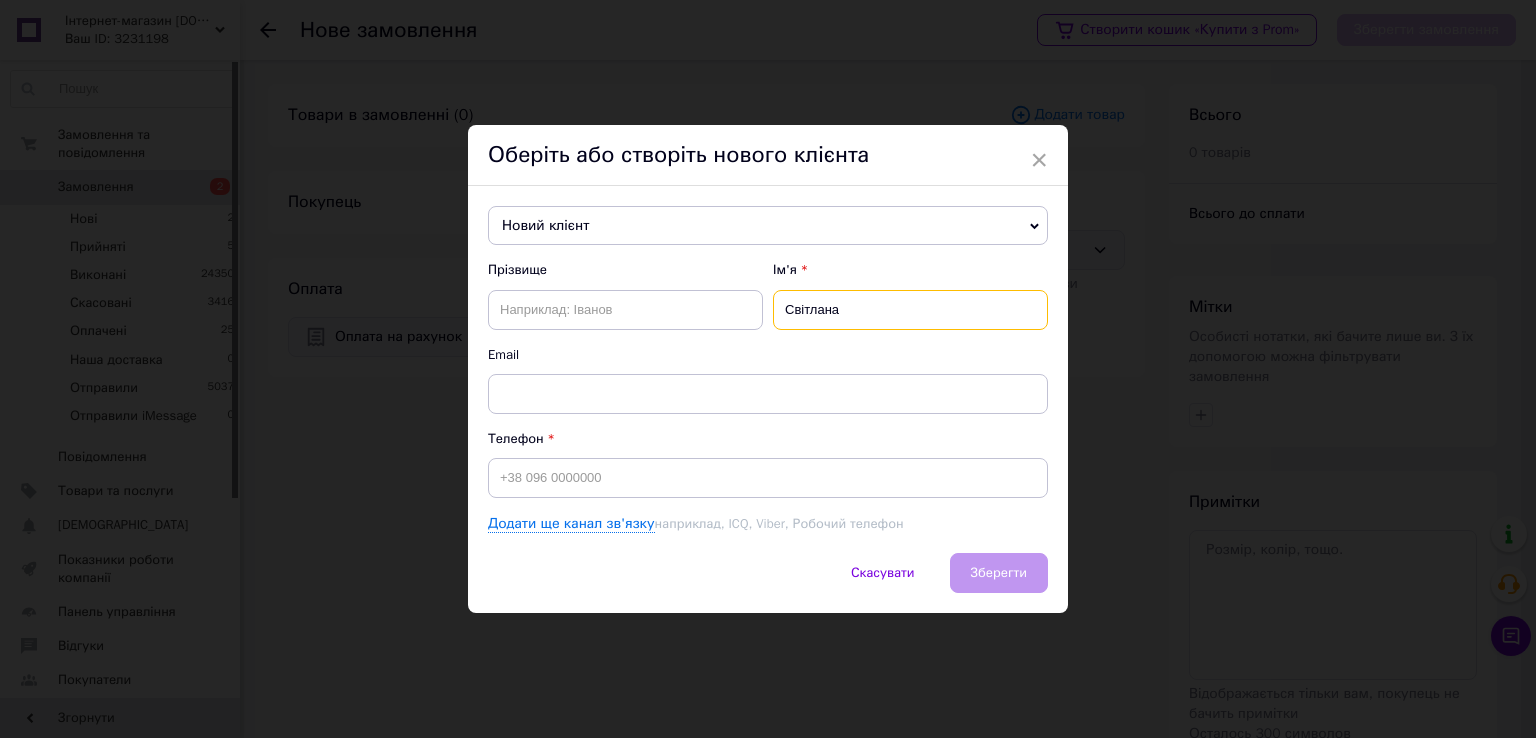 type on "Світлана" 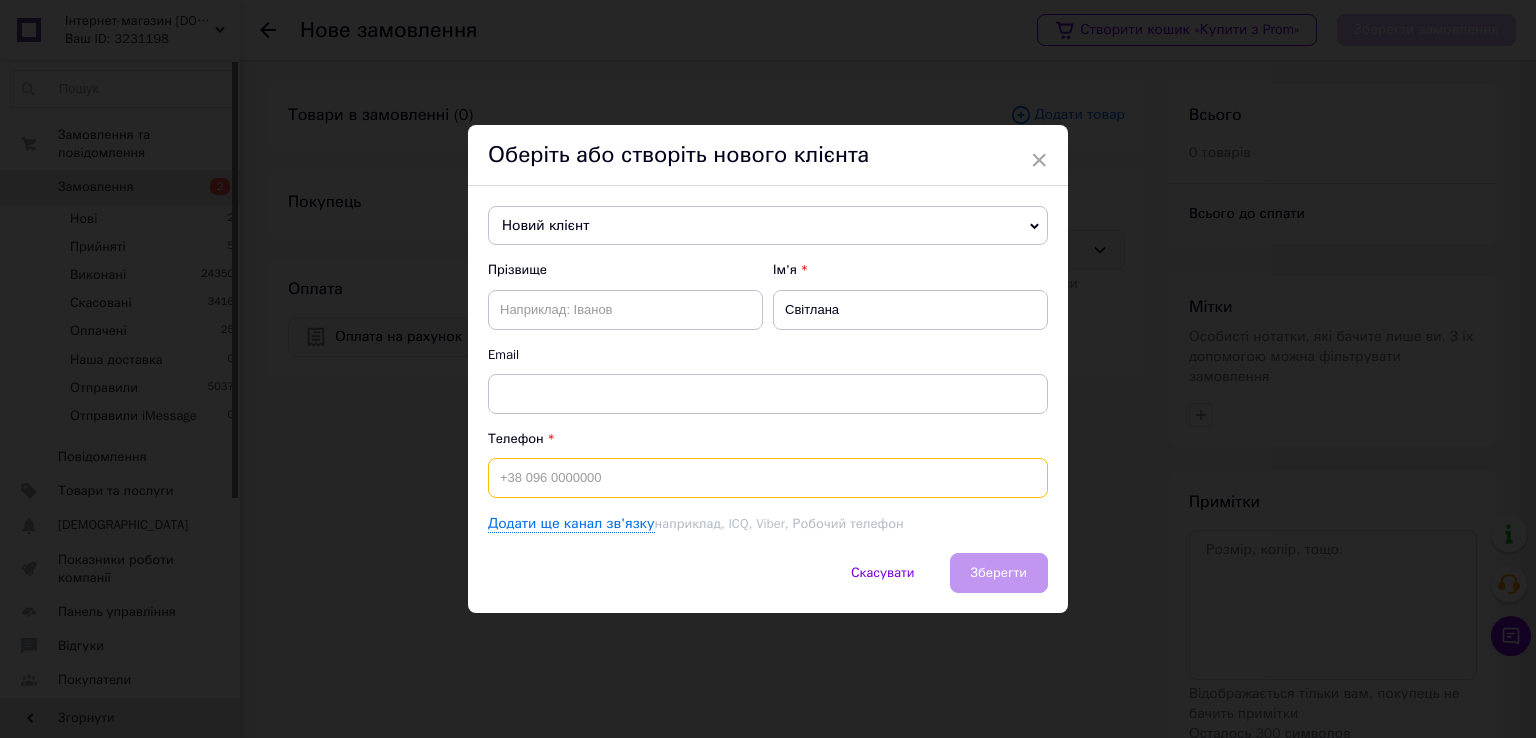 click at bounding box center (768, 478) 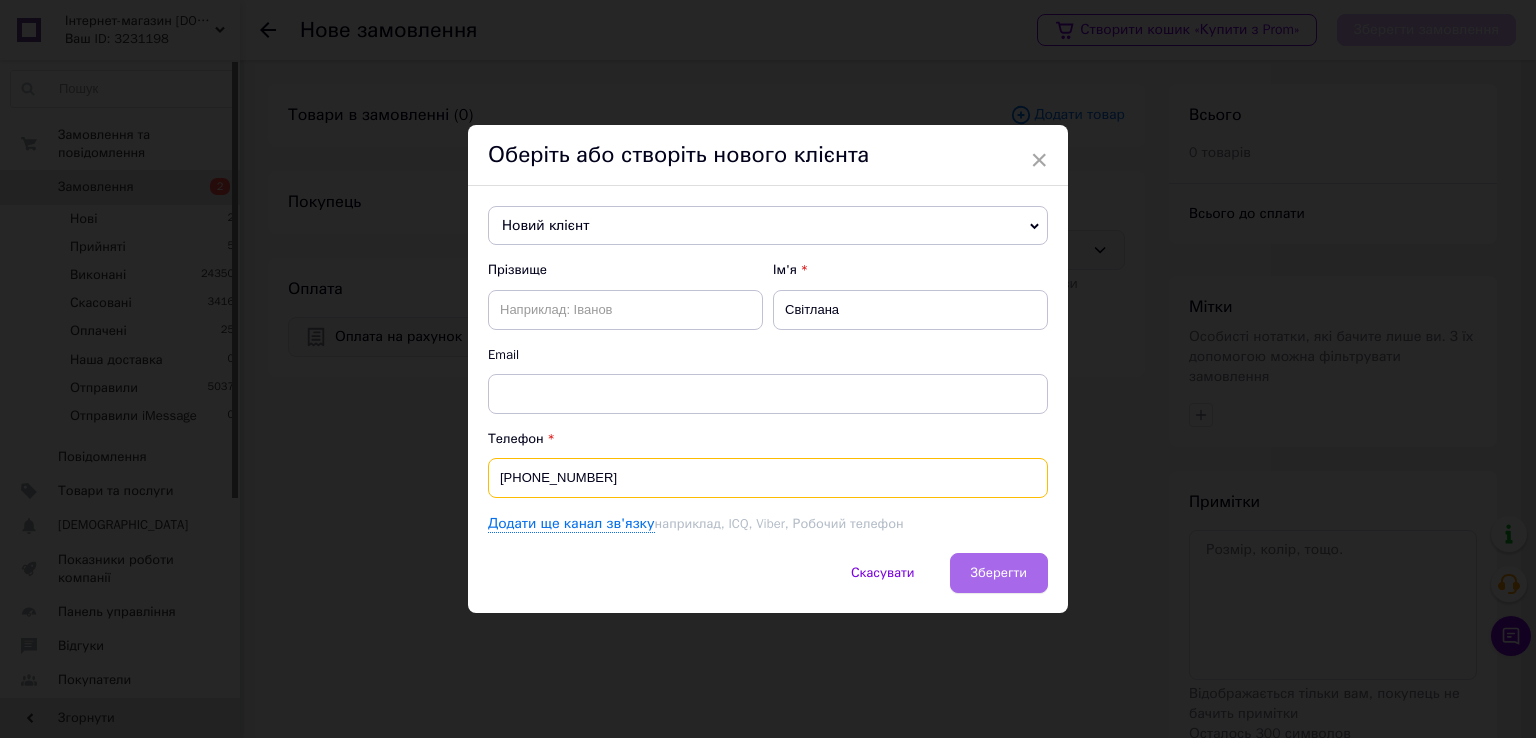 type on "+380665139594" 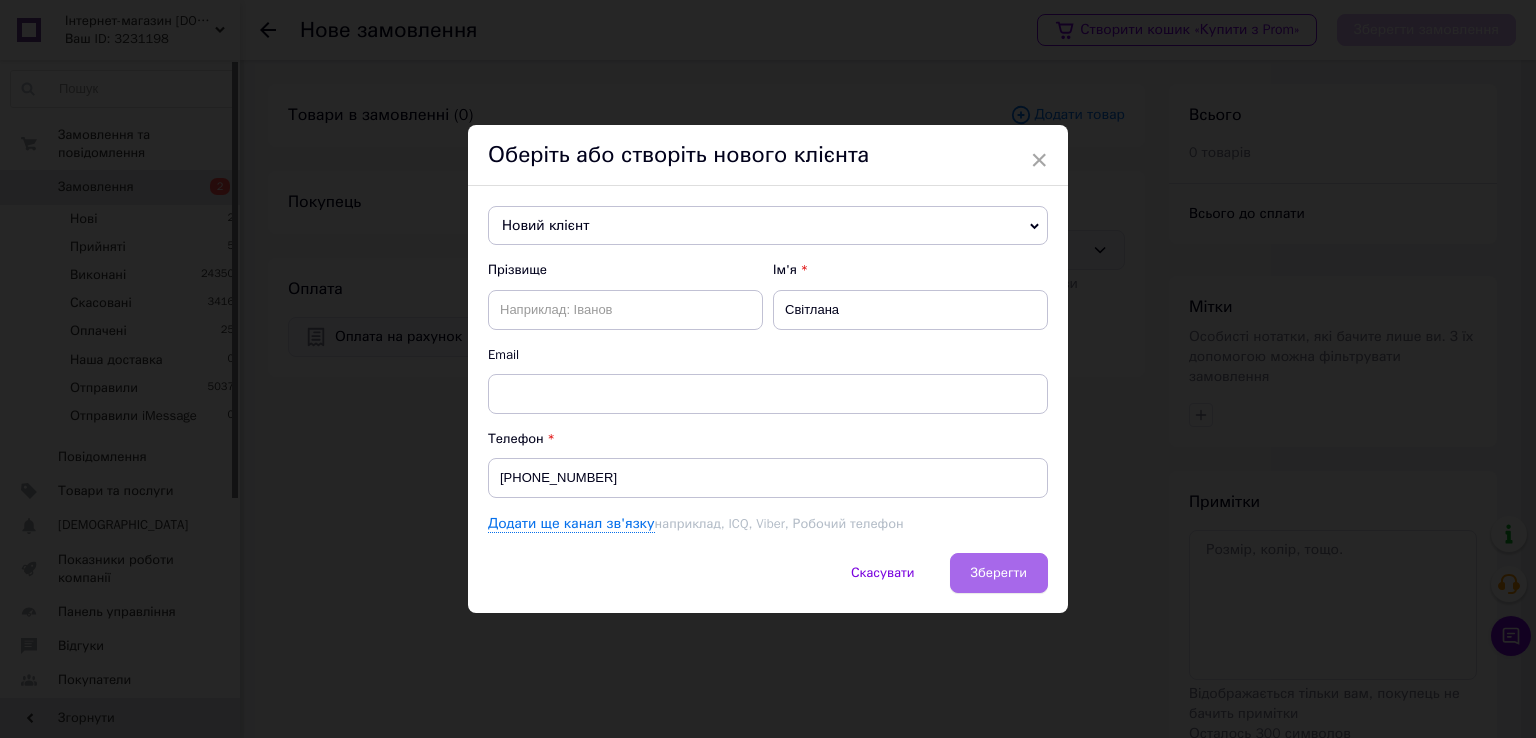 click on "Зберегти" at bounding box center (999, 572) 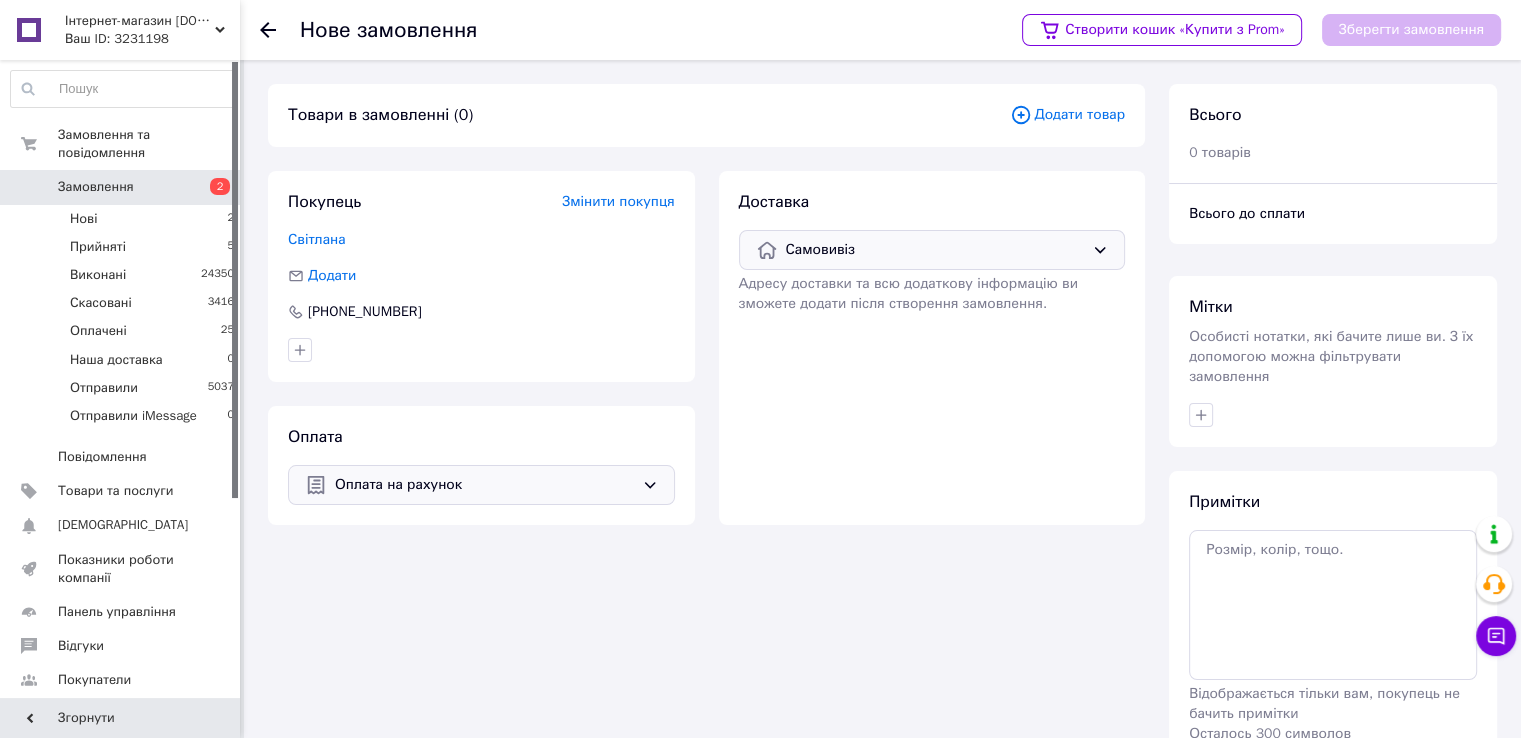 click on "Додати товар" at bounding box center [1067, 115] 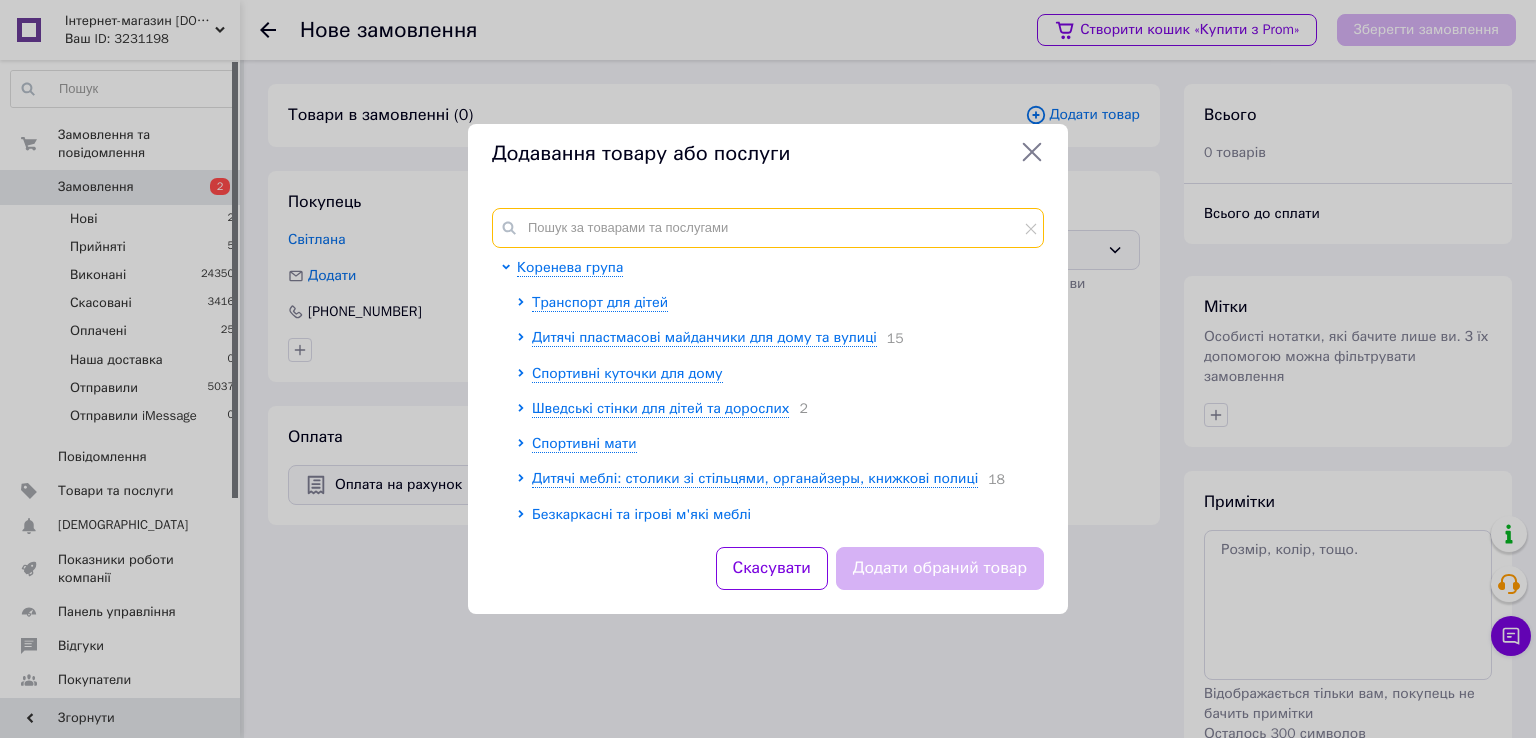 click at bounding box center [768, 228] 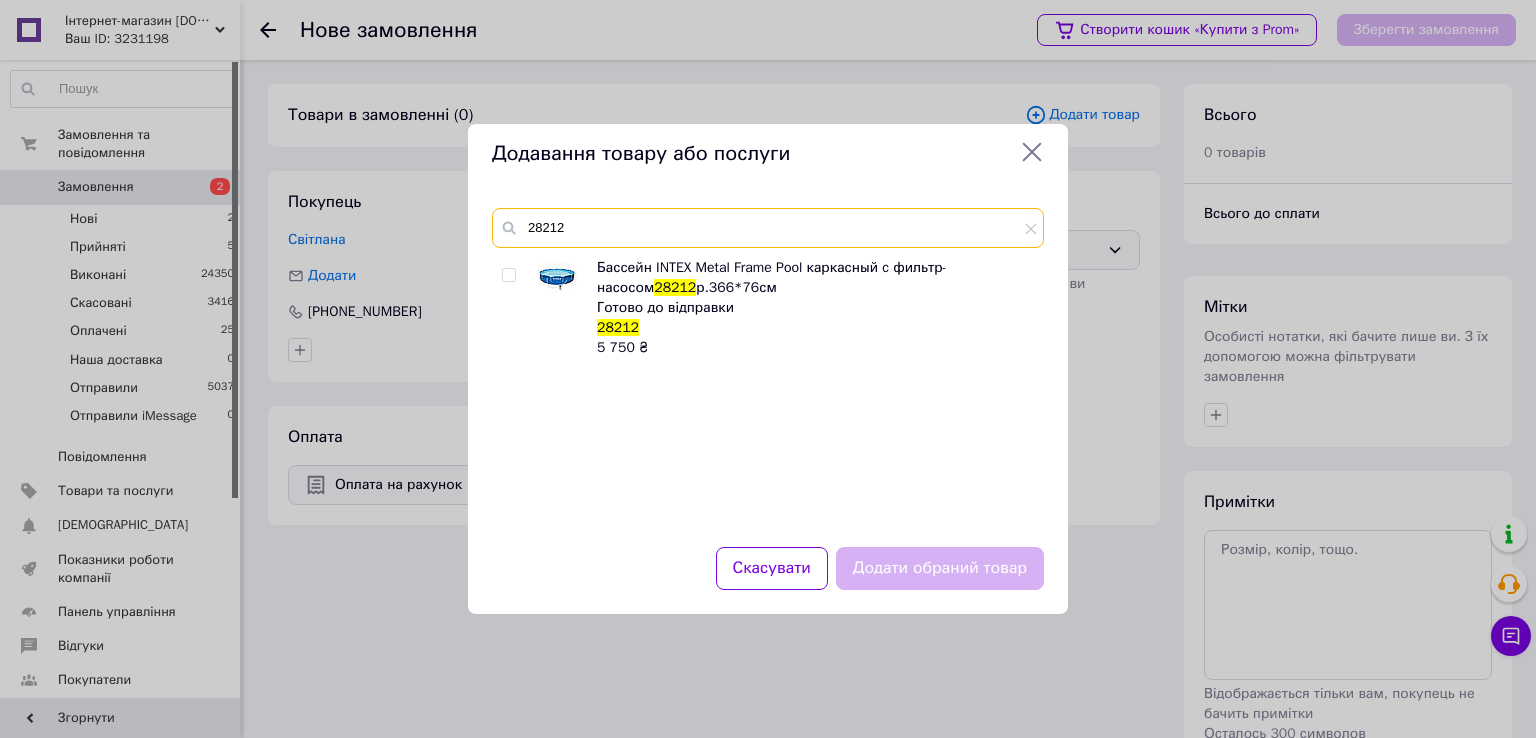 type on "28212" 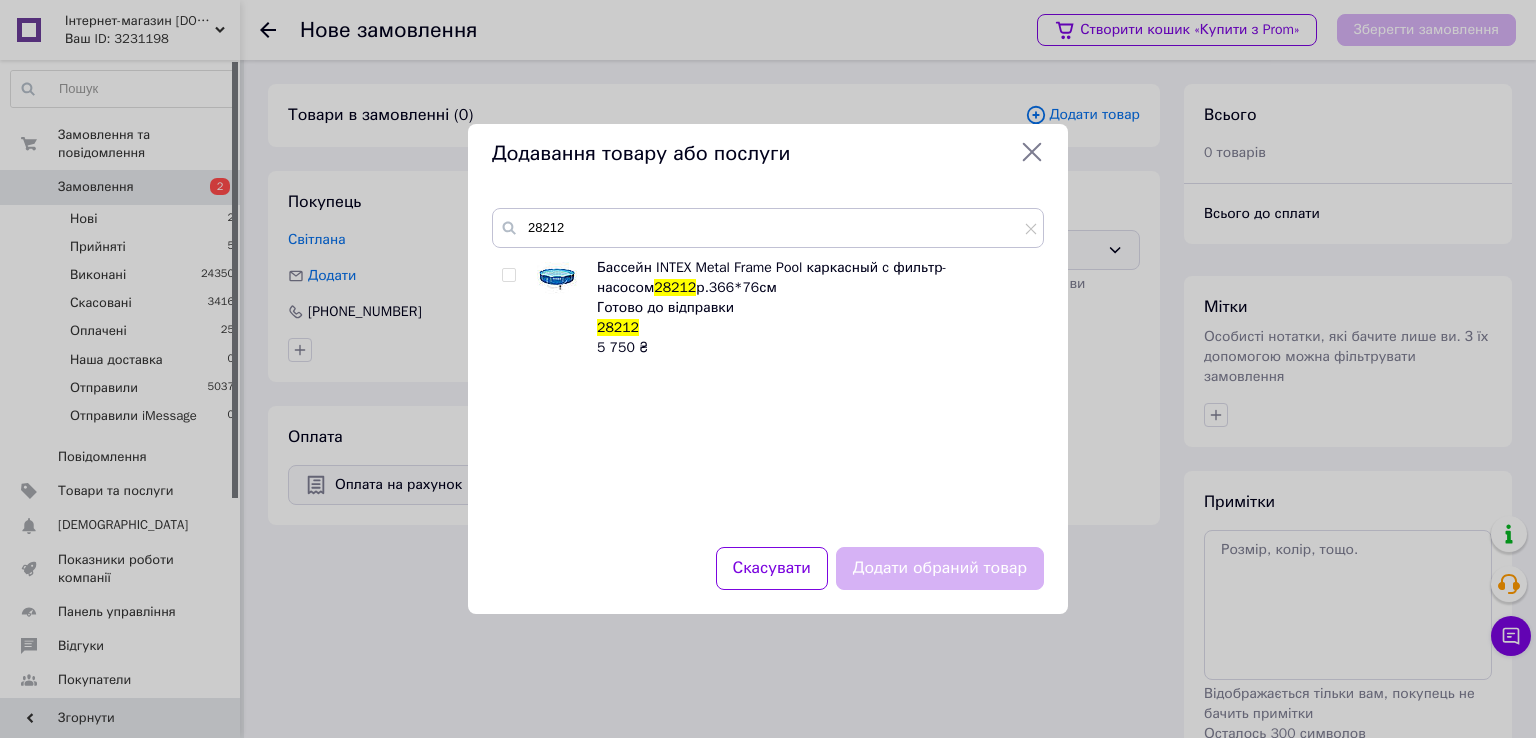 click at bounding box center [508, 275] 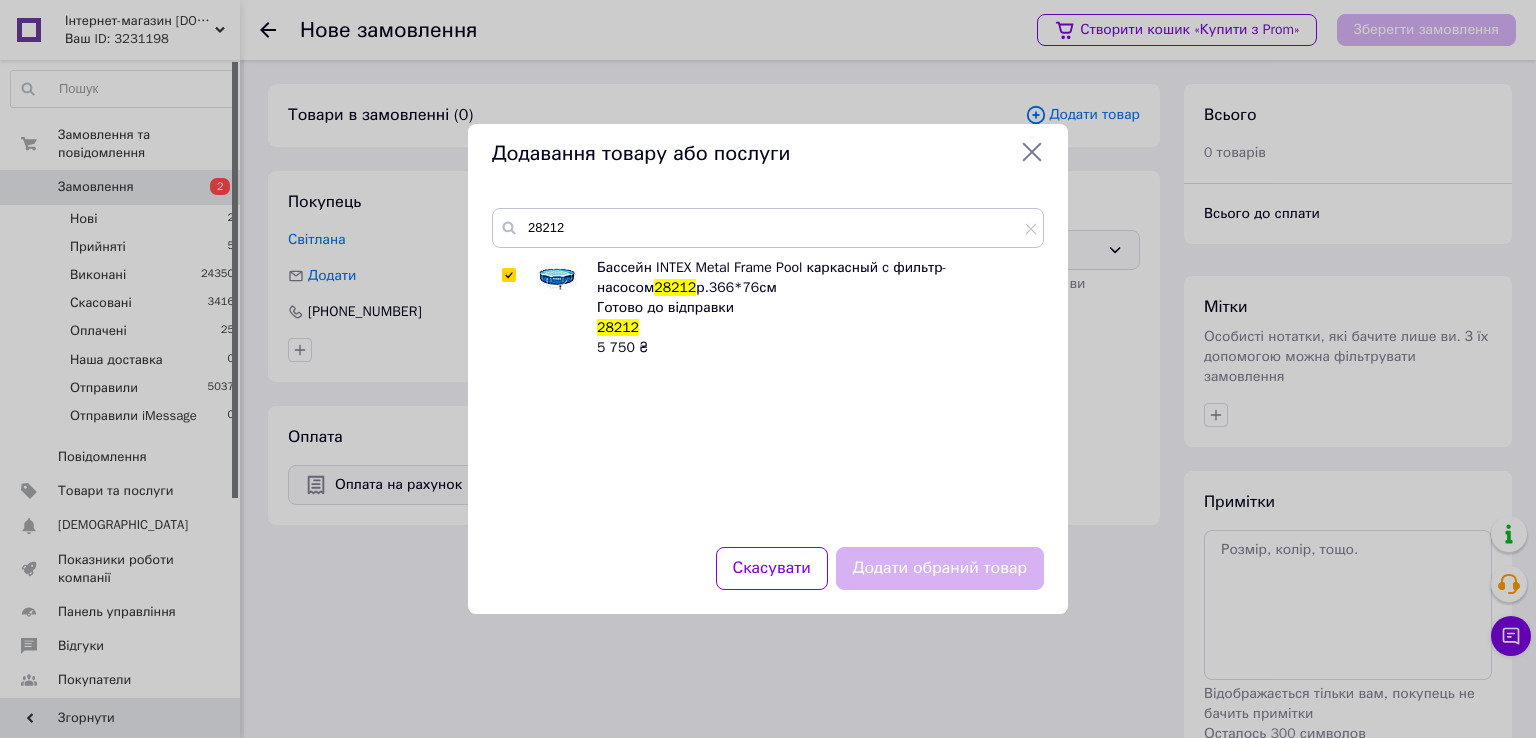 checkbox on "true" 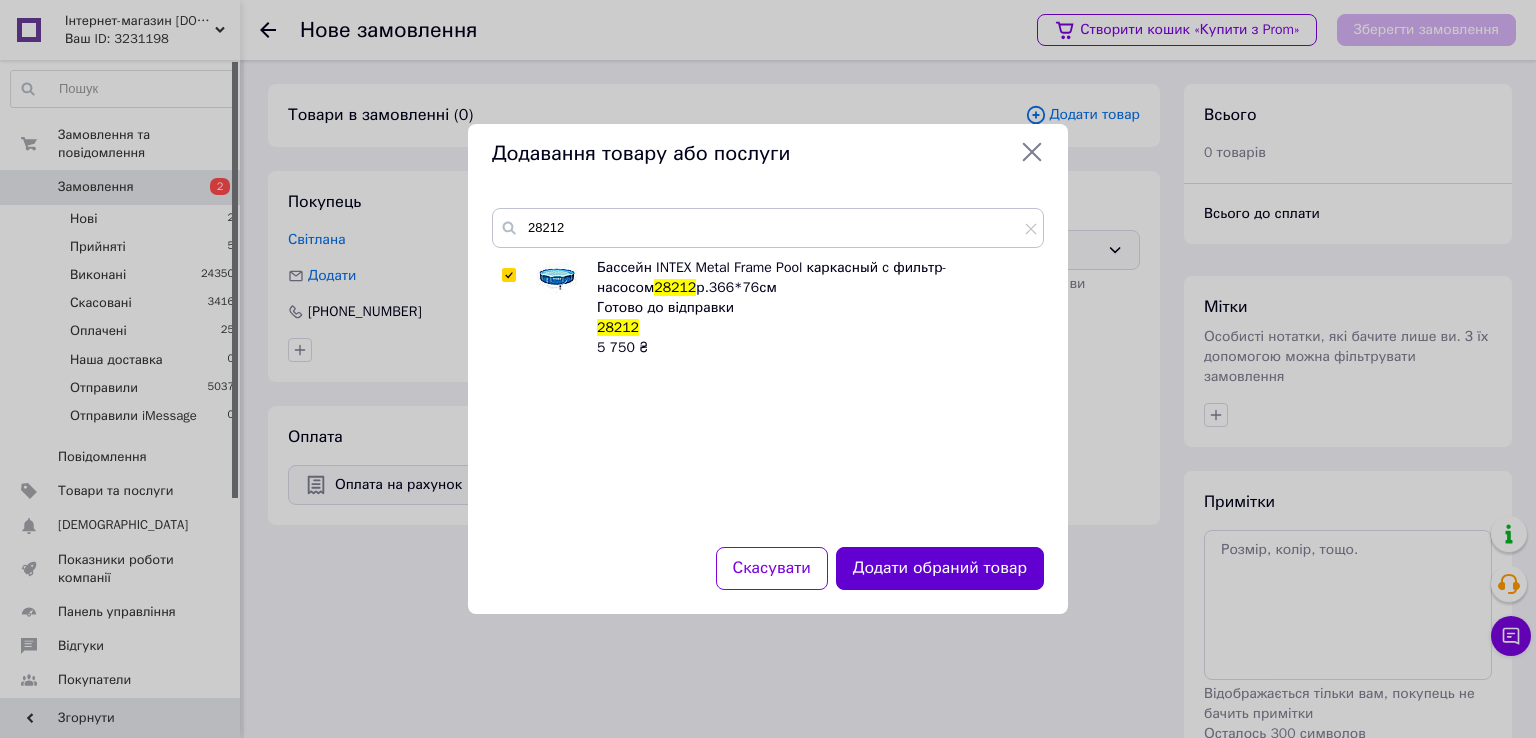 click on "Додати обраний товар" at bounding box center [940, 568] 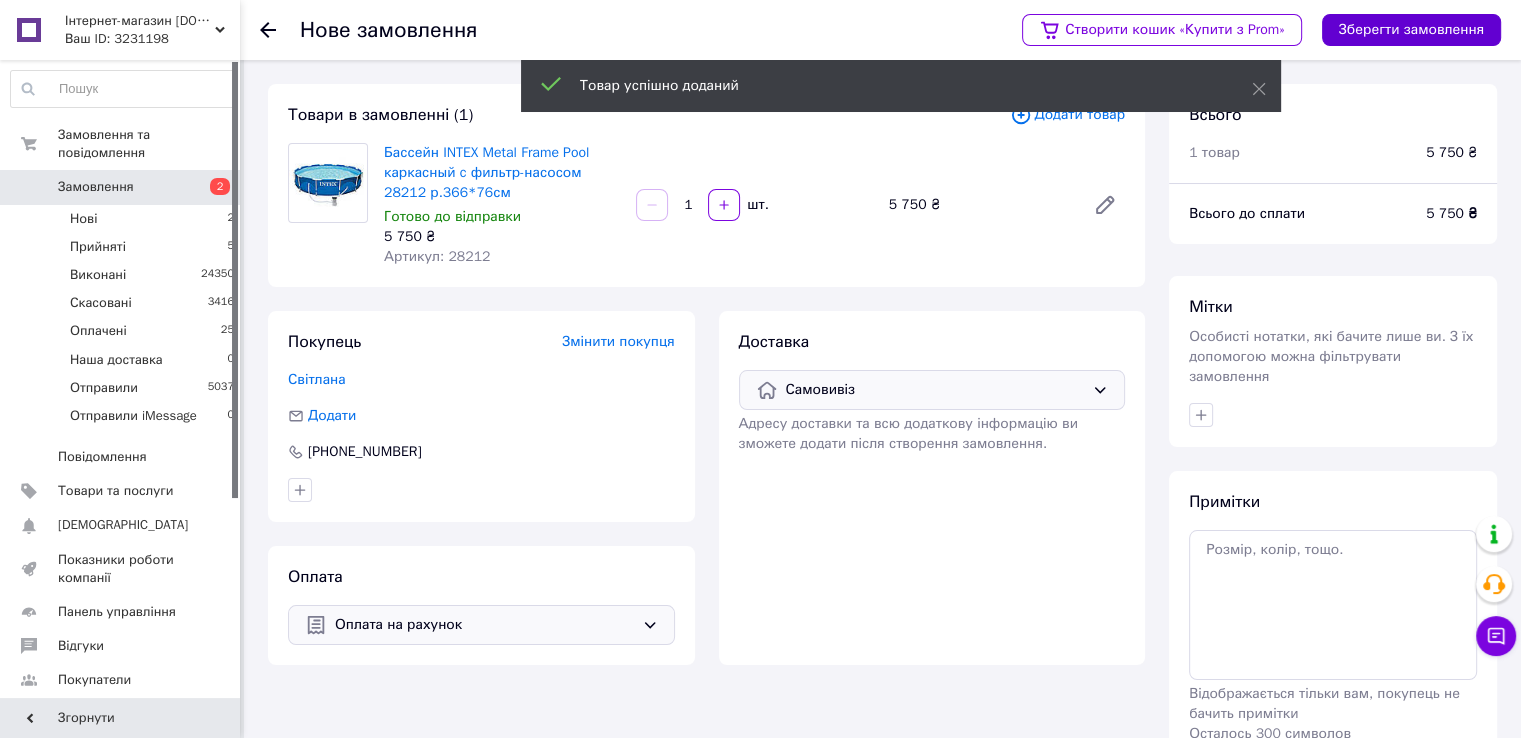 click on "Зберегти замовлення" at bounding box center [1411, 30] 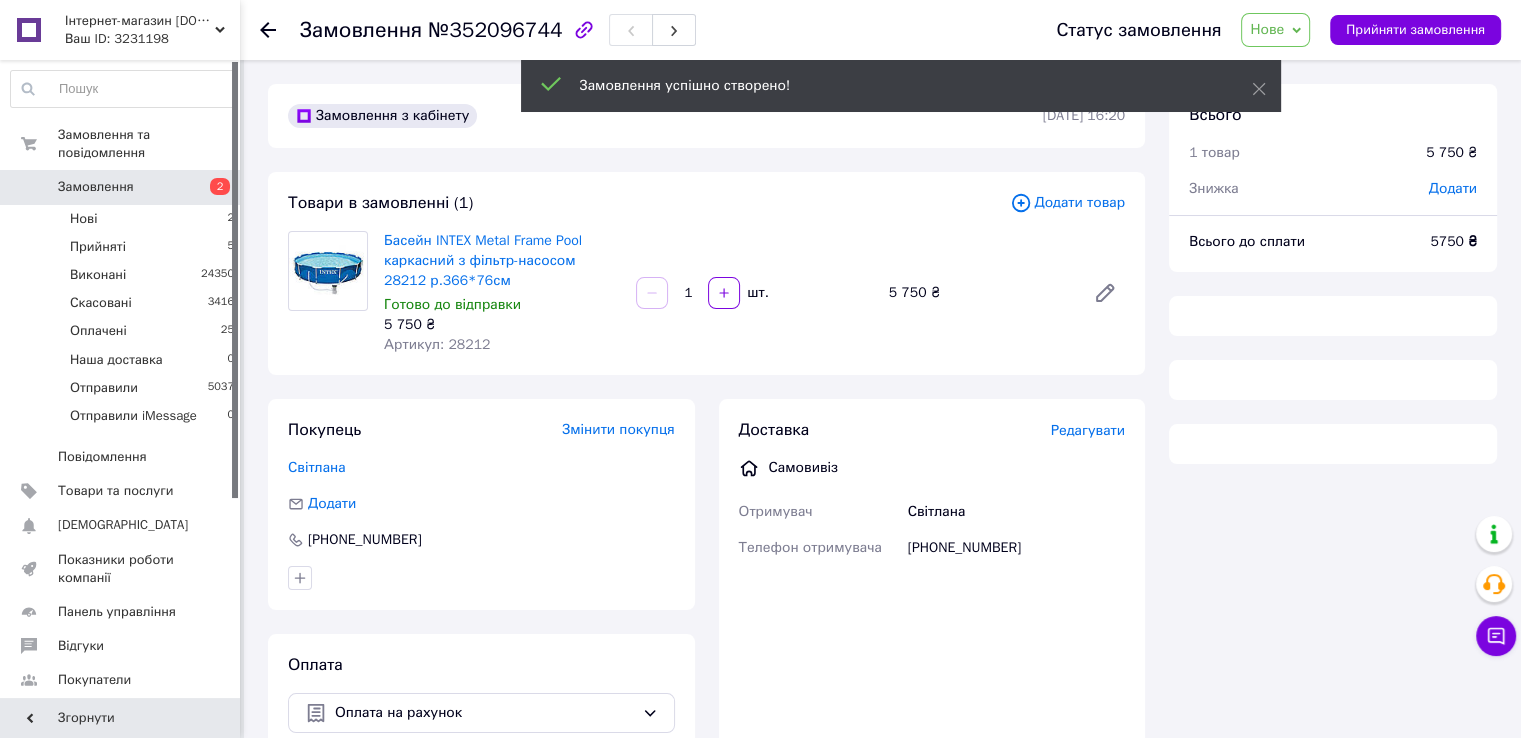 click 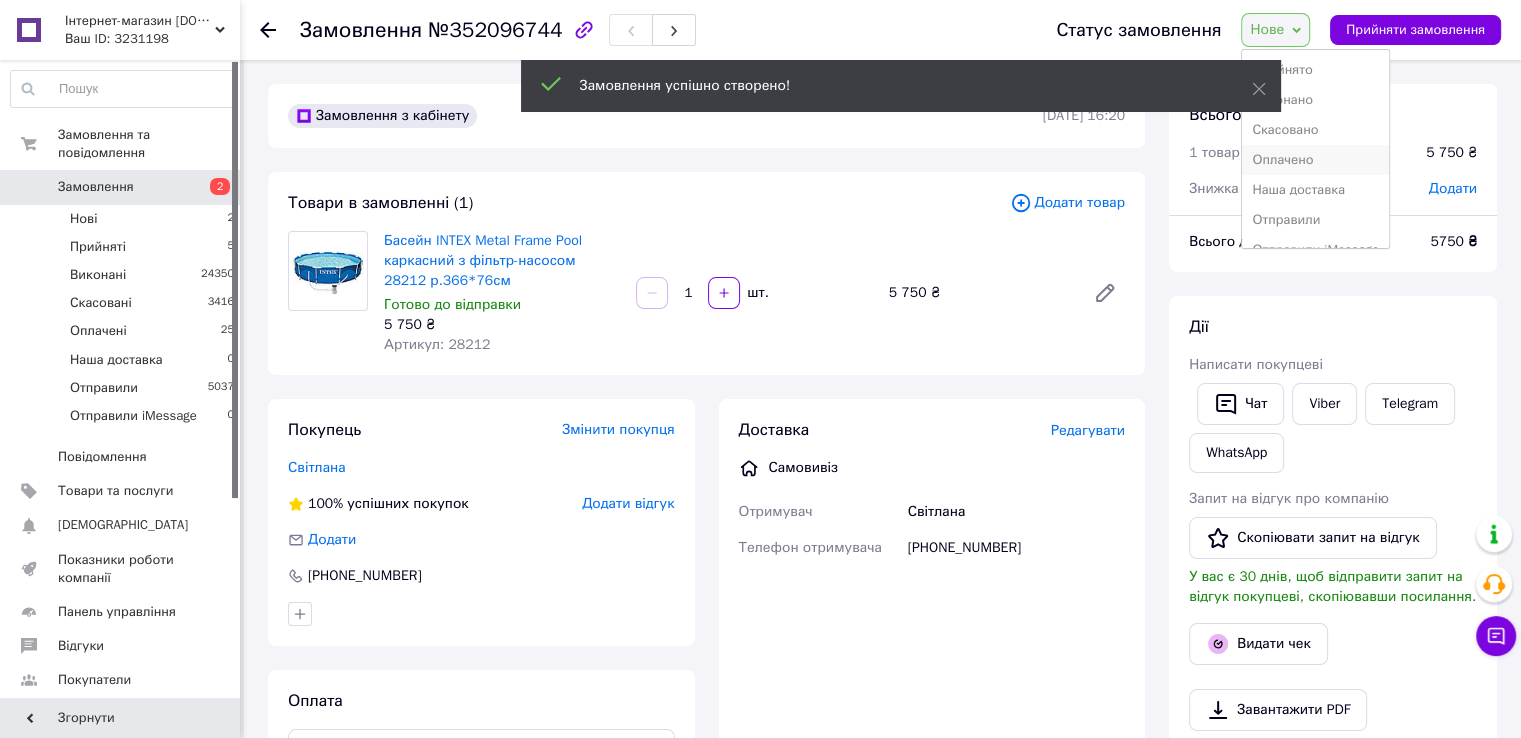 click on "Оплачено" at bounding box center (1315, 160) 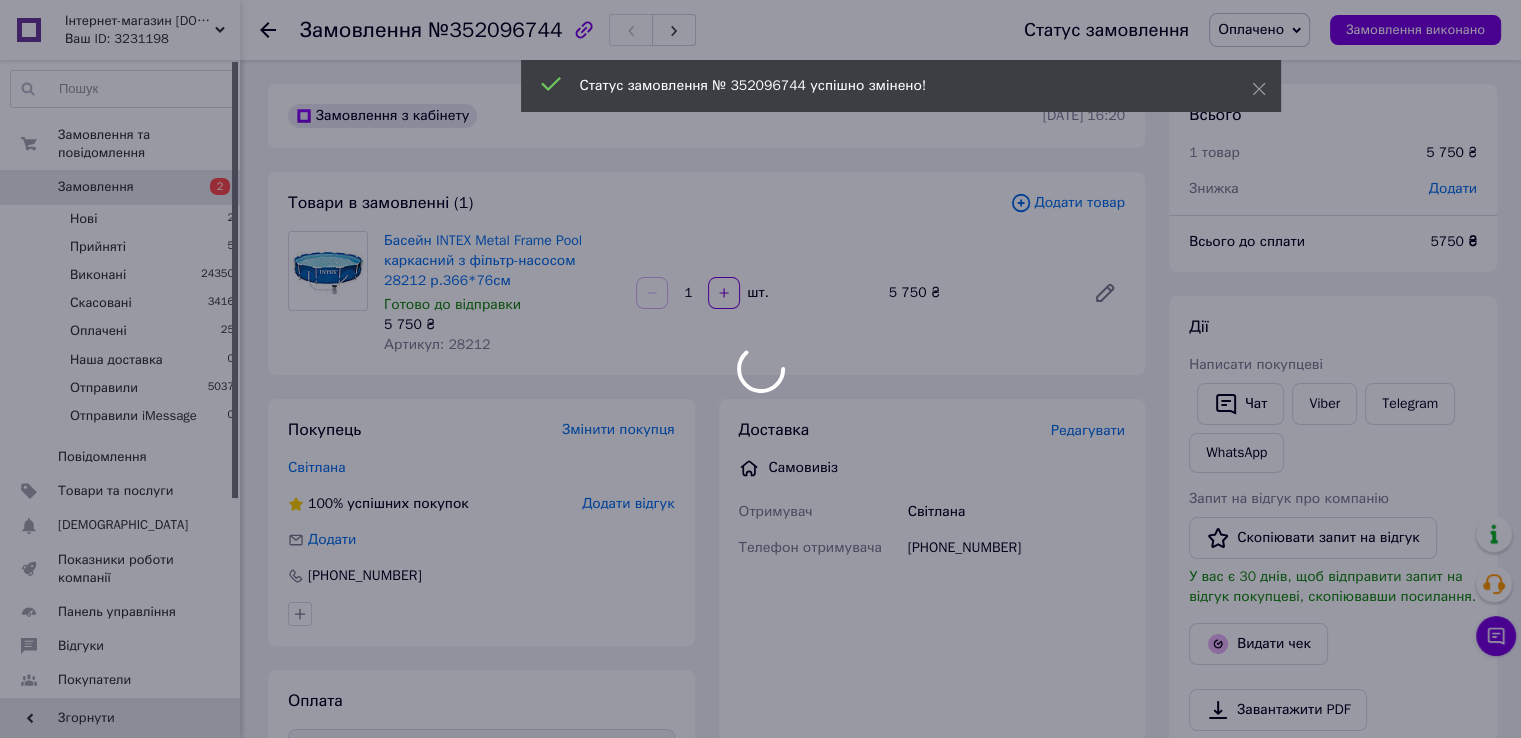 click on "Редагувати" at bounding box center (1088, 430) 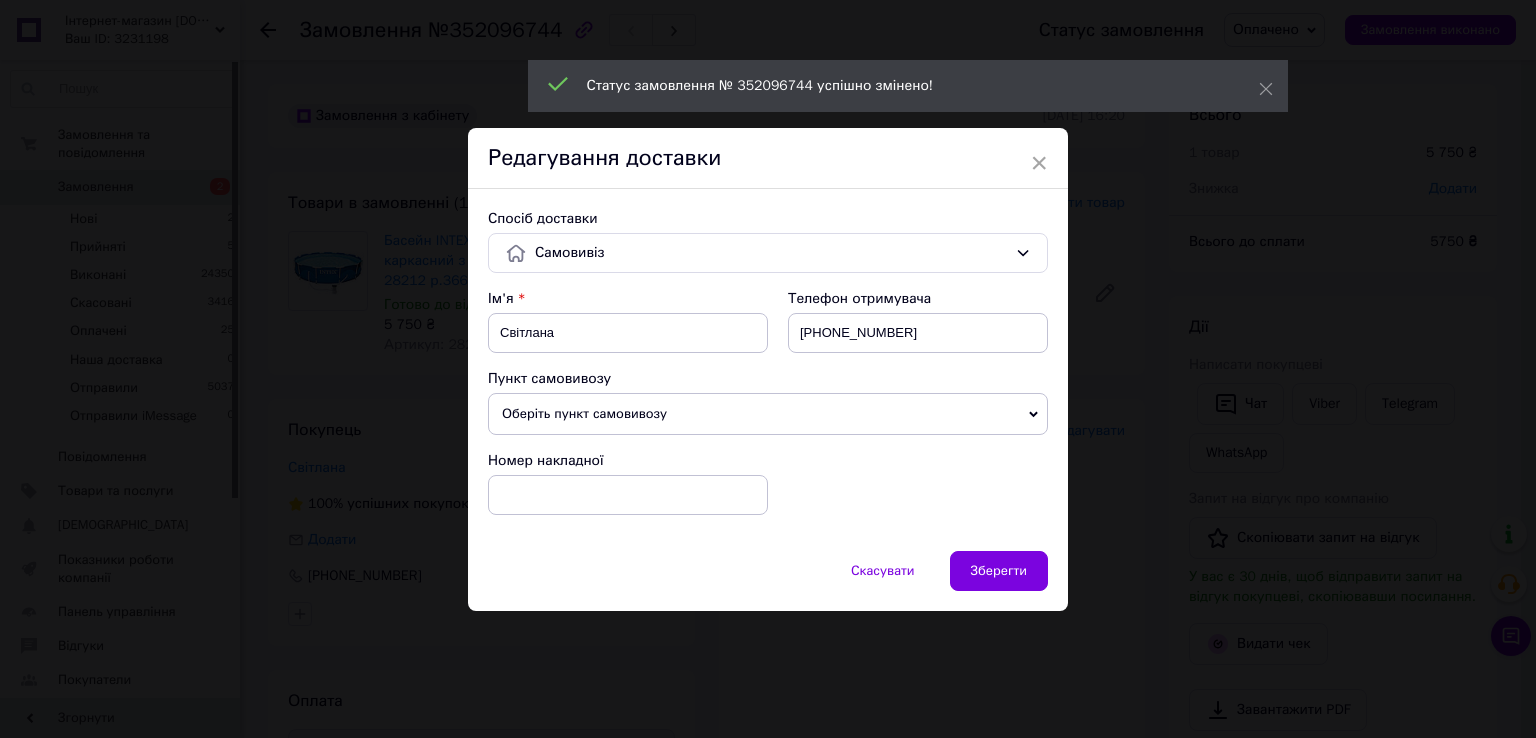 click on "Оберіть пункт самовивозу" at bounding box center (768, 414) 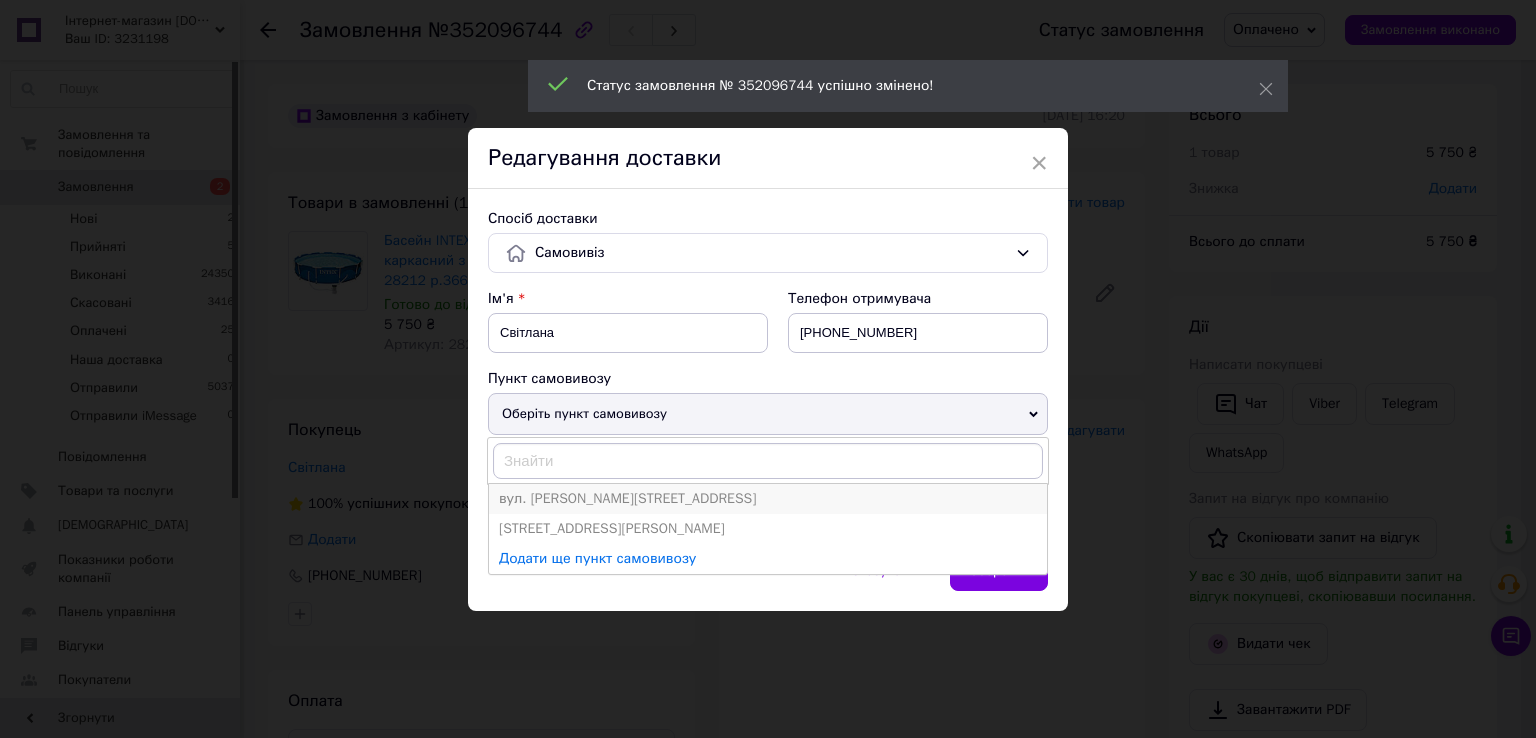 click on "вул. Богдана Хмельницького 90а , Івано-Франківськ" at bounding box center [768, 499] 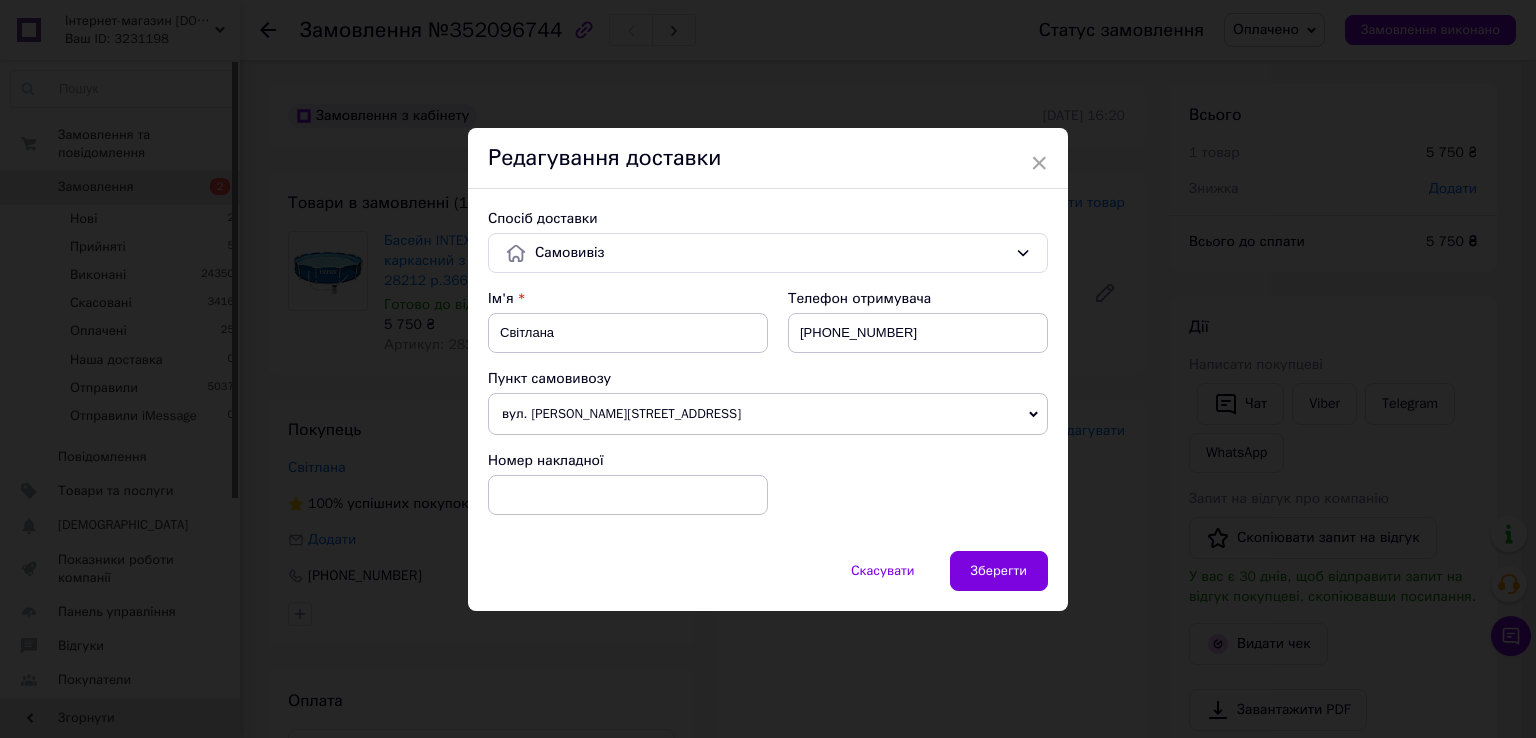 drag, startPoint x: 1007, startPoint y: 576, endPoint x: 960, endPoint y: 483, distance: 104.20173 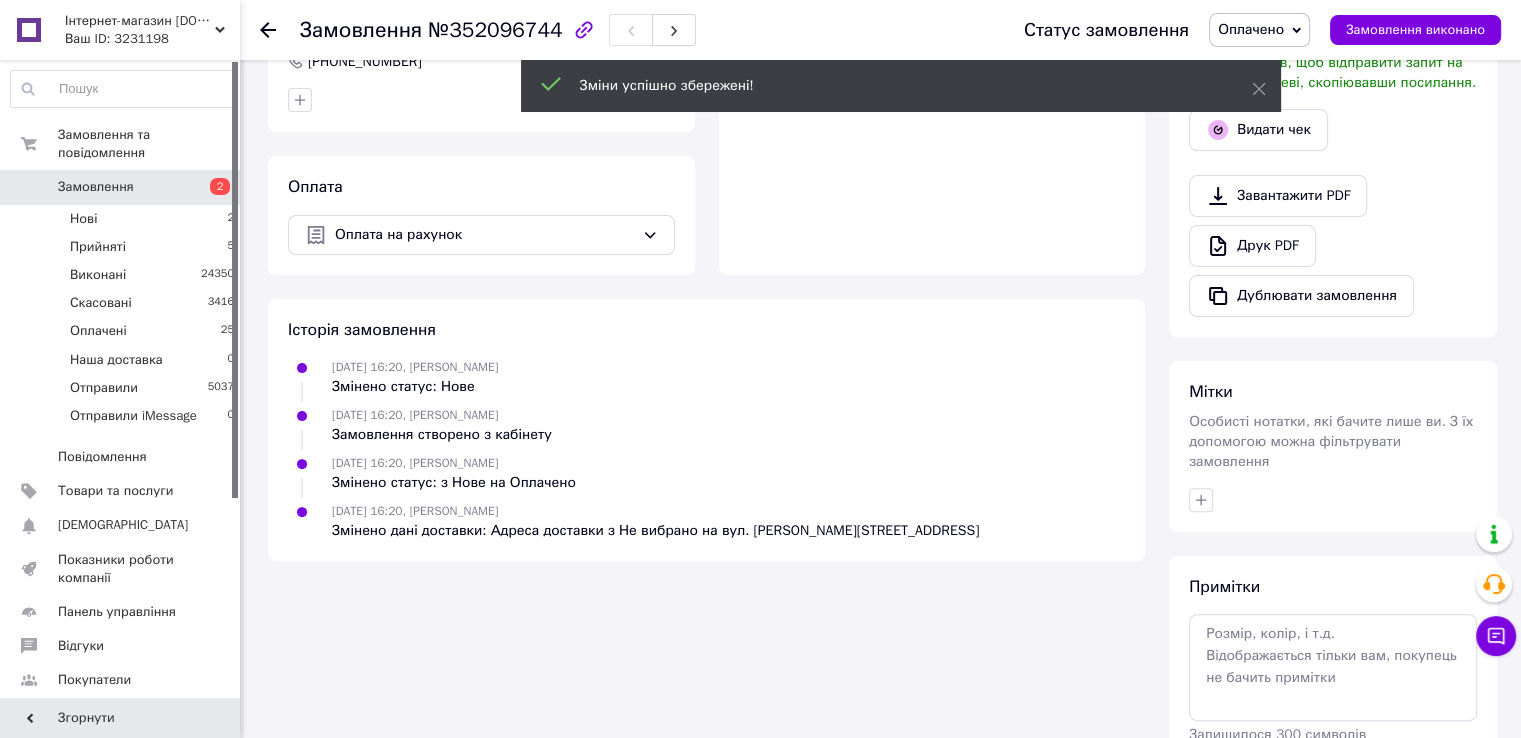 scroll, scrollTop: 598, scrollLeft: 0, axis: vertical 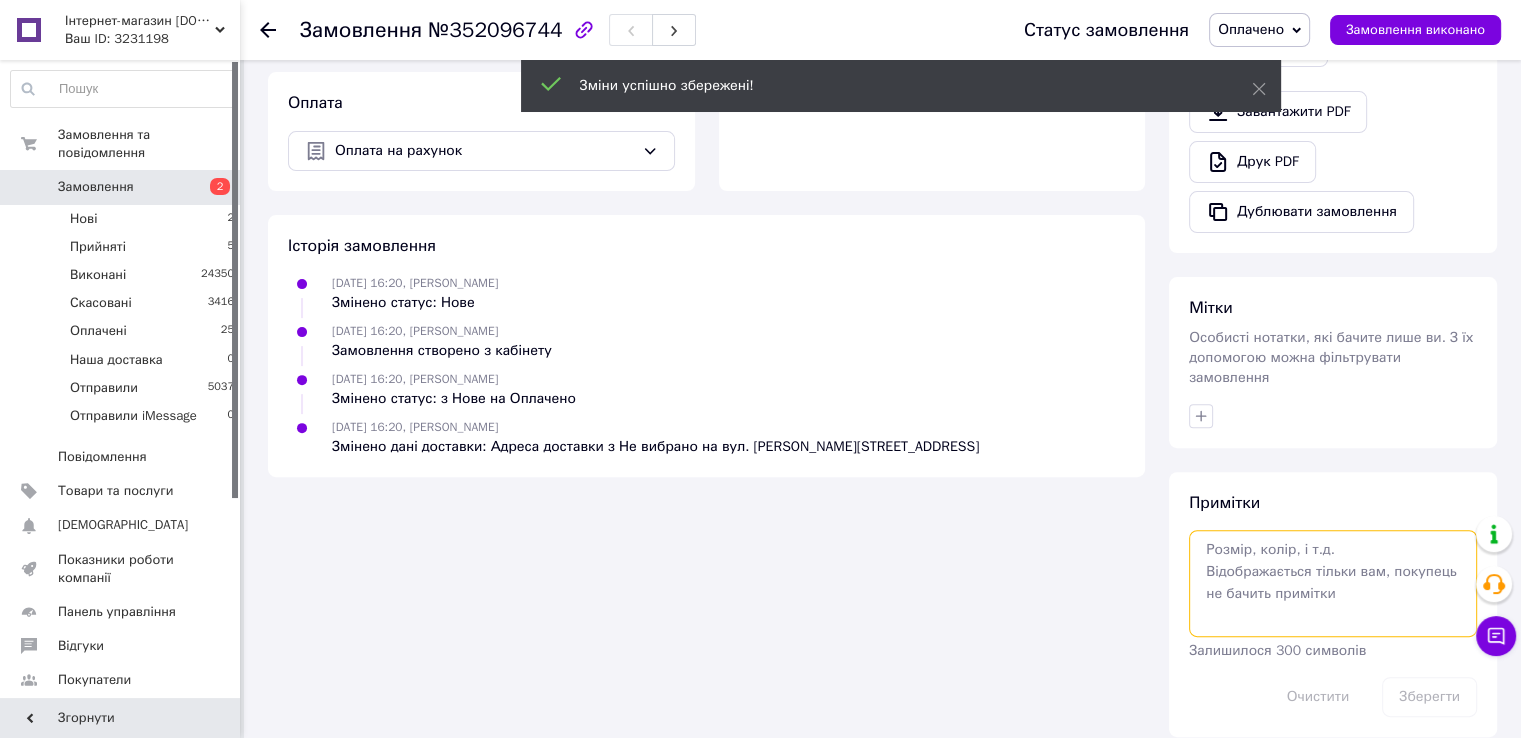 click at bounding box center [1333, 583] 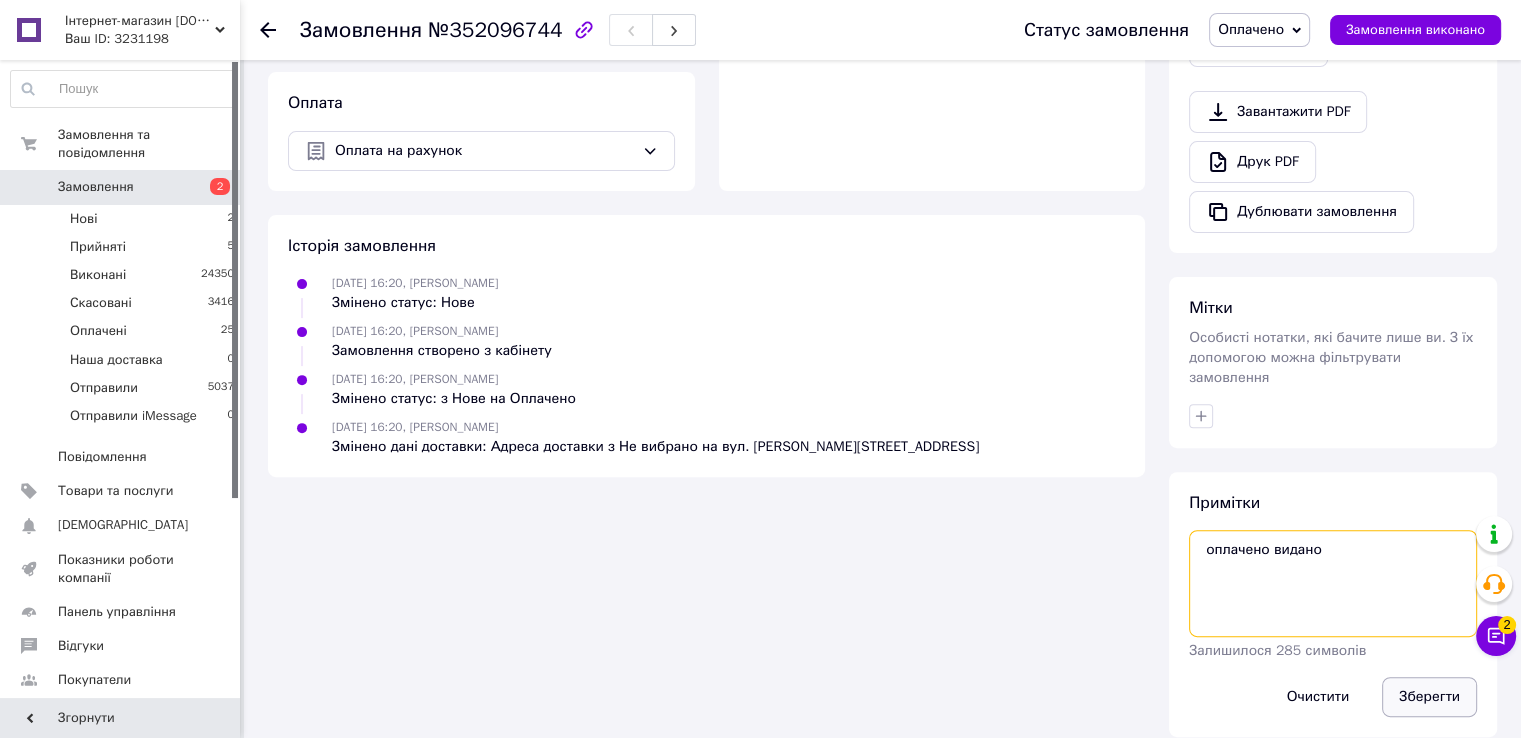 type on "оплачено видано" 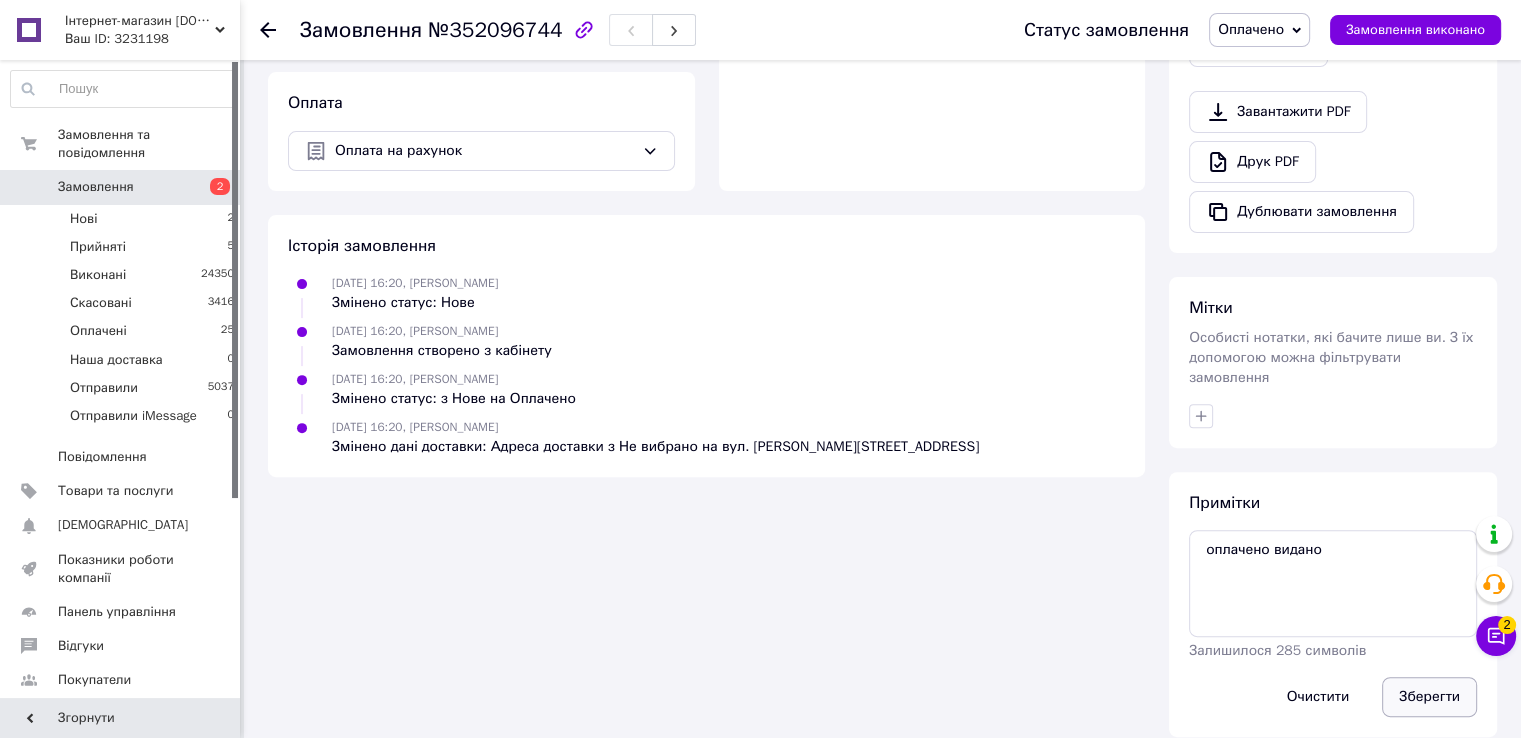 click on "Зберегти" at bounding box center (1429, 697) 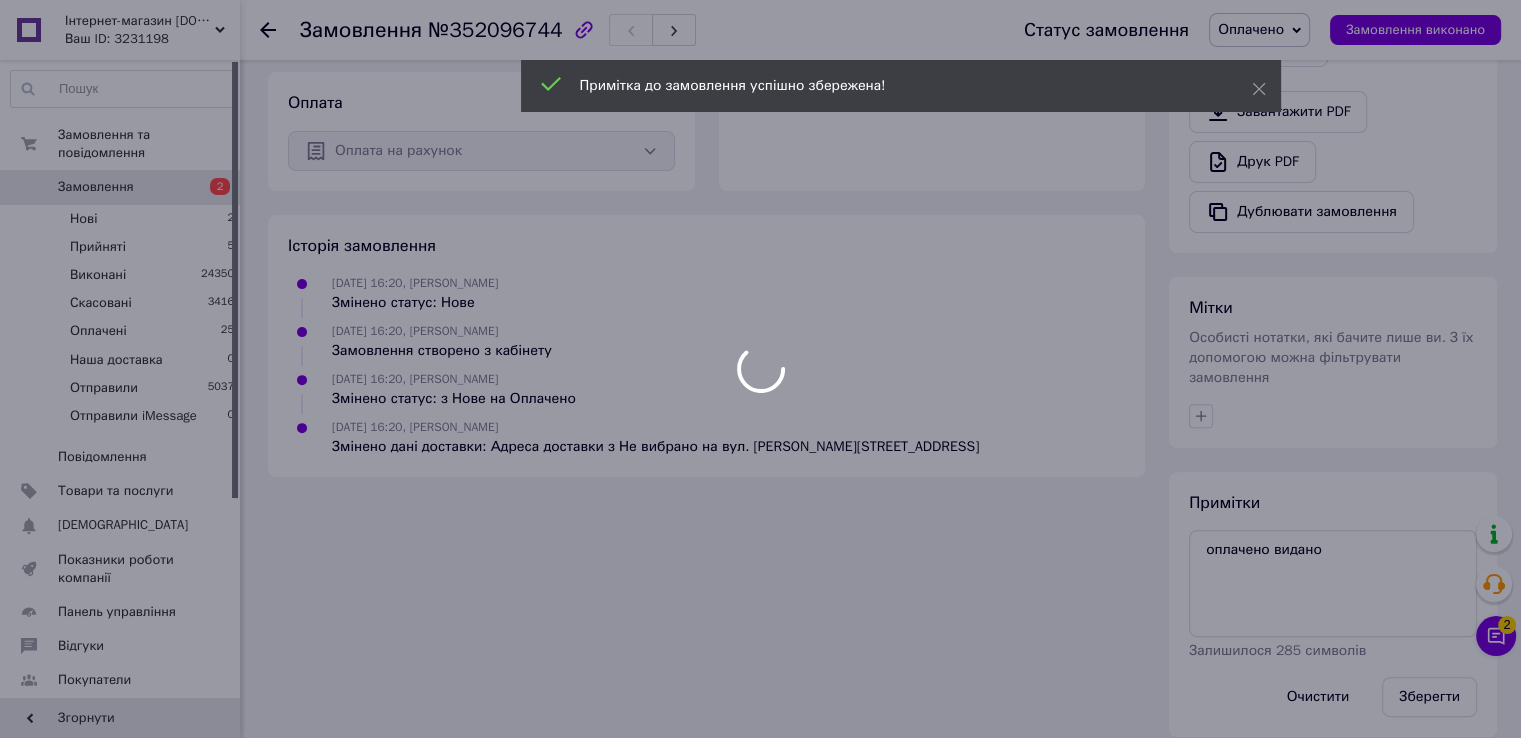 scroll, scrollTop: 198, scrollLeft: 0, axis: vertical 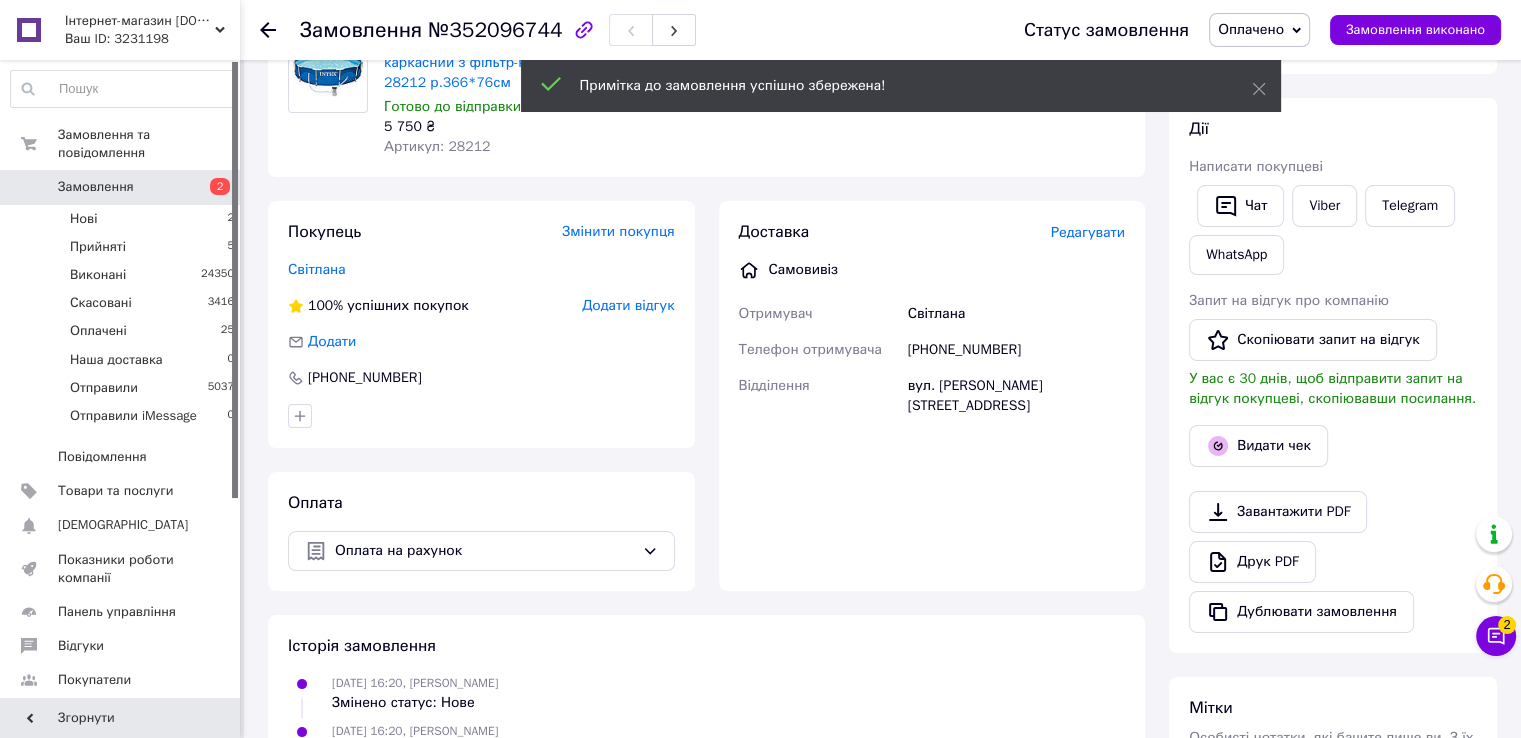 click on "Редагувати" at bounding box center [1088, 232] 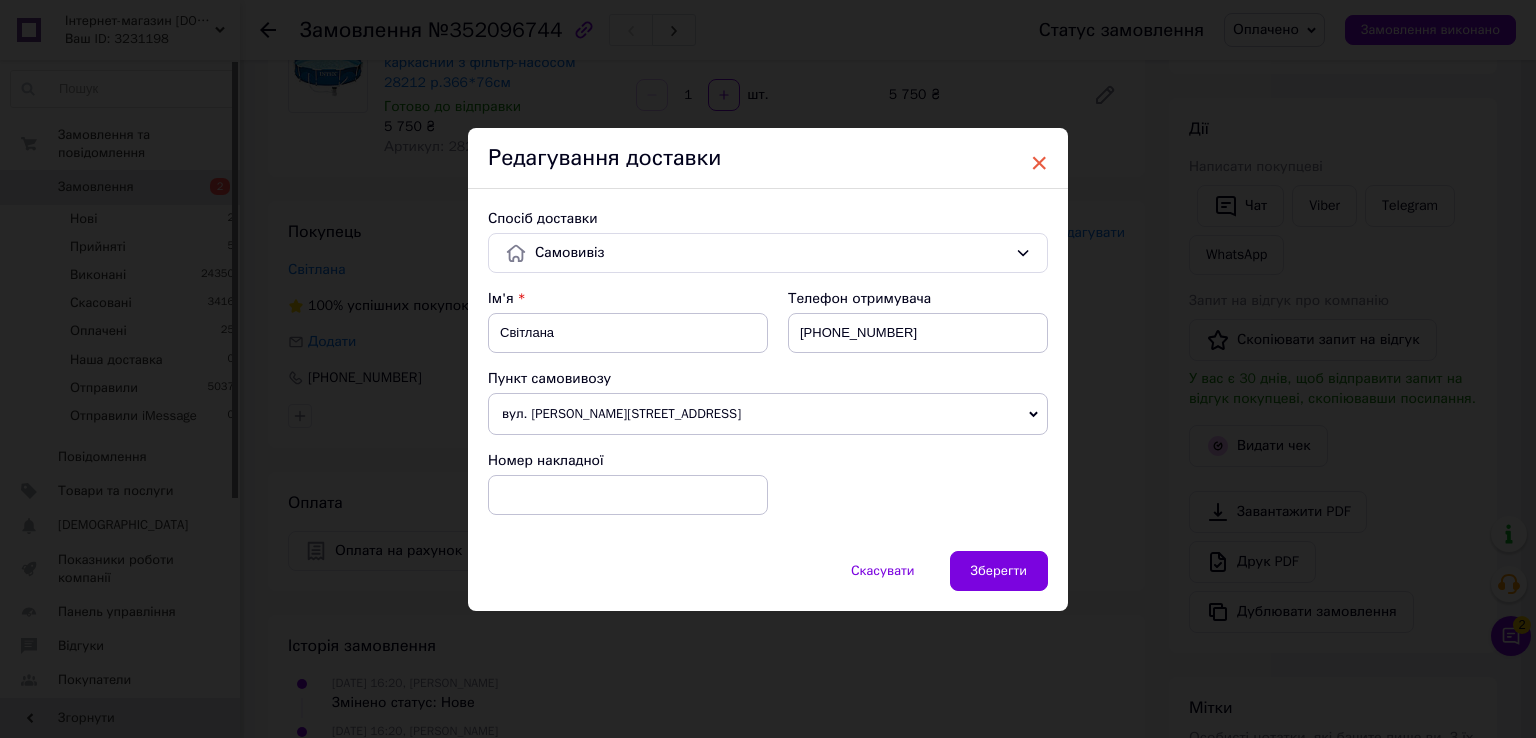 click on "×" at bounding box center (1039, 163) 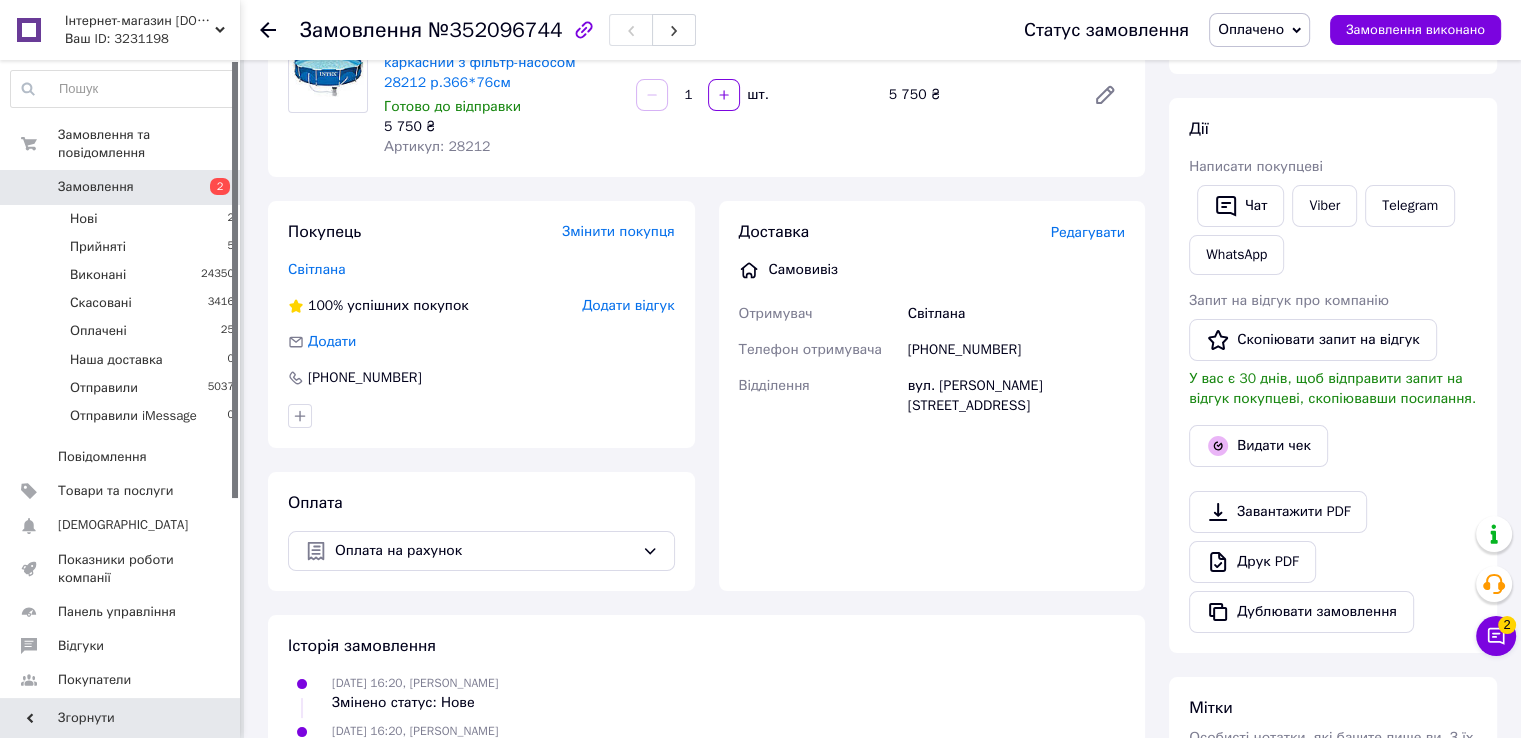 click on "Оплачено" at bounding box center (1251, 29) 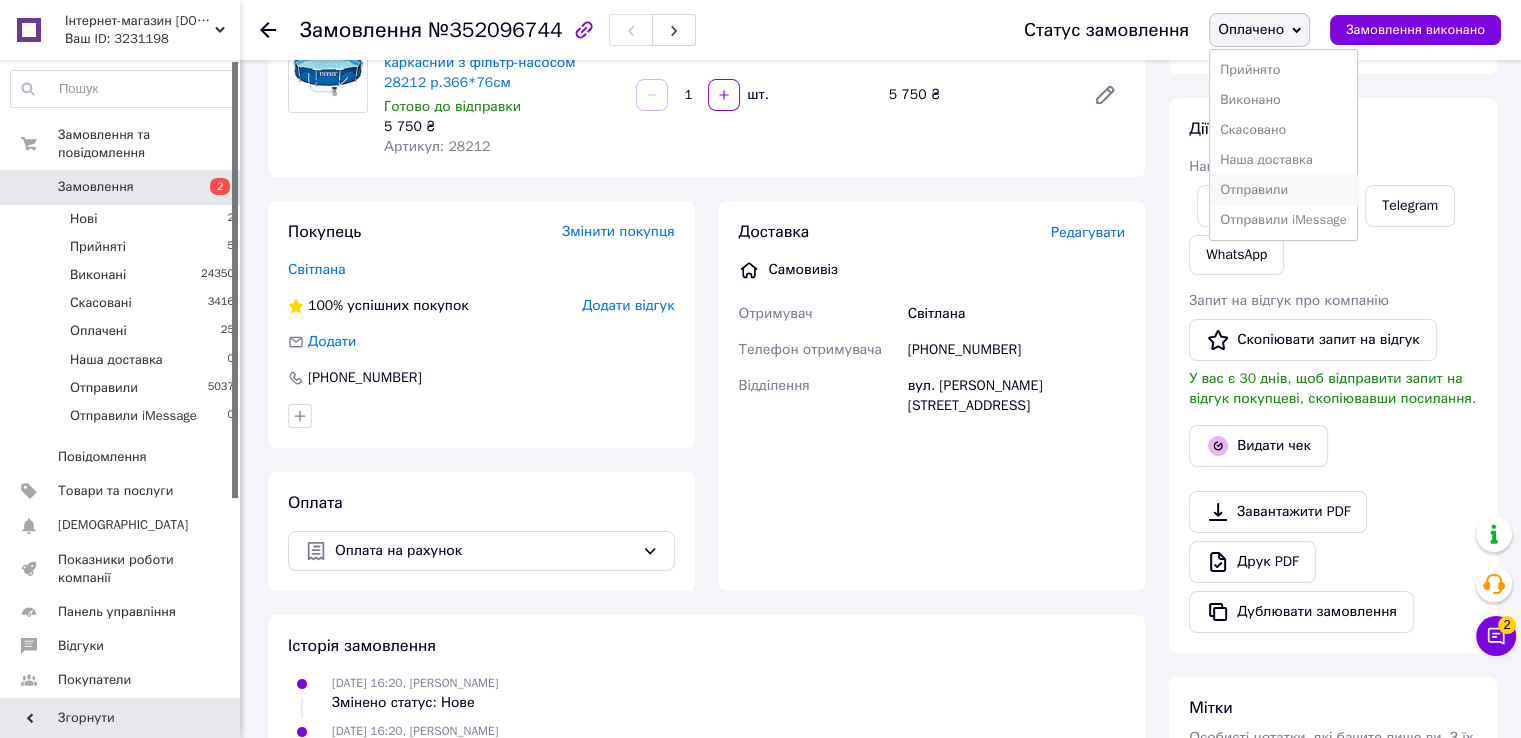 click on "Отправили" at bounding box center (1283, 190) 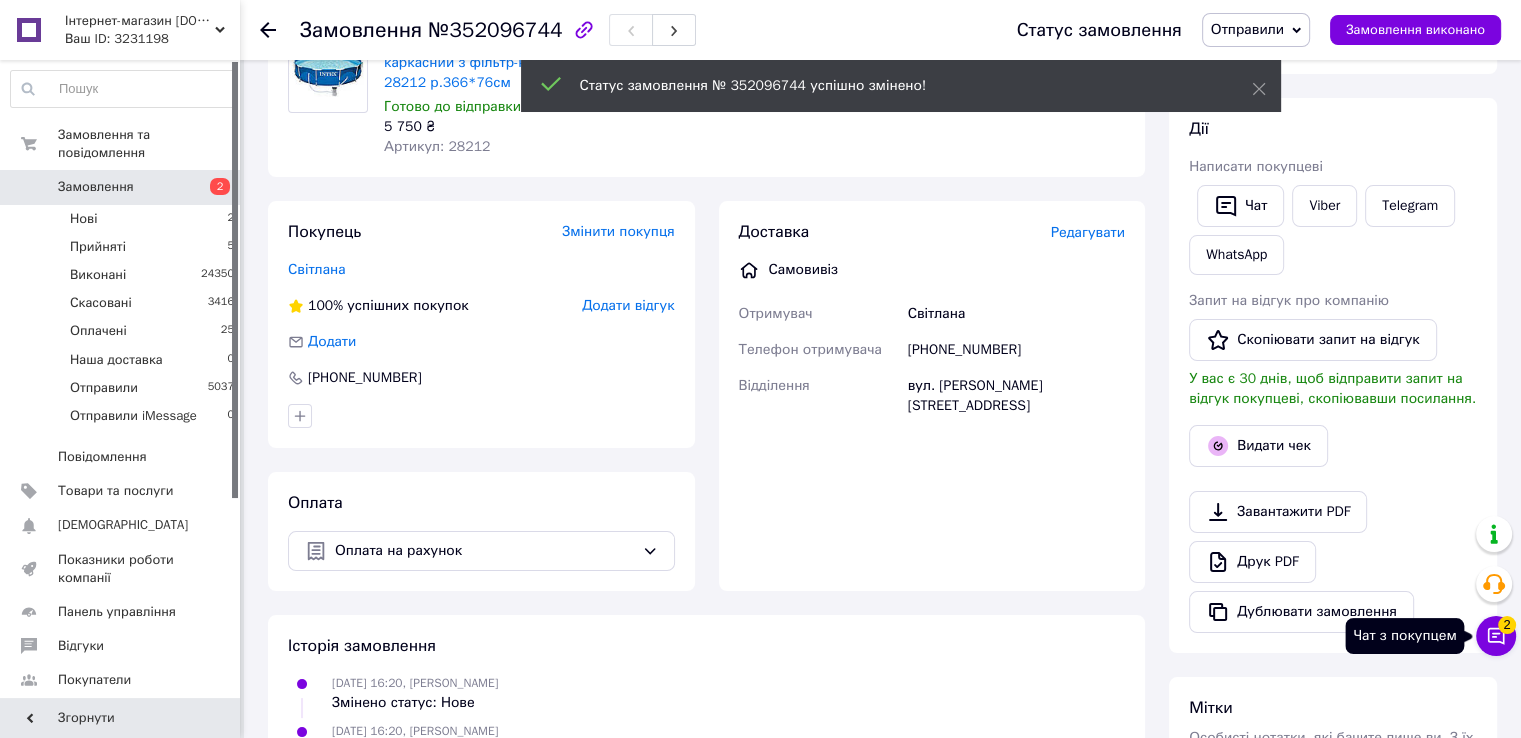 click 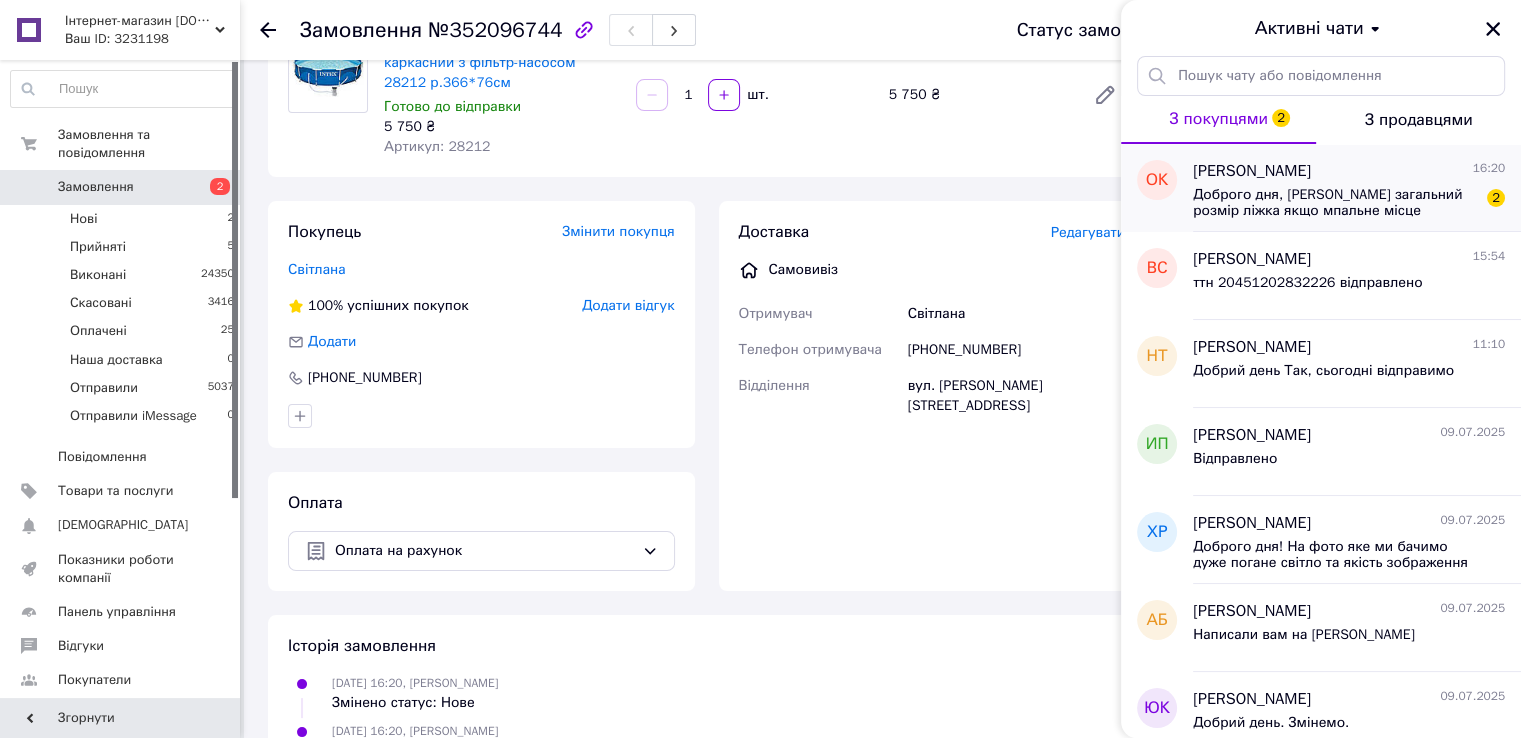 click on "Доброго дня,
Який загальний розмір ліжка якщо мпальне місце 120х60? Чи можна замовити з трохи довшими ніжками?" at bounding box center [1335, 203] 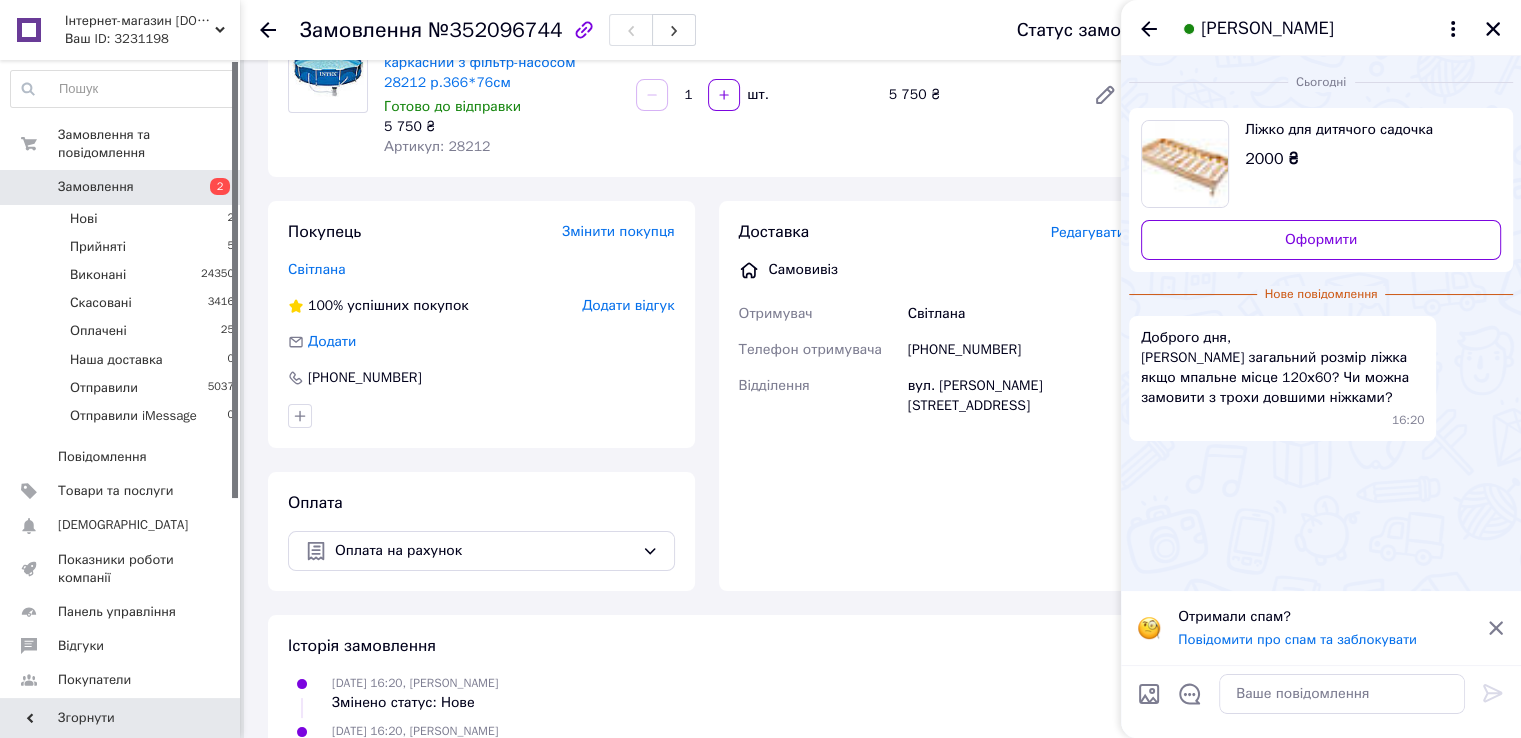 click on "Ліжко для дитячого садочка" at bounding box center [1365, 130] 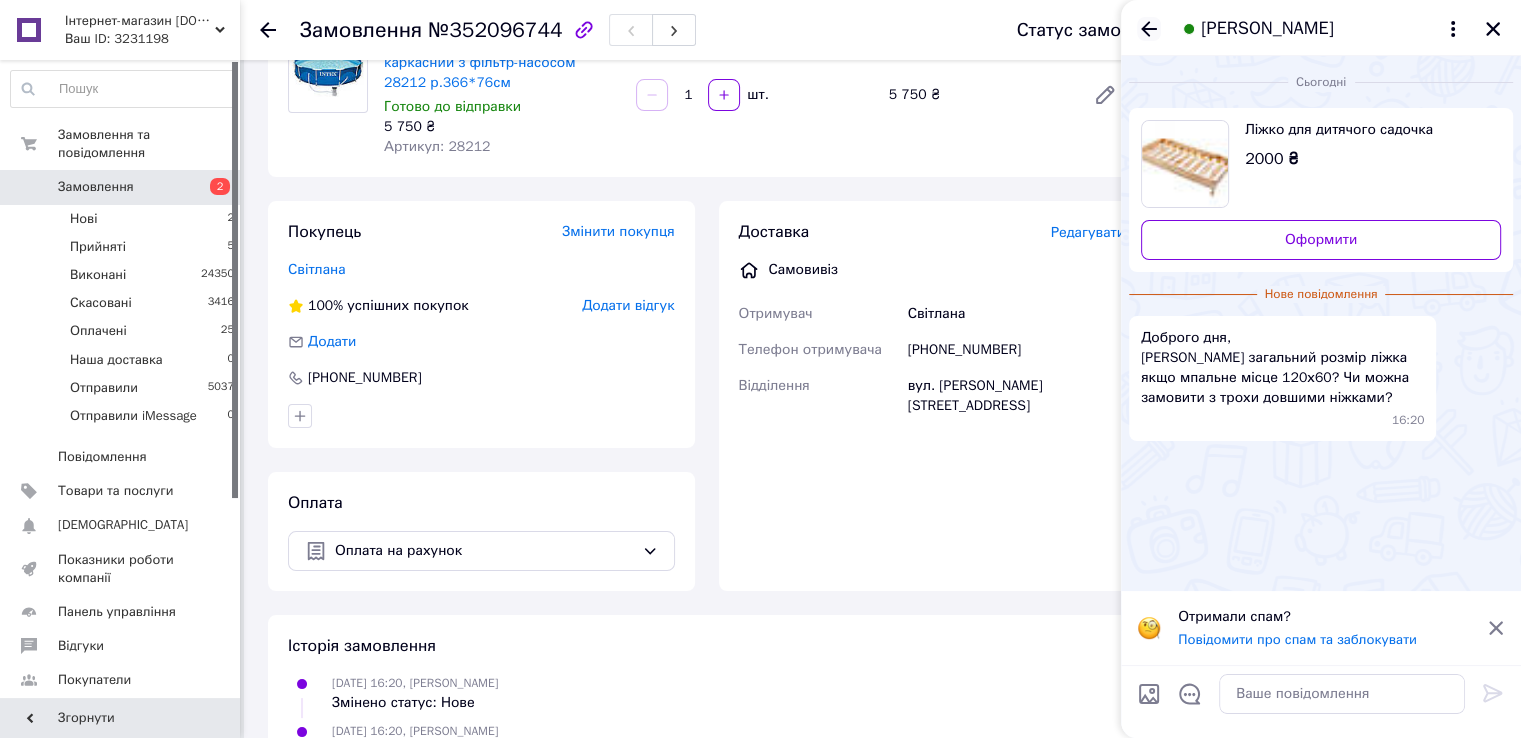 click 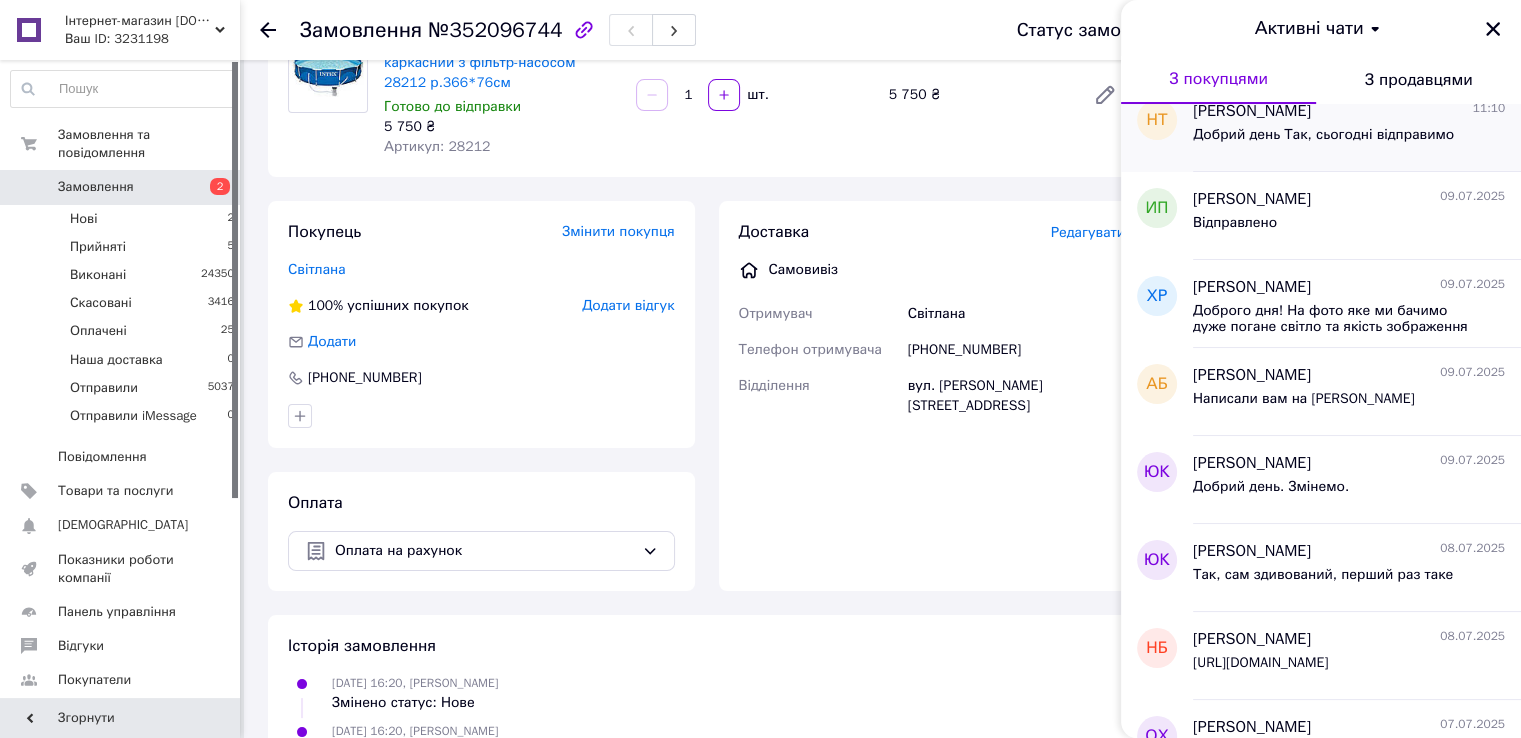 scroll, scrollTop: 200, scrollLeft: 0, axis: vertical 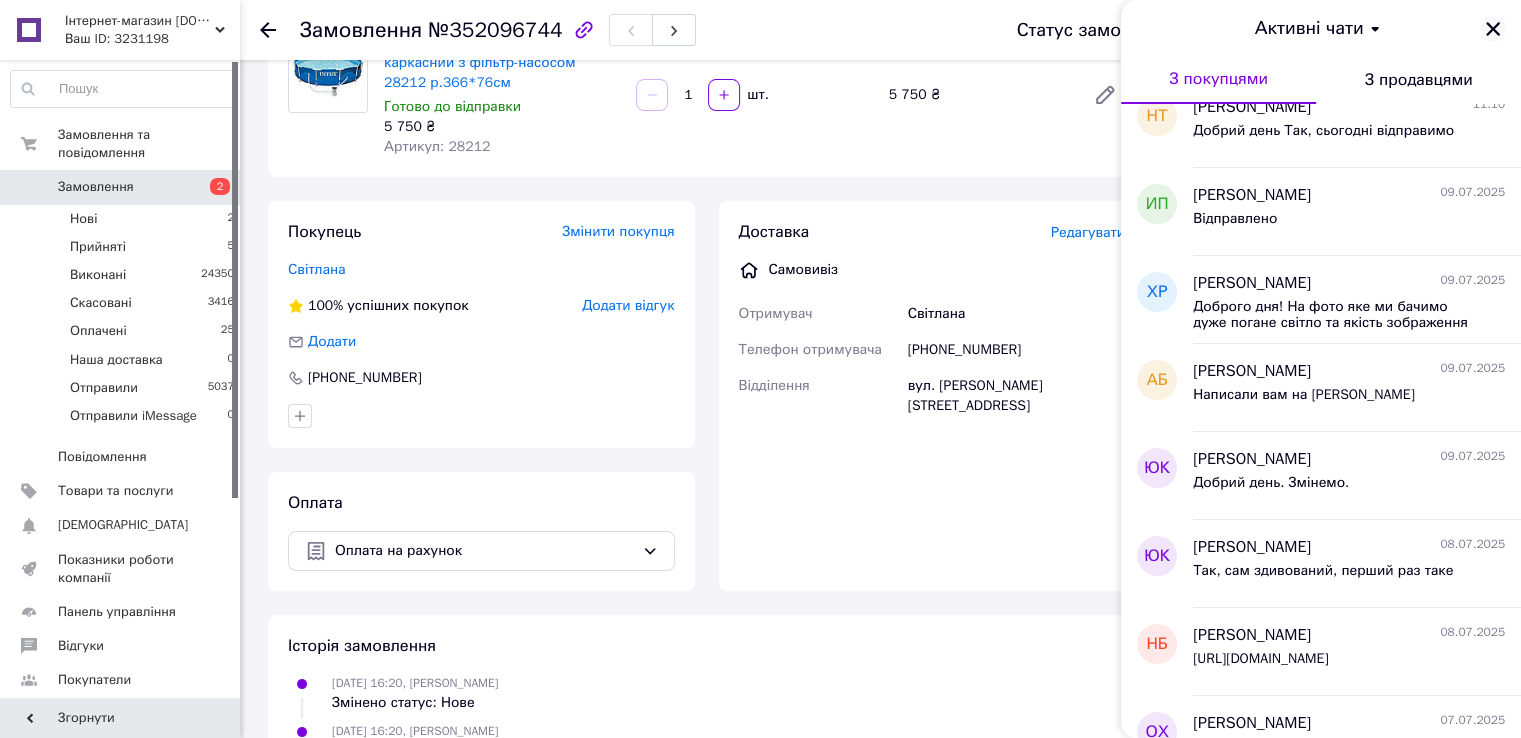 click 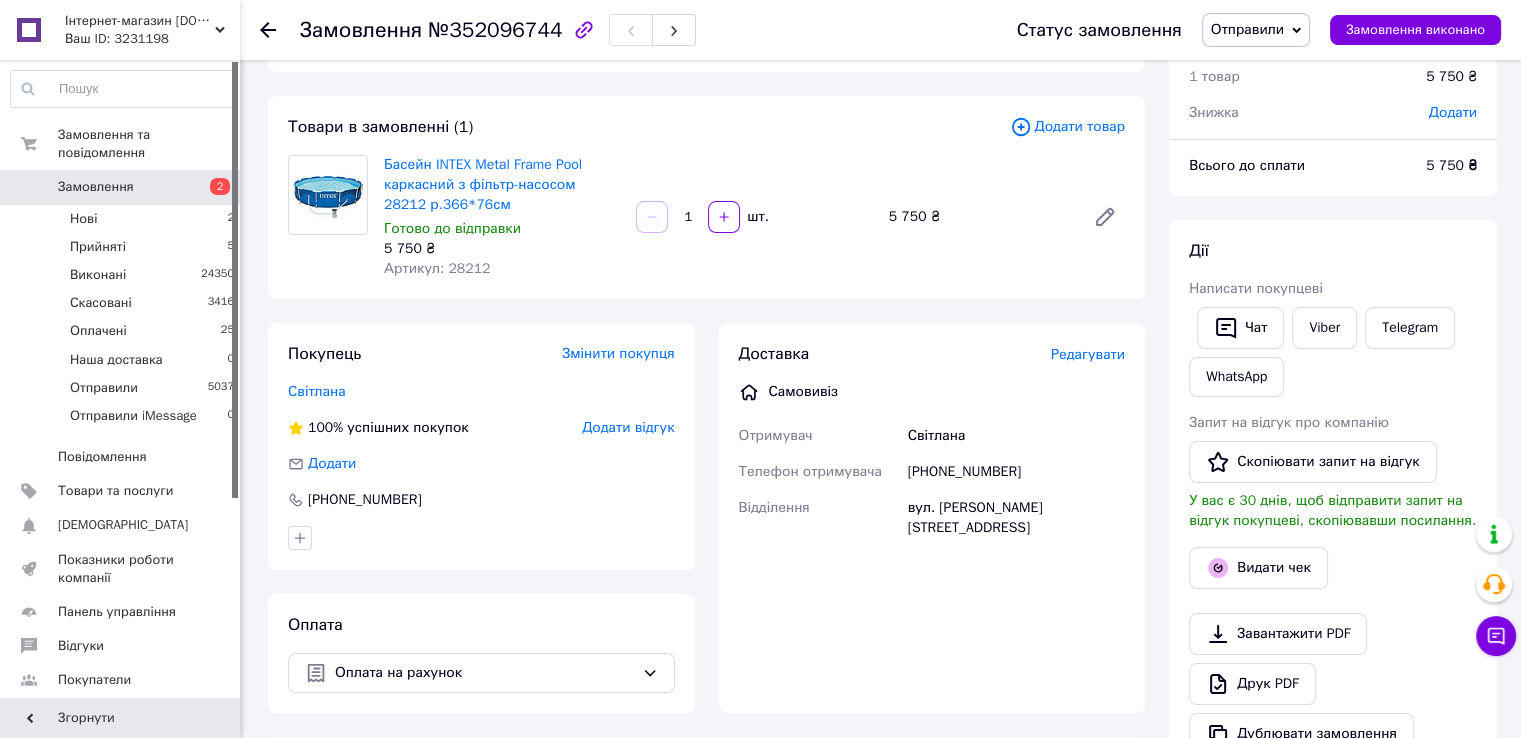 scroll, scrollTop: 0, scrollLeft: 0, axis: both 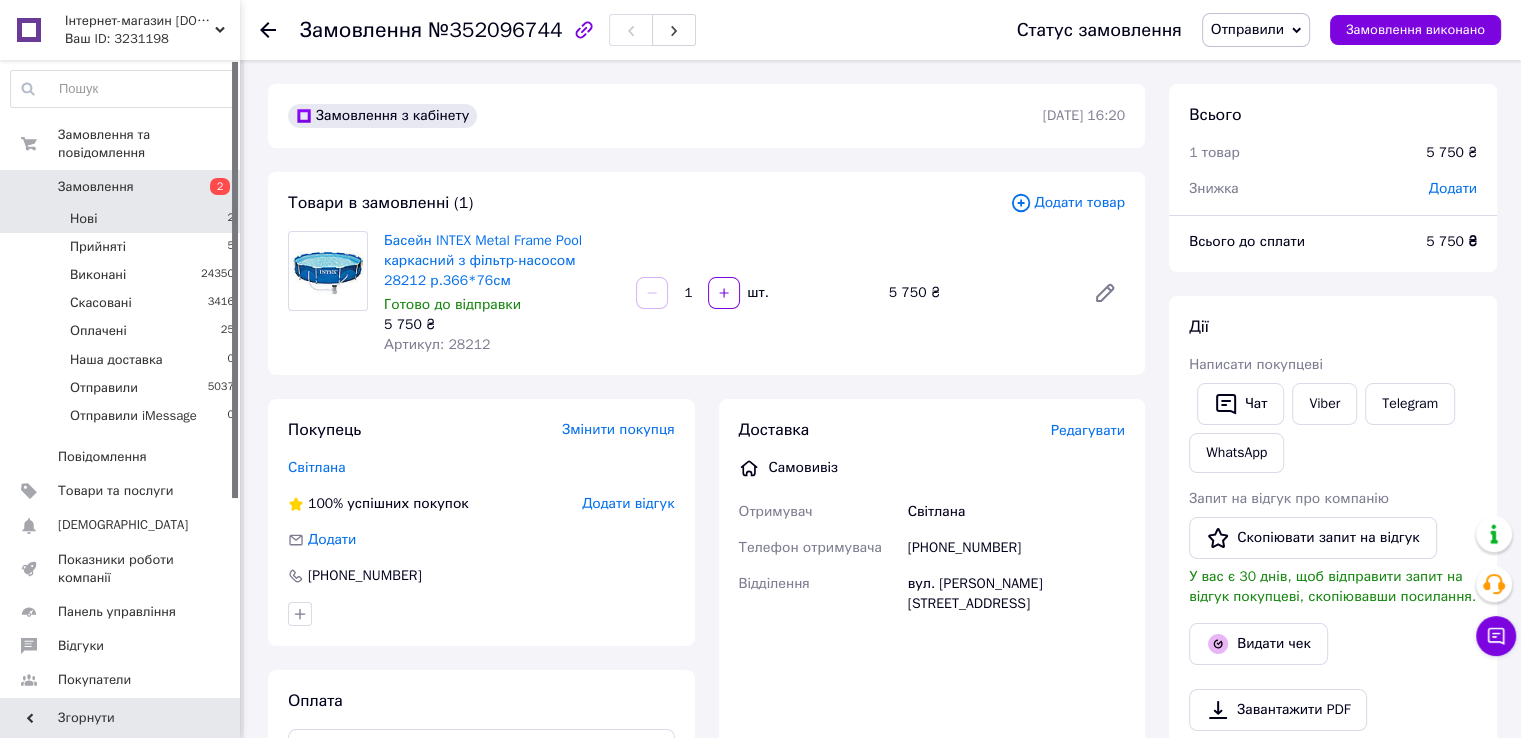 click on "Нові 2" at bounding box center (123, 219) 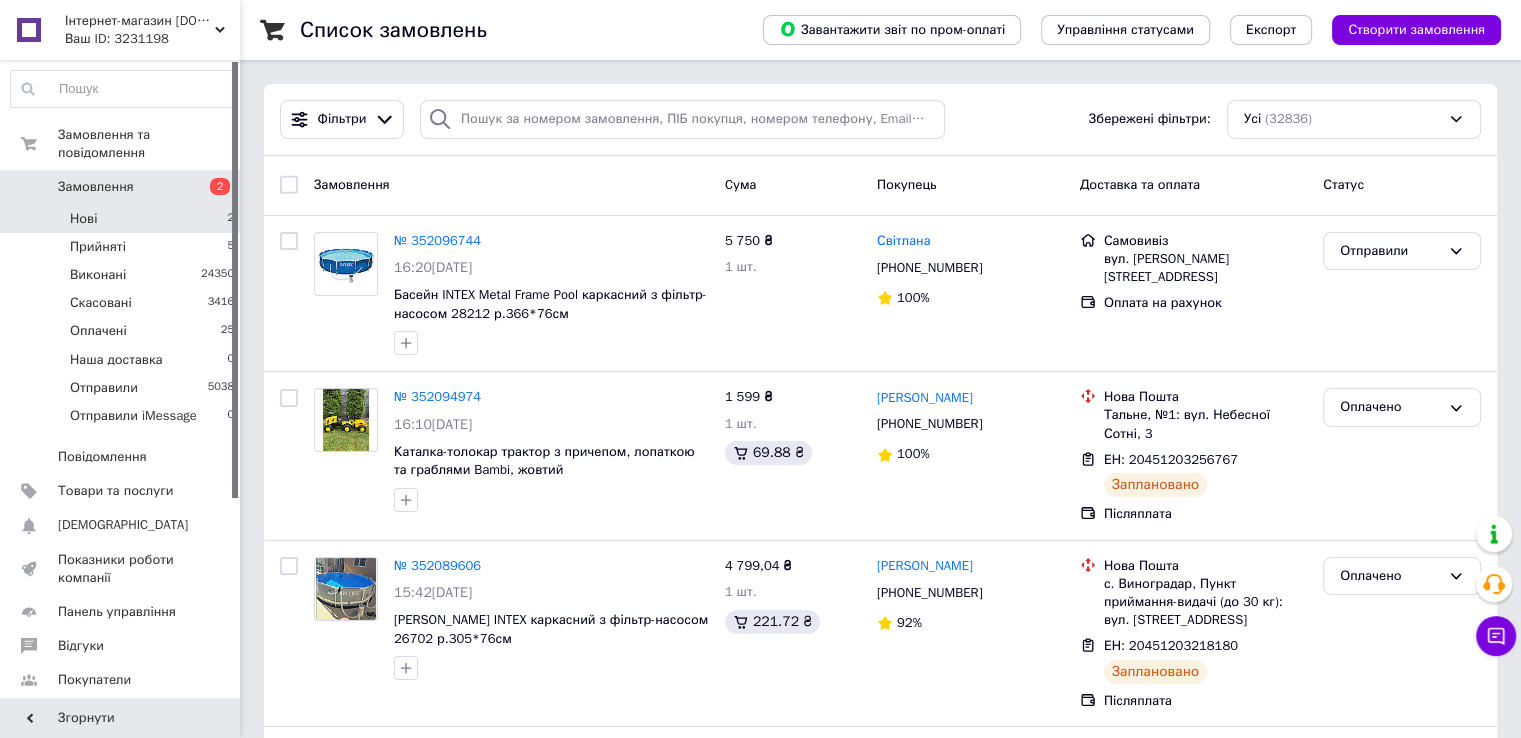 click on "Нові 2" at bounding box center [123, 219] 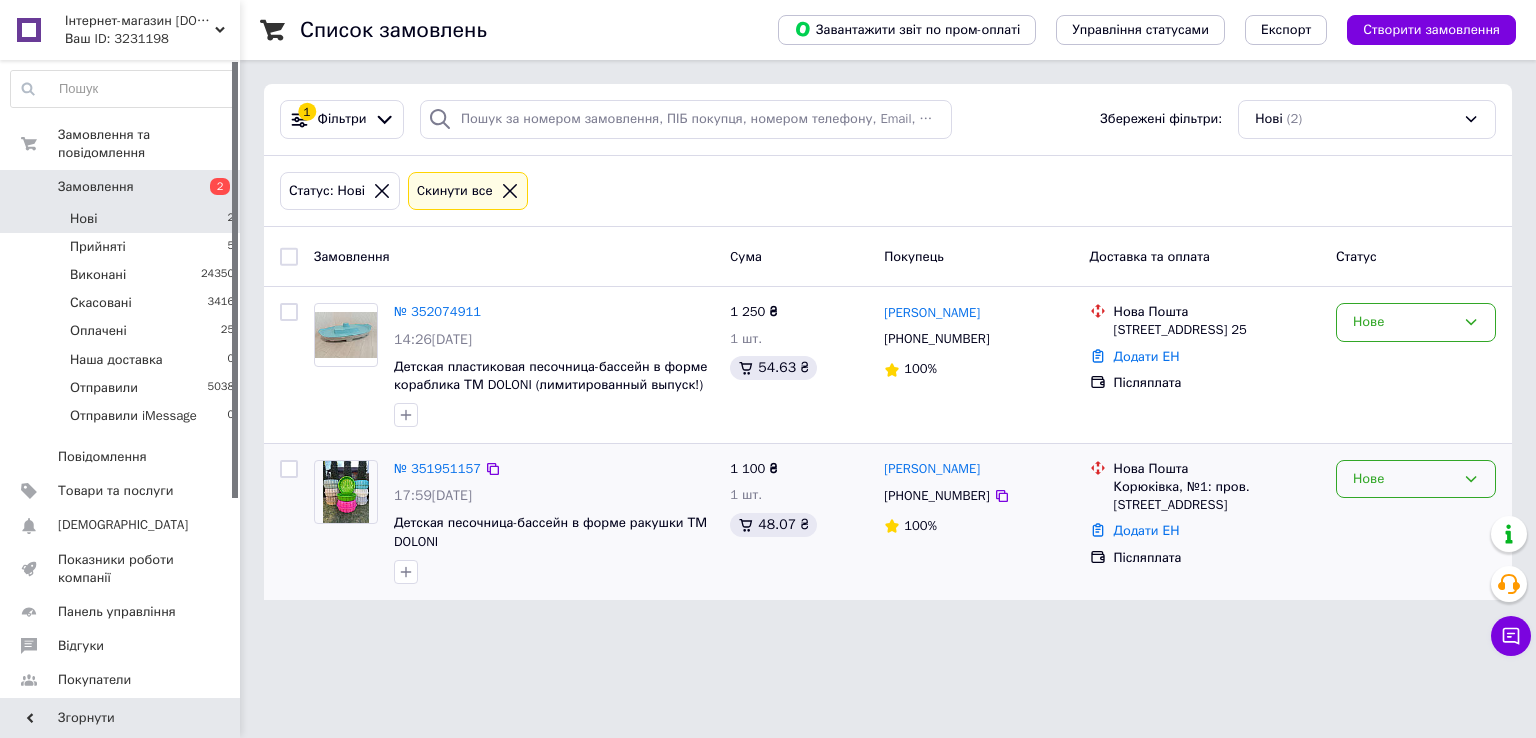 click on "Нове" at bounding box center (1404, 479) 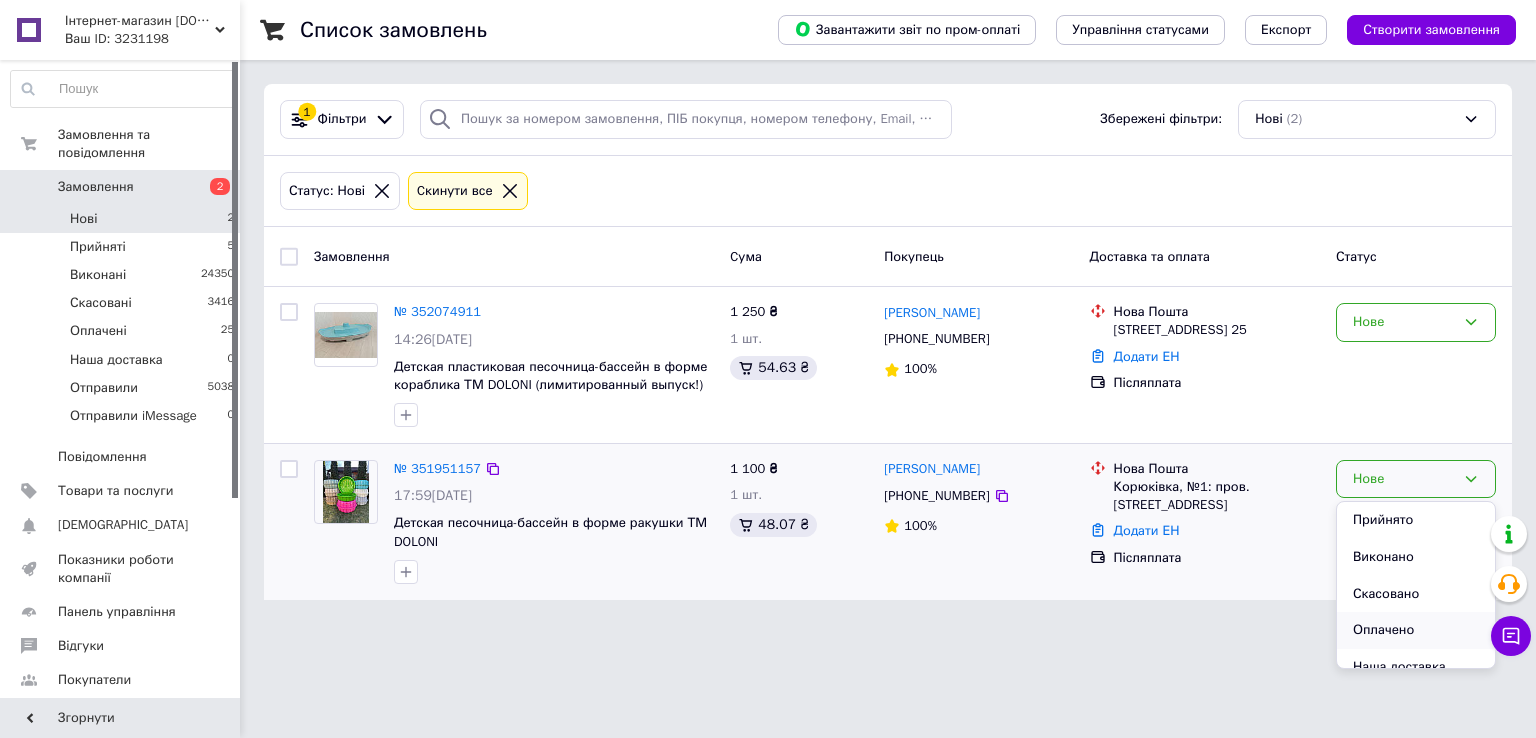 click on "Оплачено" at bounding box center (1416, 630) 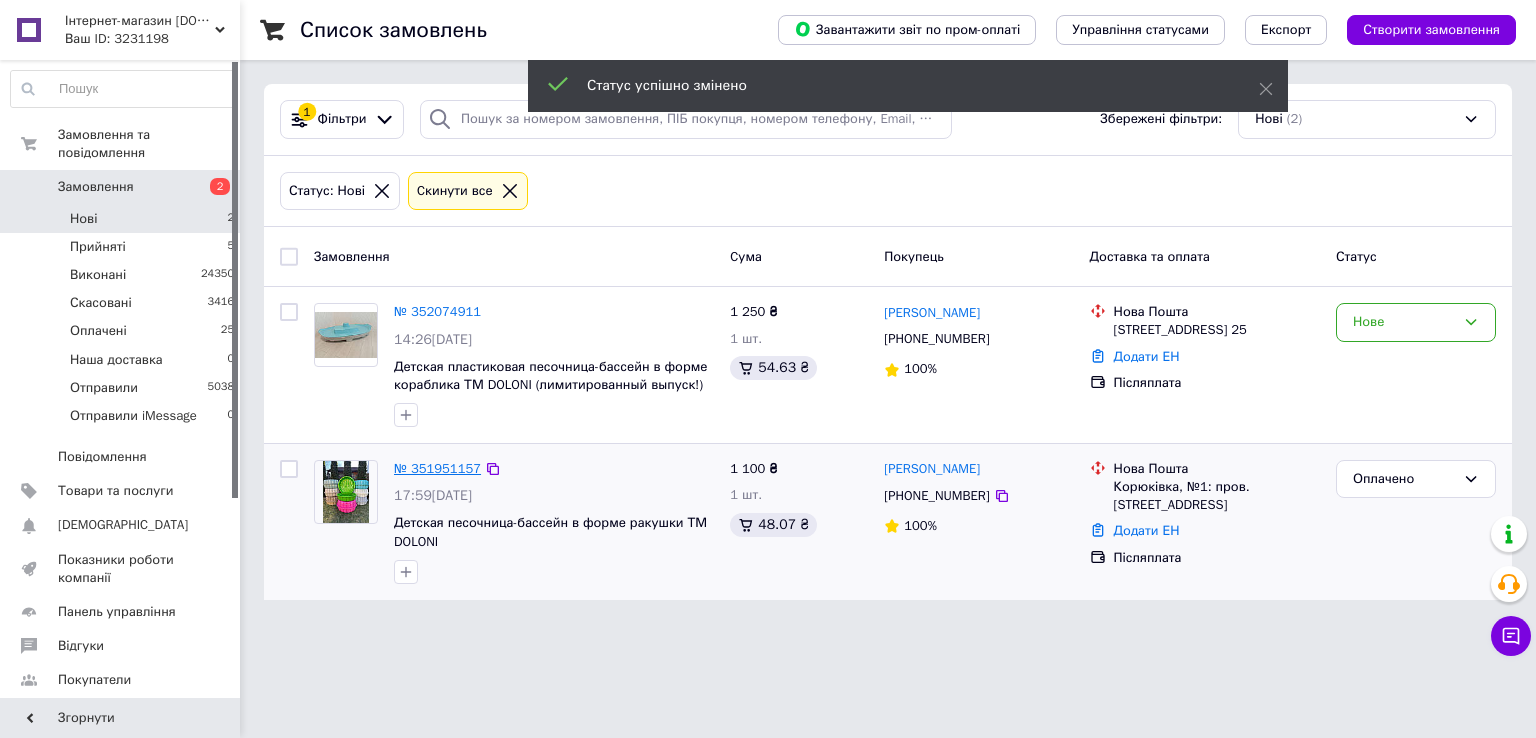 click on "№ 351951157" at bounding box center (437, 468) 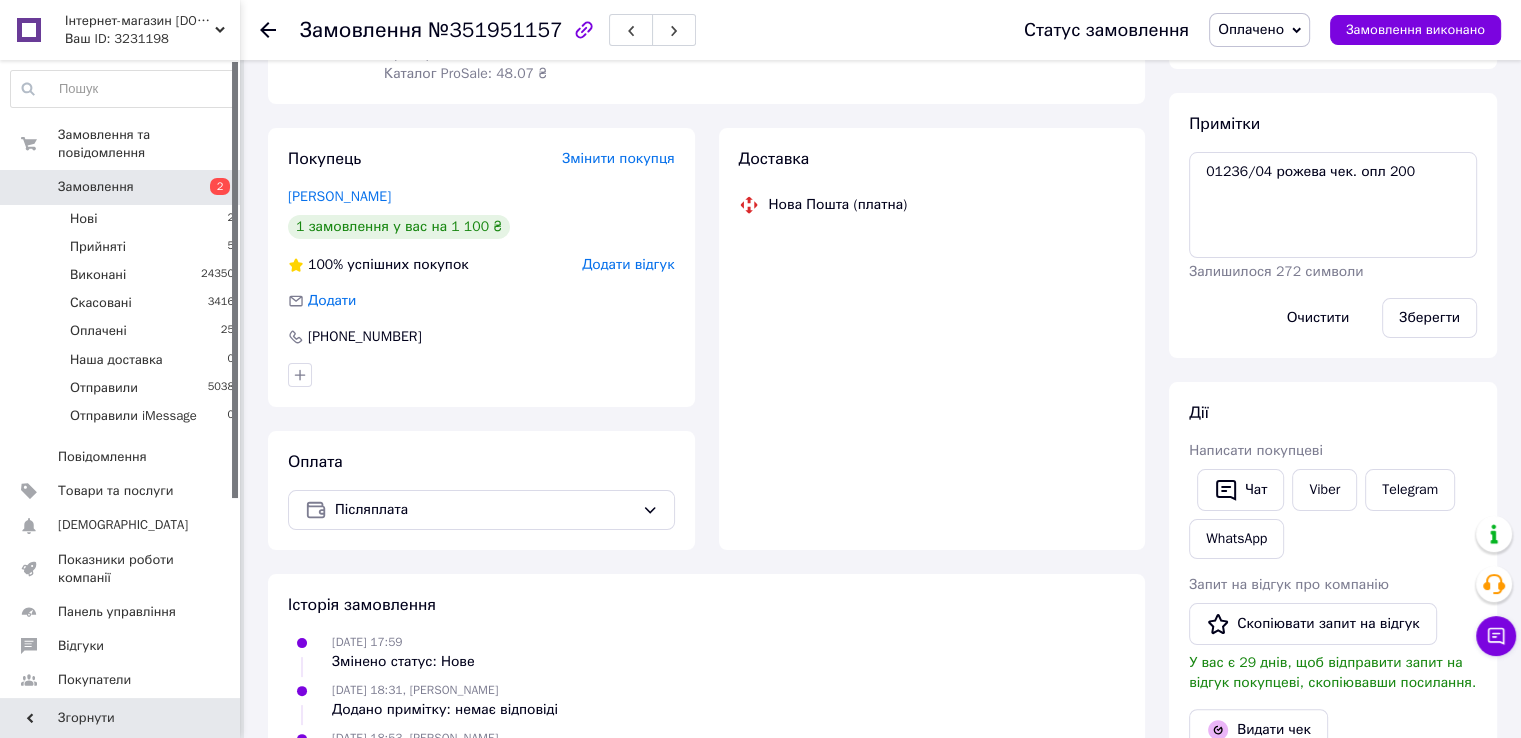scroll, scrollTop: 400, scrollLeft: 0, axis: vertical 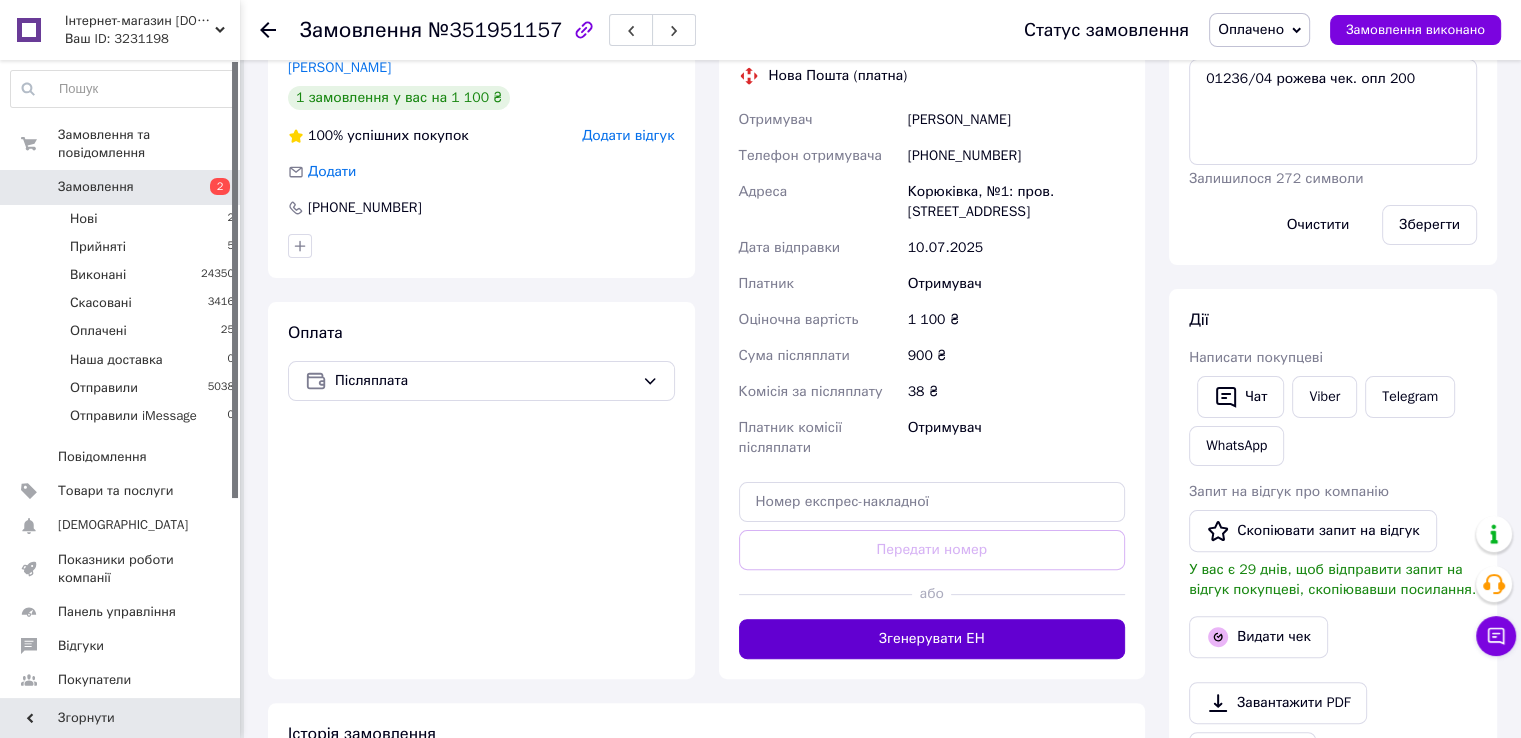 click on "Згенерувати ЕН" at bounding box center (932, 639) 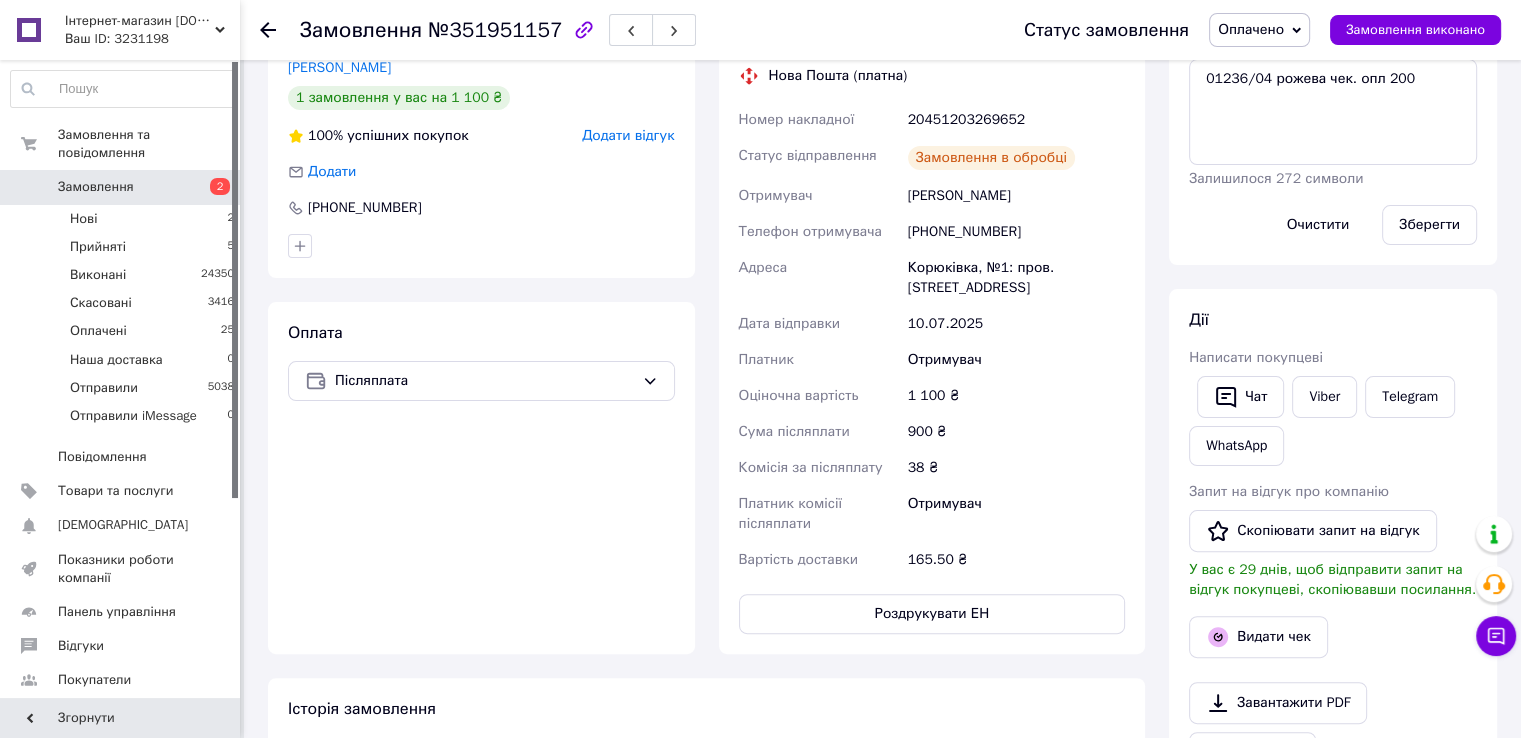 scroll, scrollTop: 4, scrollLeft: 0, axis: vertical 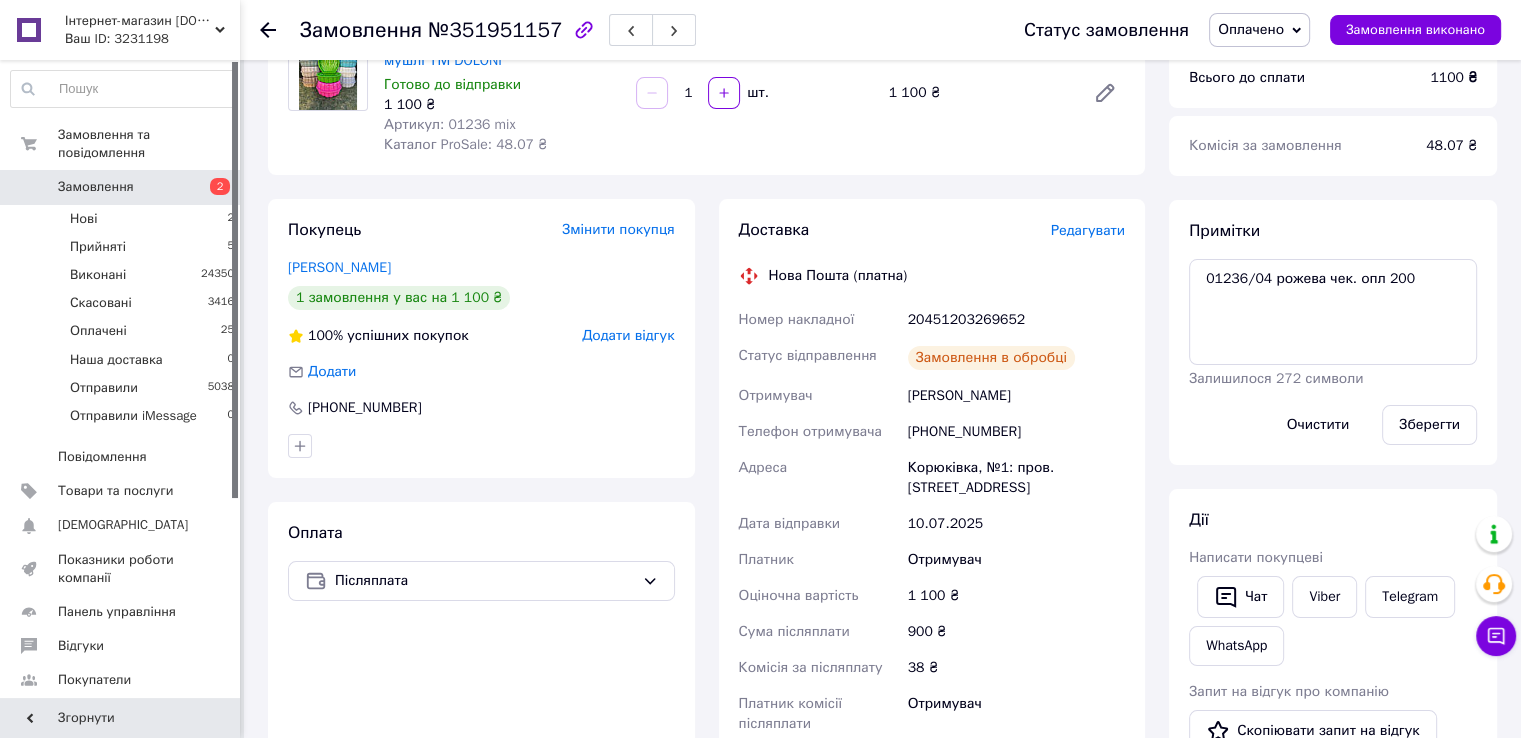 click on "20451203269652" at bounding box center [1016, 320] 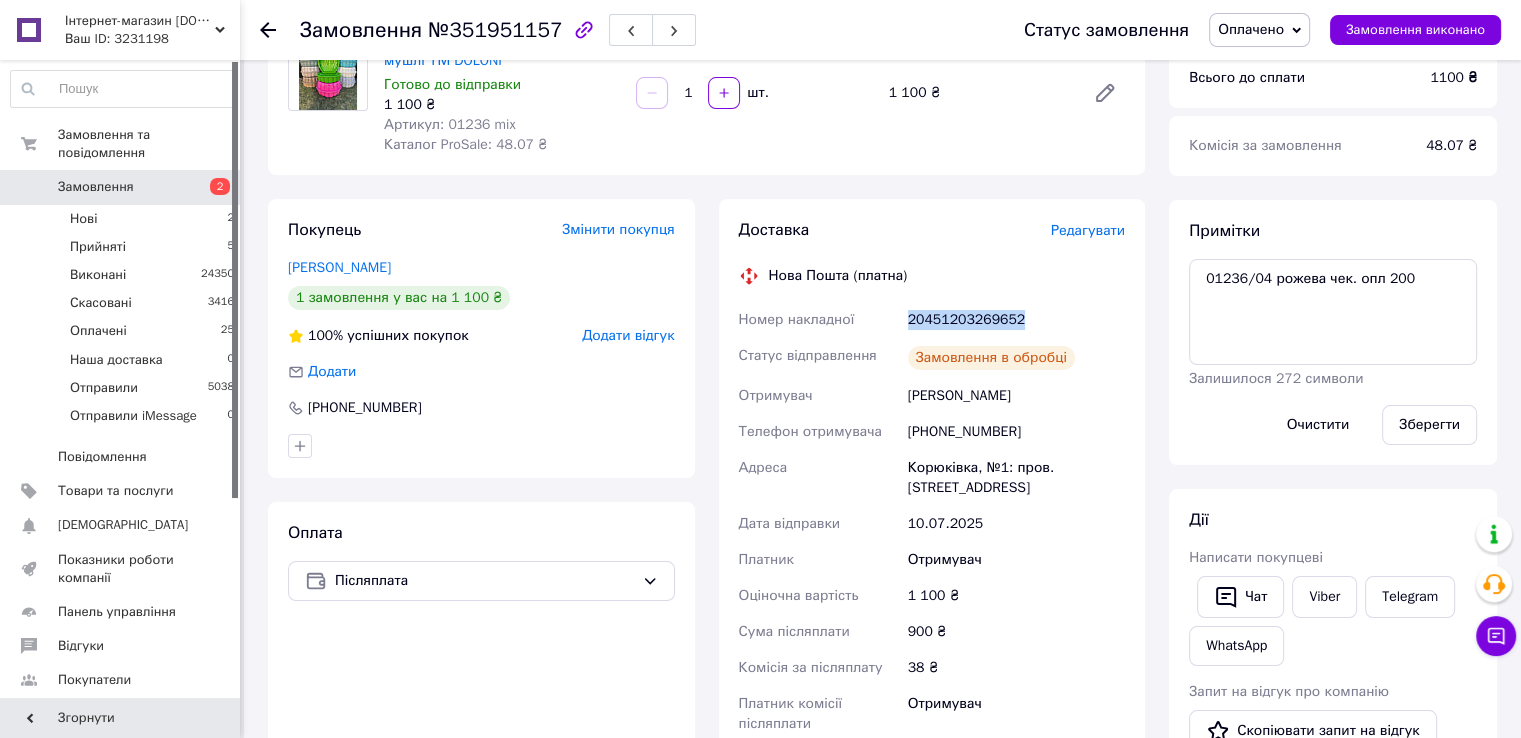 click on "20451203269652" at bounding box center [1016, 320] 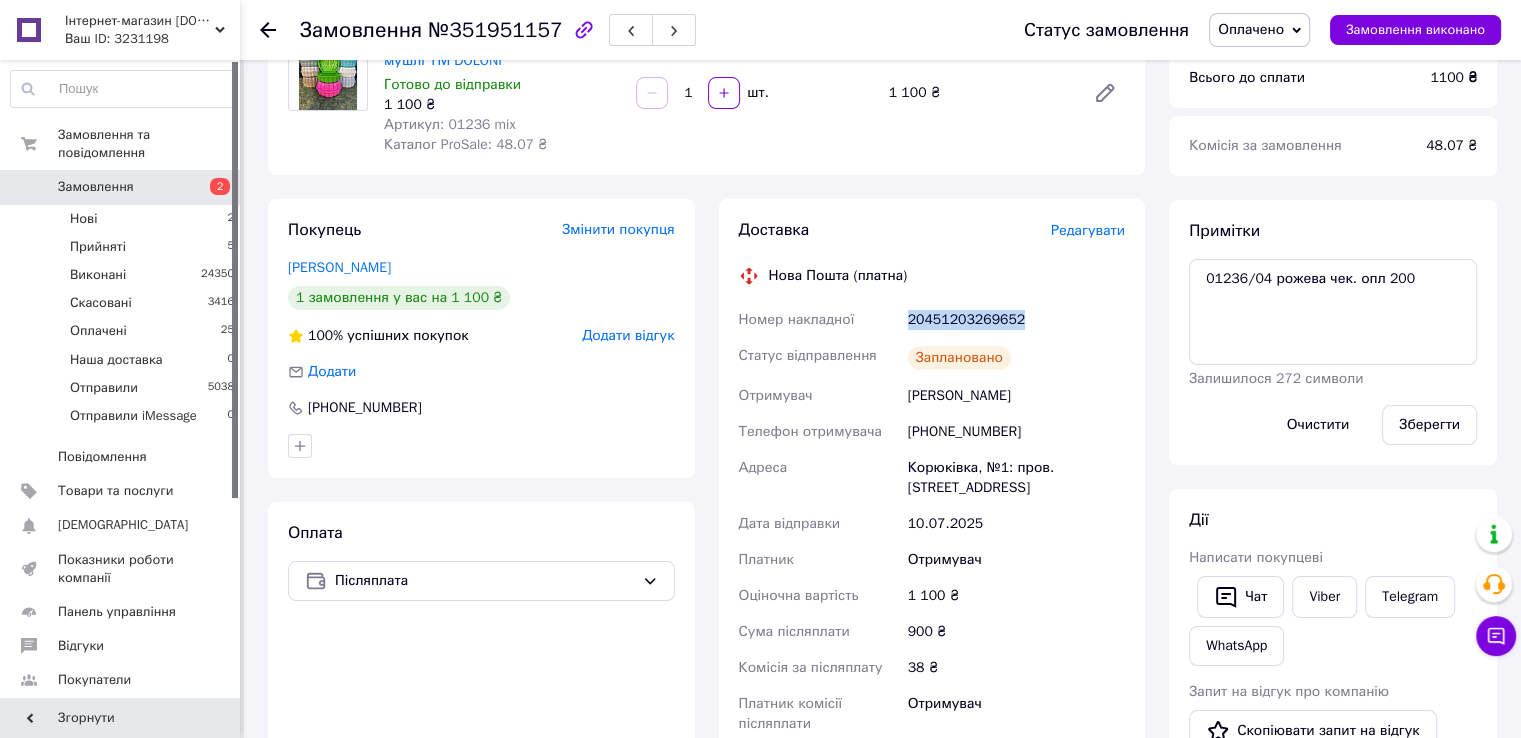 copy on "20451203269652" 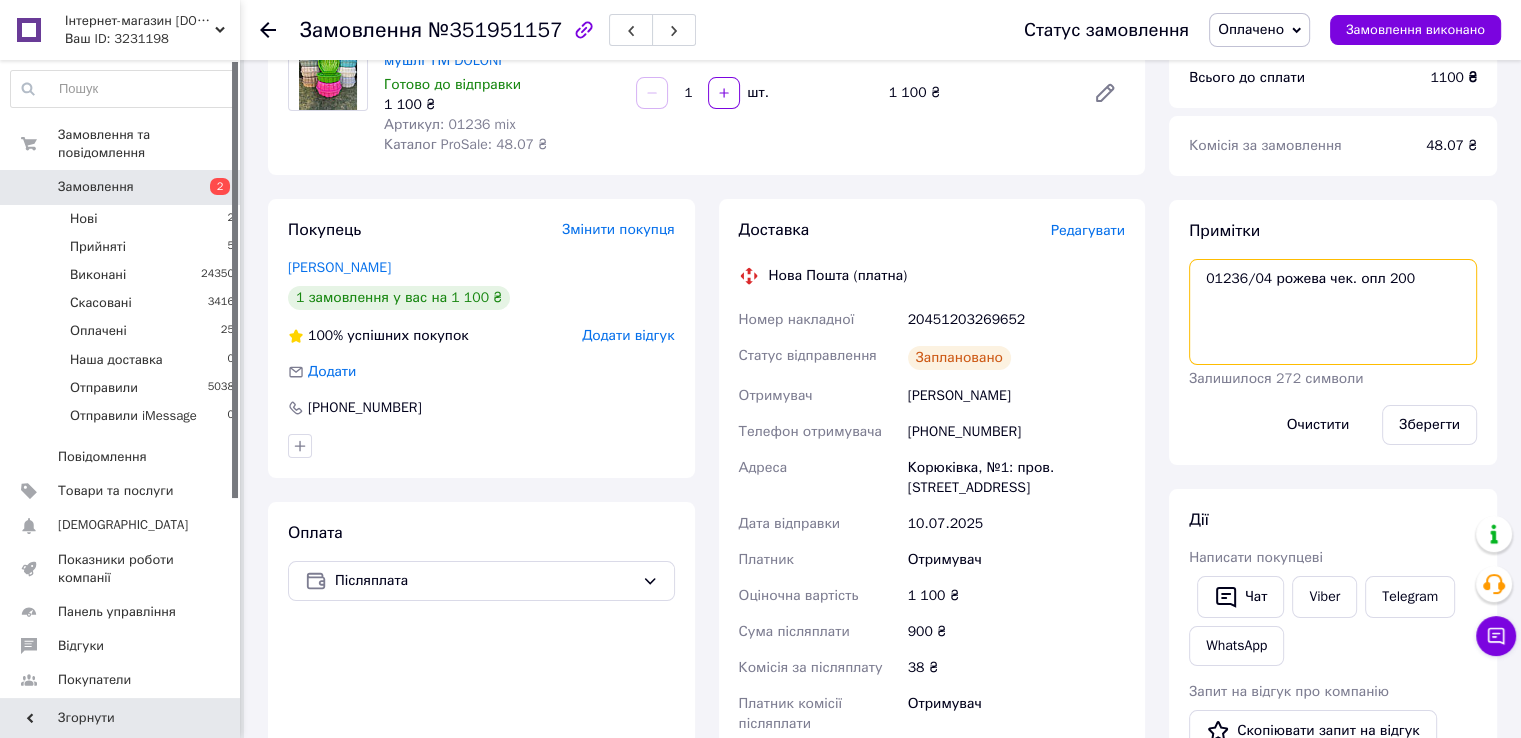 click on "01236/04 рожева чек. опл 200" at bounding box center [1333, 312] 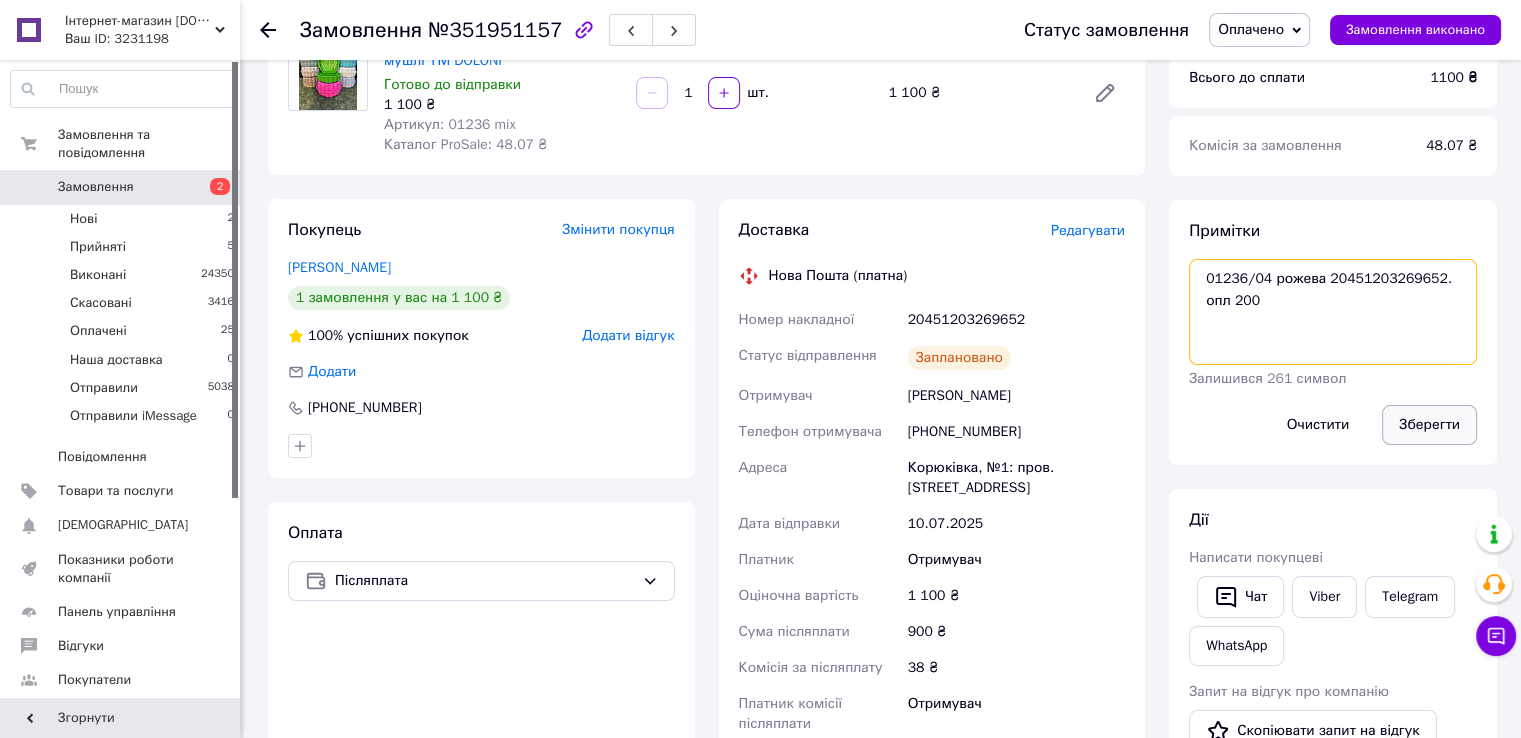 type on "01236/04 рожева 20451203269652. опл 200" 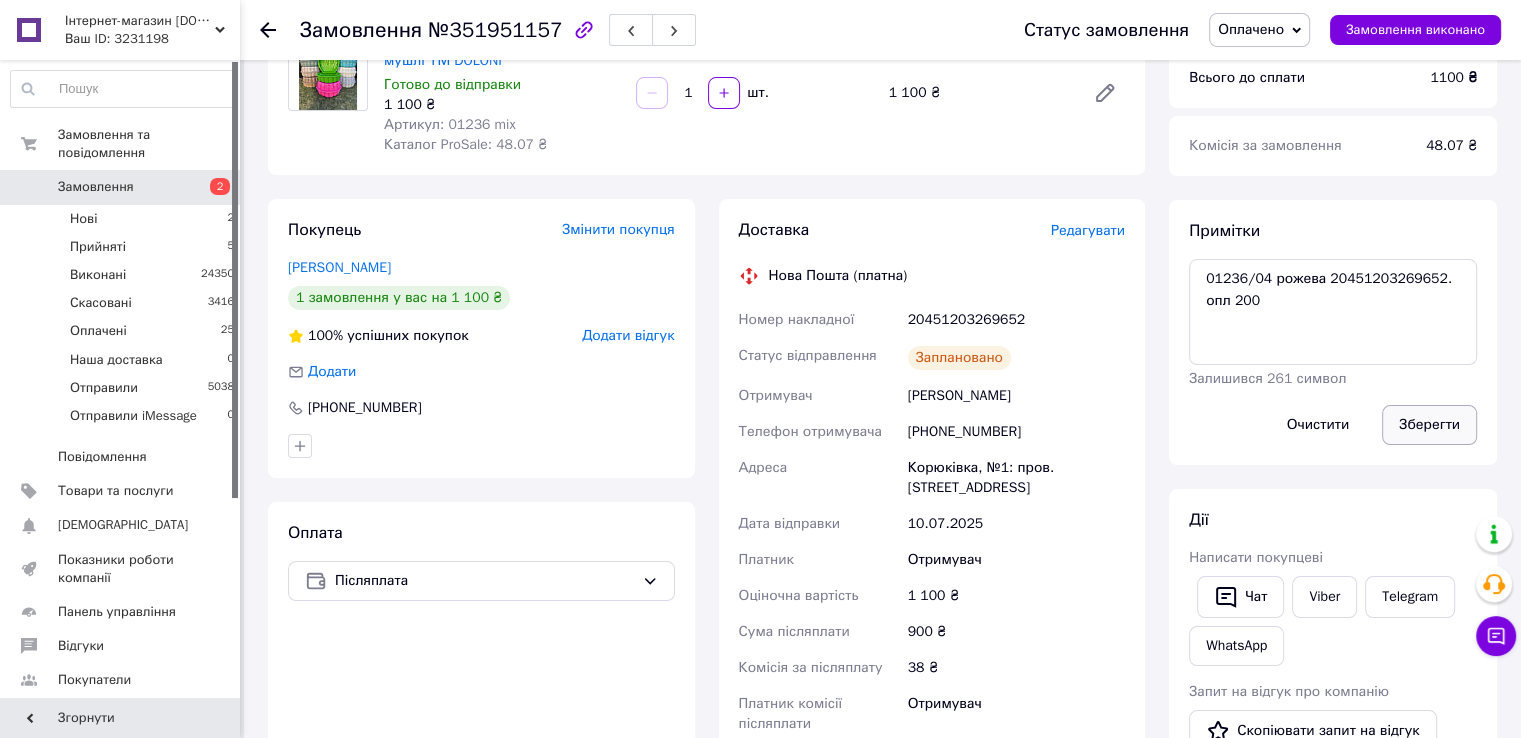 click on "Зберегти" at bounding box center [1429, 425] 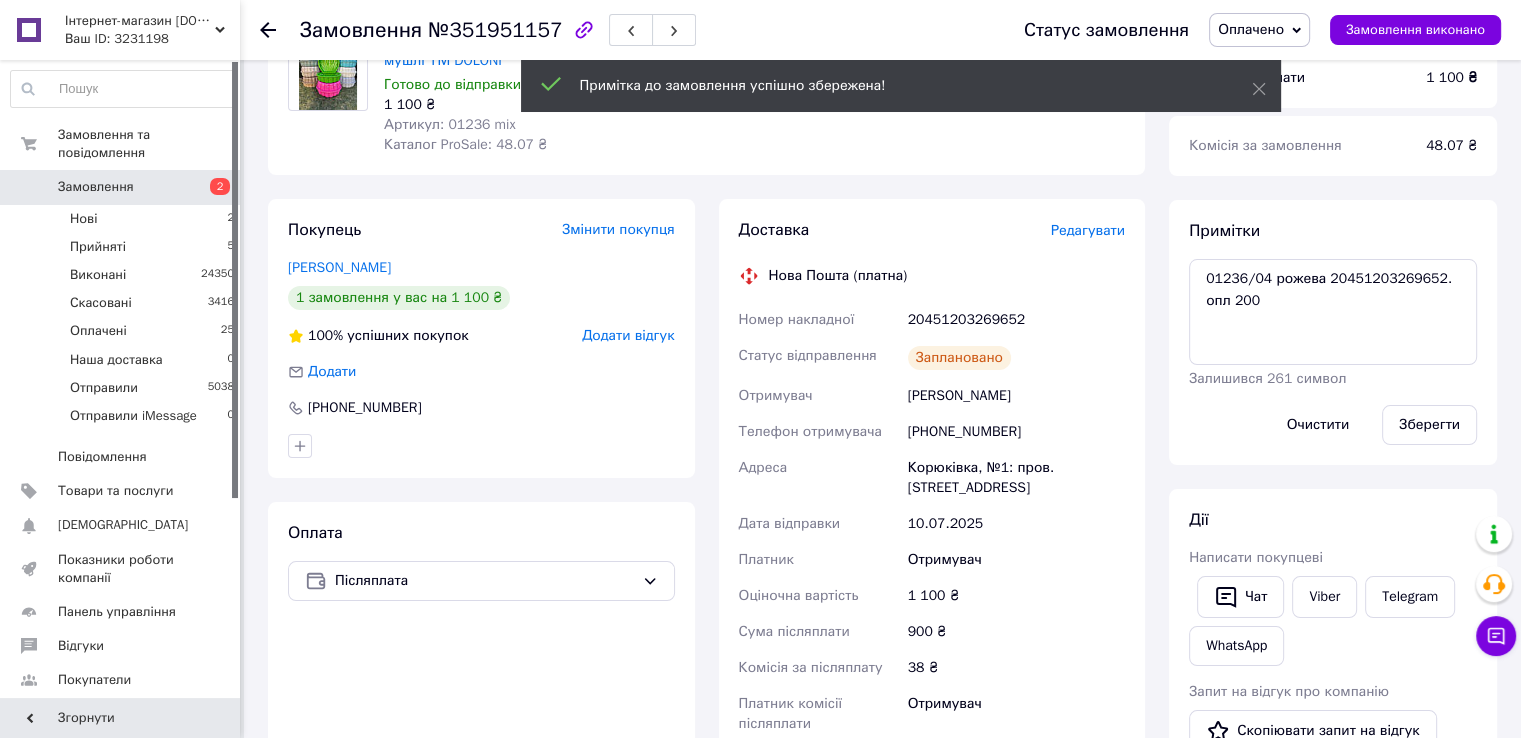 scroll, scrollTop: 52, scrollLeft: 0, axis: vertical 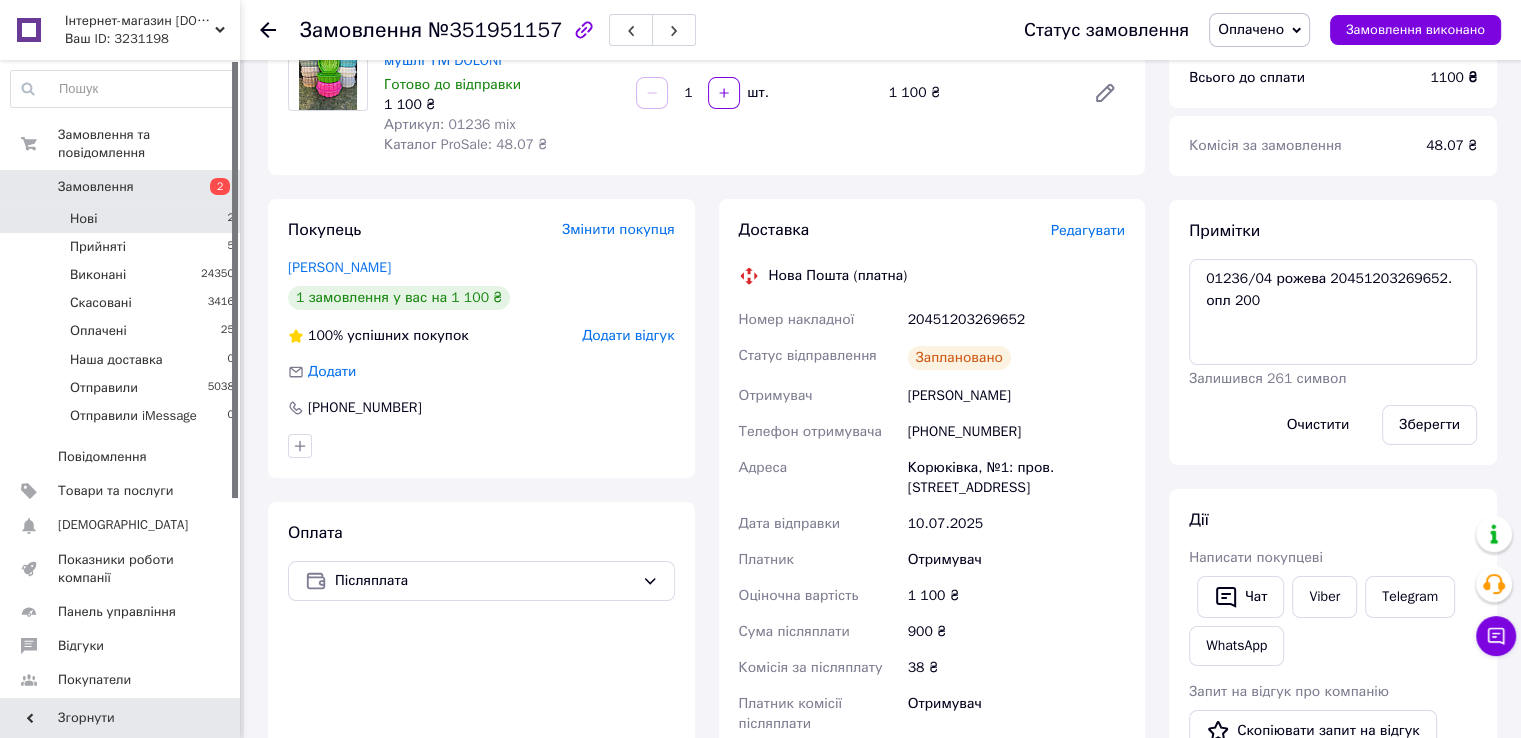 click on "Нові 2" at bounding box center (123, 219) 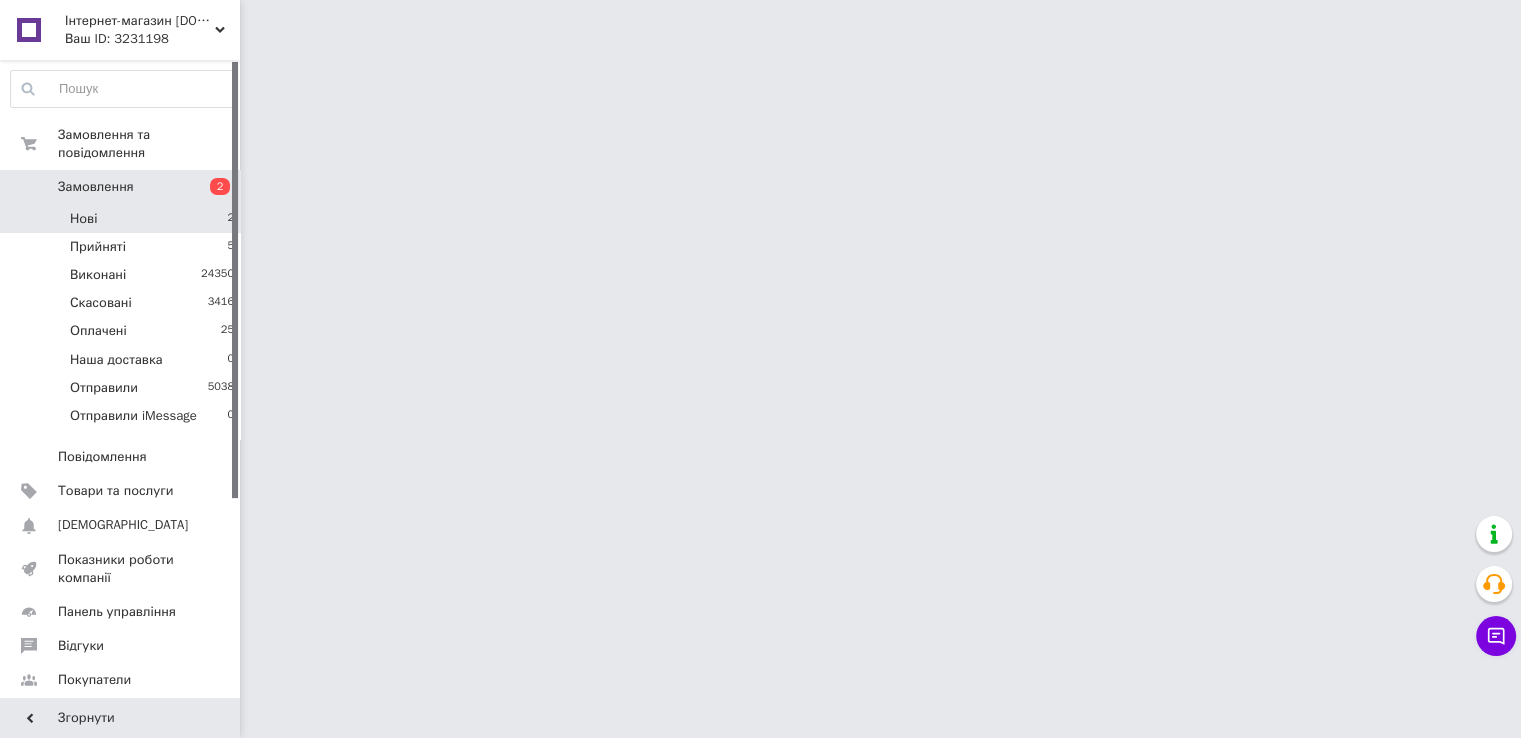 scroll, scrollTop: 0, scrollLeft: 0, axis: both 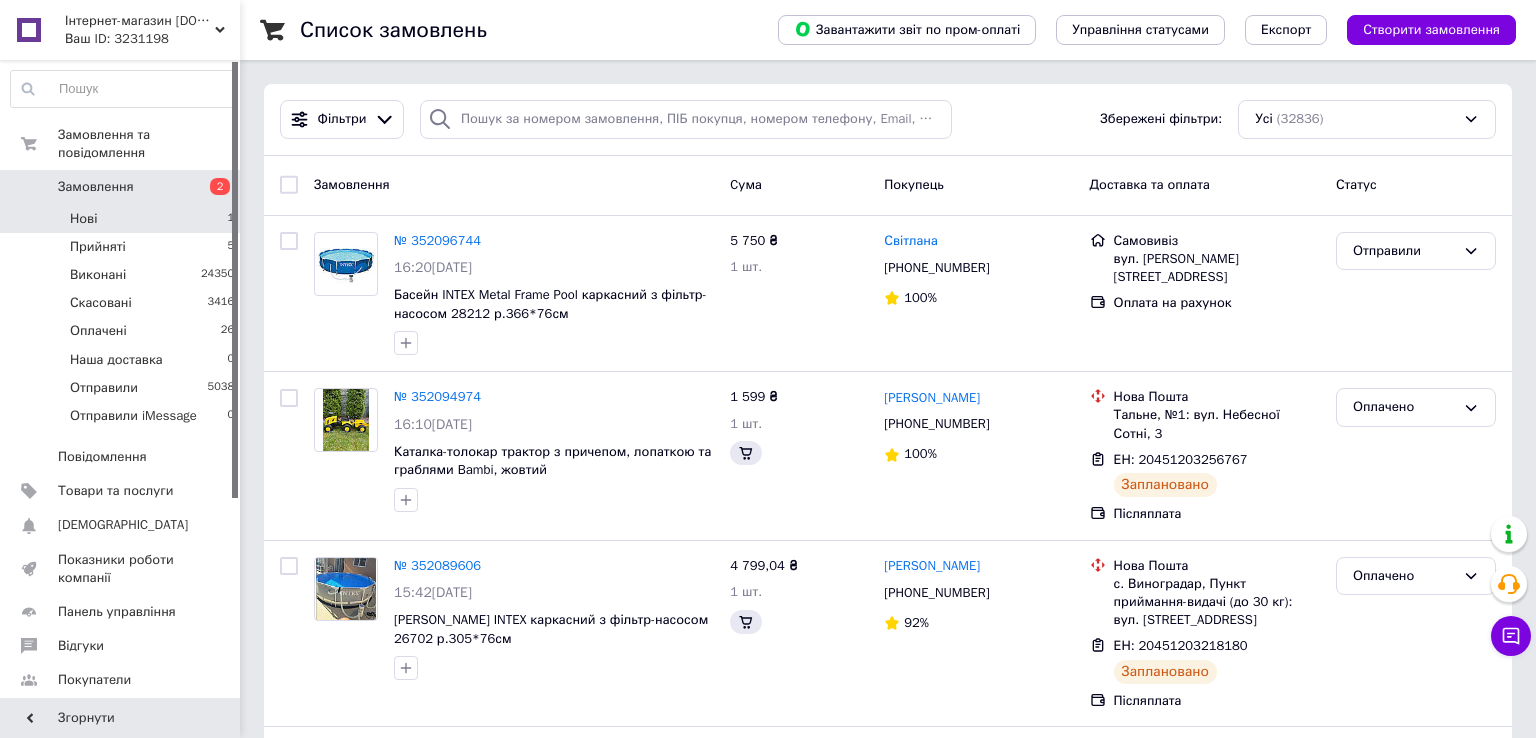 click on "Нові 1" at bounding box center [123, 219] 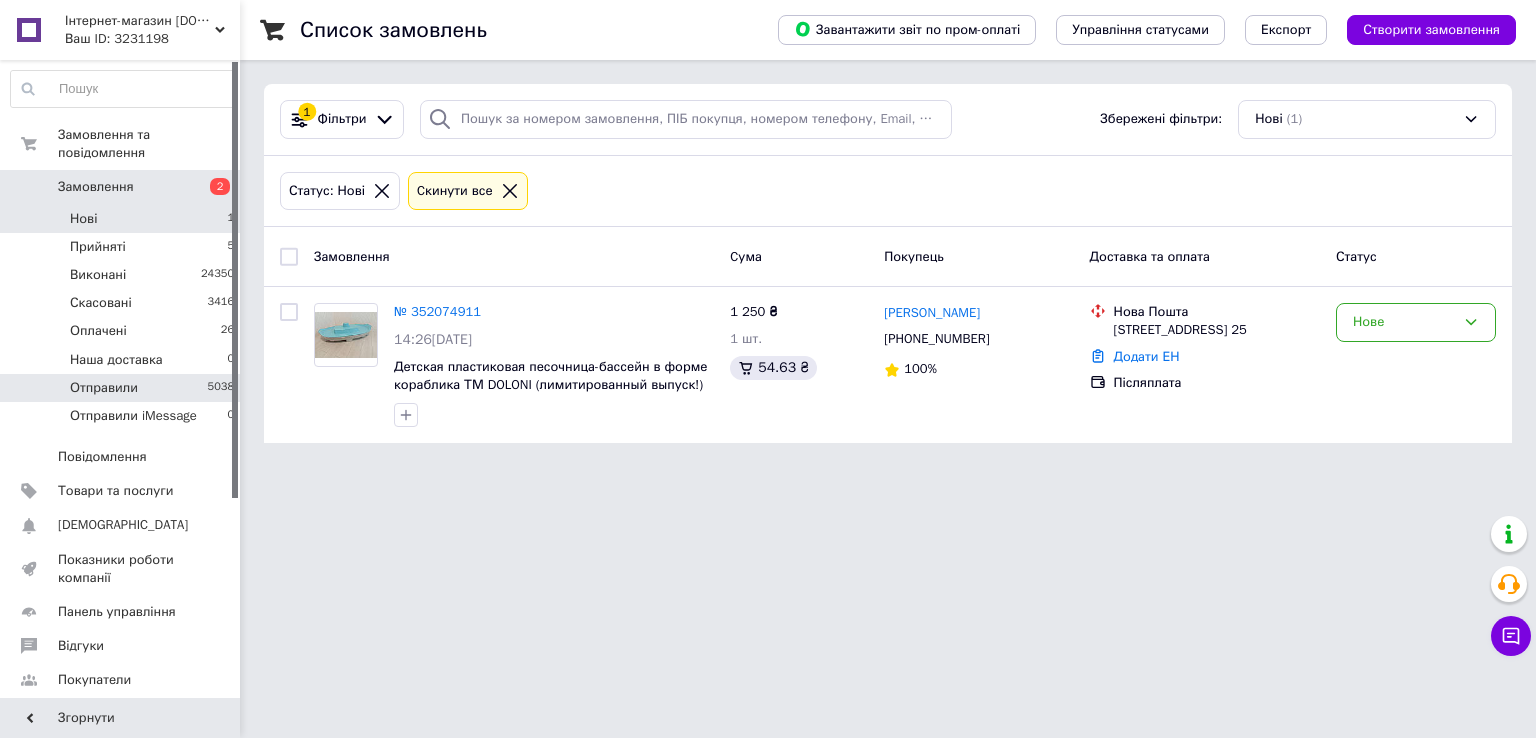 click on "Отправили" at bounding box center [104, 388] 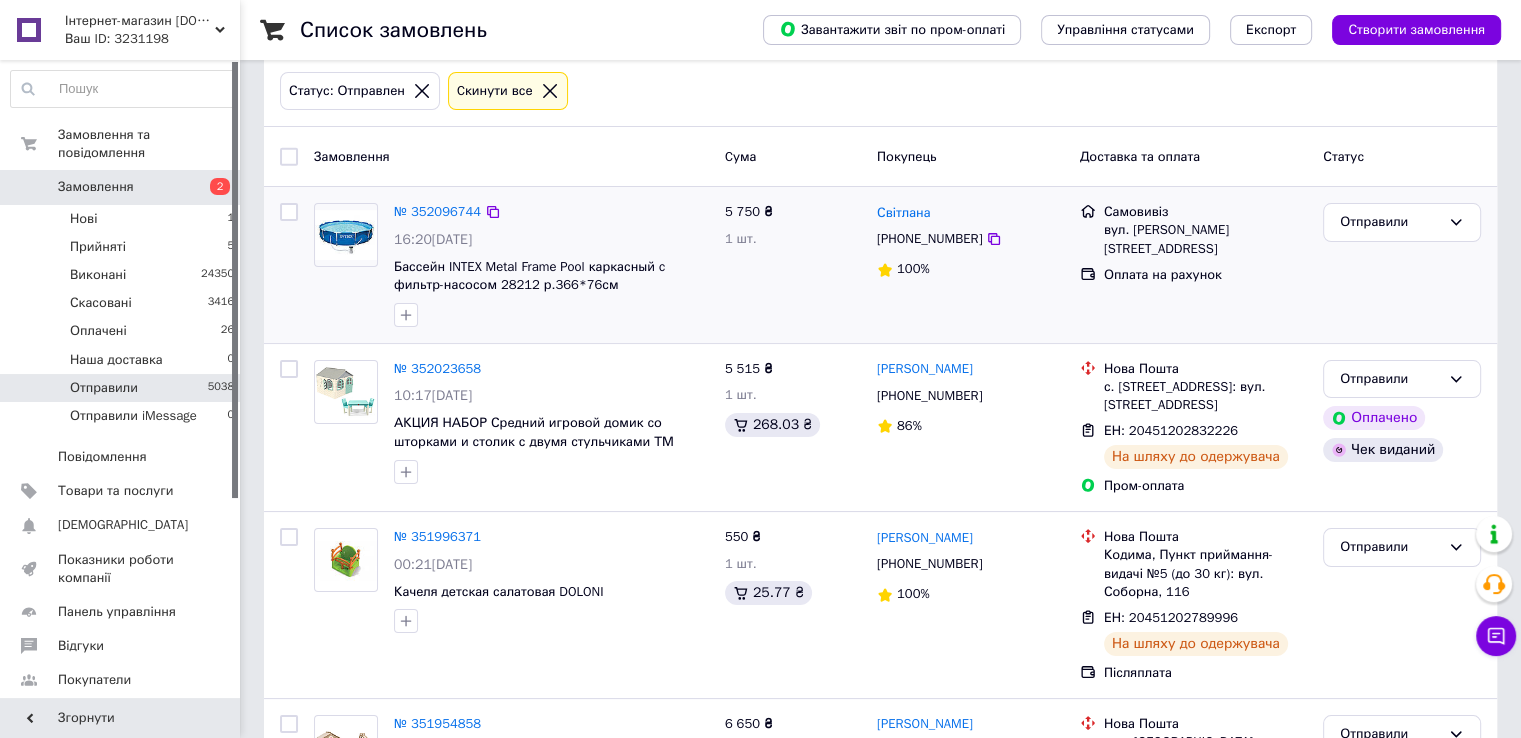 scroll, scrollTop: 0, scrollLeft: 0, axis: both 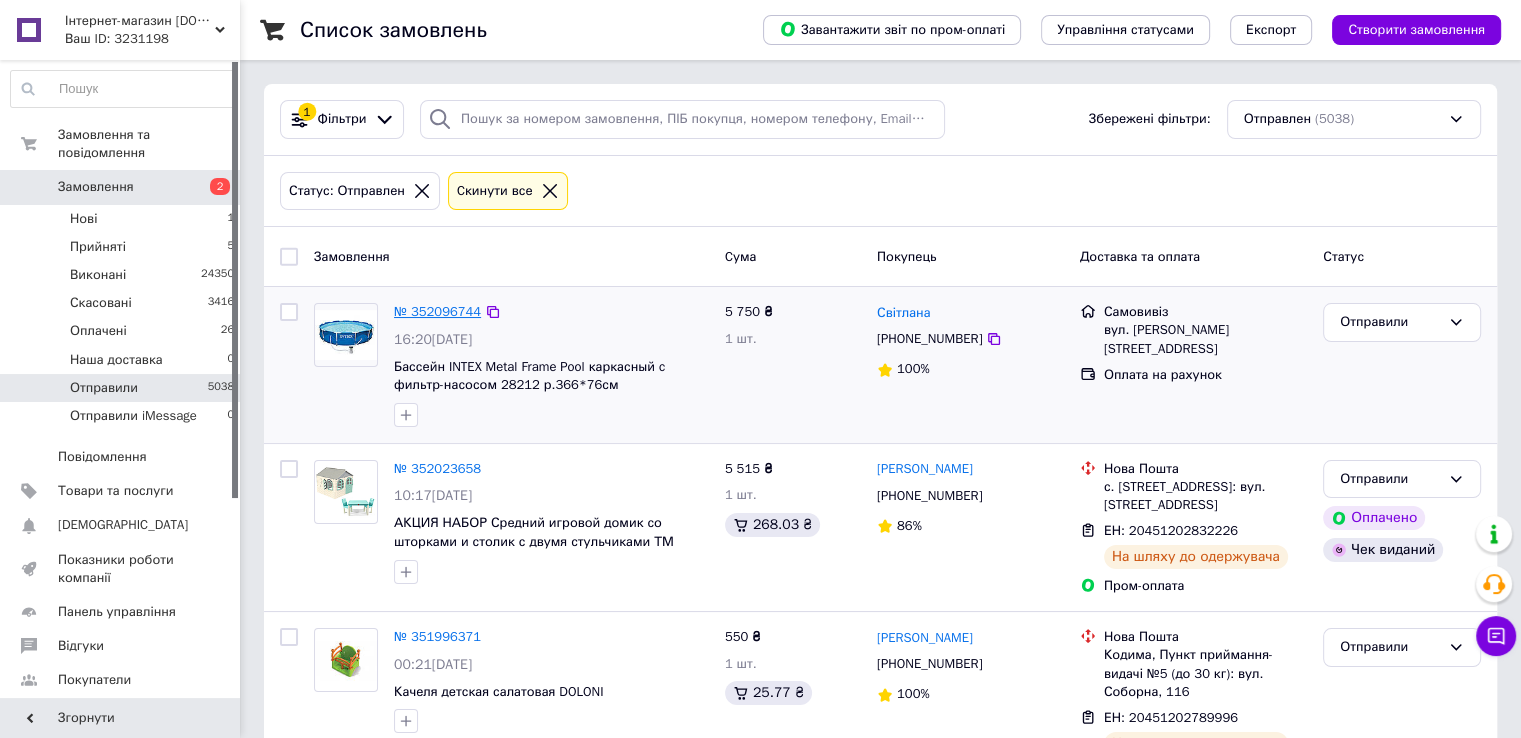click on "№ 352096744" at bounding box center (437, 311) 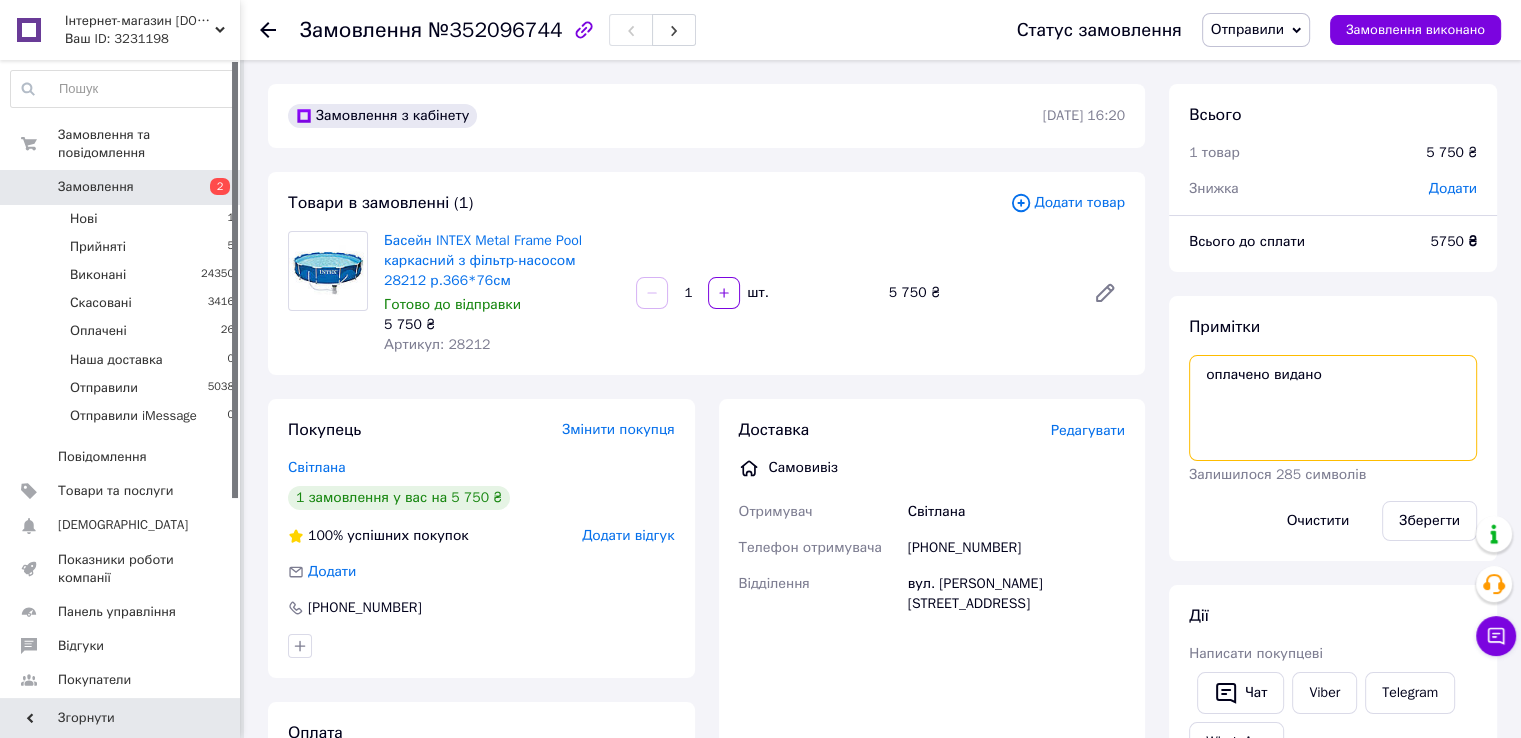 click on "оплачено видано" at bounding box center [1333, 408] 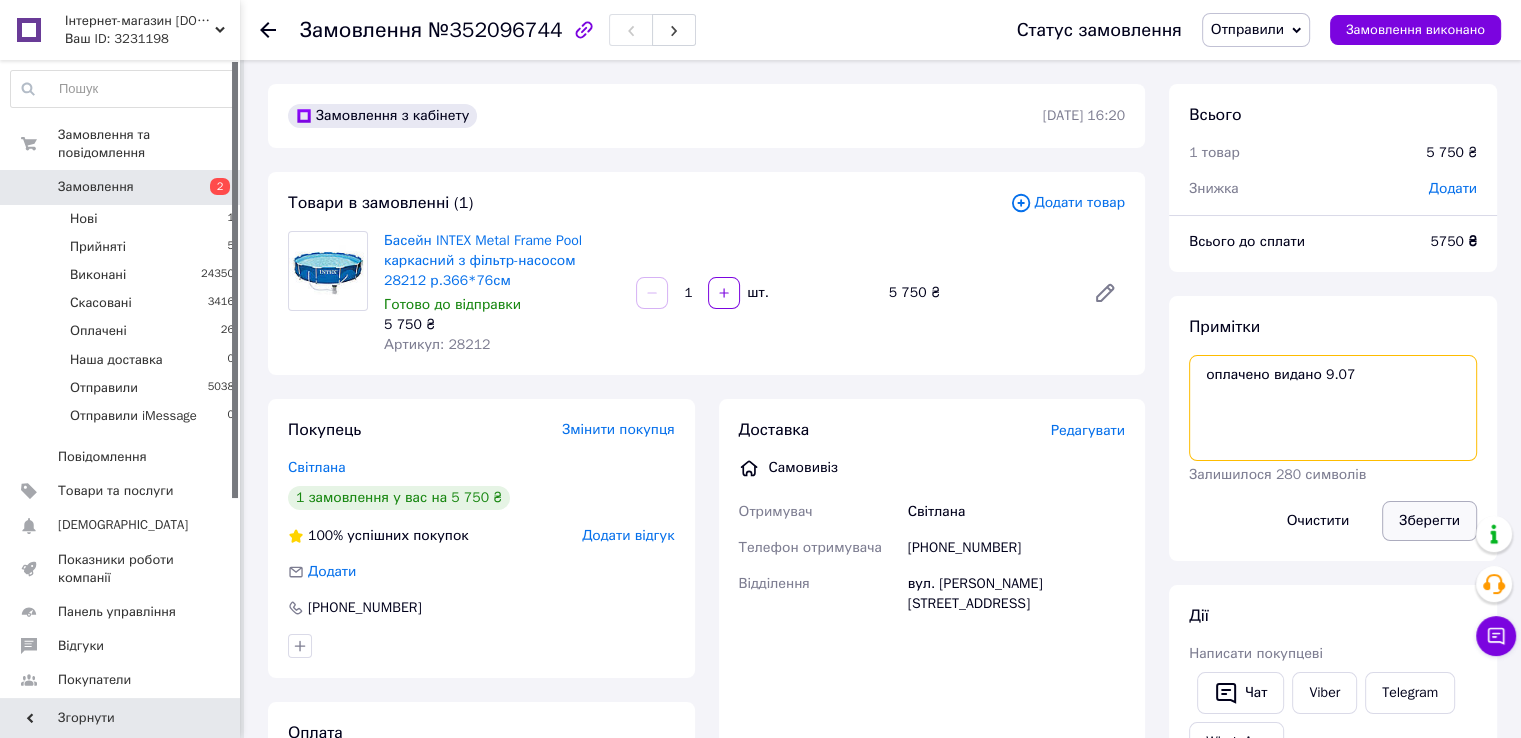 type on "оплачено видано 9.07" 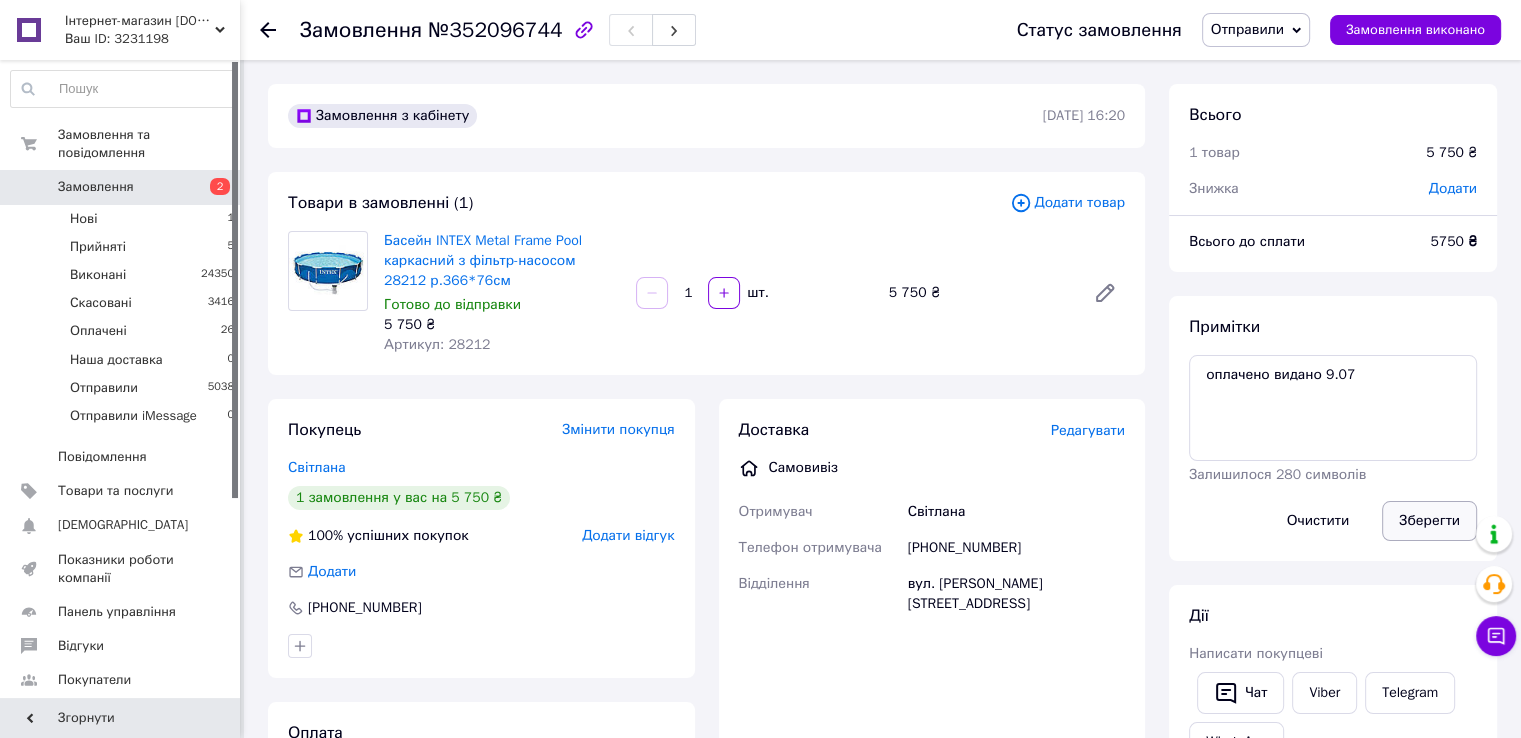 click on "Зберегти" at bounding box center (1429, 521) 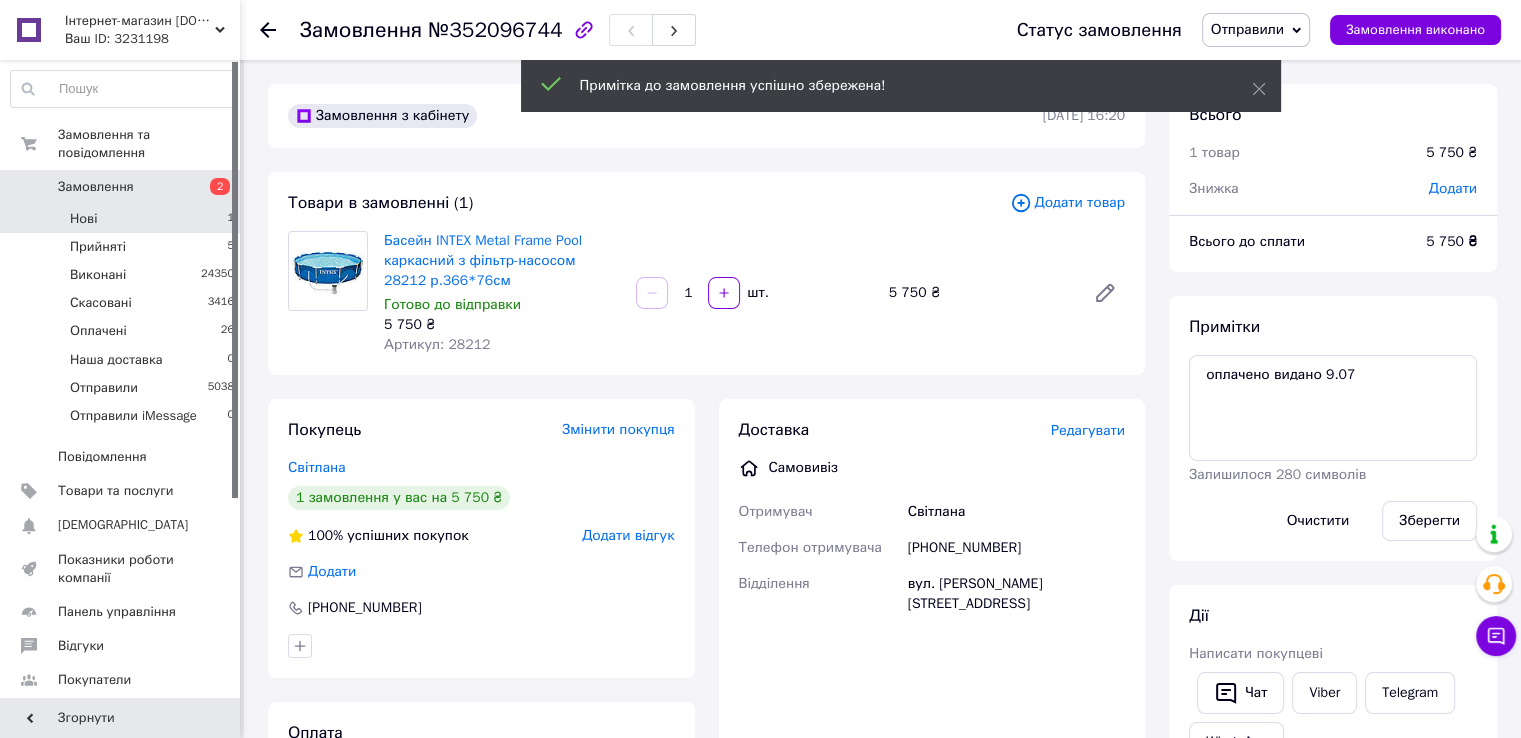 click on "Нові 1" at bounding box center (123, 219) 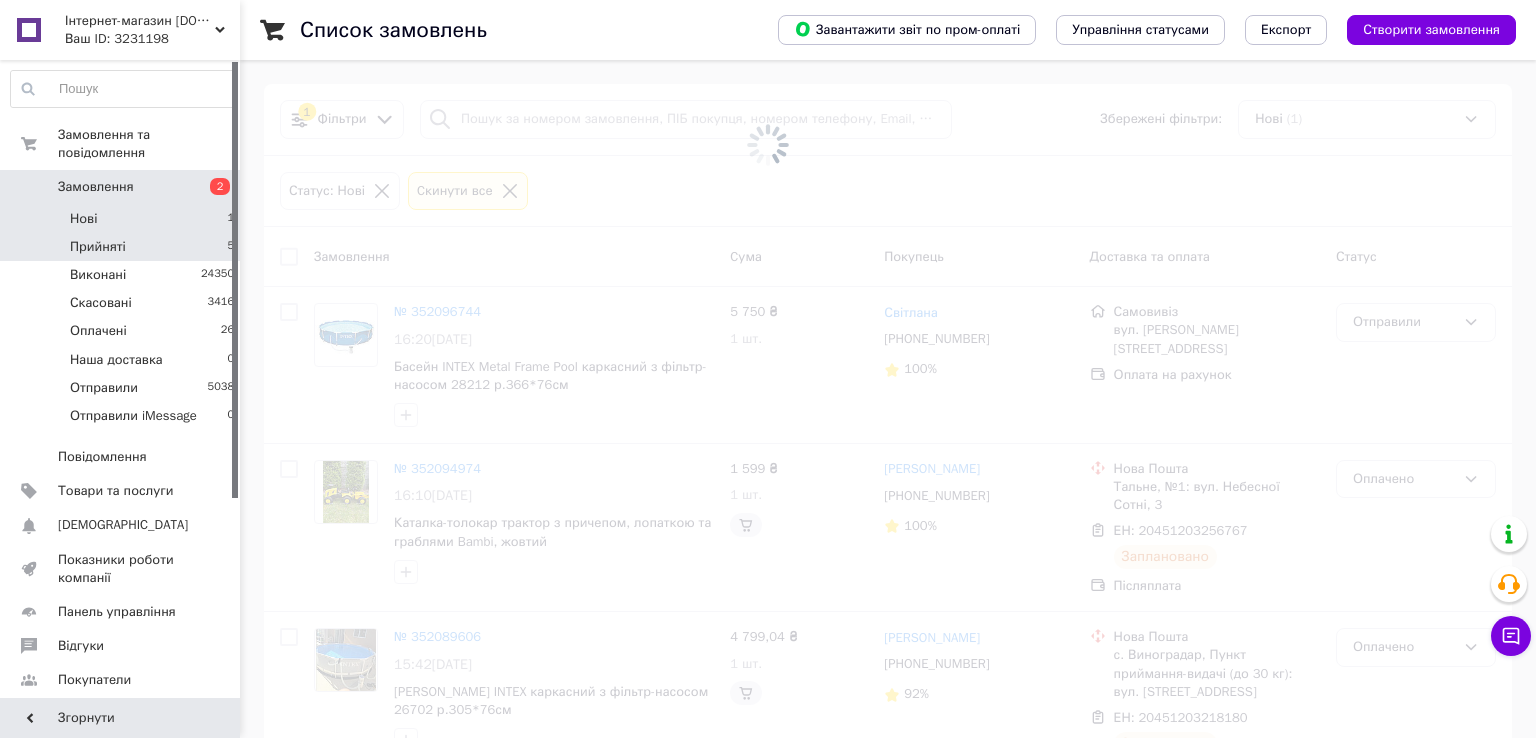 click on "Прийняті 5" at bounding box center (123, 247) 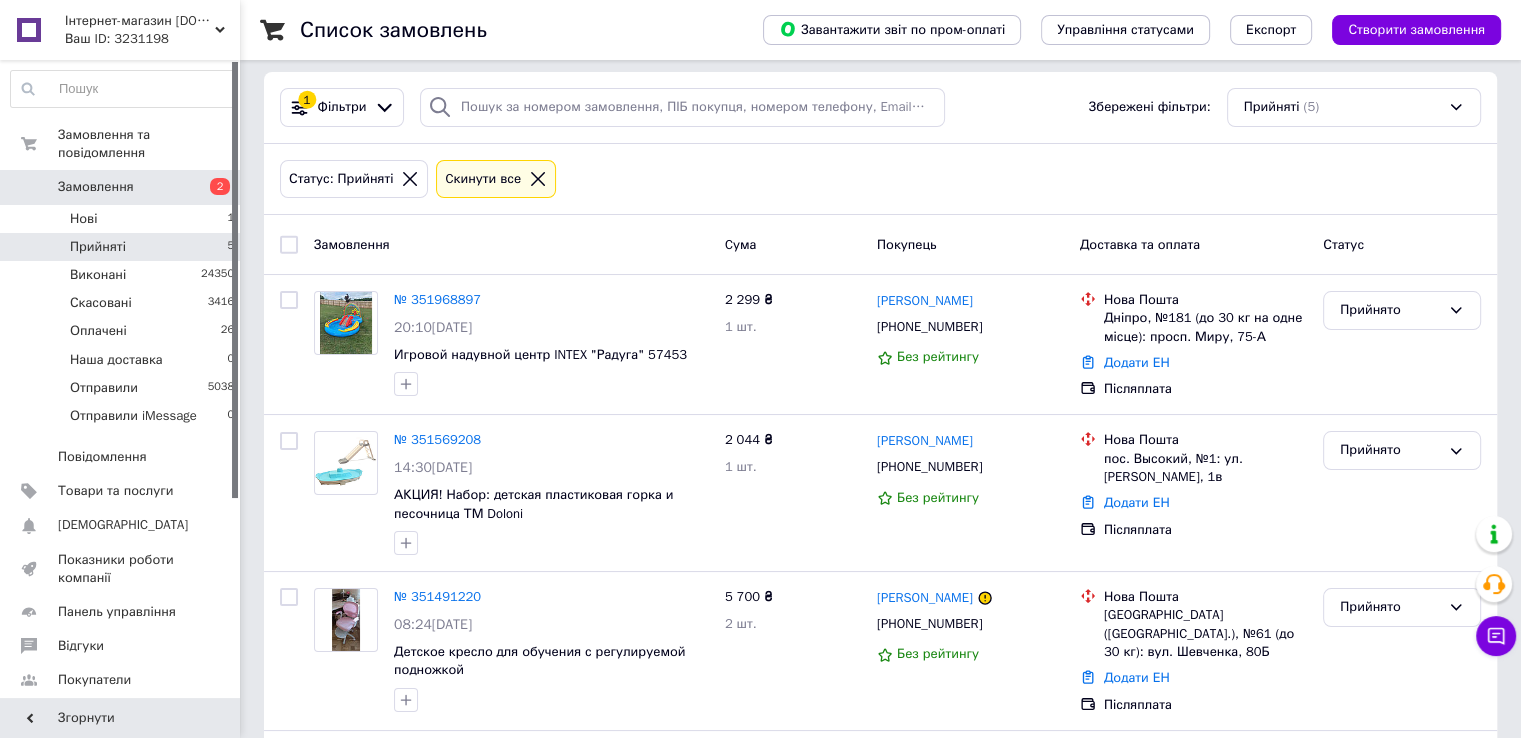 scroll, scrollTop: 0, scrollLeft: 0, axis: both 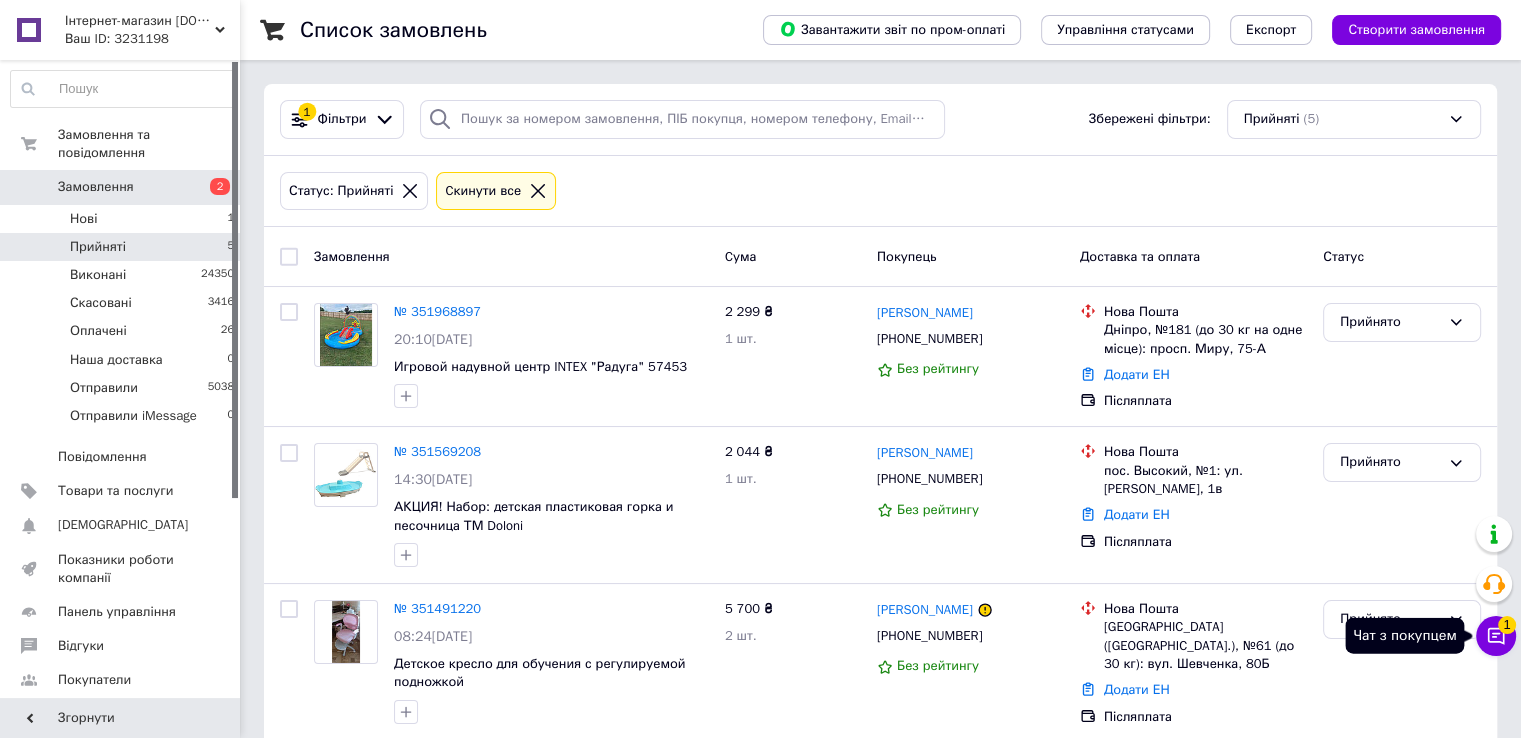 click on "Чат з покупцем 1" at bounding box center (1496, 636) 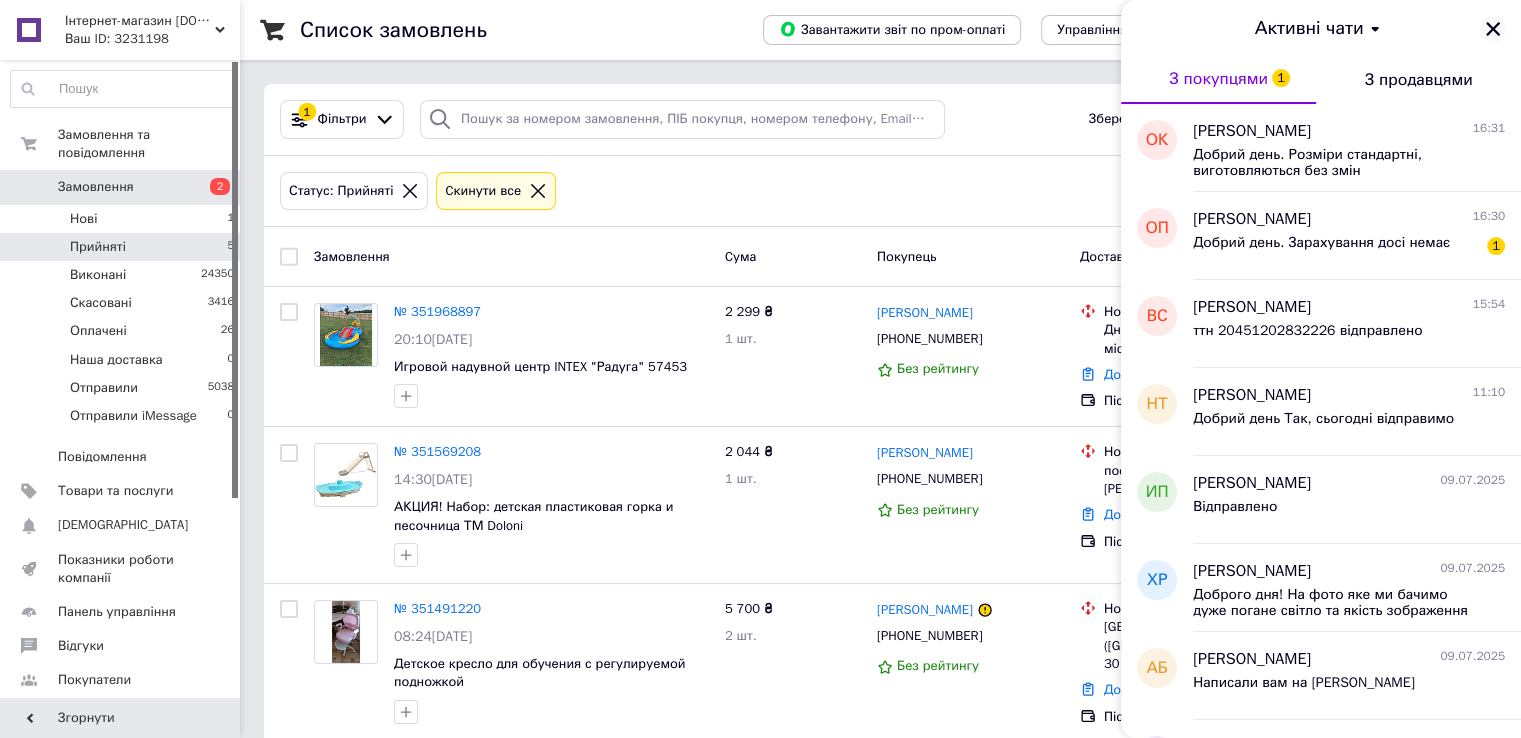 click 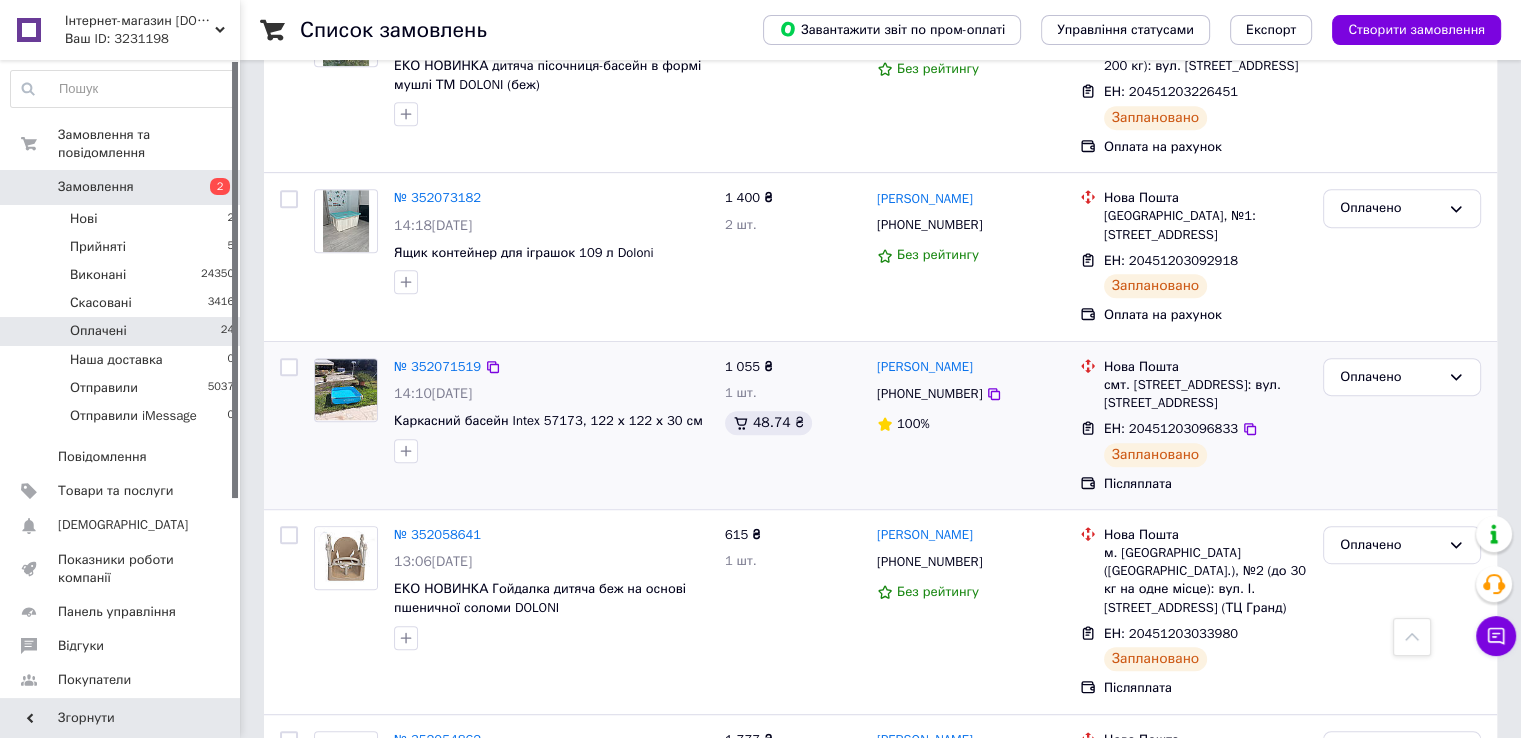 scroll, scrollTop: 912, scrollLeft: 0, axis: vertical 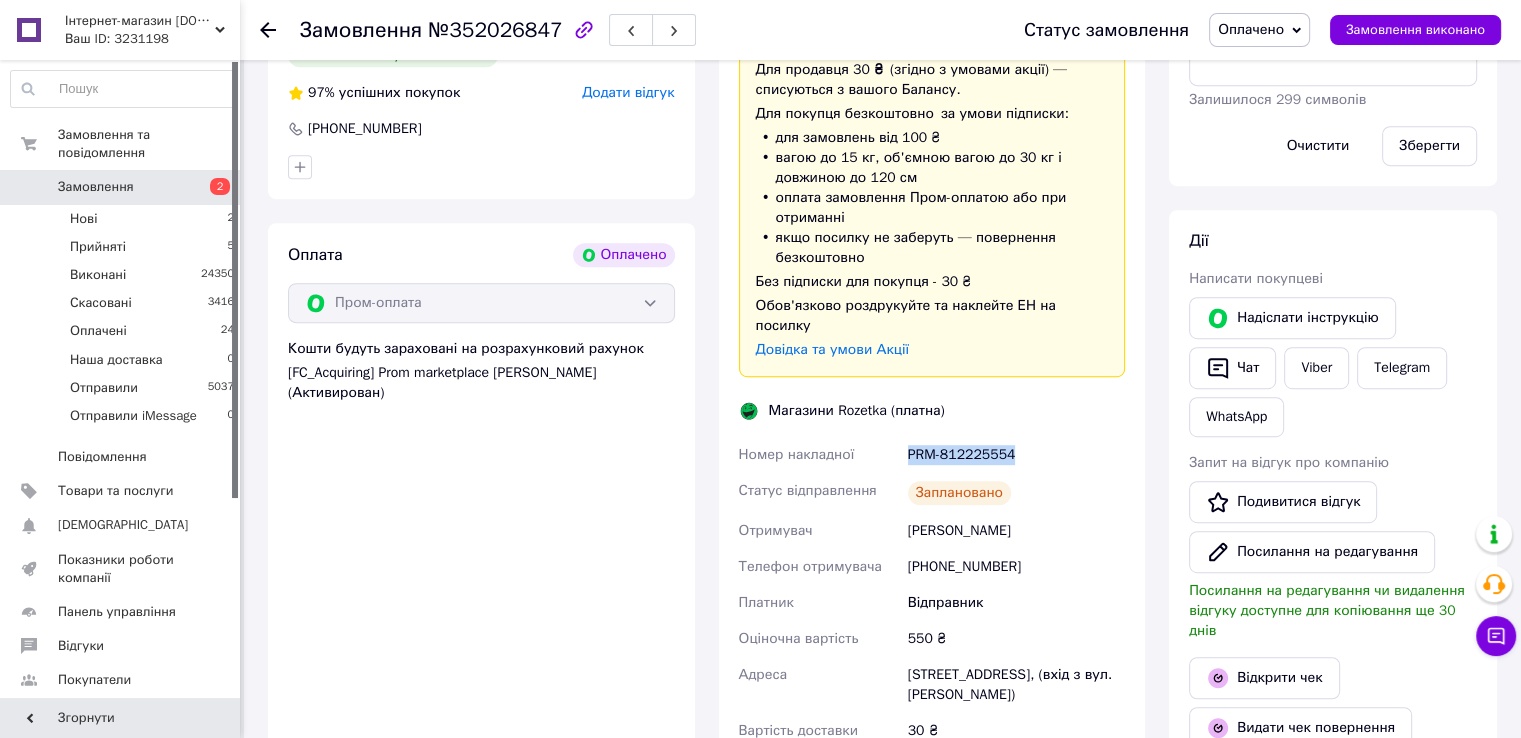 drag, startPoint x: 904, startPoint y: 432, endPoint x: 1032, endPoint y: 426, distance: 128.14055 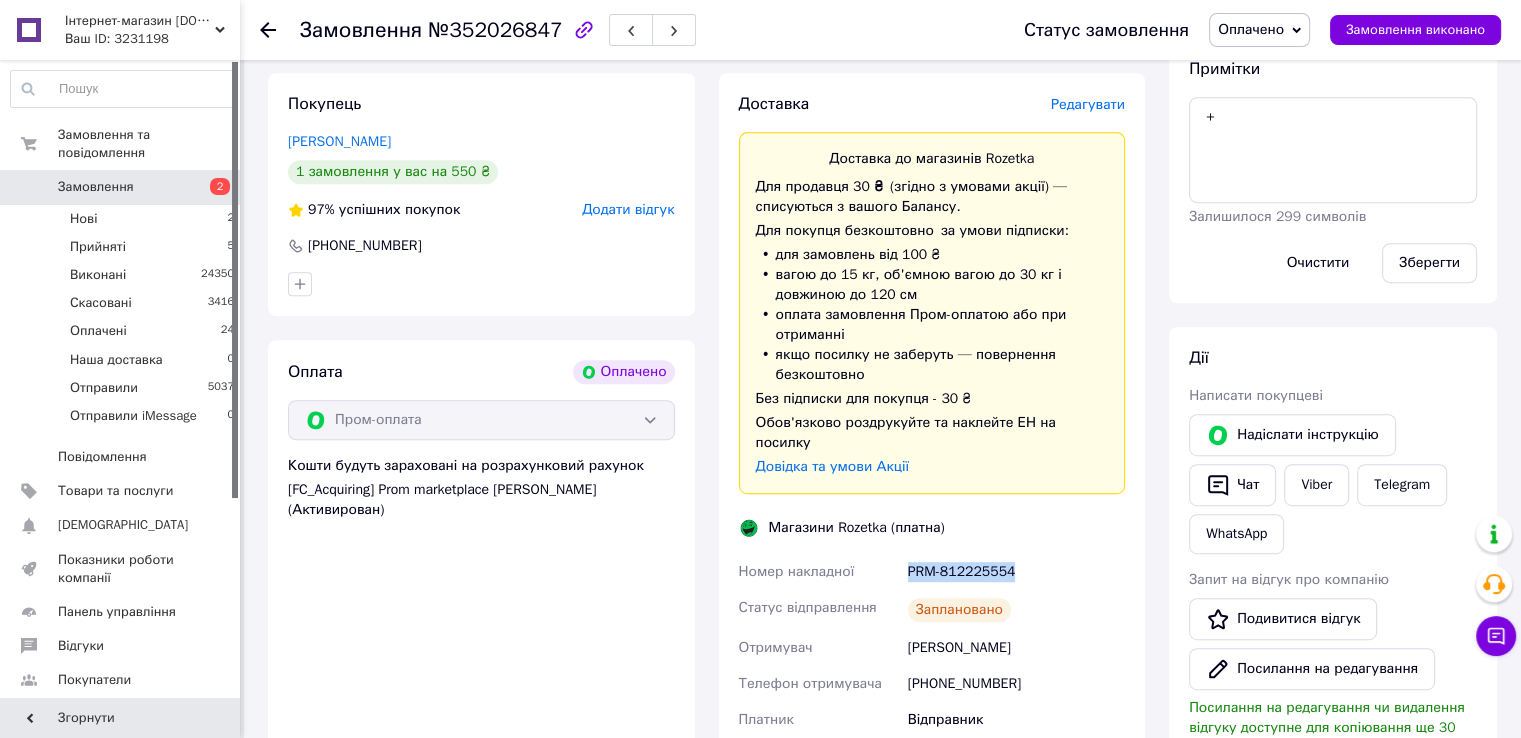 scroll, scrollTop: 700, scrollLeft: 0, axis: vertical 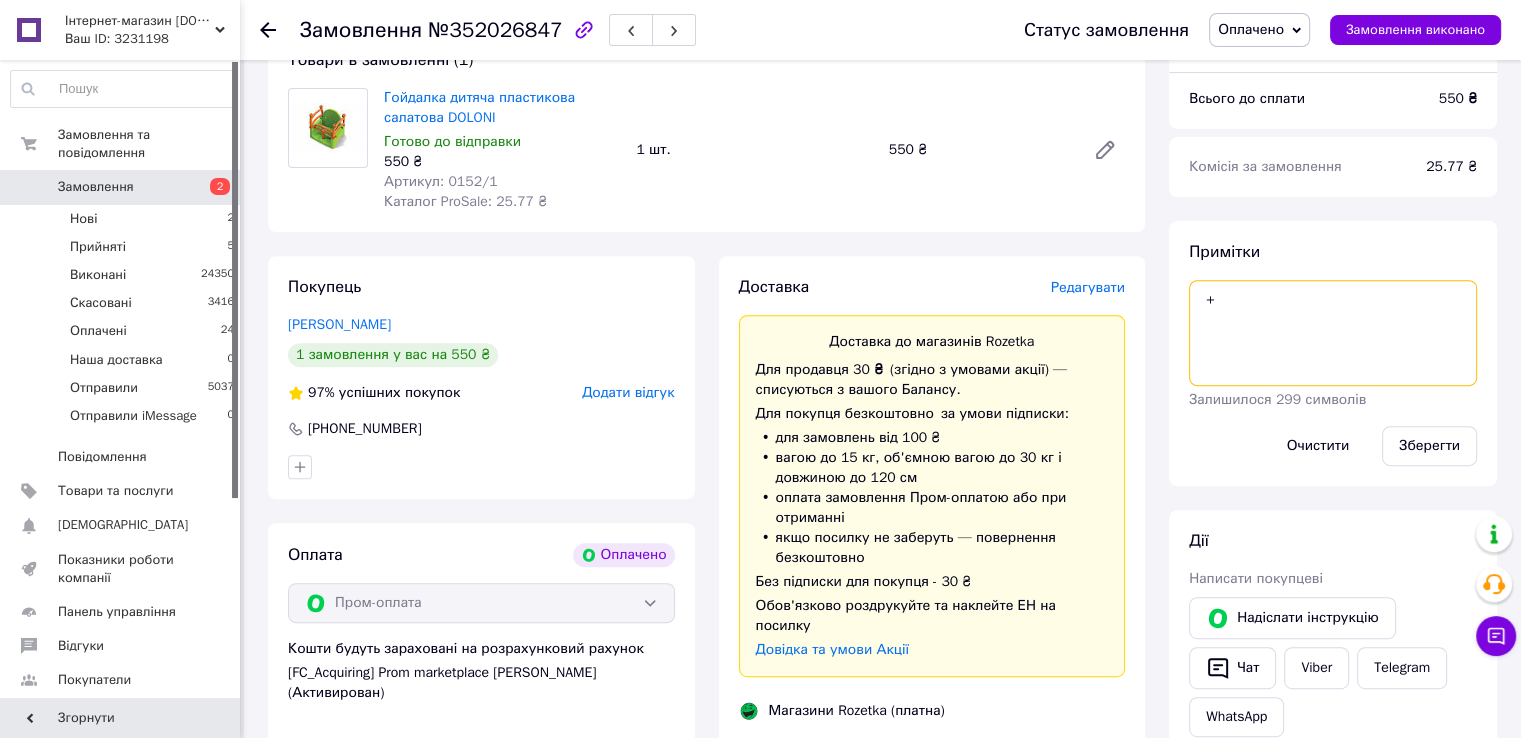 click on "+" at bounding box center [1333, 333] 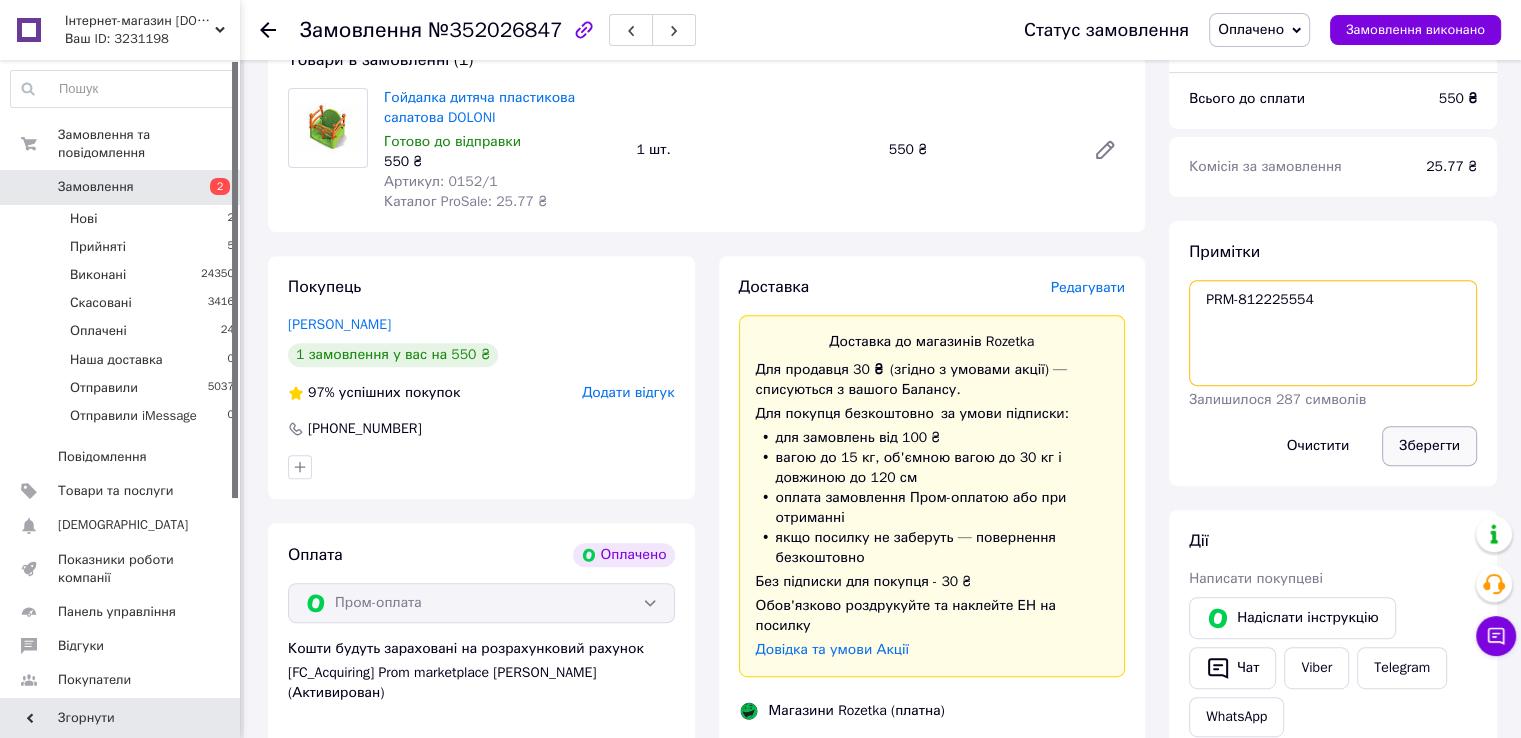 type on "PRM-812225554" 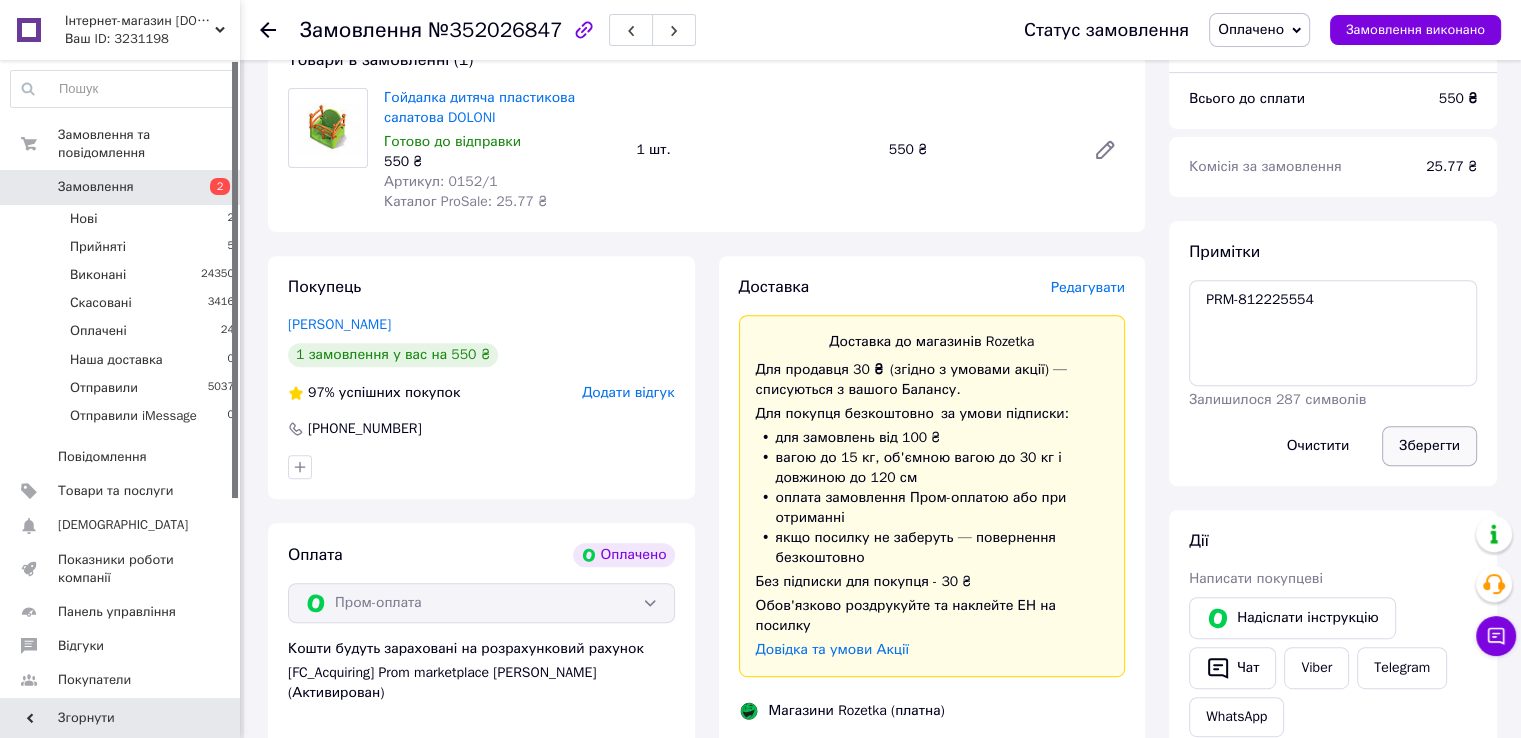 click on "Зберегти" at bounding box center [1429, 446] 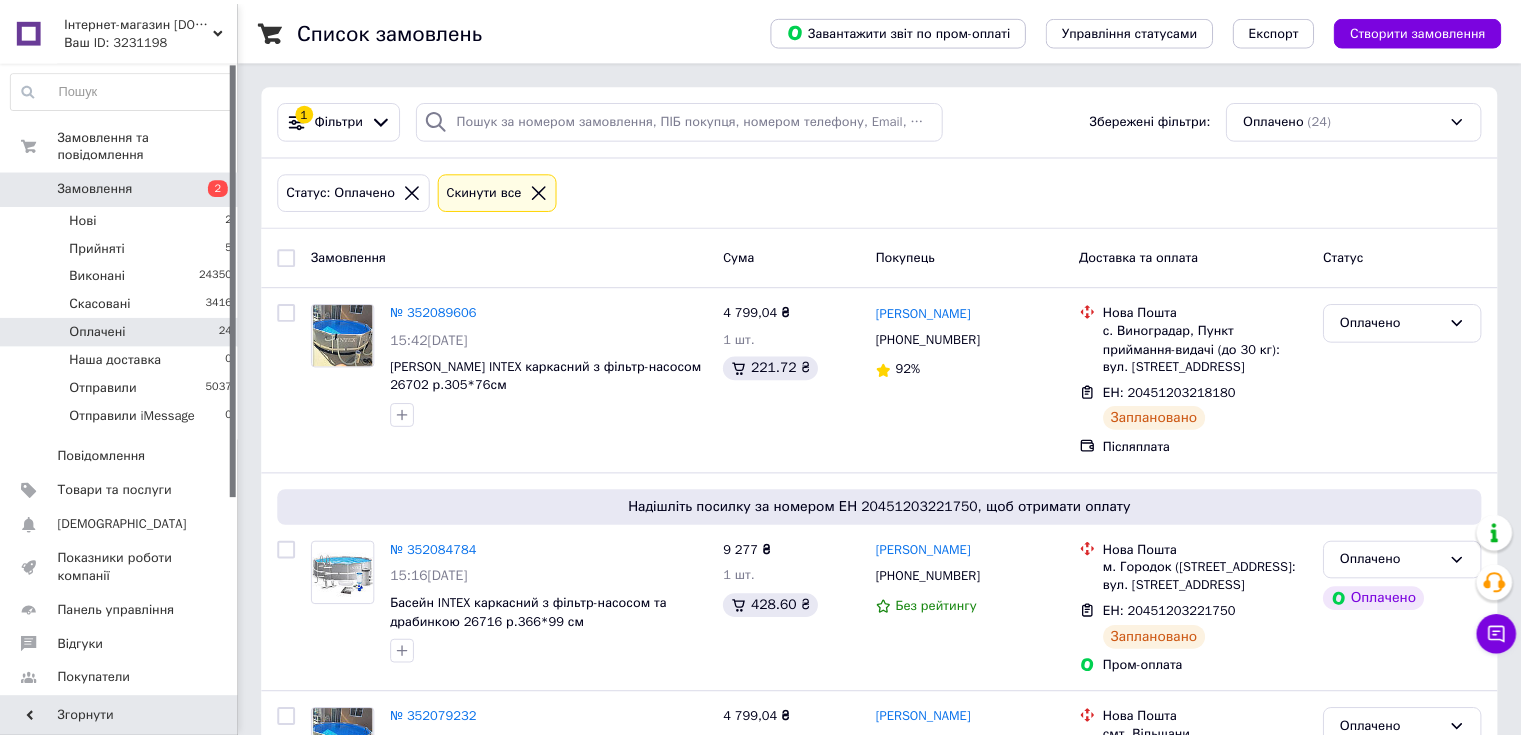 scroll, scrollTop: 0, scrollLeft: 0, axis: both 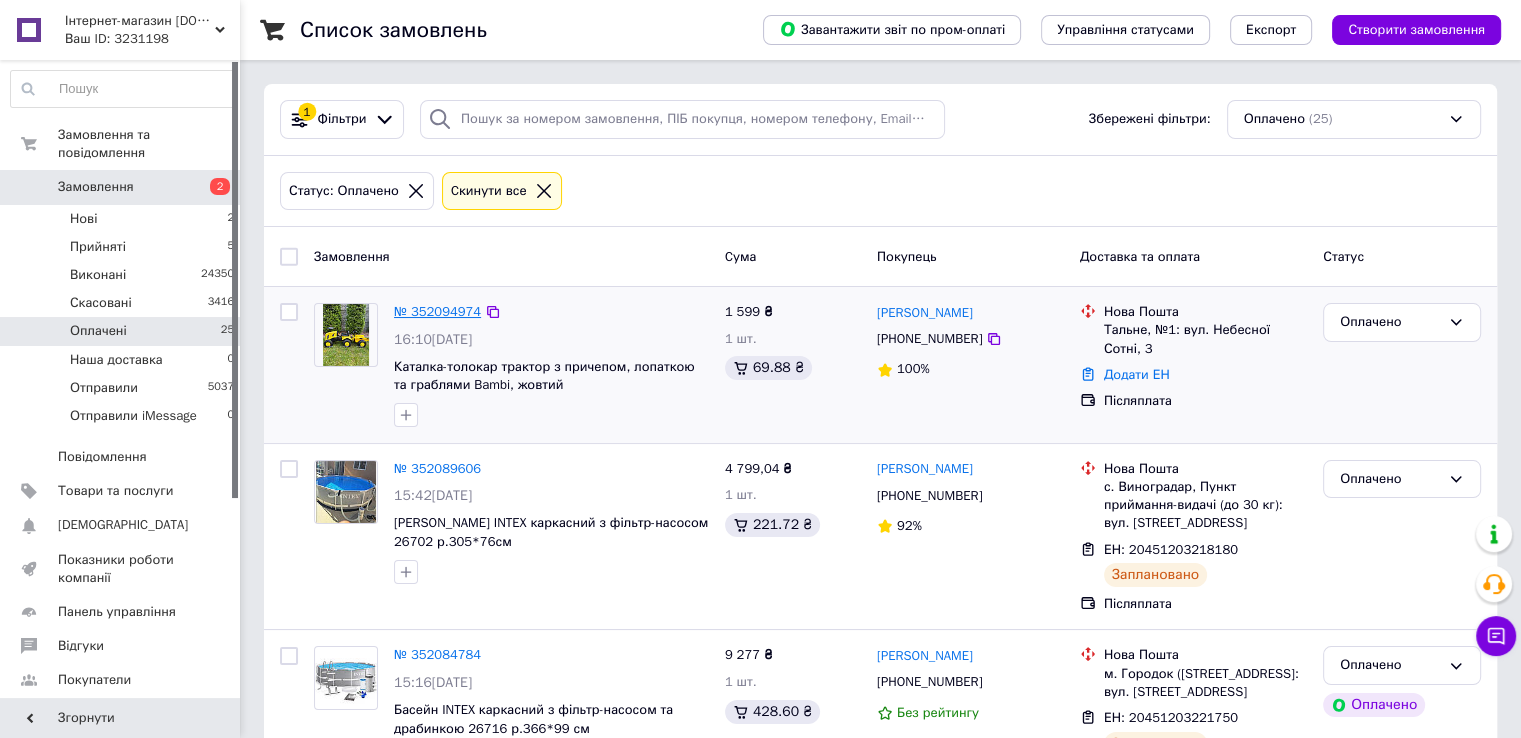 click on "№ 352094974" at bounding box center (437, 311) 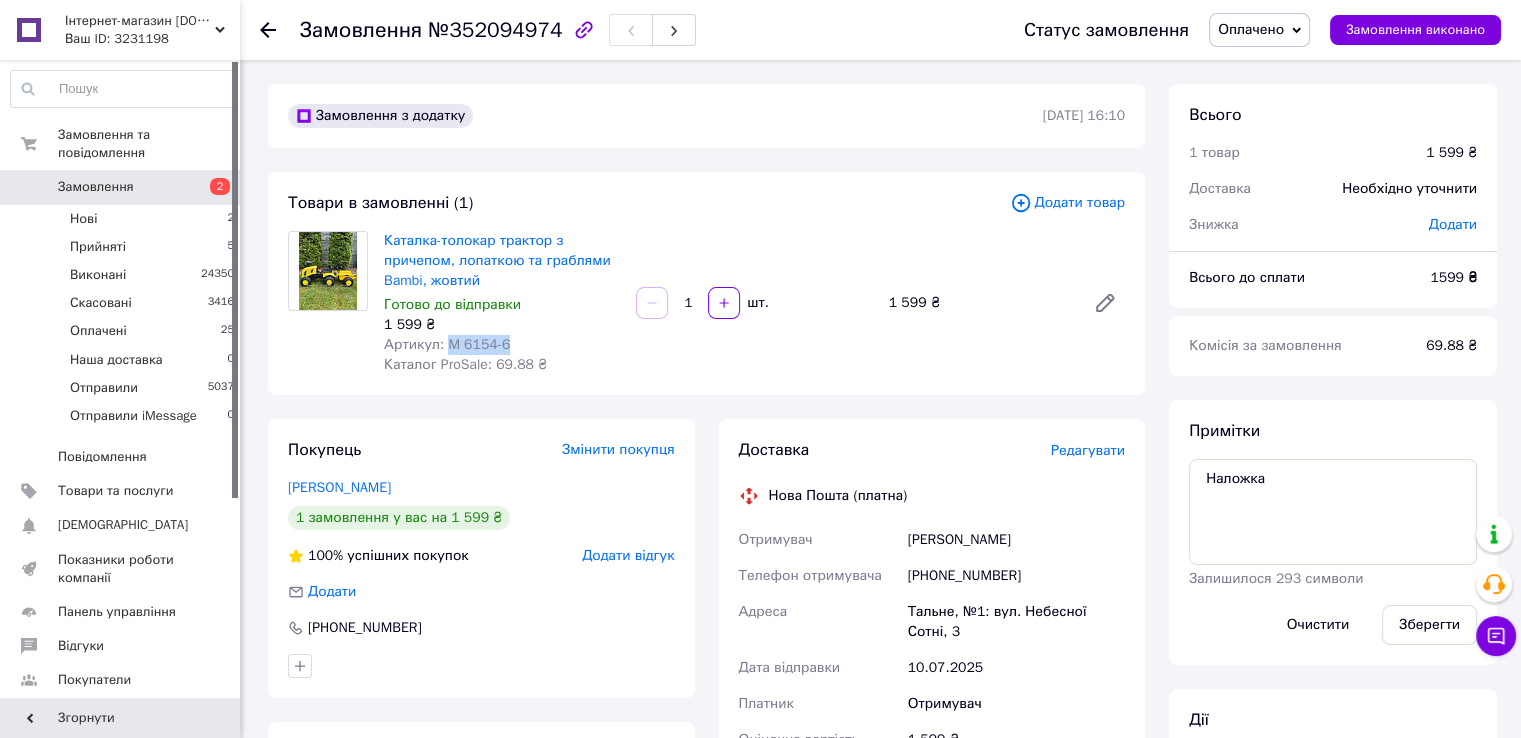 drag, startPoint x: 445, startPoint y: 343, endPoint x: 514, endPoint y: 344, distance: 69.00725 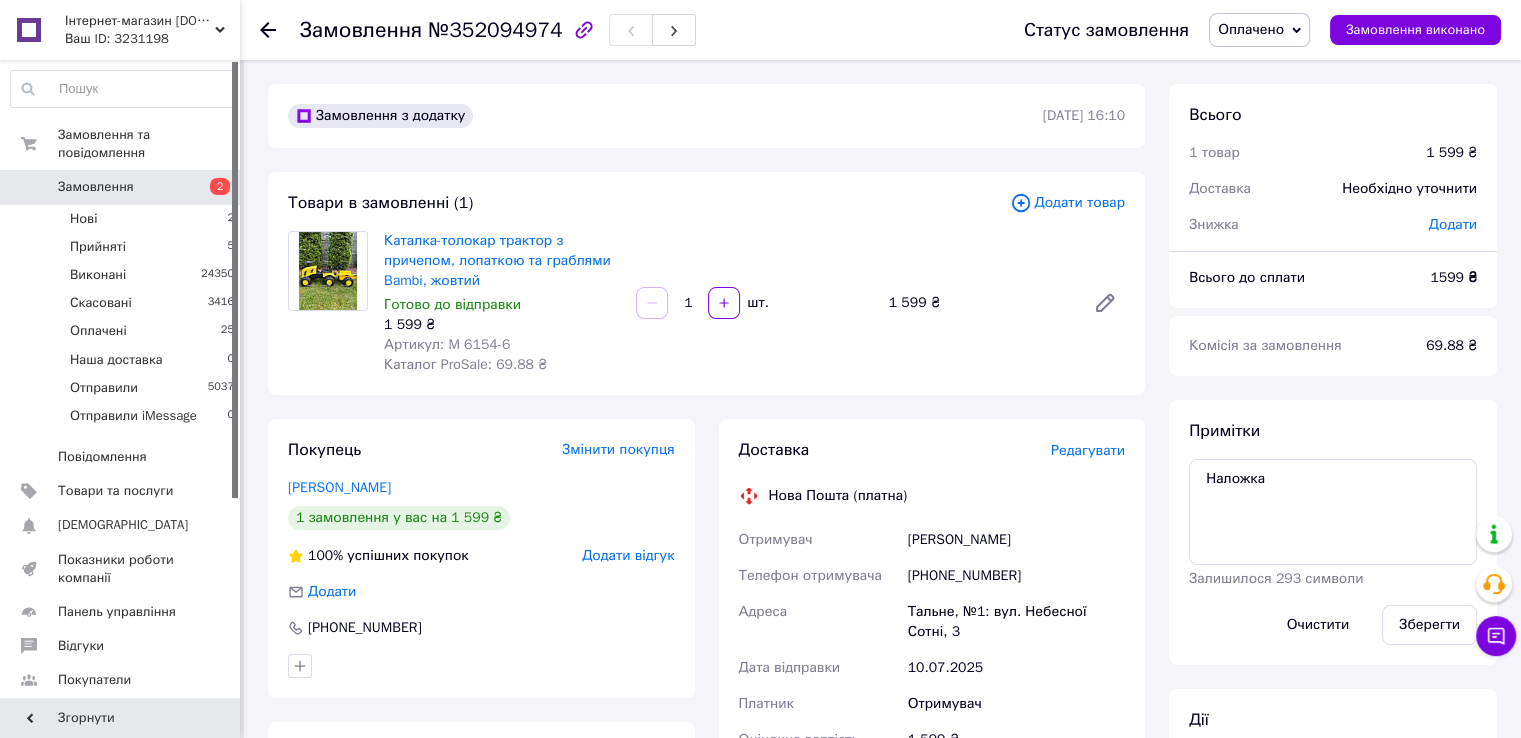 click on "Редагувати" at bounding box center (1088, 450) 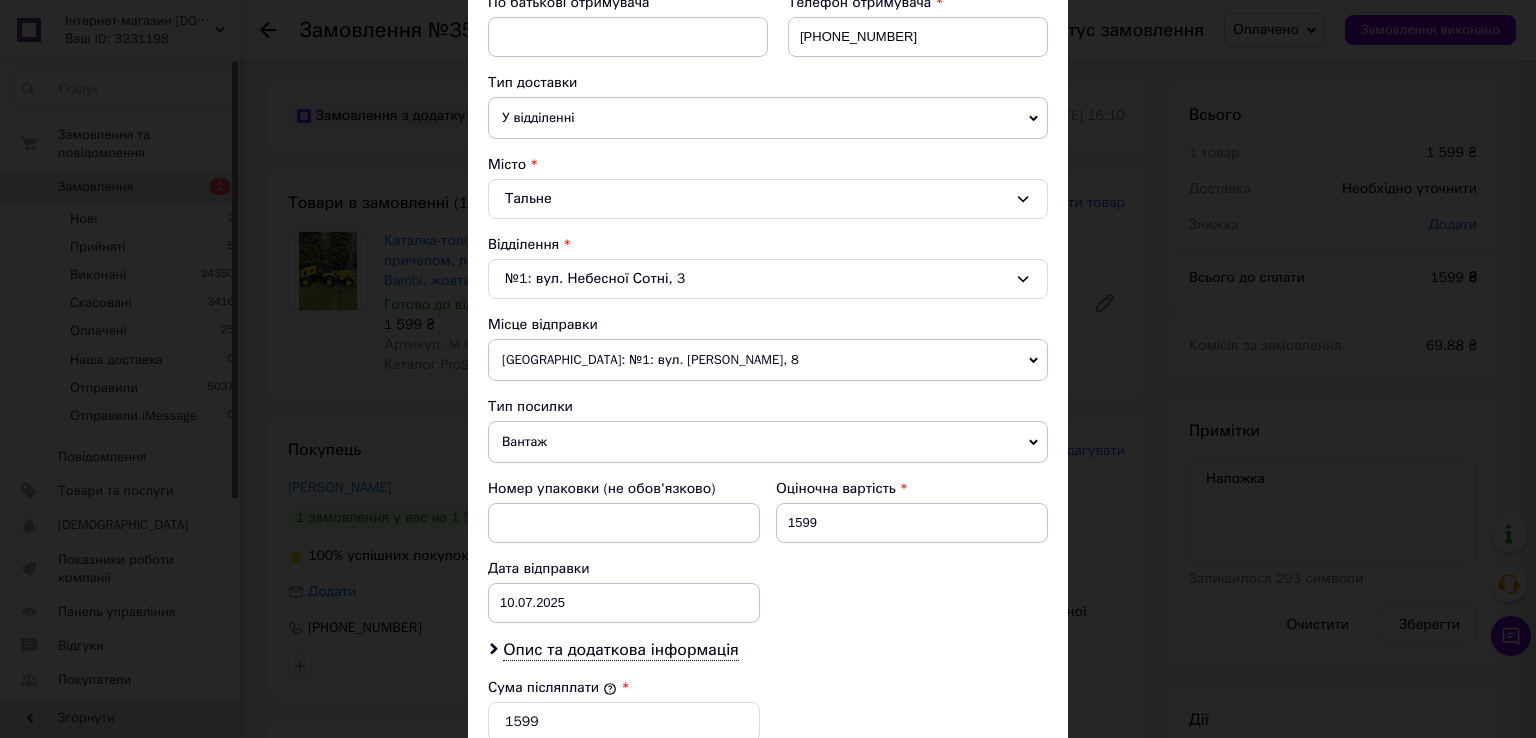 scroll, scrollTop: 782, scrollLeft: 0, axis: vertical 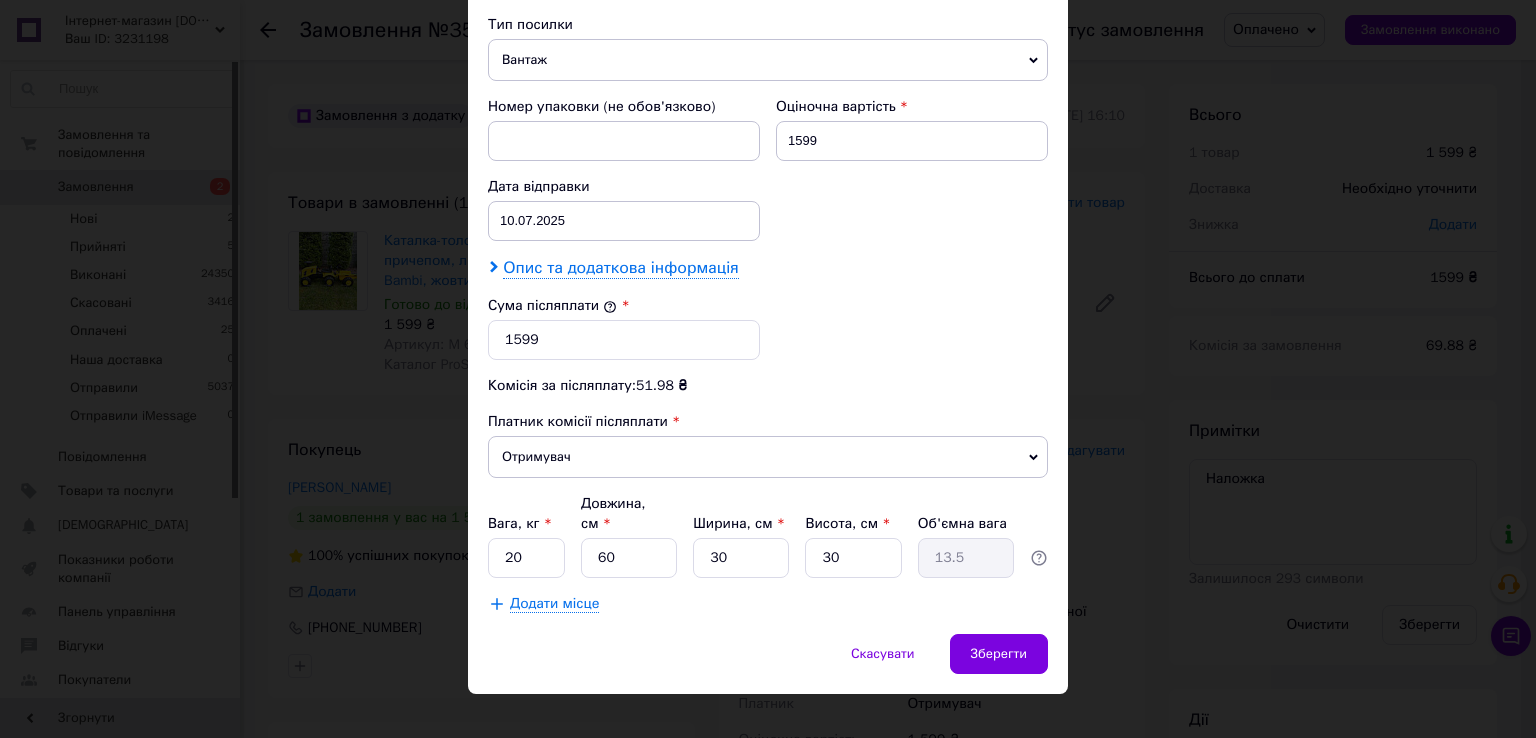 click on "Опис та додаткова інформація" at bounding box center (620, 268) 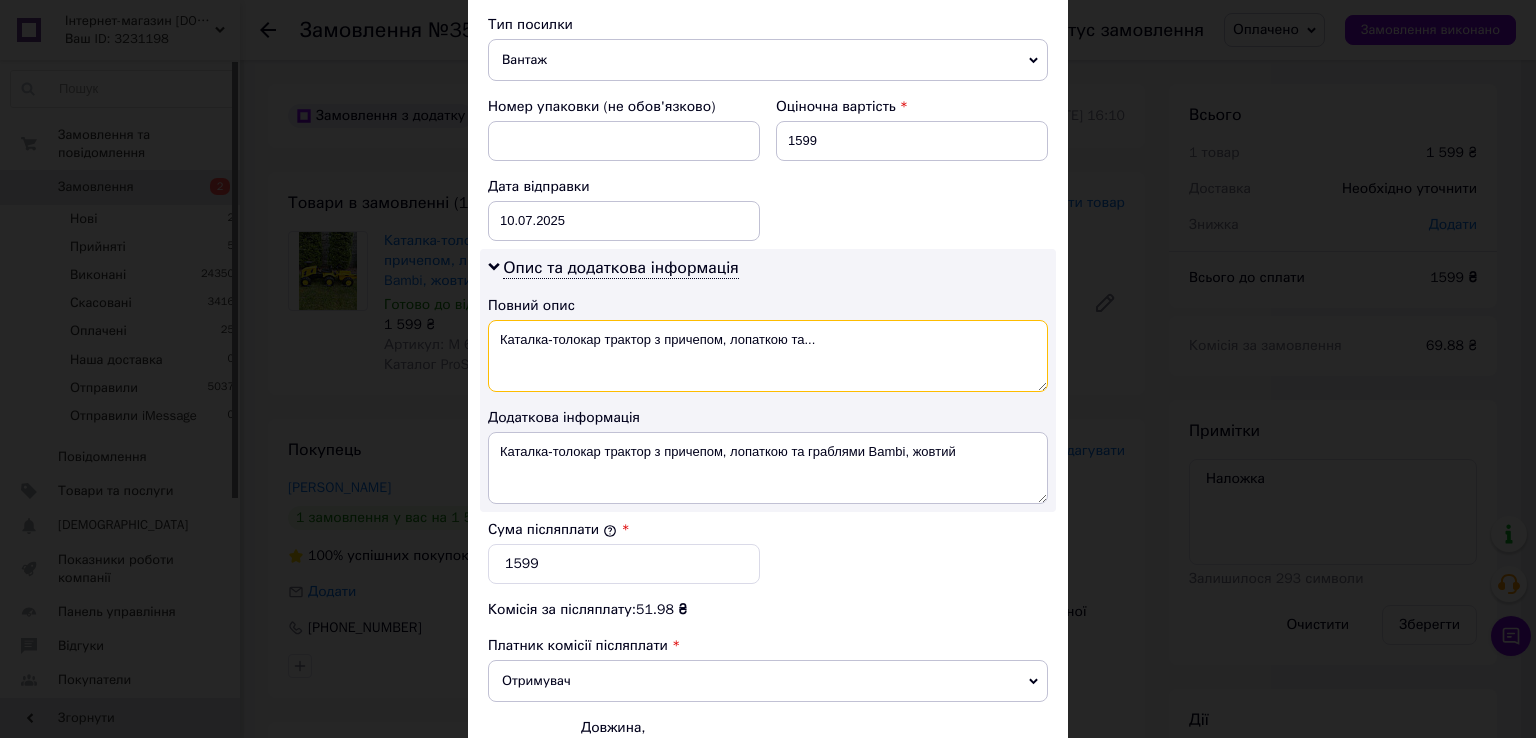 drag, startPoint x: 720, startPoint y: 336, endPoint x: 904, endPoint y: 336, distance: 184 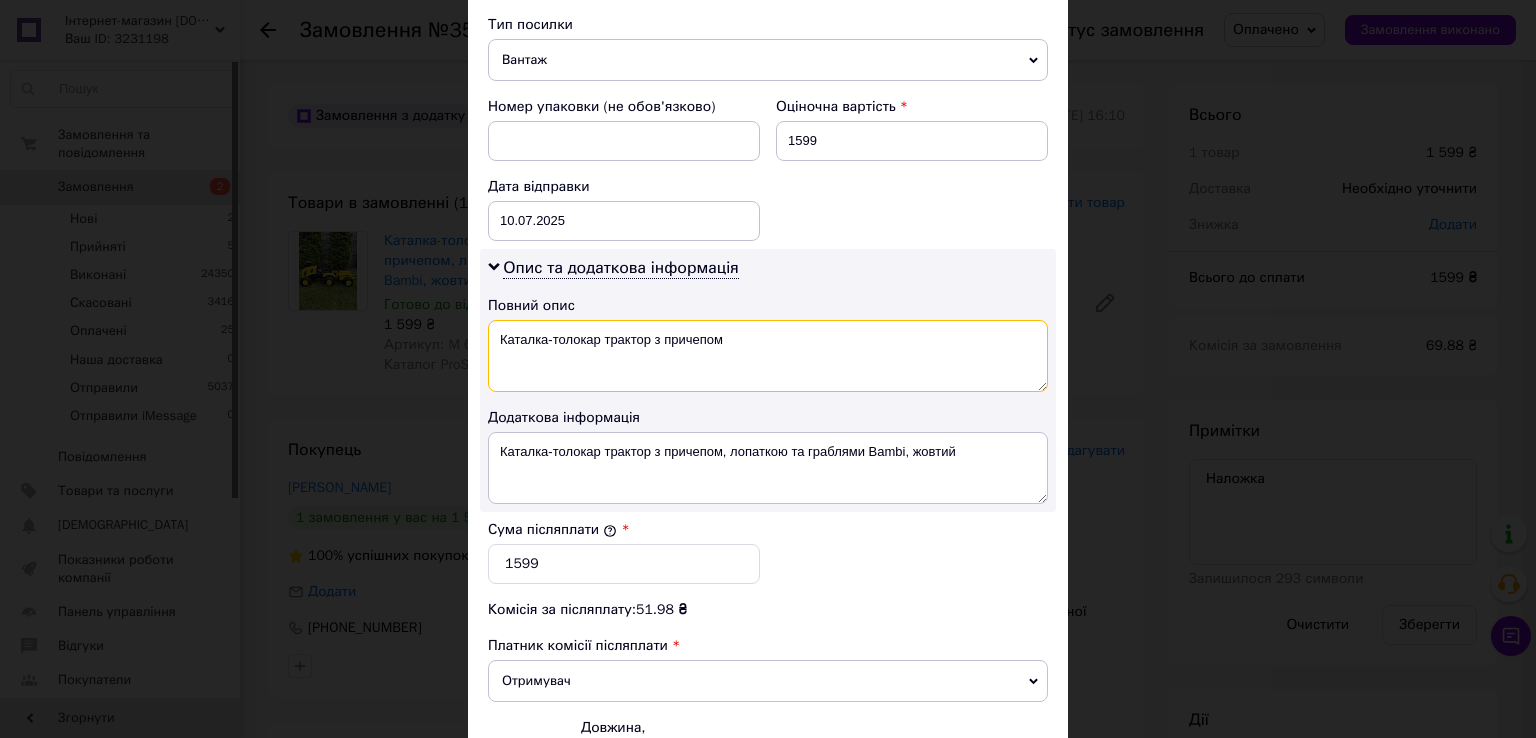 paste on "M 6154-6" 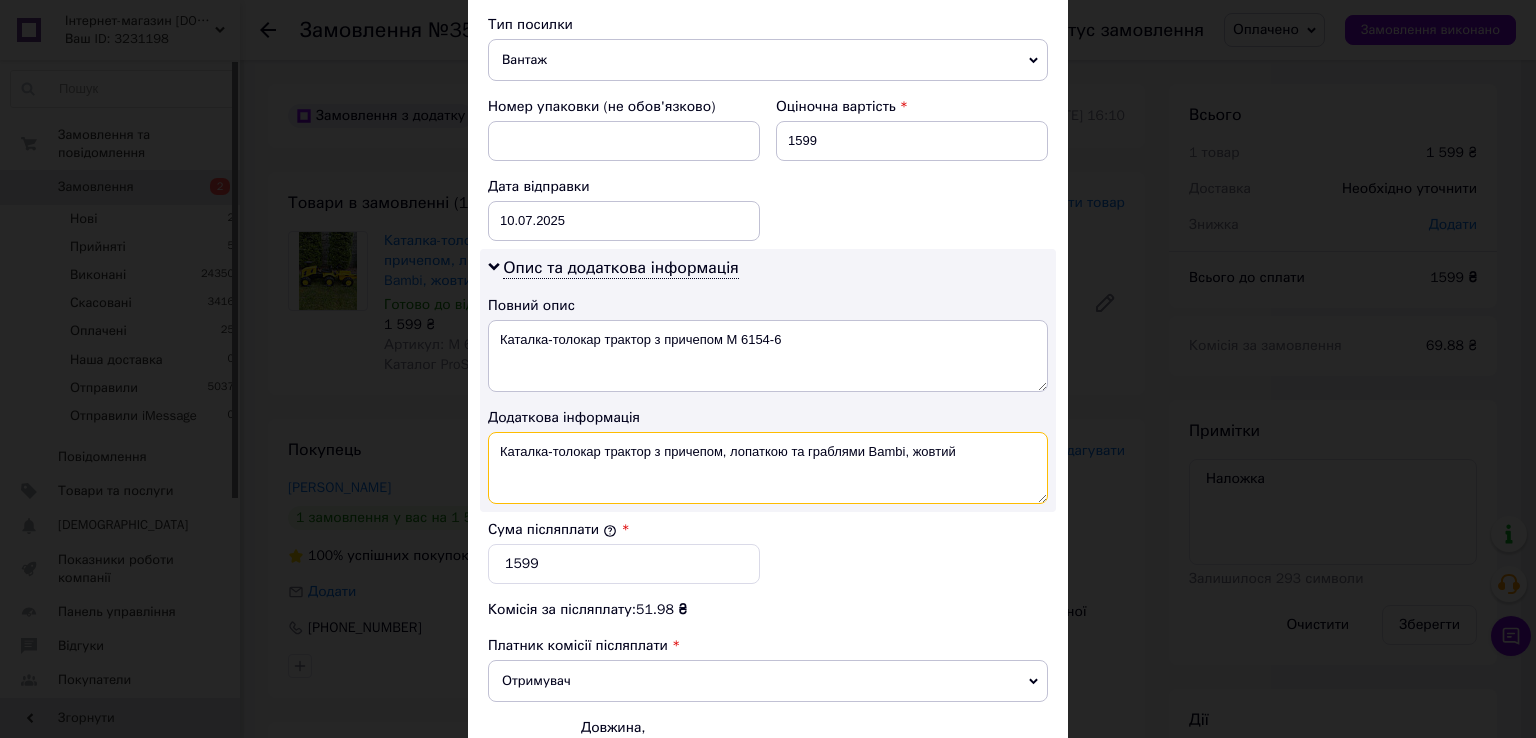 click on "Каталка-толокар трактор з причепом, лопаткою та граблями Bambi, жовтий" at bounding box center [768, 468] 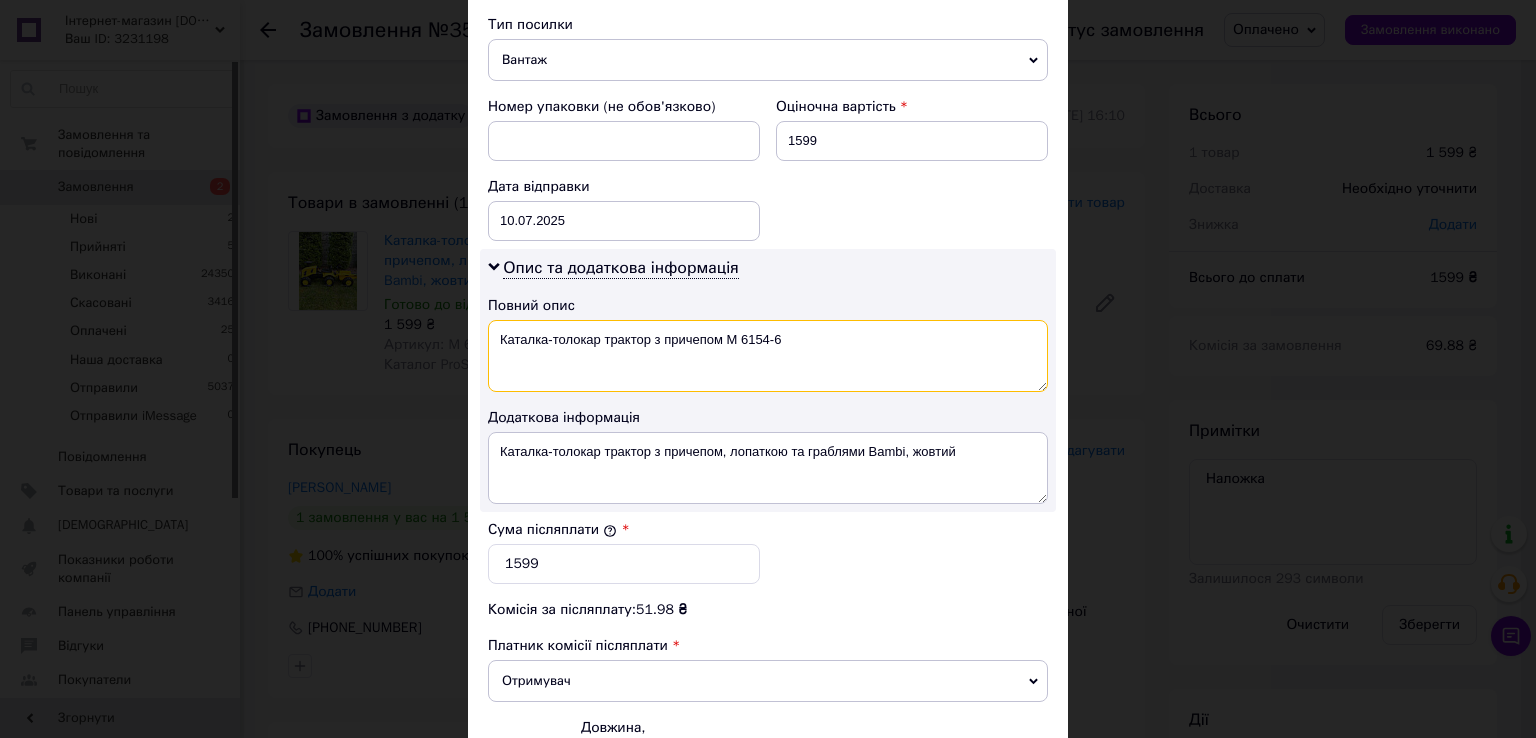 click on "Каталка-толокар трактор з причепом M 6154-6" at bounding box center (768, 356) 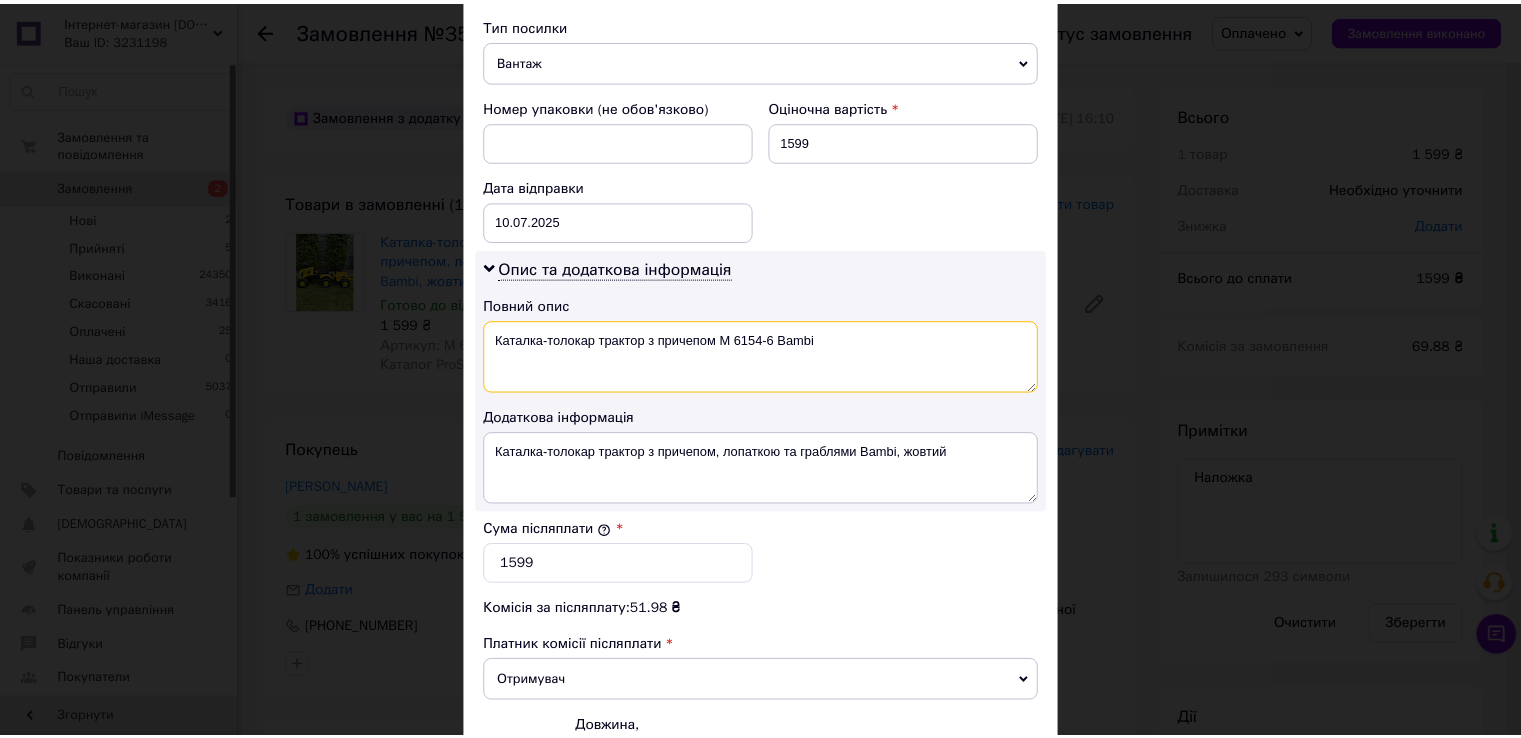 scroll, scrollTop: 1005, scrollLeft: 0, axis: vertical 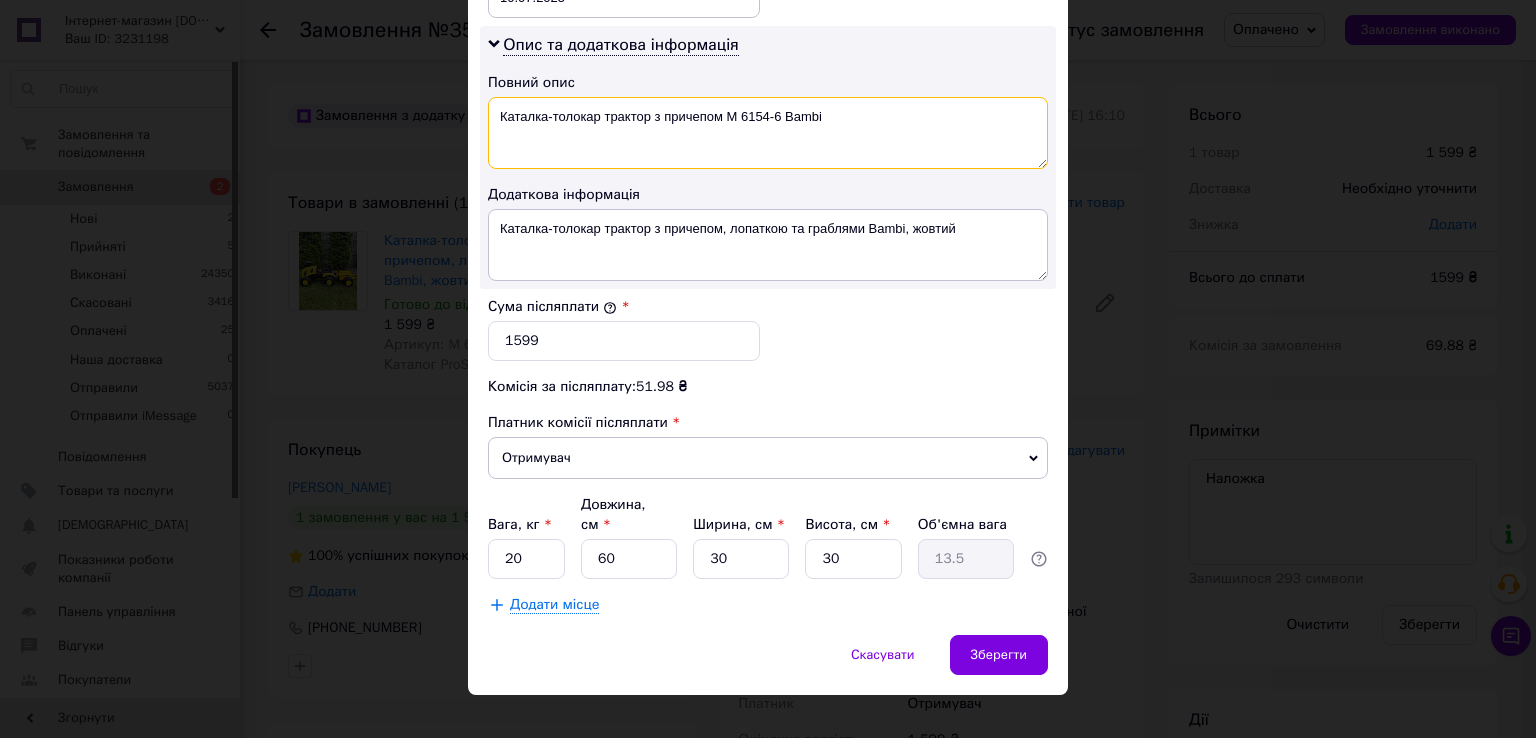 type on "Каталка-толокар трактор з причепом M 6154-6 Bambi" 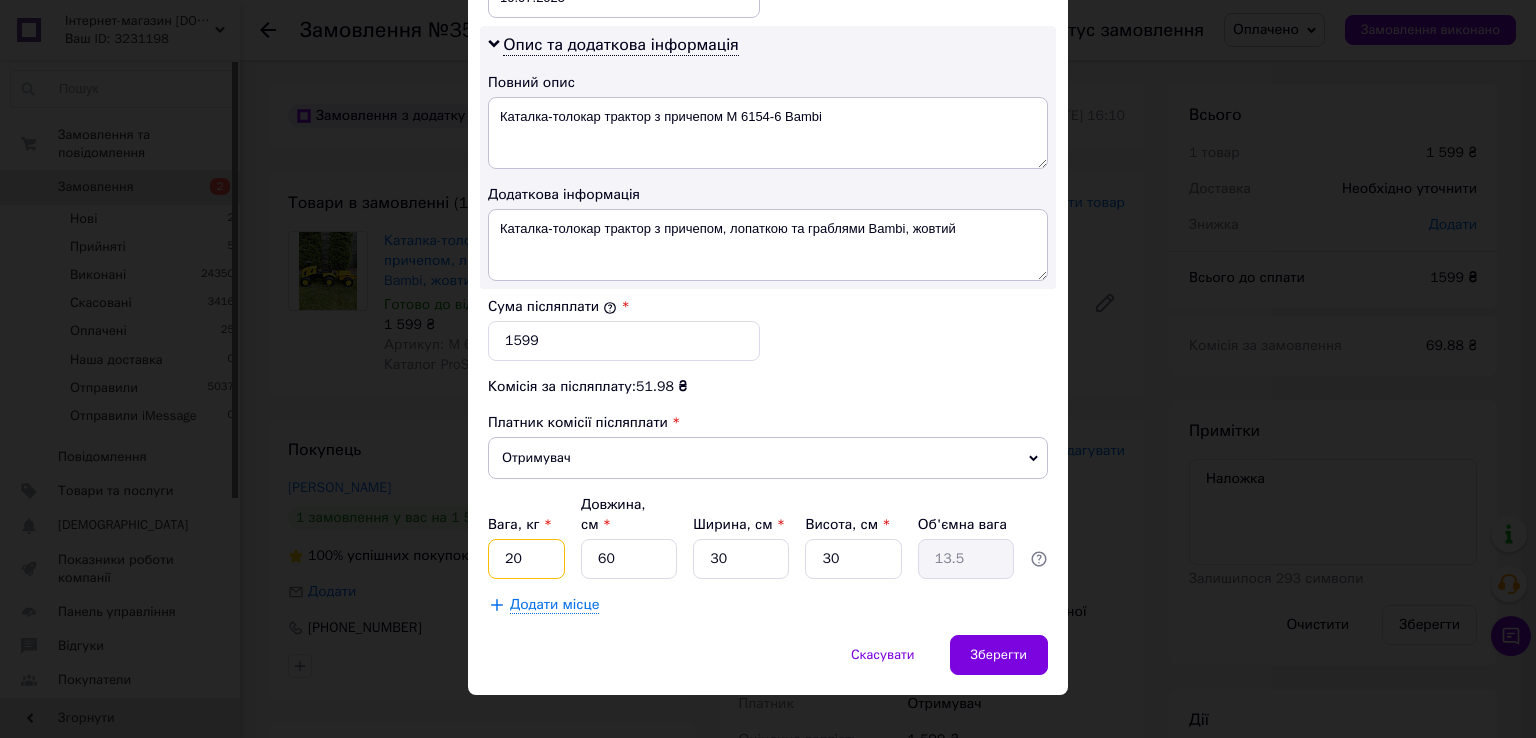 click on "20" at bounding box center [526, 559] 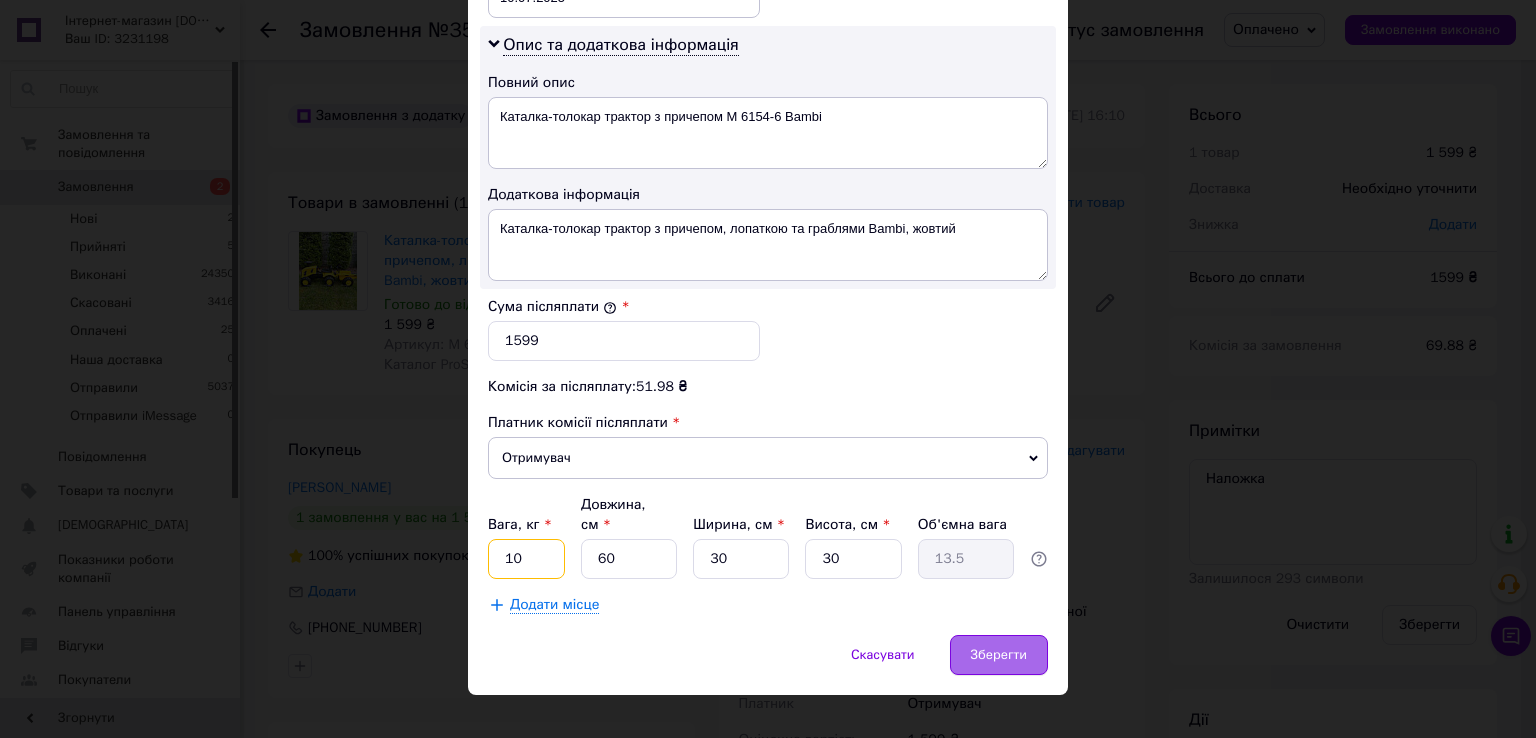 type on "10" 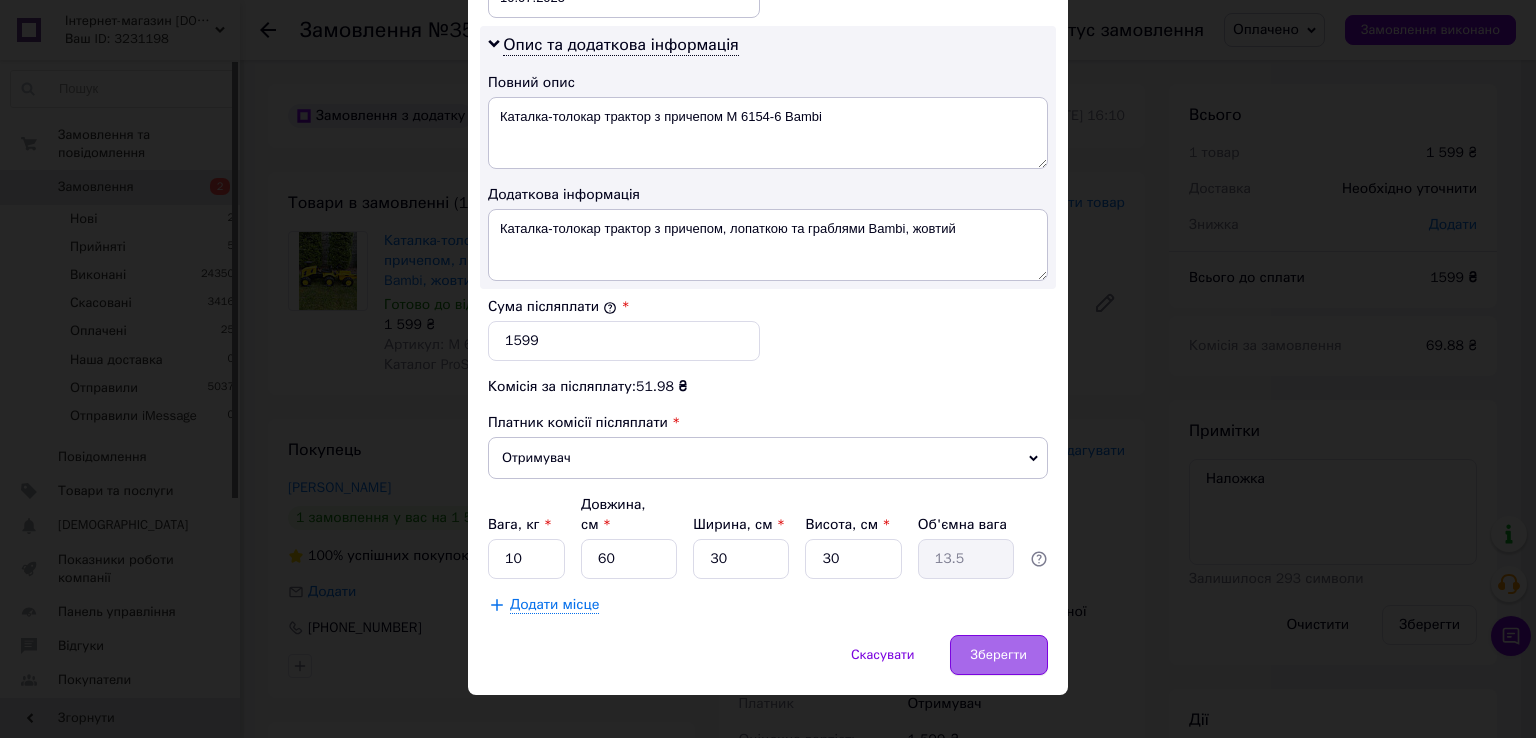 click on "Зберегти" at bounding box center (999, 655) 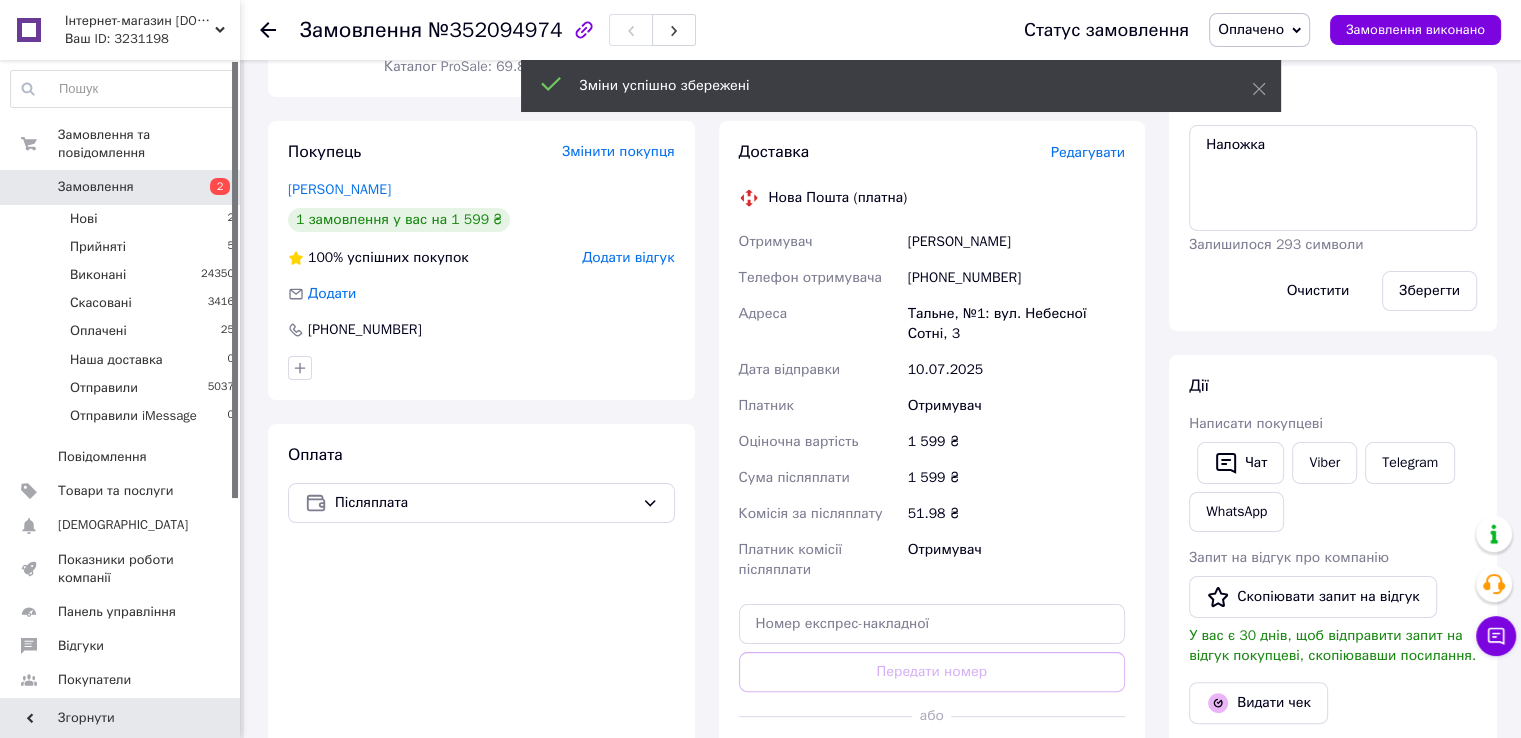 scroll, scrollTop: 400, scrollLeft: 0, axis: vertical 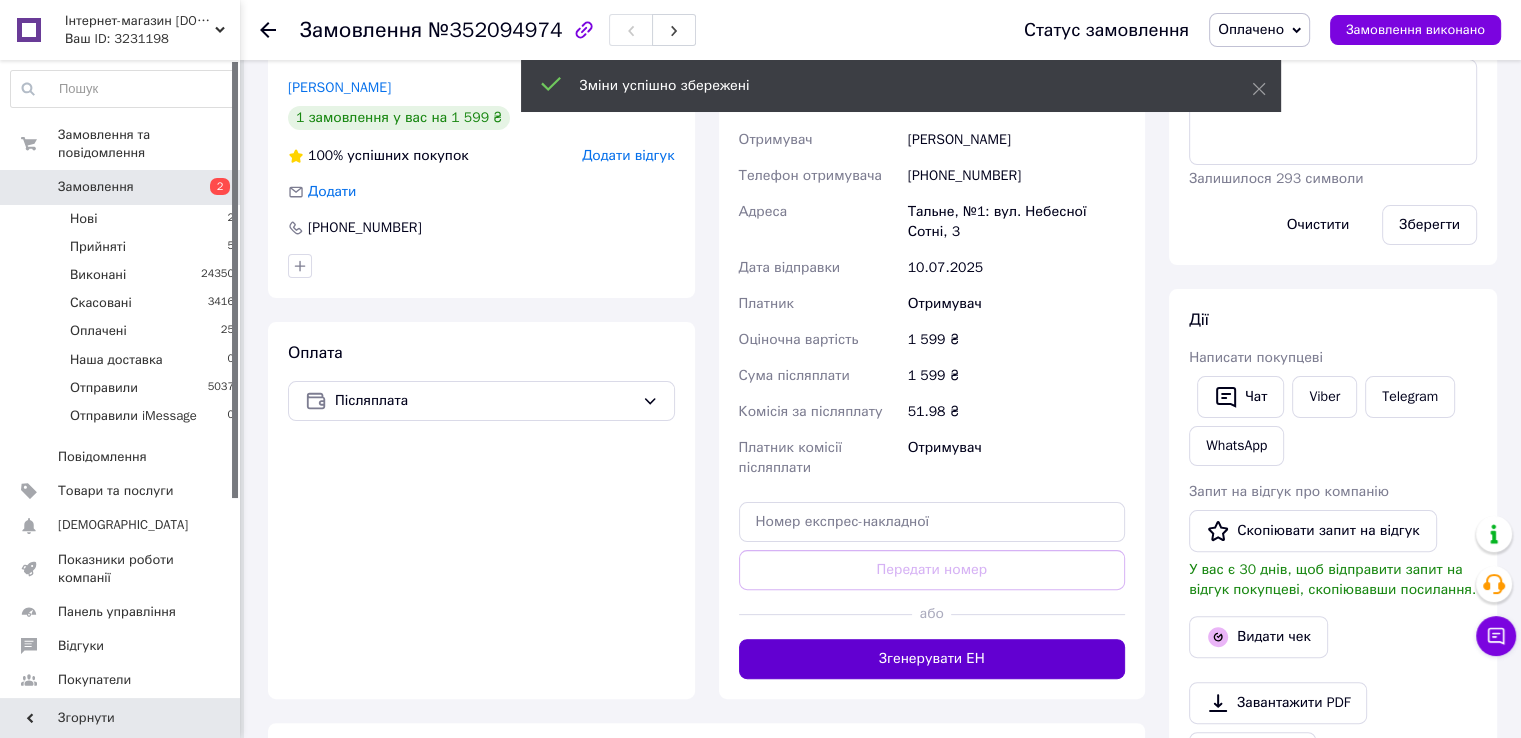 click on "Згенерувати ЕН" at bounding box center [932, 659] 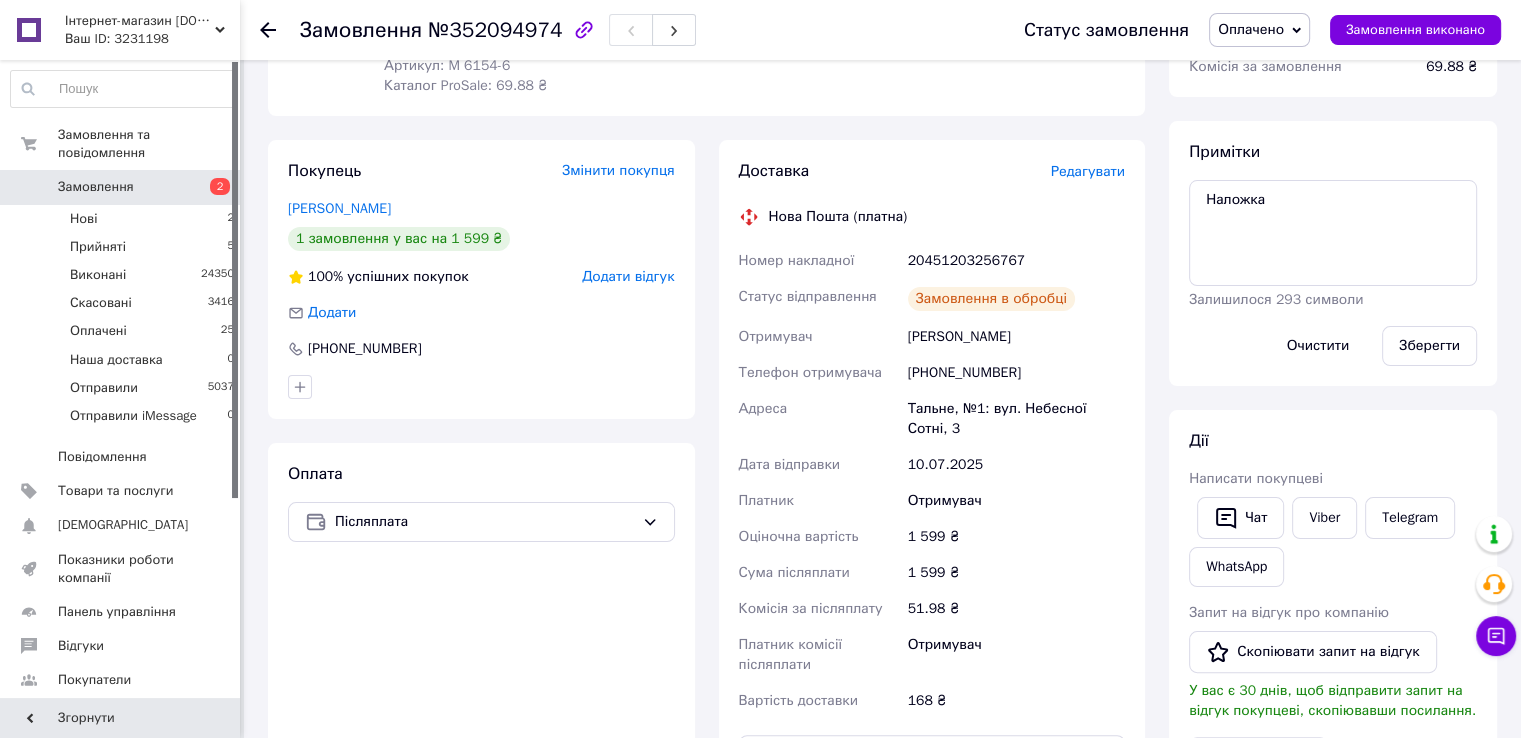 scroll, scrollTop: 100, scrollLeft: 0, axis: vertical 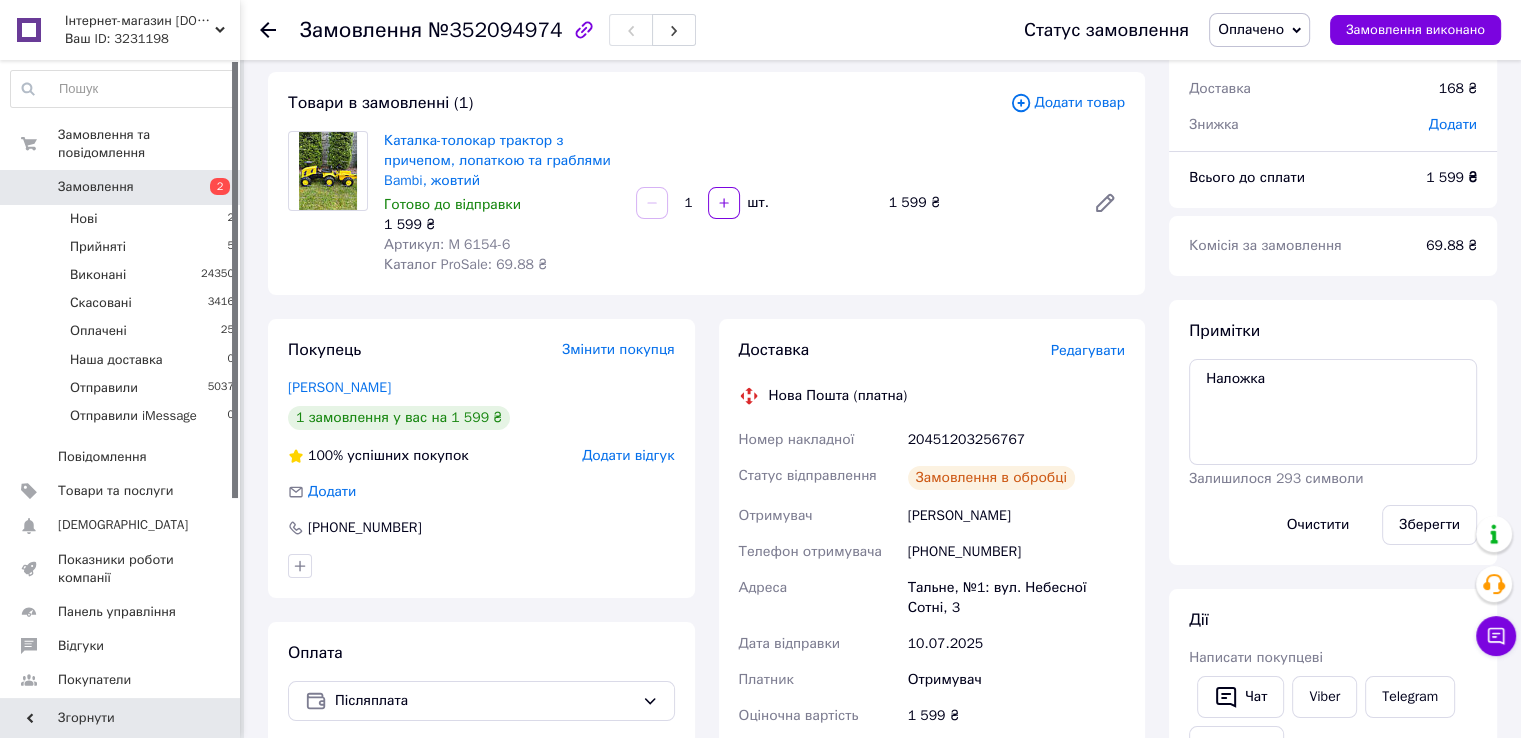 click on "20451203256767" at bounding box center [1016, 440] 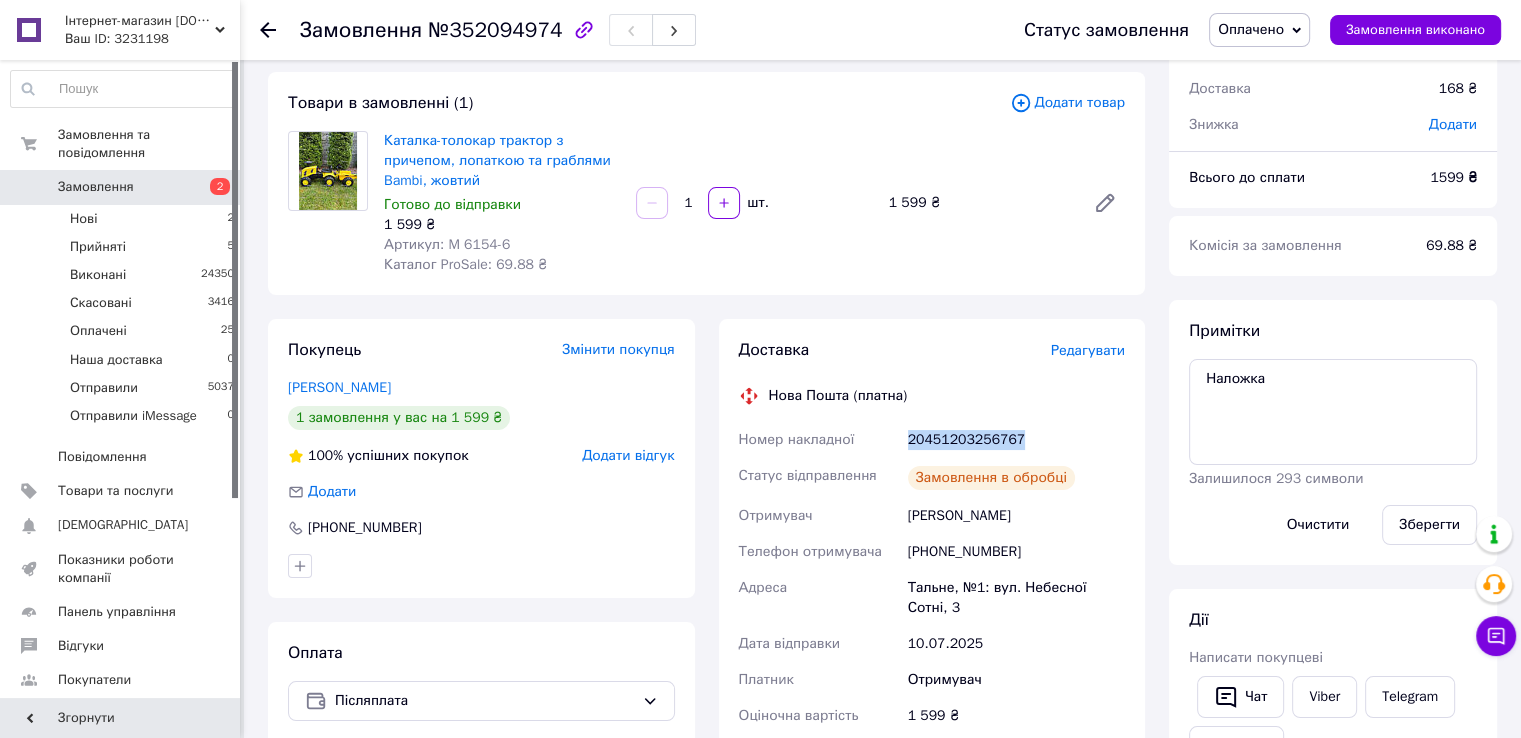 click on "20451203256767" at bounding box center [1016, 440] 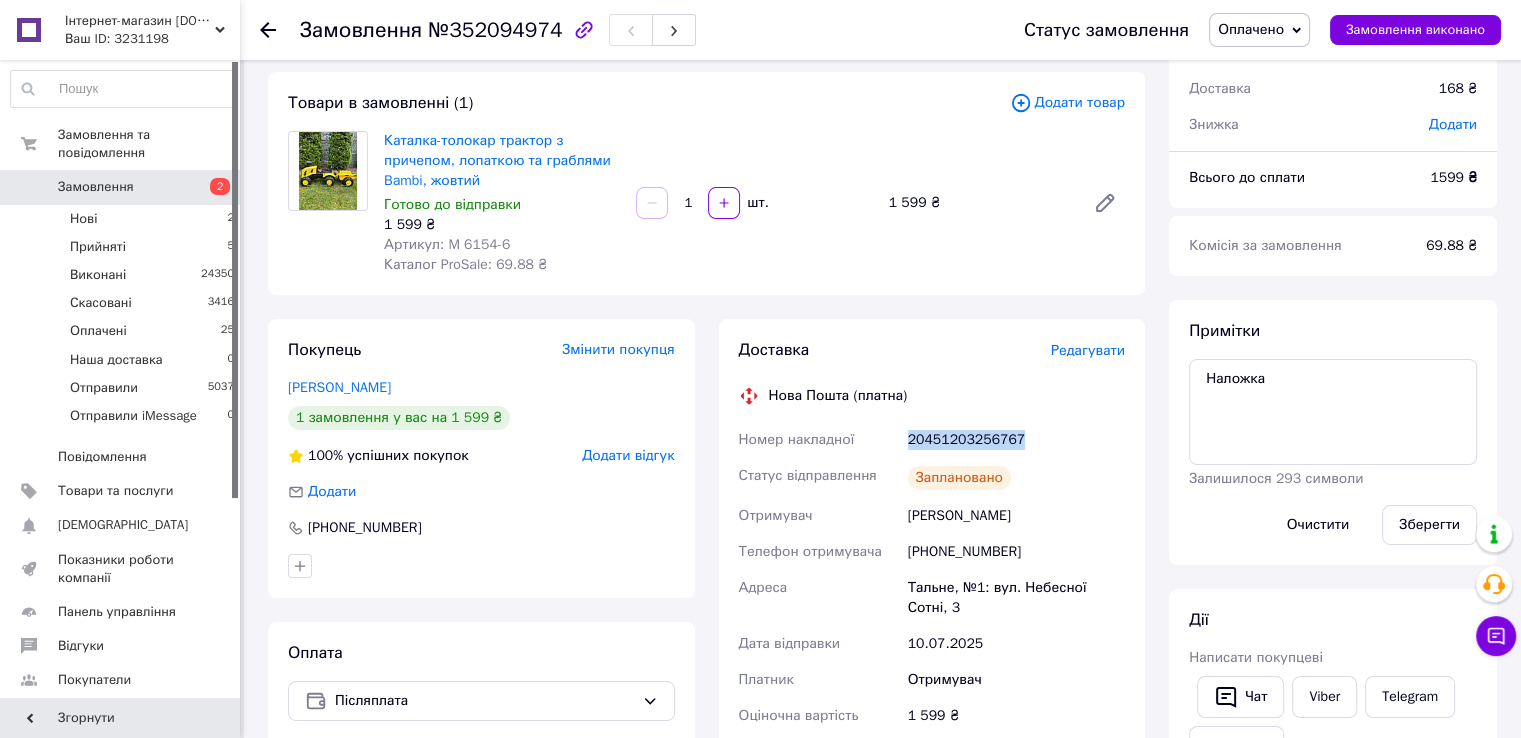 copy on "20451203256767" 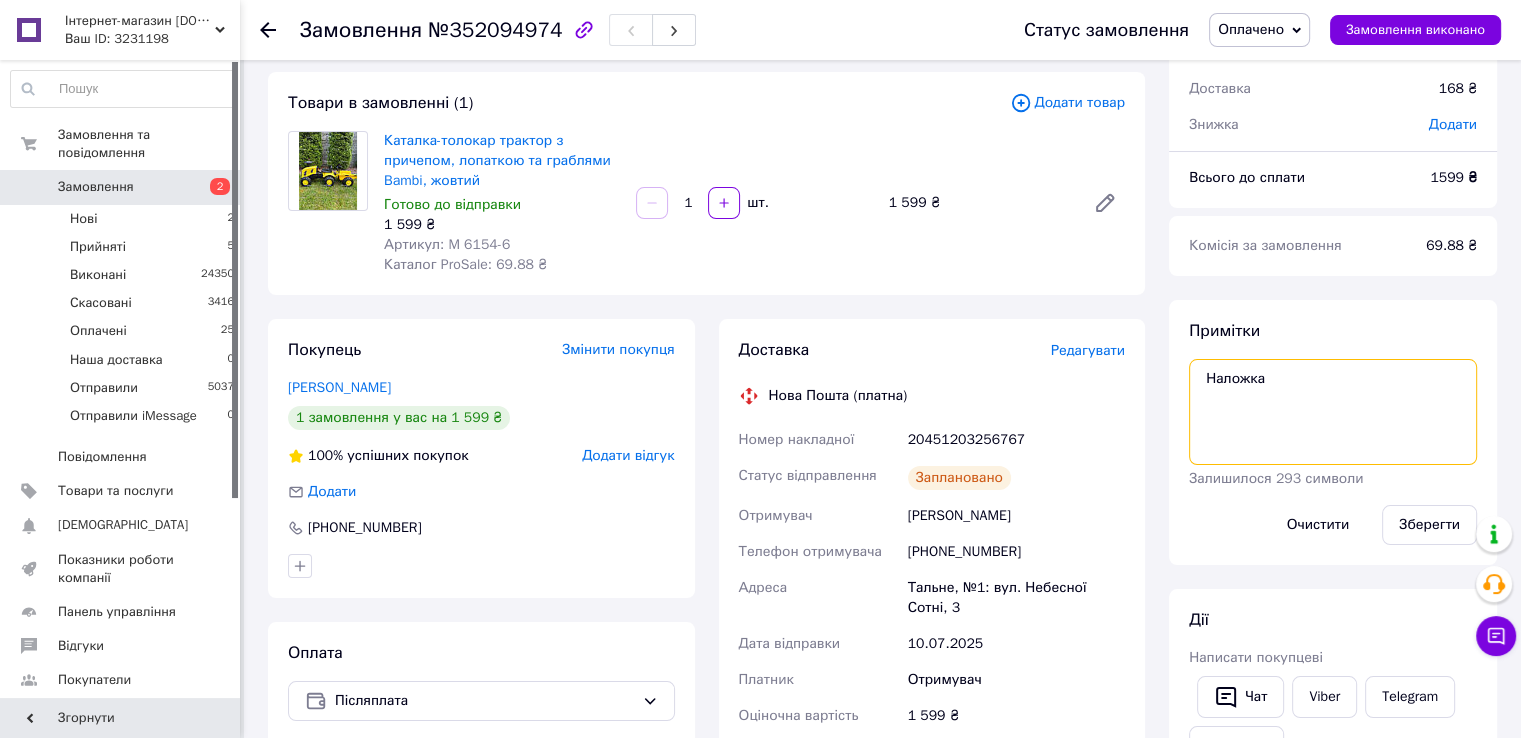 click on "Наложка" at bounding box center [1333, 412] 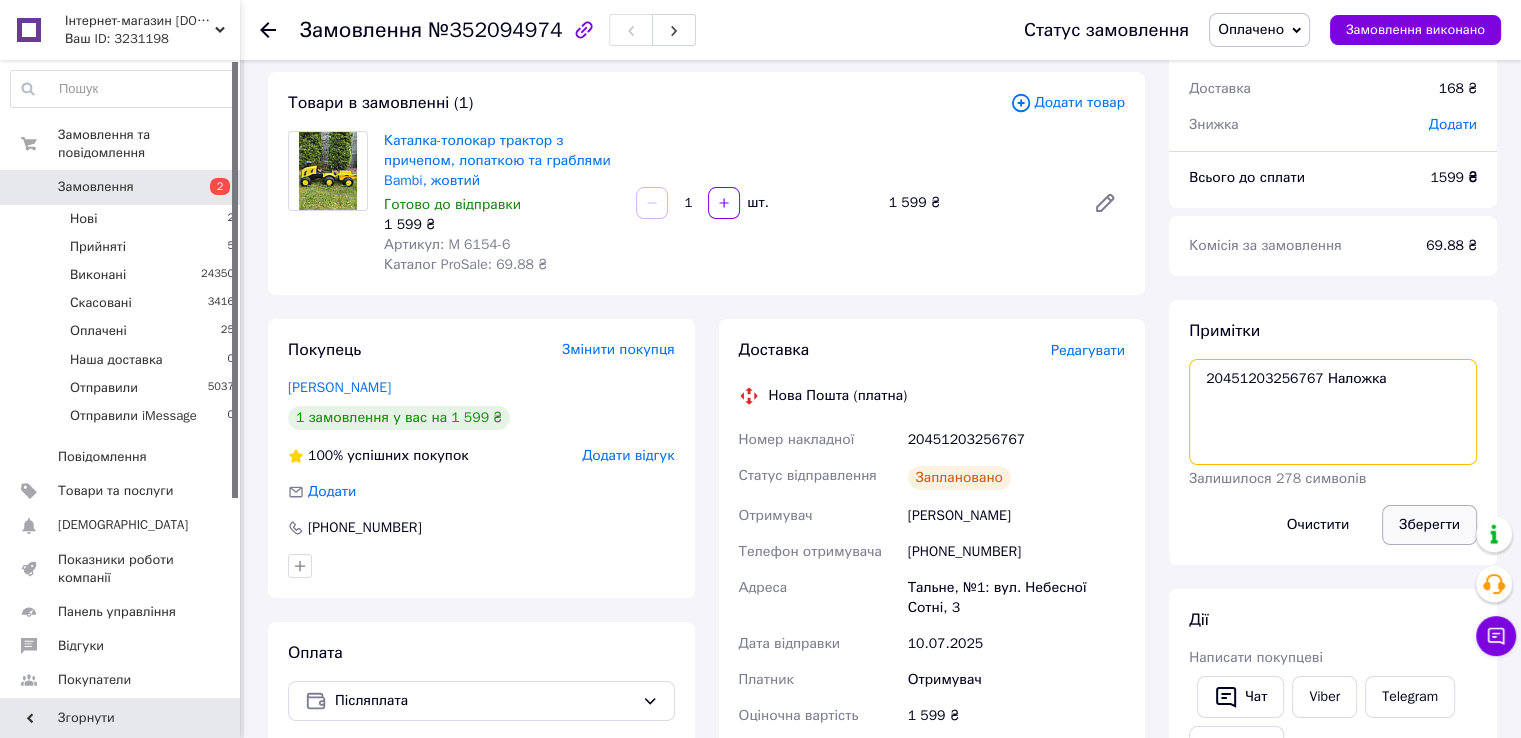 type on "20451203256767 Наложка" 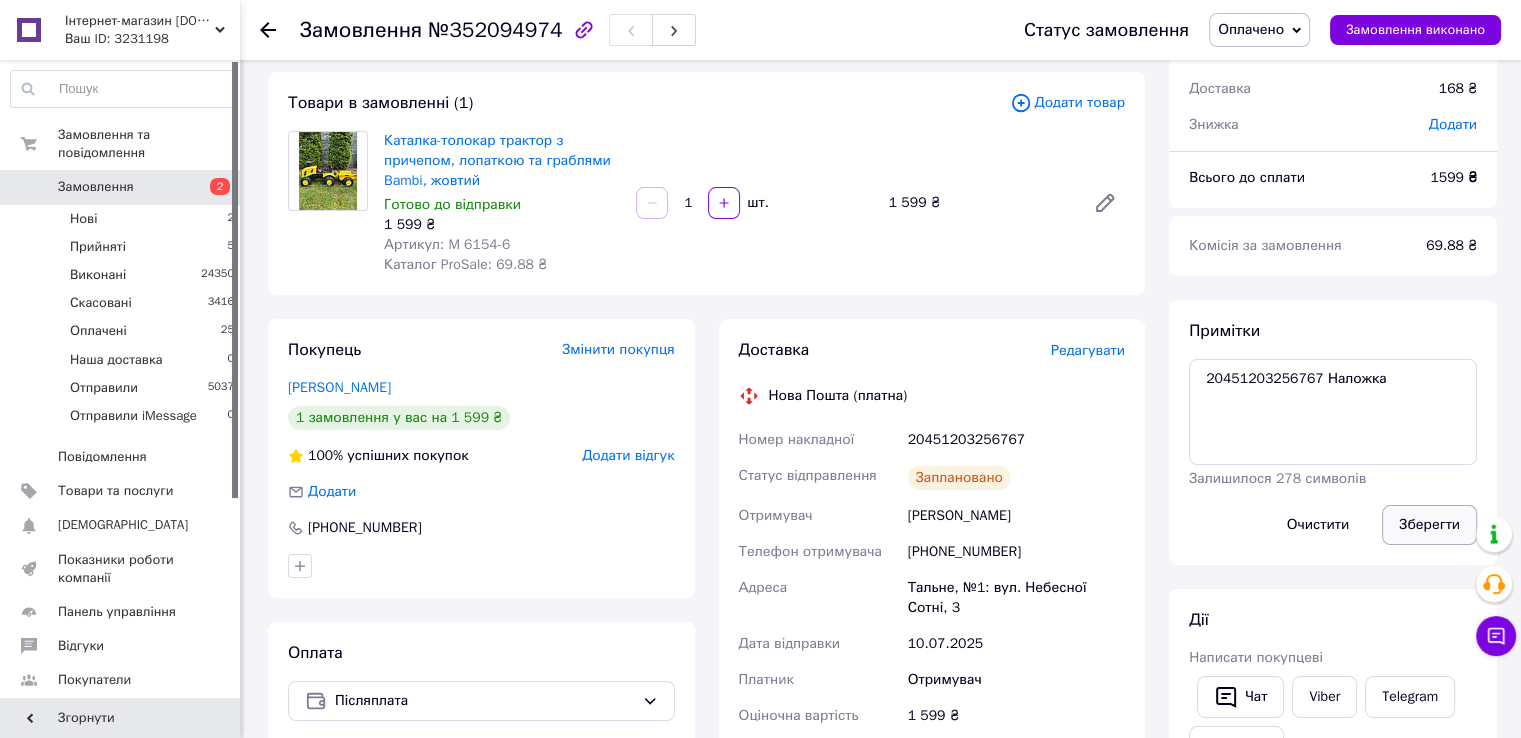 click on "Зберегти" at bounding box center (1429, 525) 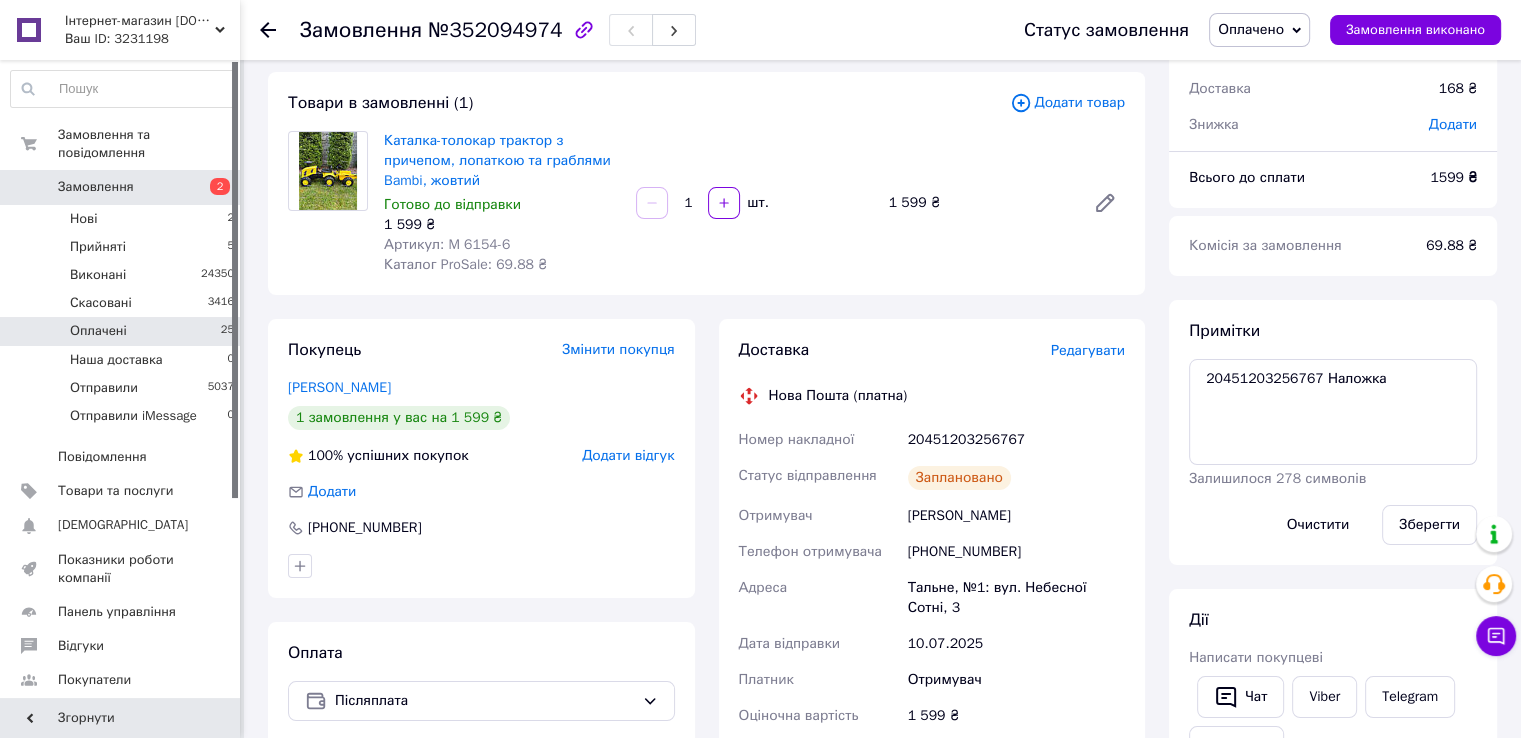 click on "Оплачені 25" at bounding box center (123, 331) 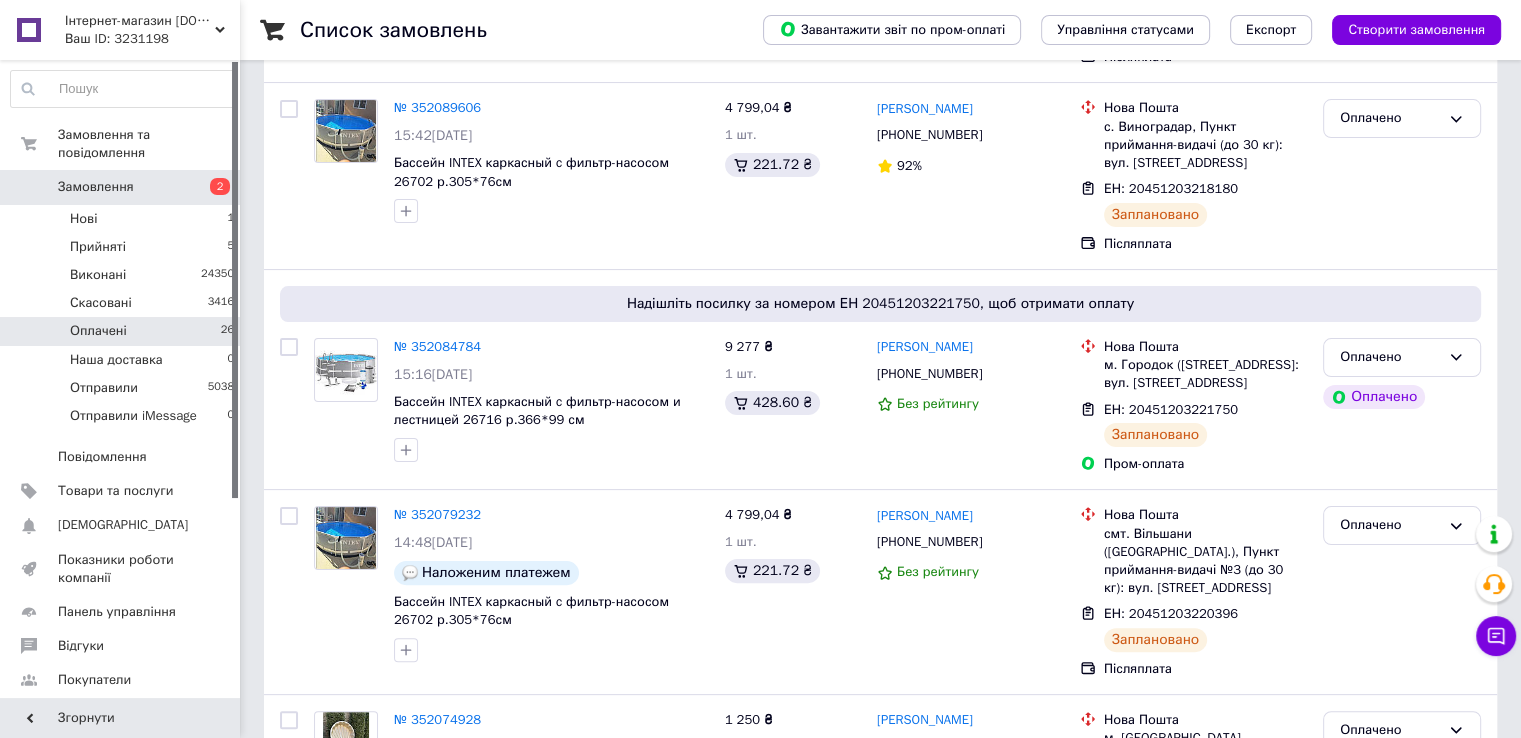 scroll, scrollTop: 400, scrollLeft: 0, axis: vertical 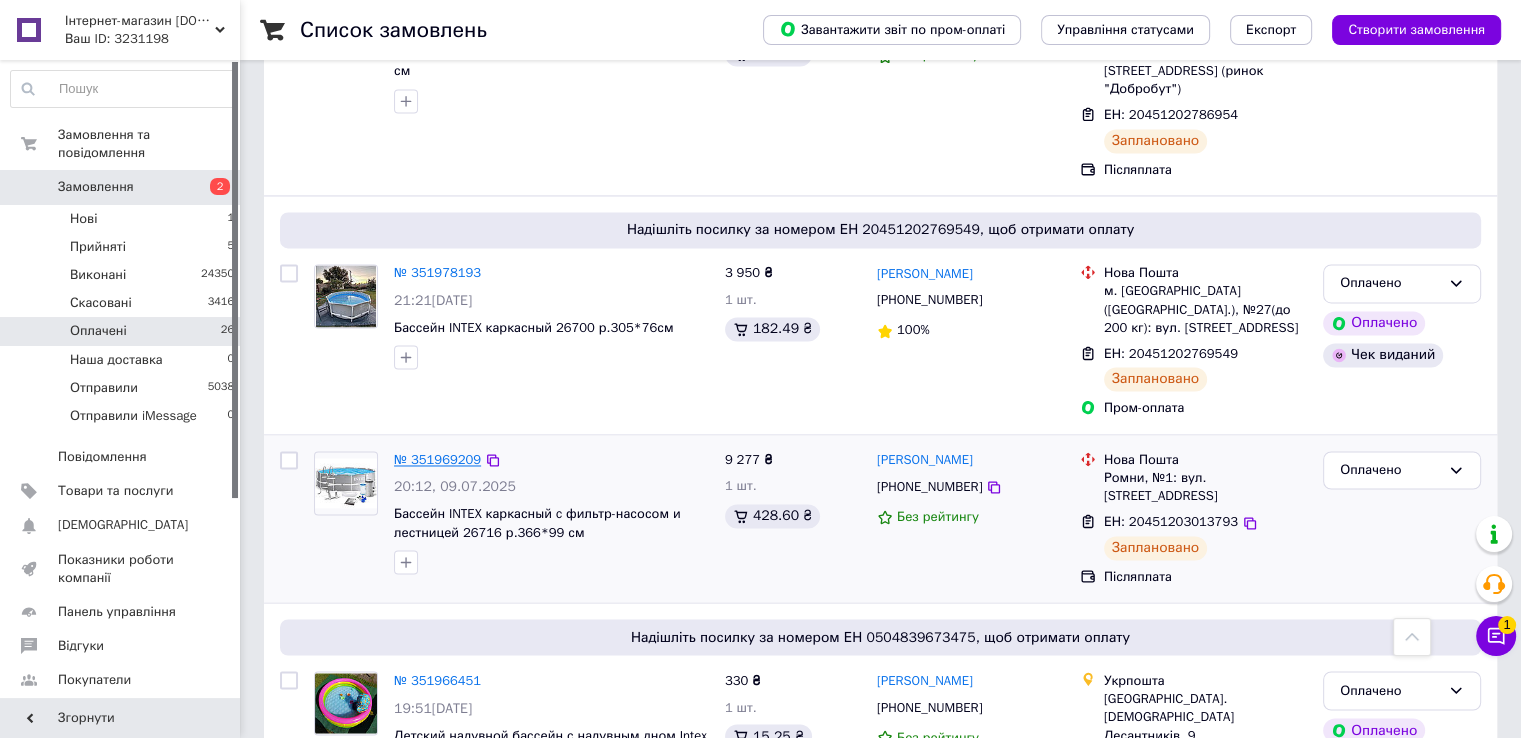 click on "№ 351969209" at bounding box center [437, 459] 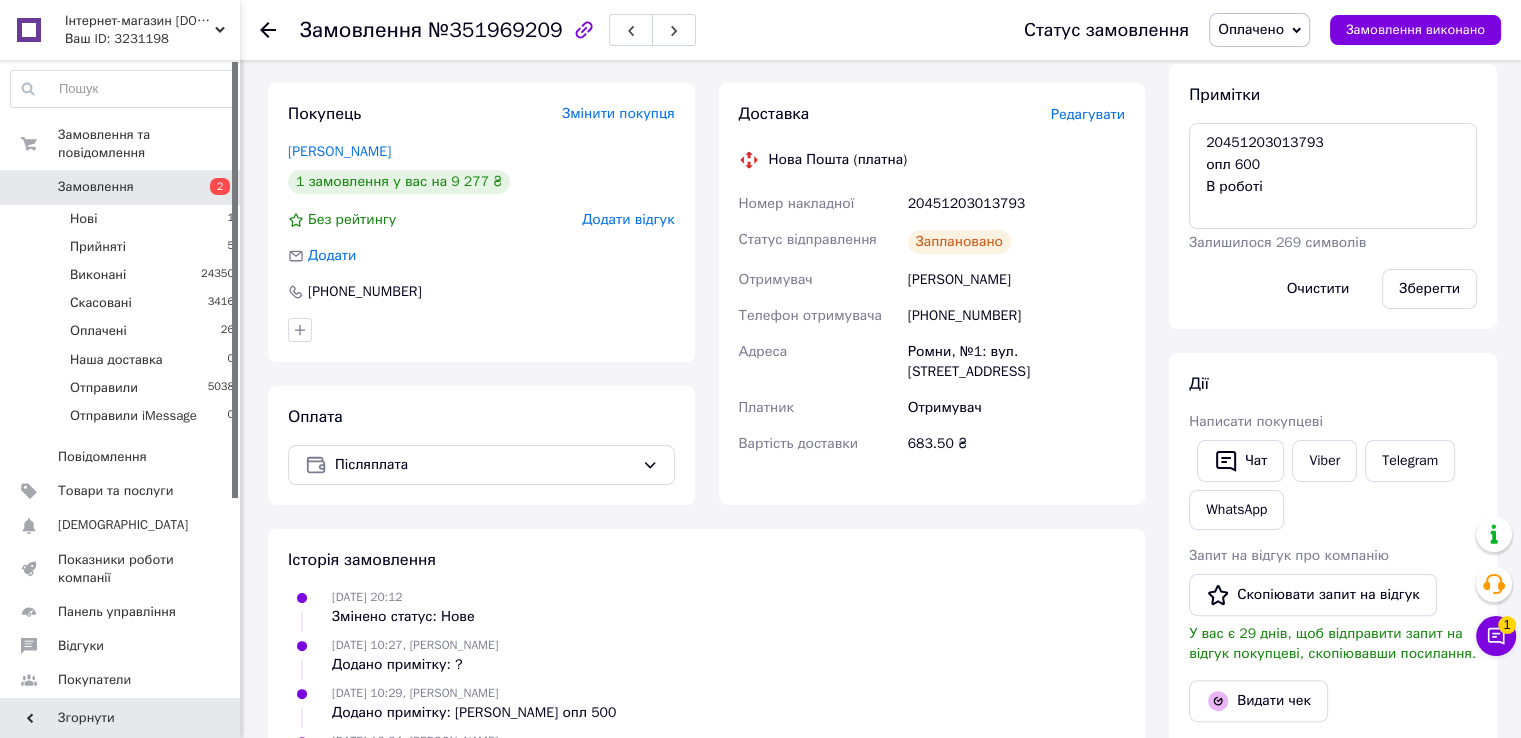 scroll, scrollTop: 302, scrollLeft: 0, axis: vertical 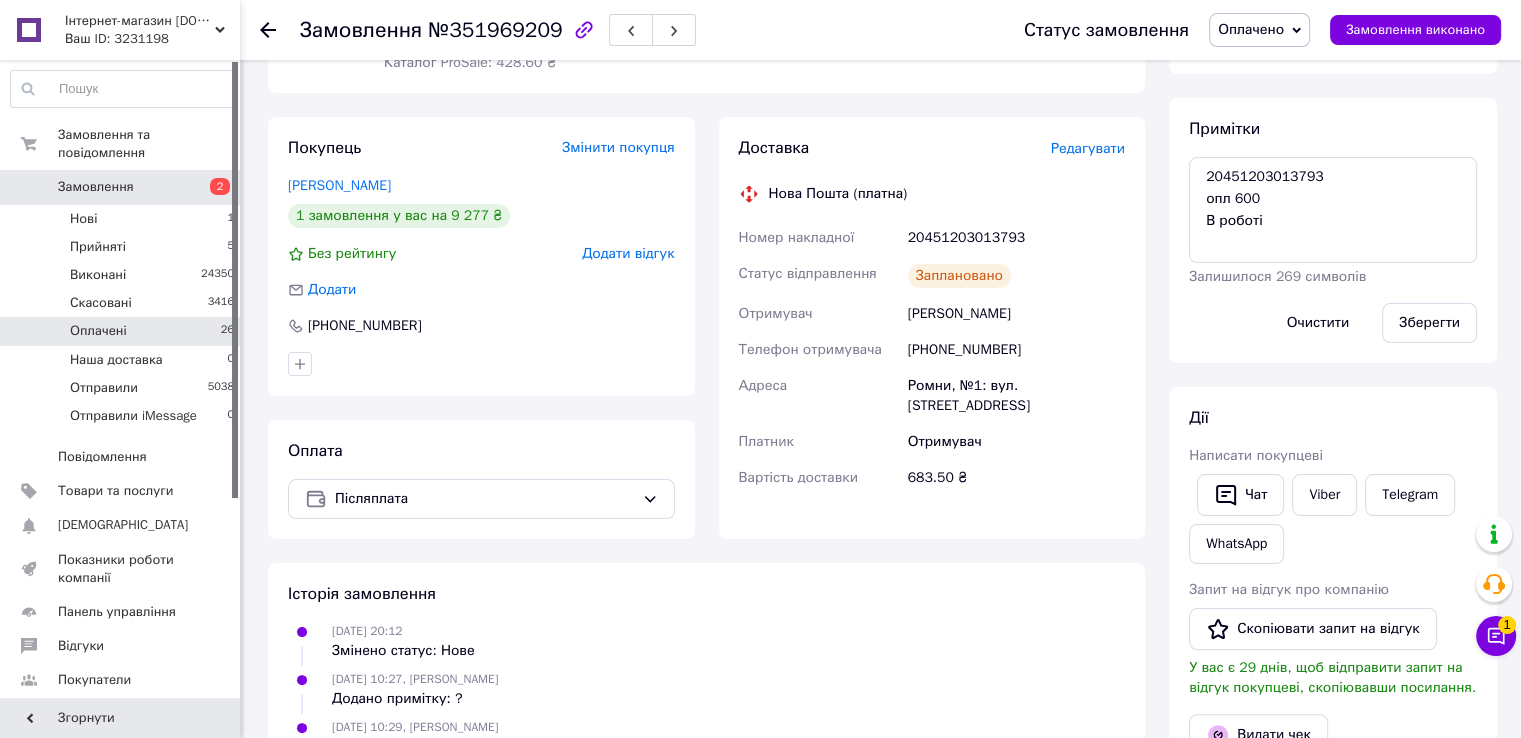 click on "Оплачені" at bounding box center (98, 331) 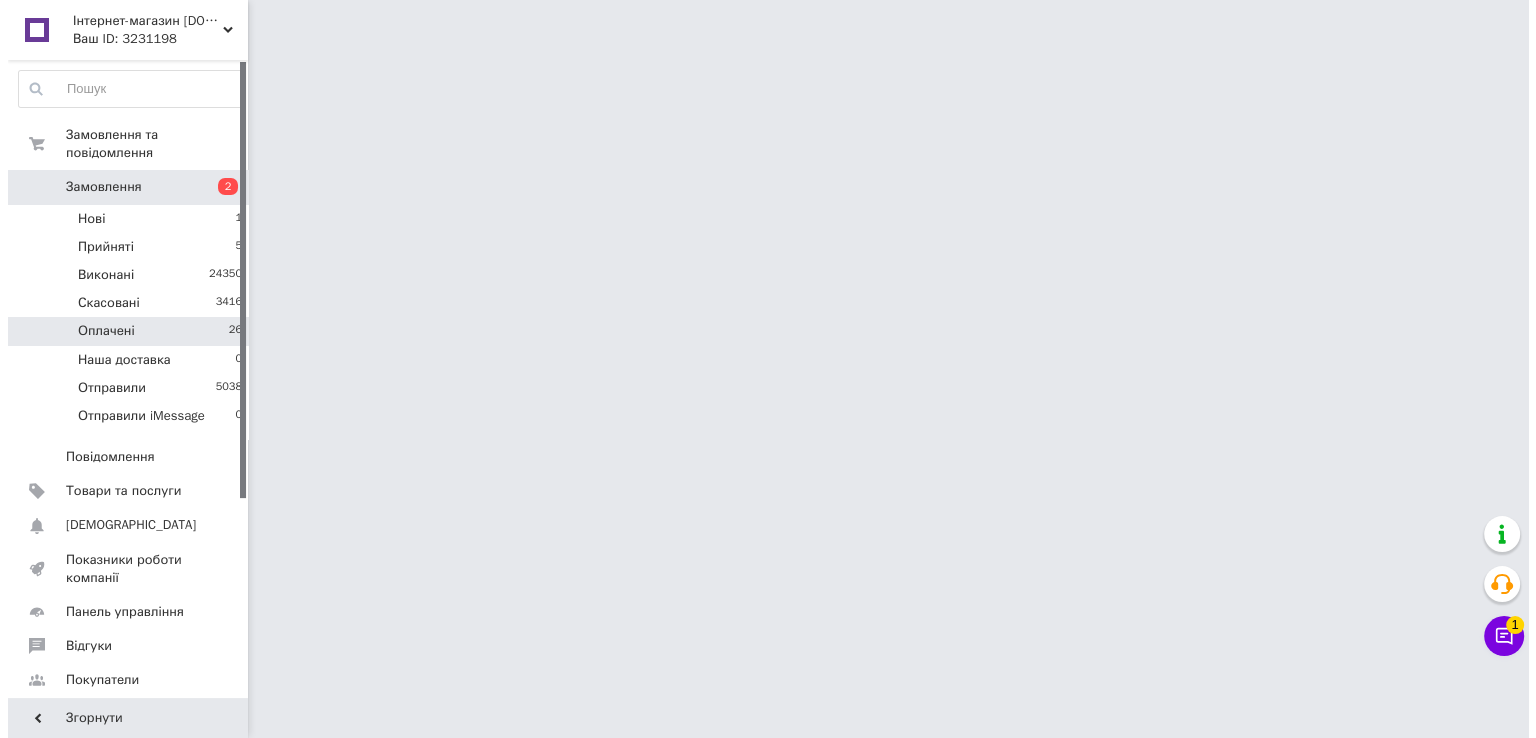 scroll, scrollTop: 0, scrollLeft: 0, axis: both 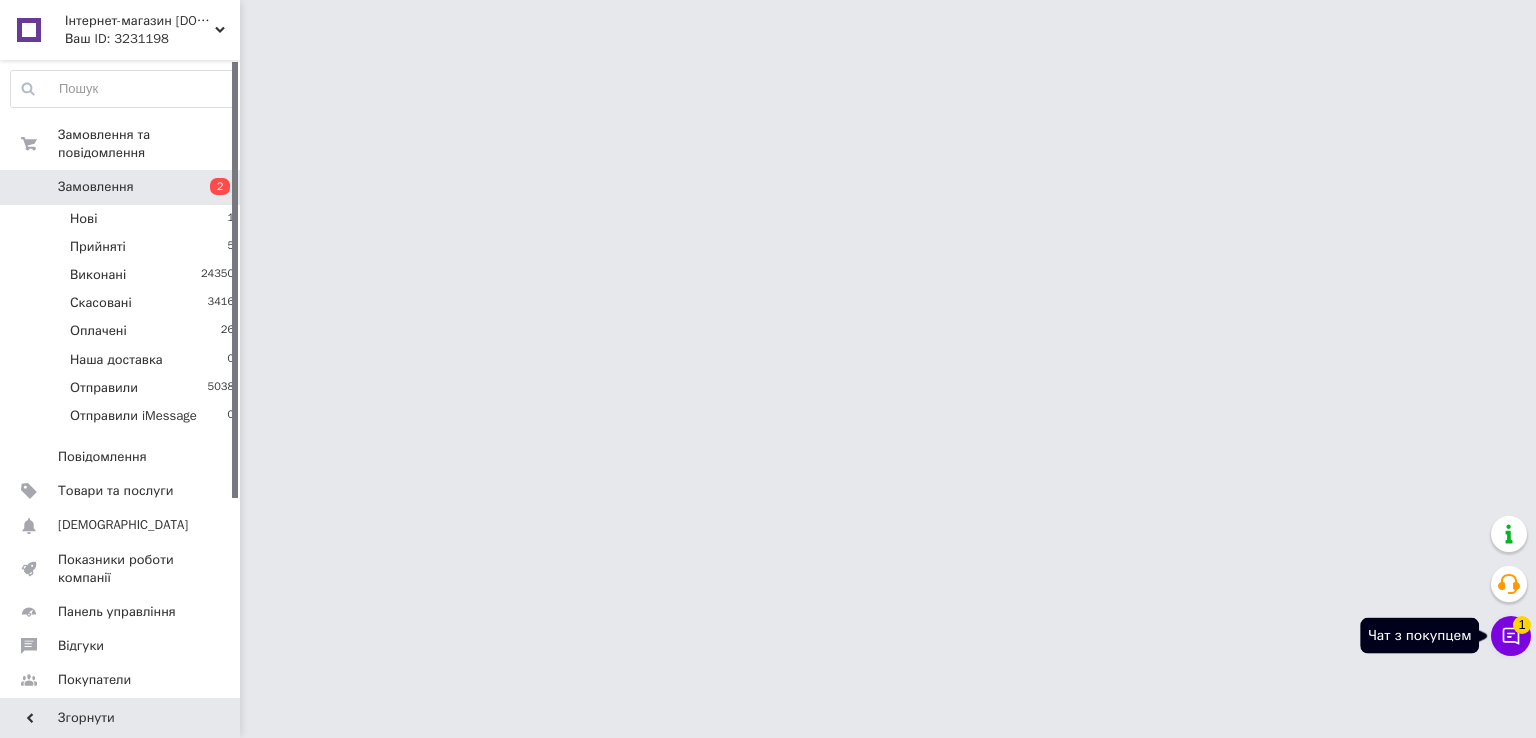 click 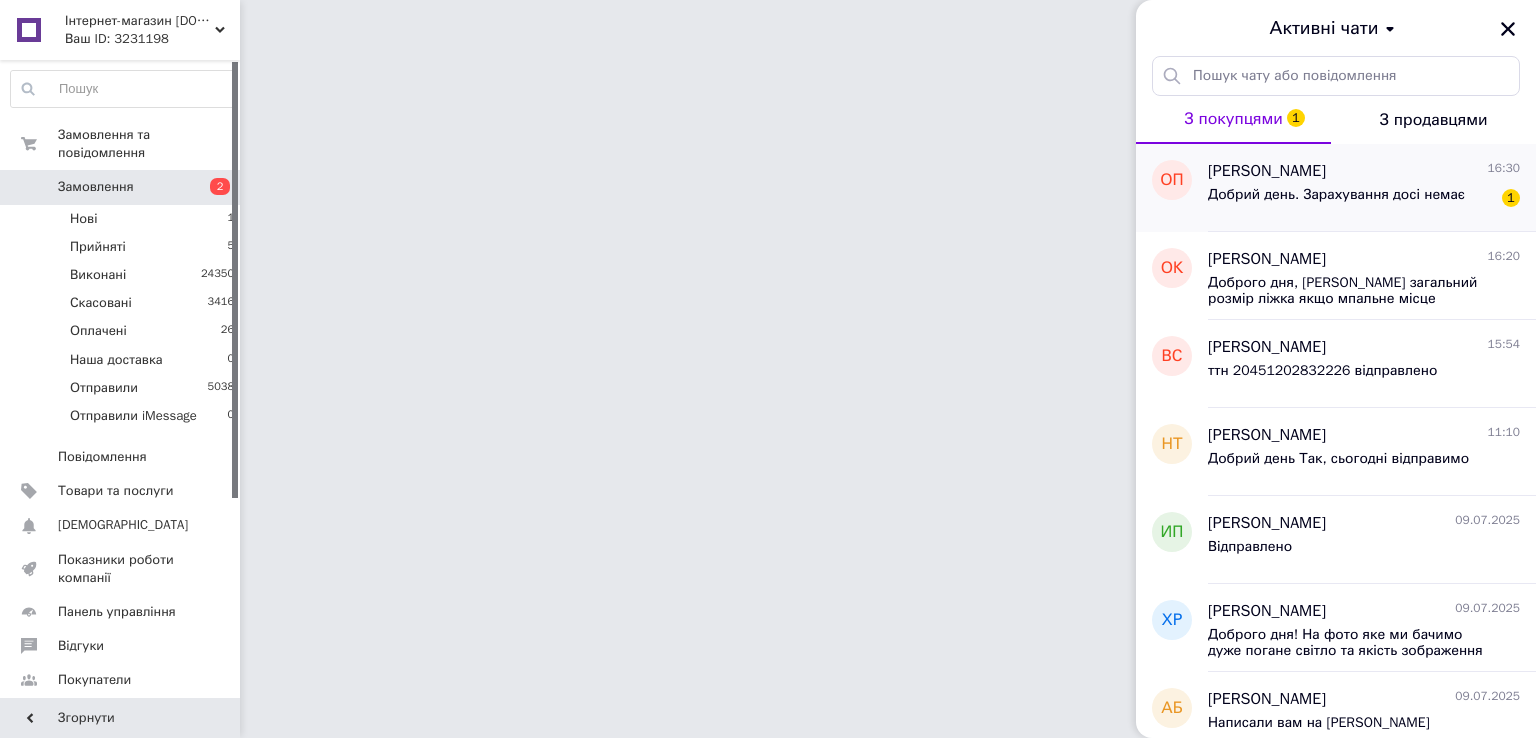 click on "Добрий день. Зарахування досі немає" at bounding box center (1336, 201) 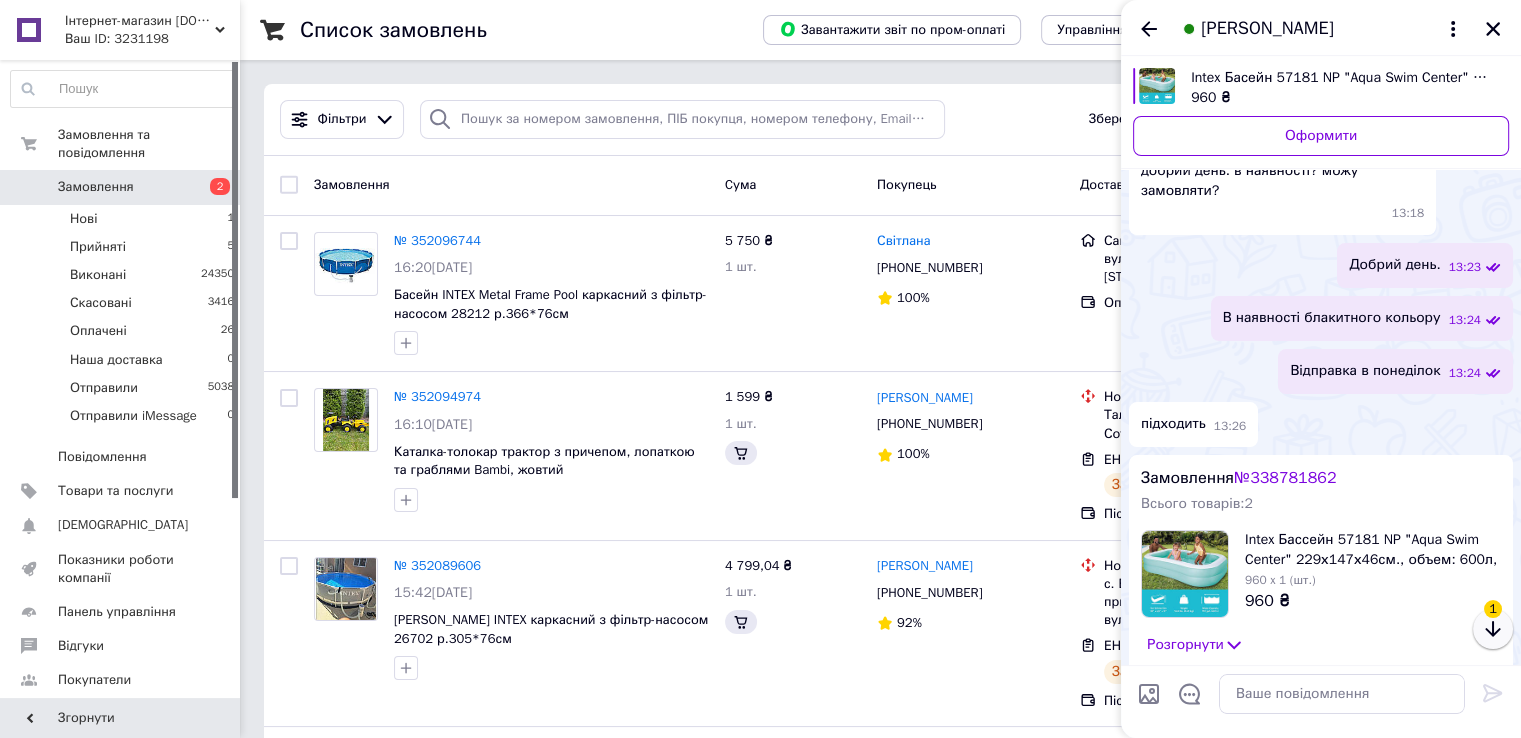 scroll, scrollTop: 1064, scrollLeft: 0, axis: vertical 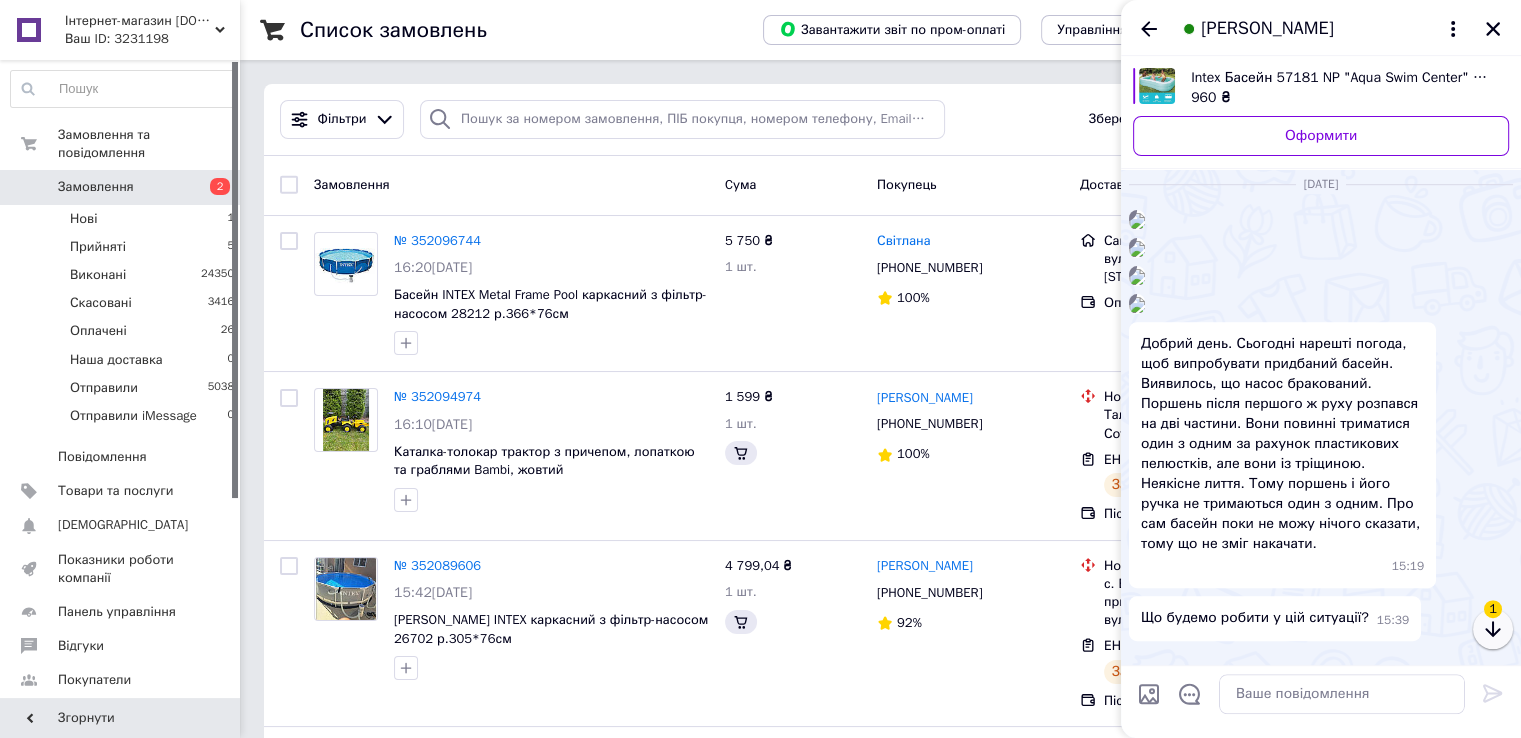 click 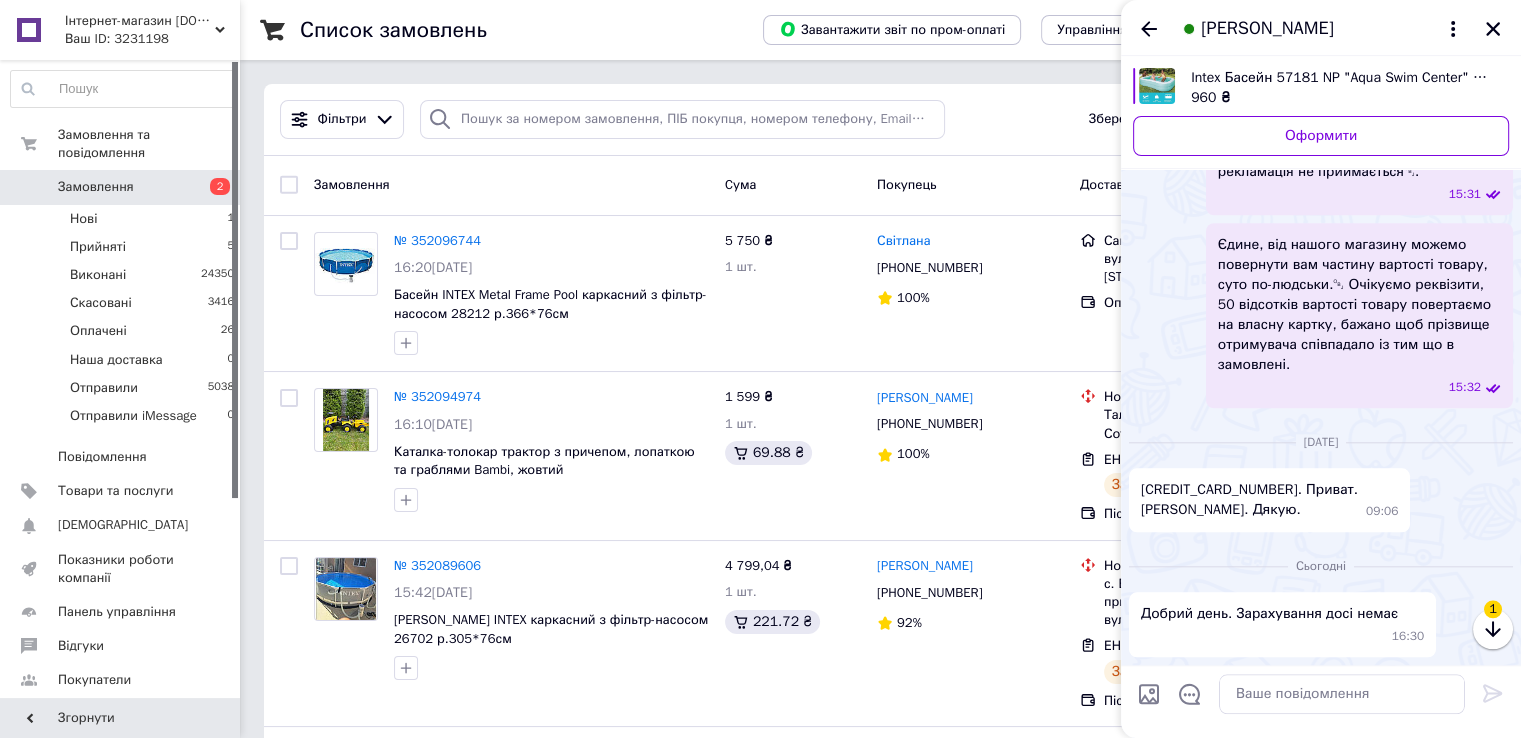 scroll, scrollTop: 3101, scrollLeft: 0, axis: vertical 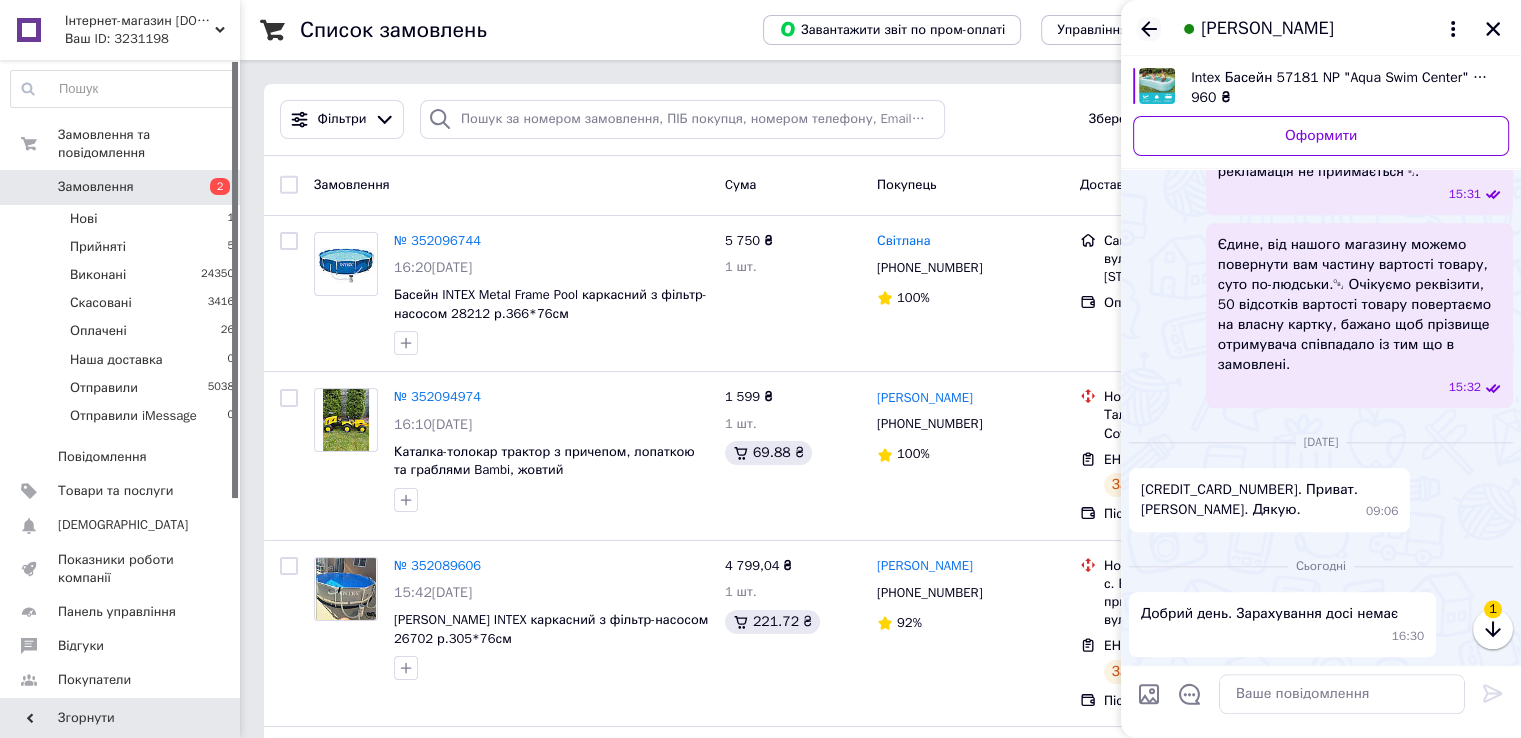 click 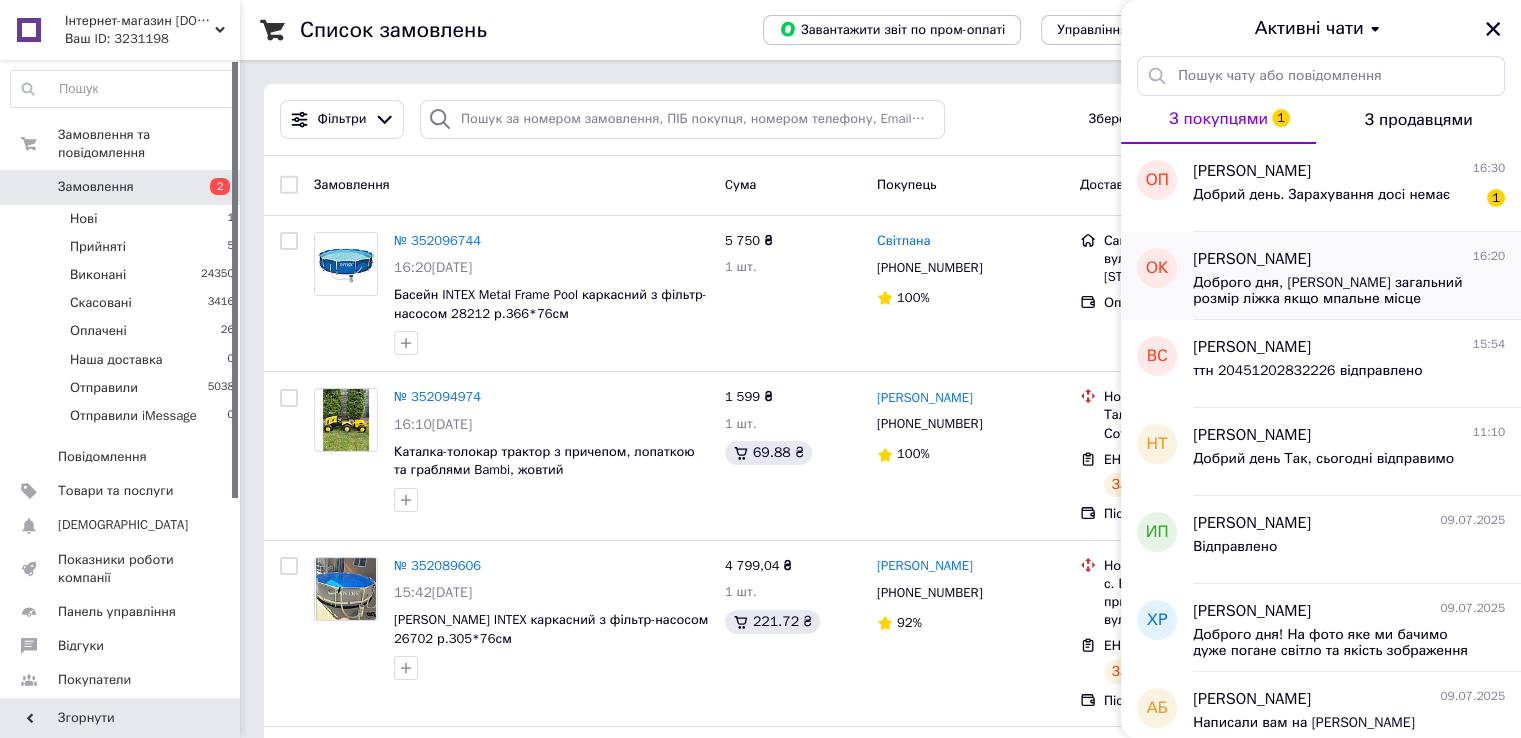 click on "Доброго дня,
Який загальний розмір ліжка якщо мпальне місце 120х60? Чи можна замовити з трохи довшими ніжками?" at bounding box center [1335, 291] 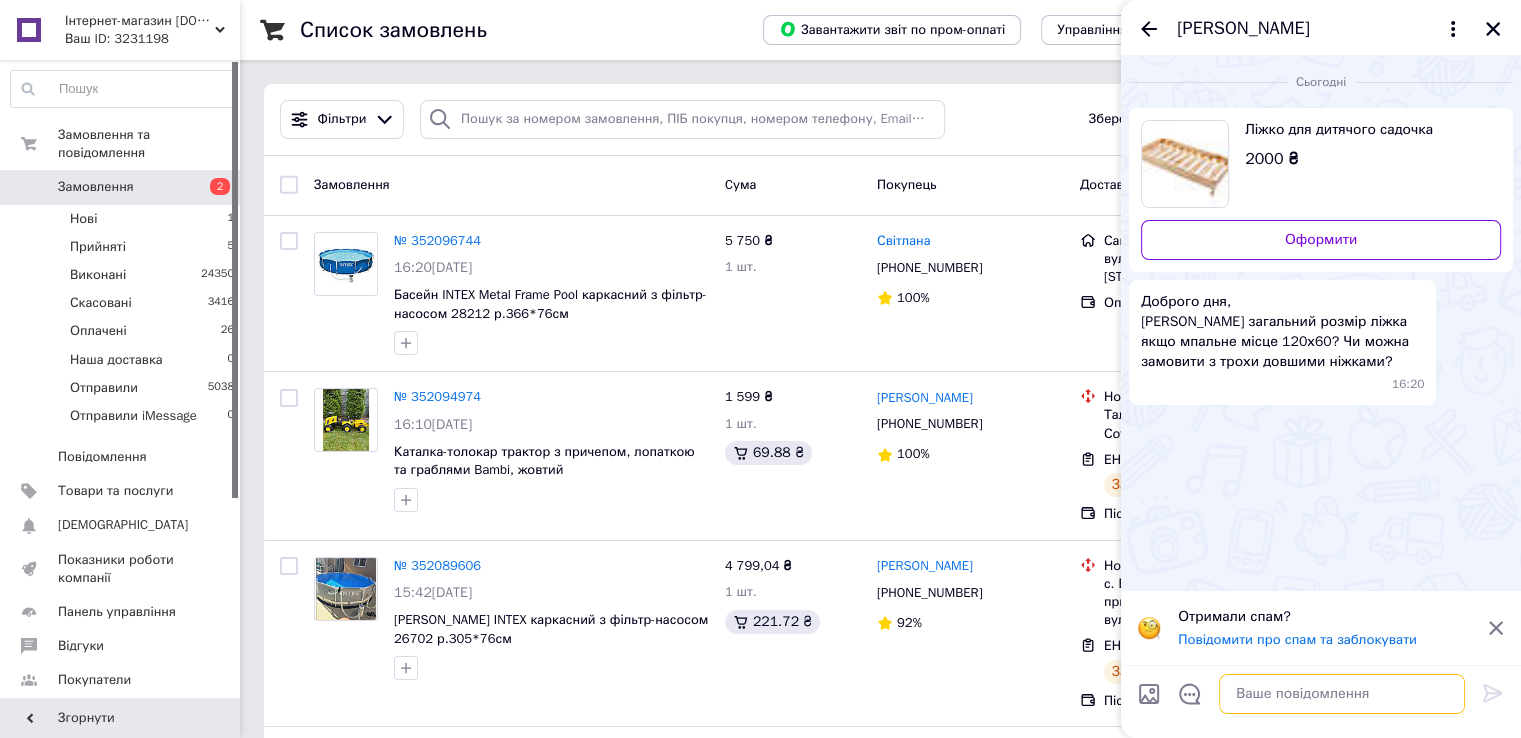 click at bounding box center [1342, 694] 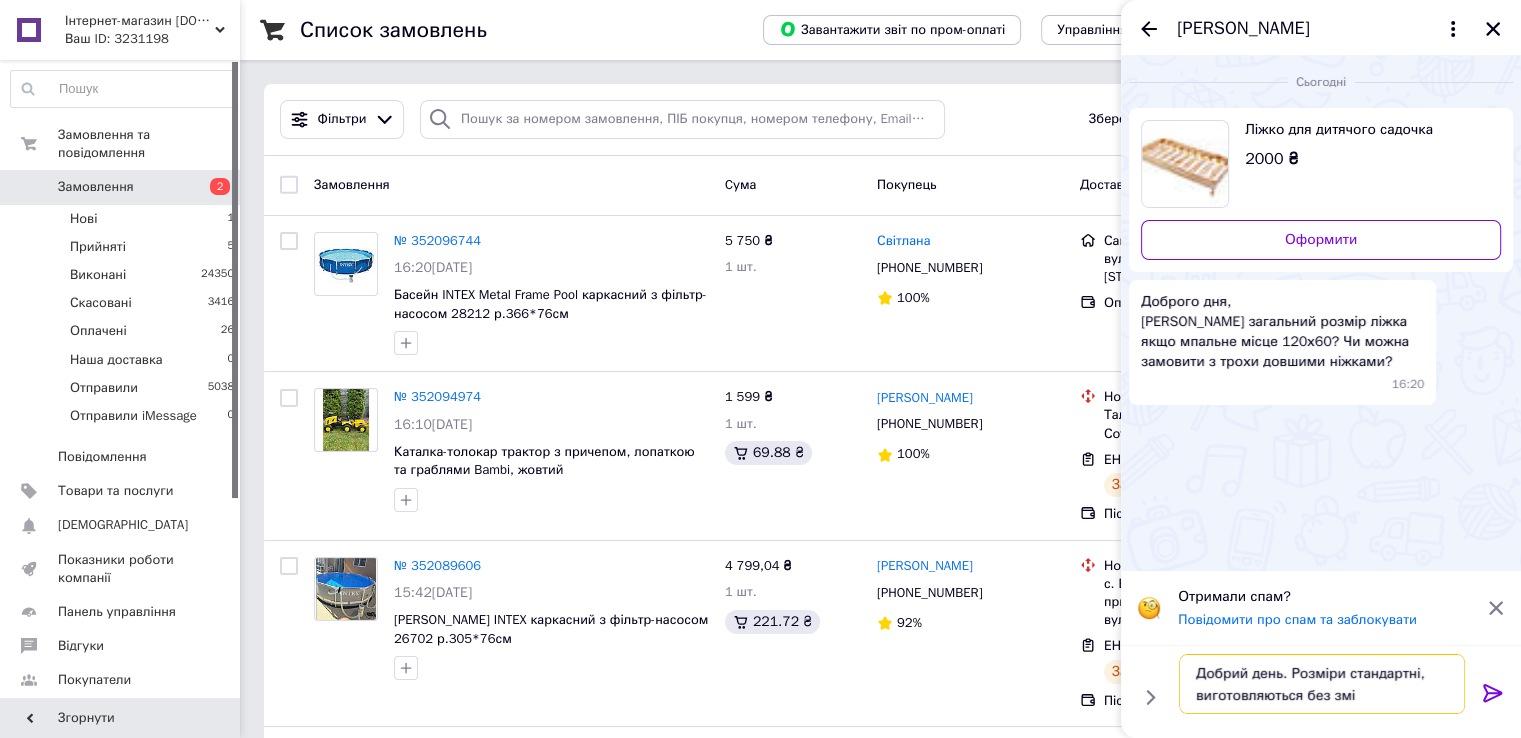 type on "Добрий день. Розміри стандартні, виготовляються без змін" 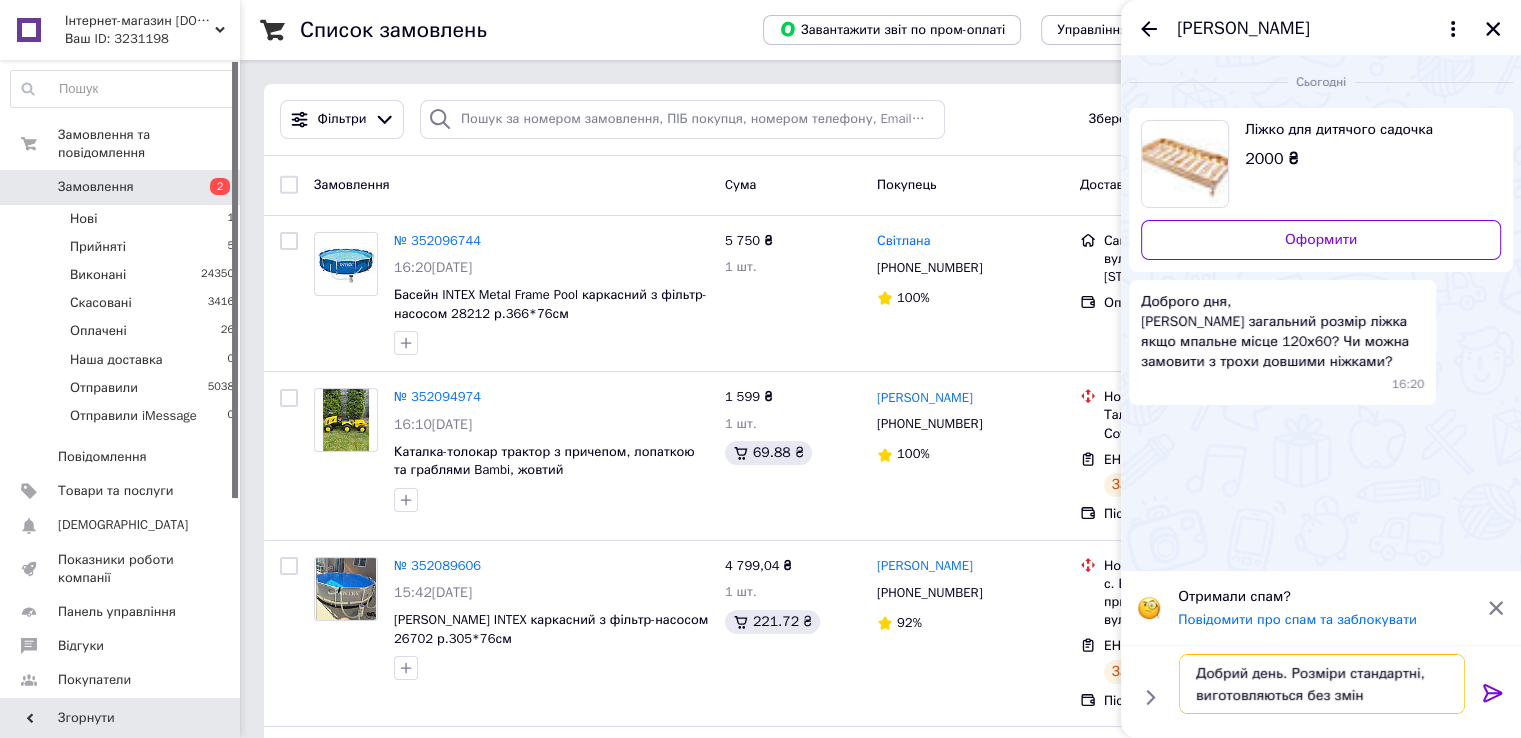 type 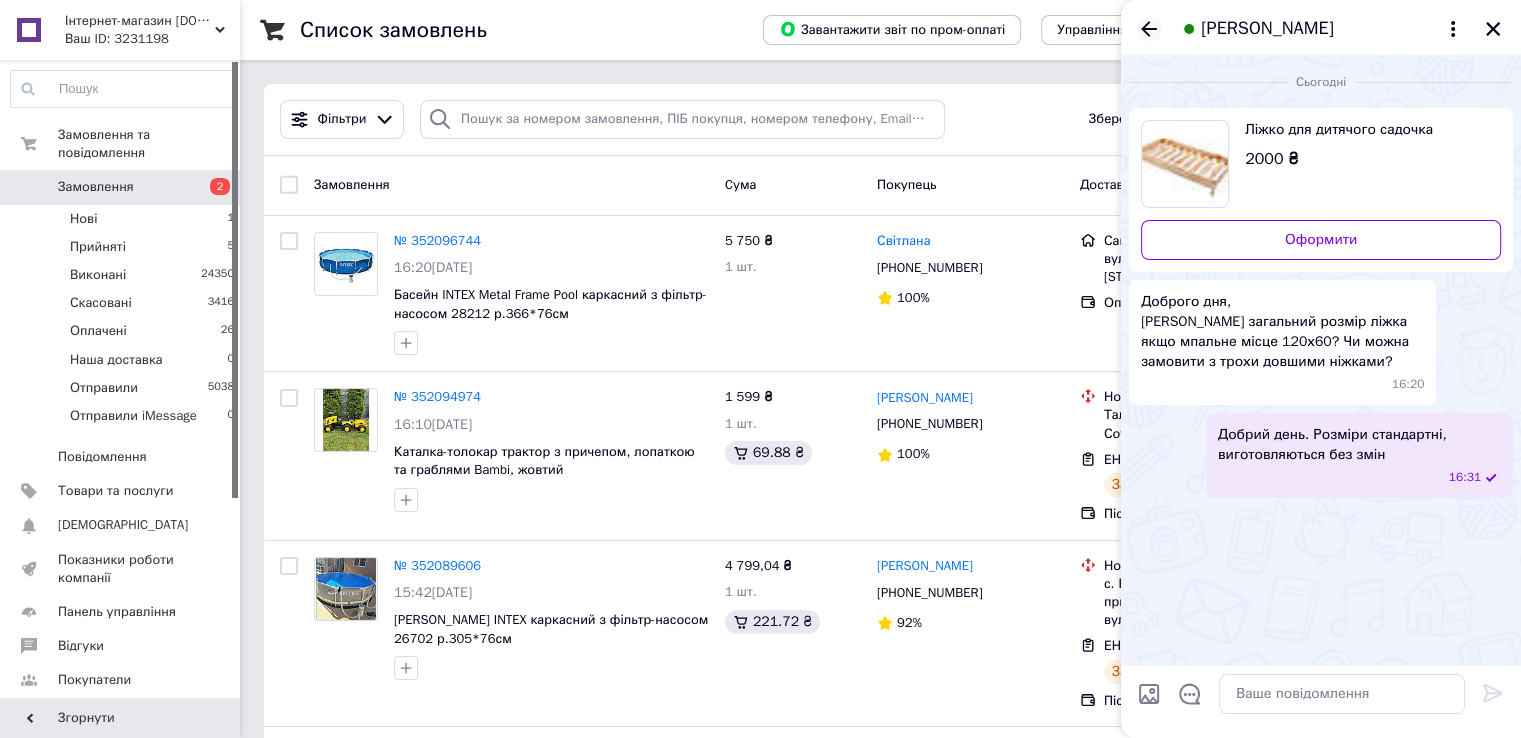 click 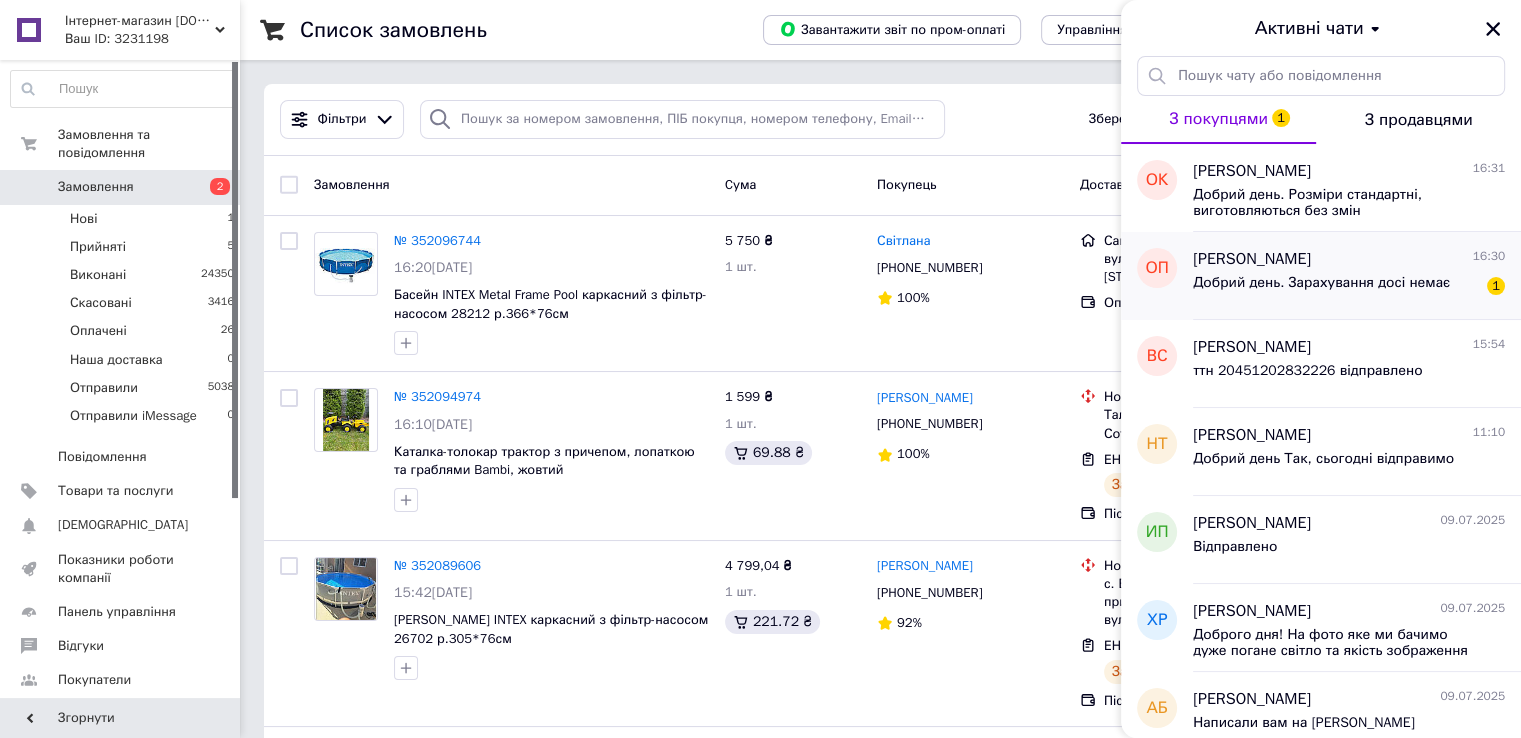 click on "Олександр Посєвін 16:30" at bounding box center (1349, 259) 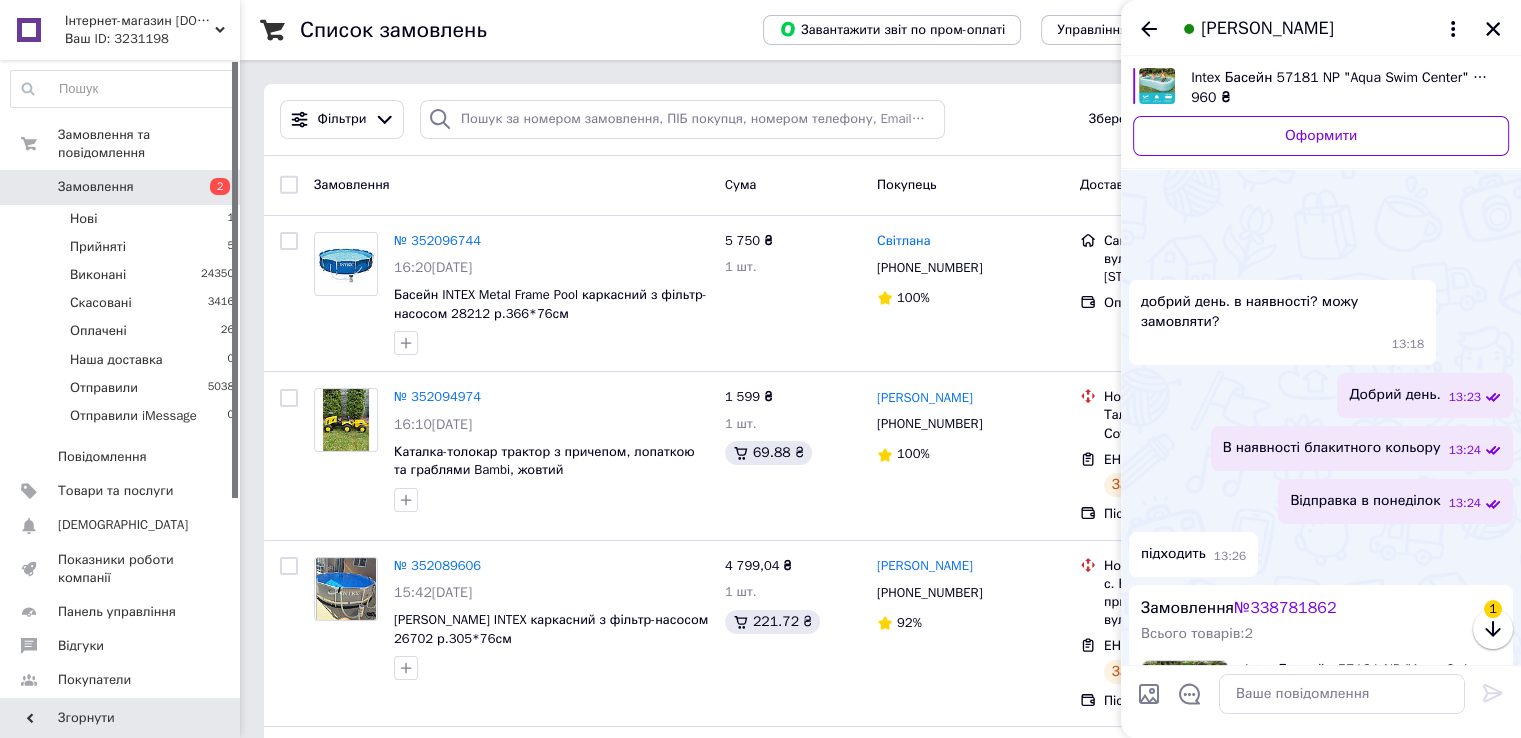 scroll, scrollTop: 310, scrollLeft: 0, axis: vertical 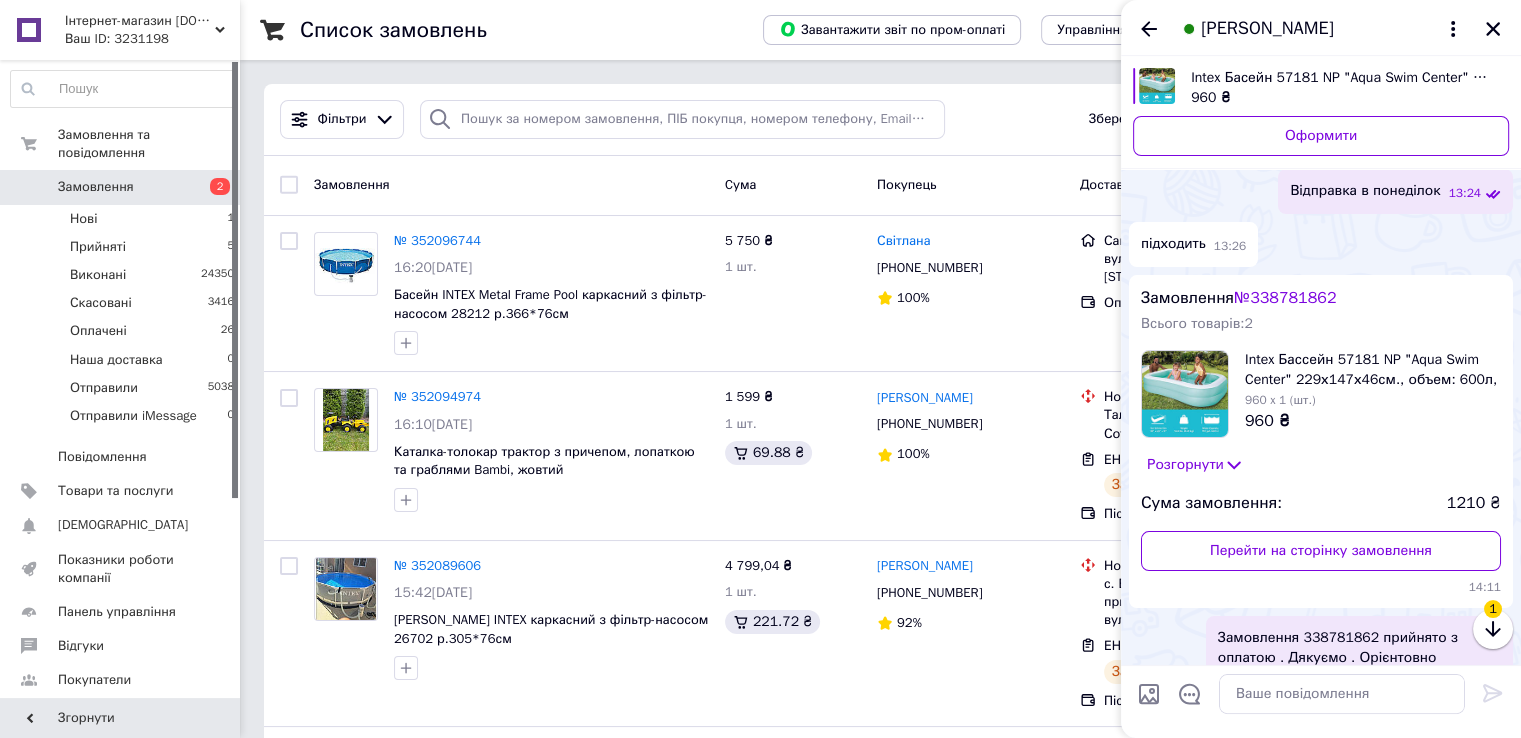 drag, startPoint x: 1392, startPoint y: 25, endPoint x: 1232, endPoint y: 39, distance: 160.61133 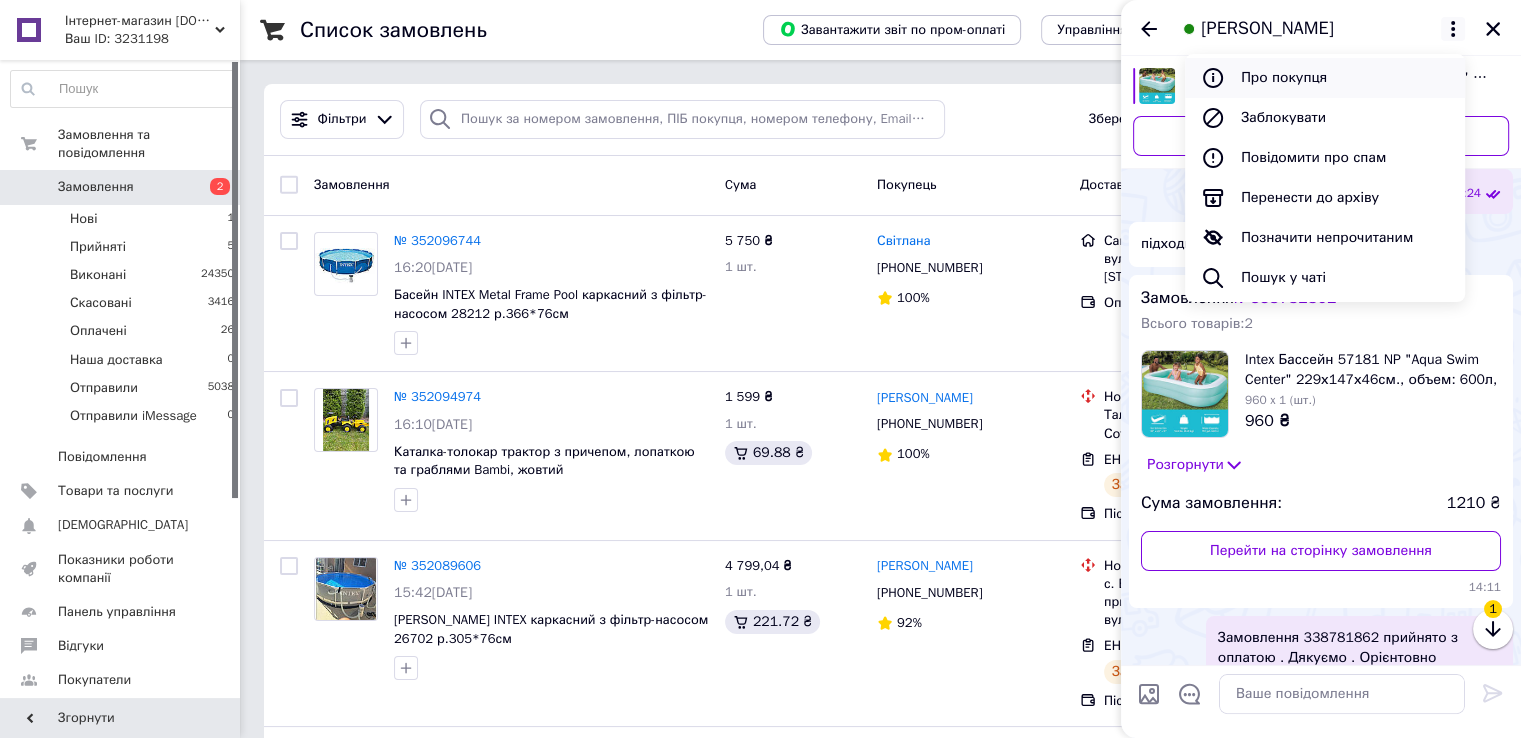 click on "Про покупця" at bounding box center (1325, 78) 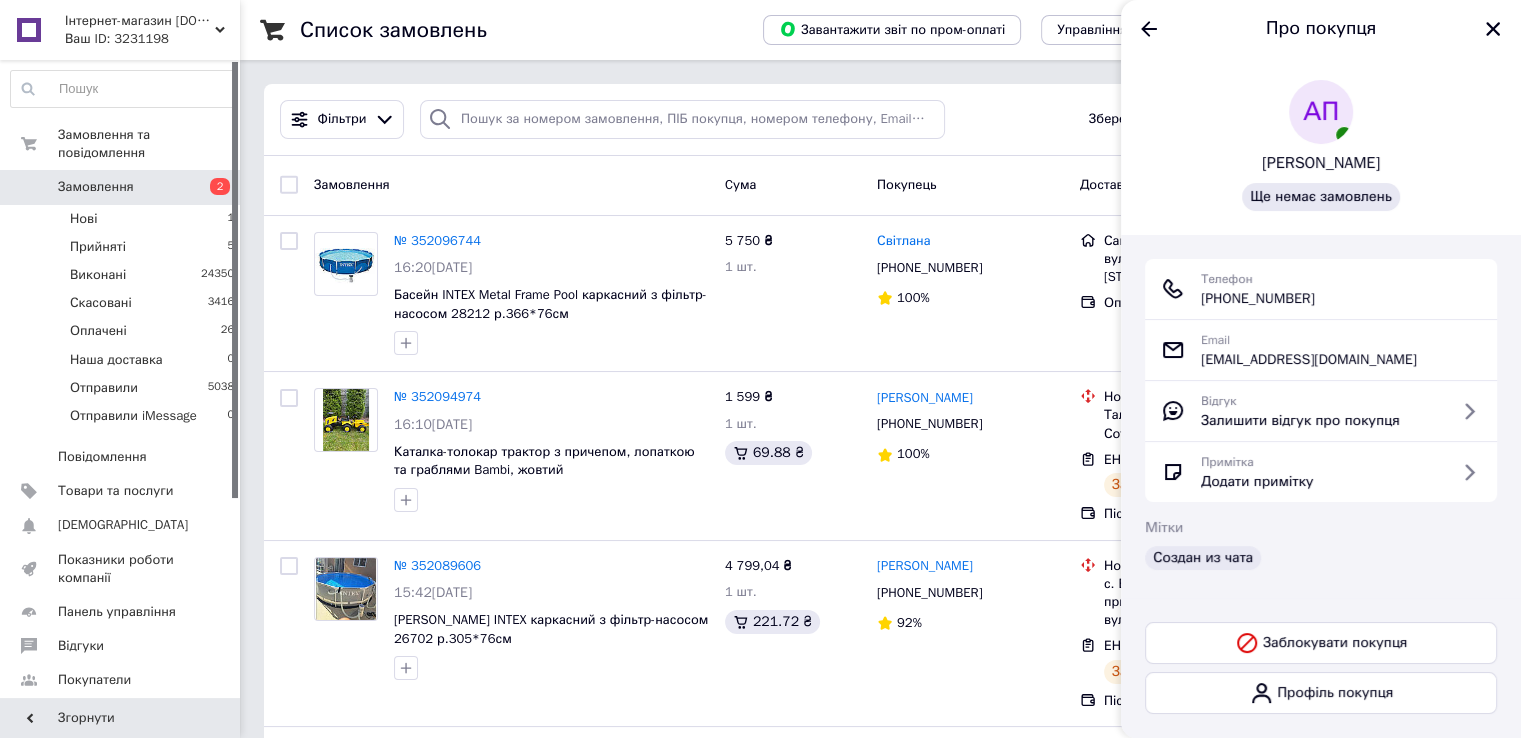 drag, startPoint x: 1435, startPoint y: 159, endPoint x: 1238, endPoint y: 167, distance: 197.16237 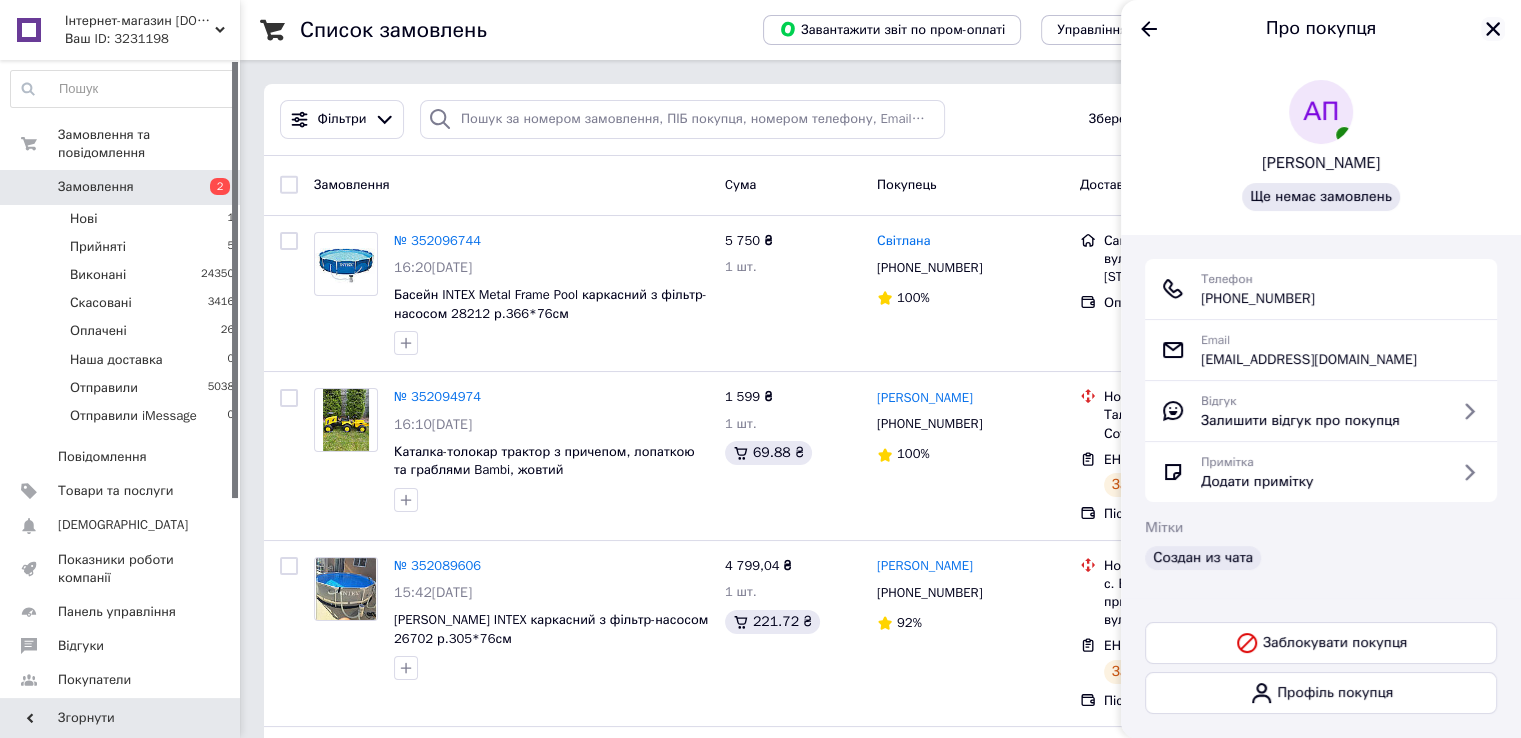 click 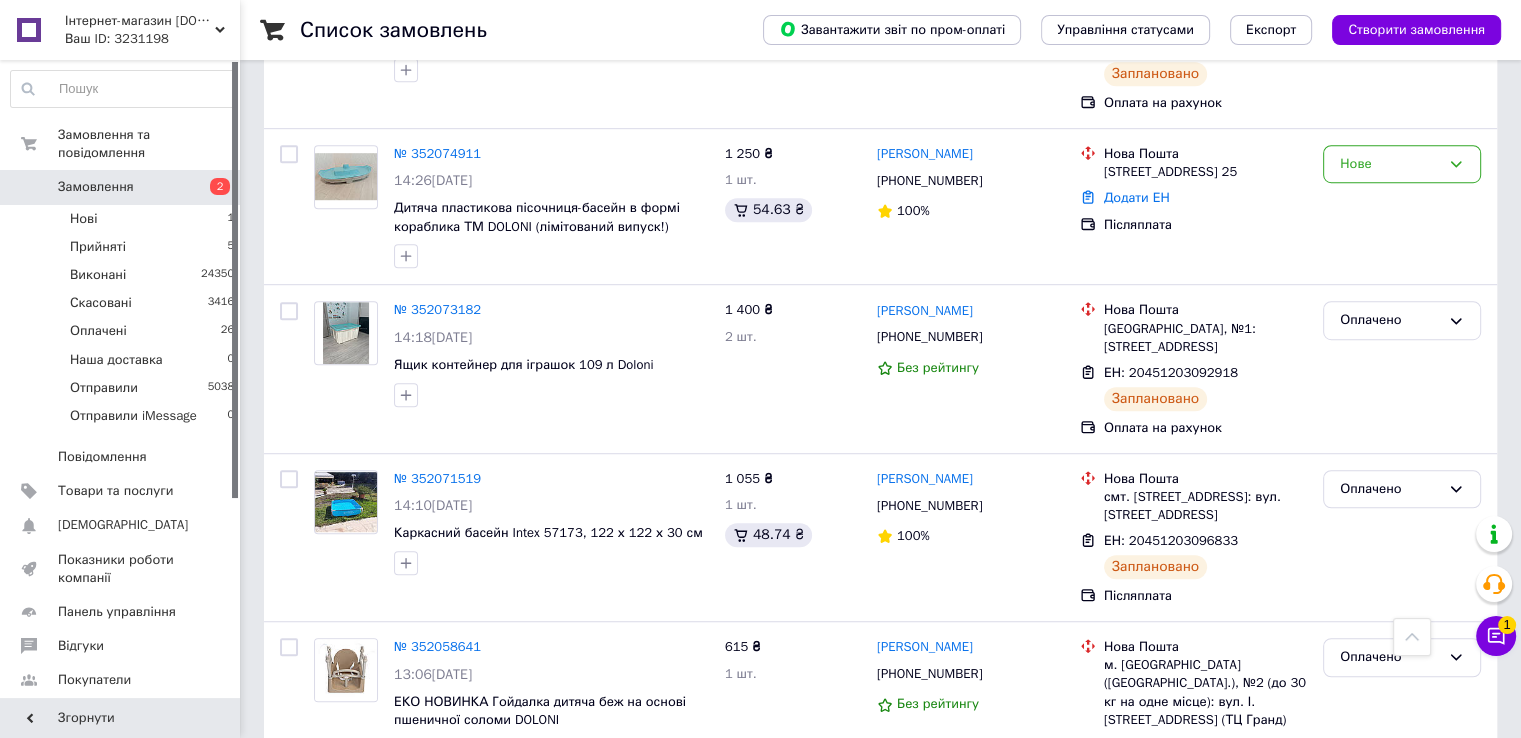 scroll, scrollTop: 1300, scrollLeft: 0, axis: vertical 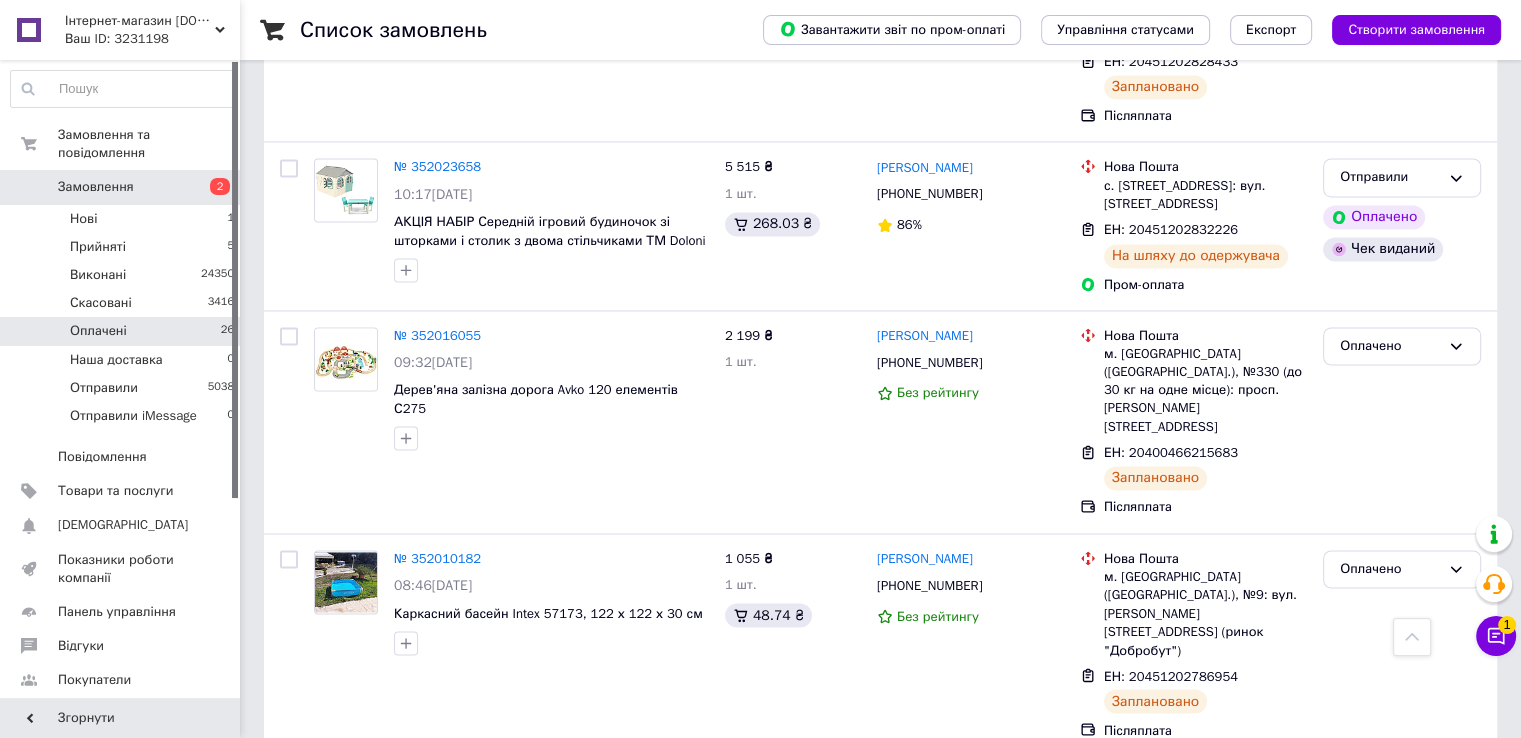 click on "Оплачені 26" at bounding box center [123, 331] 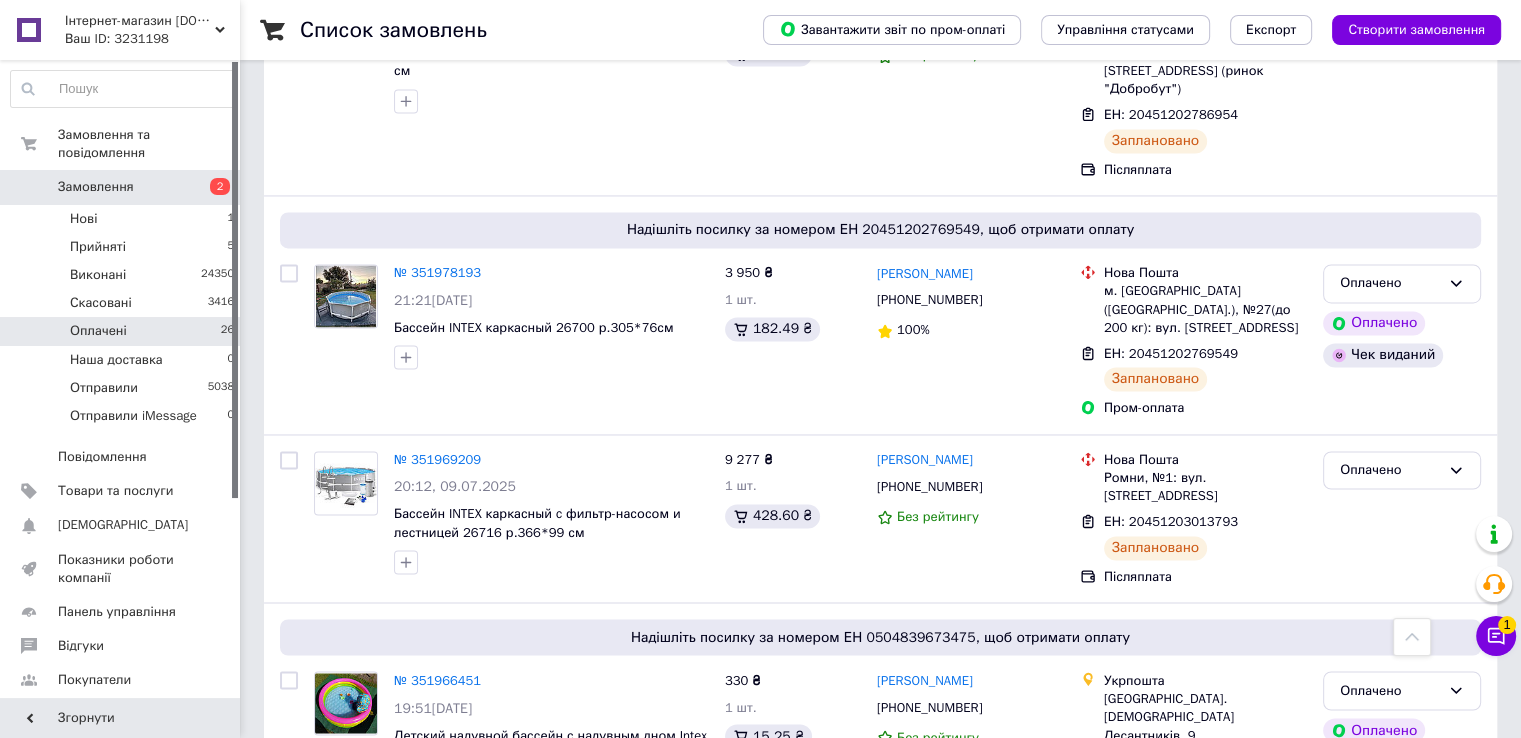 scroll, scrollTop: 0, scrollLeft: 0, axis: both 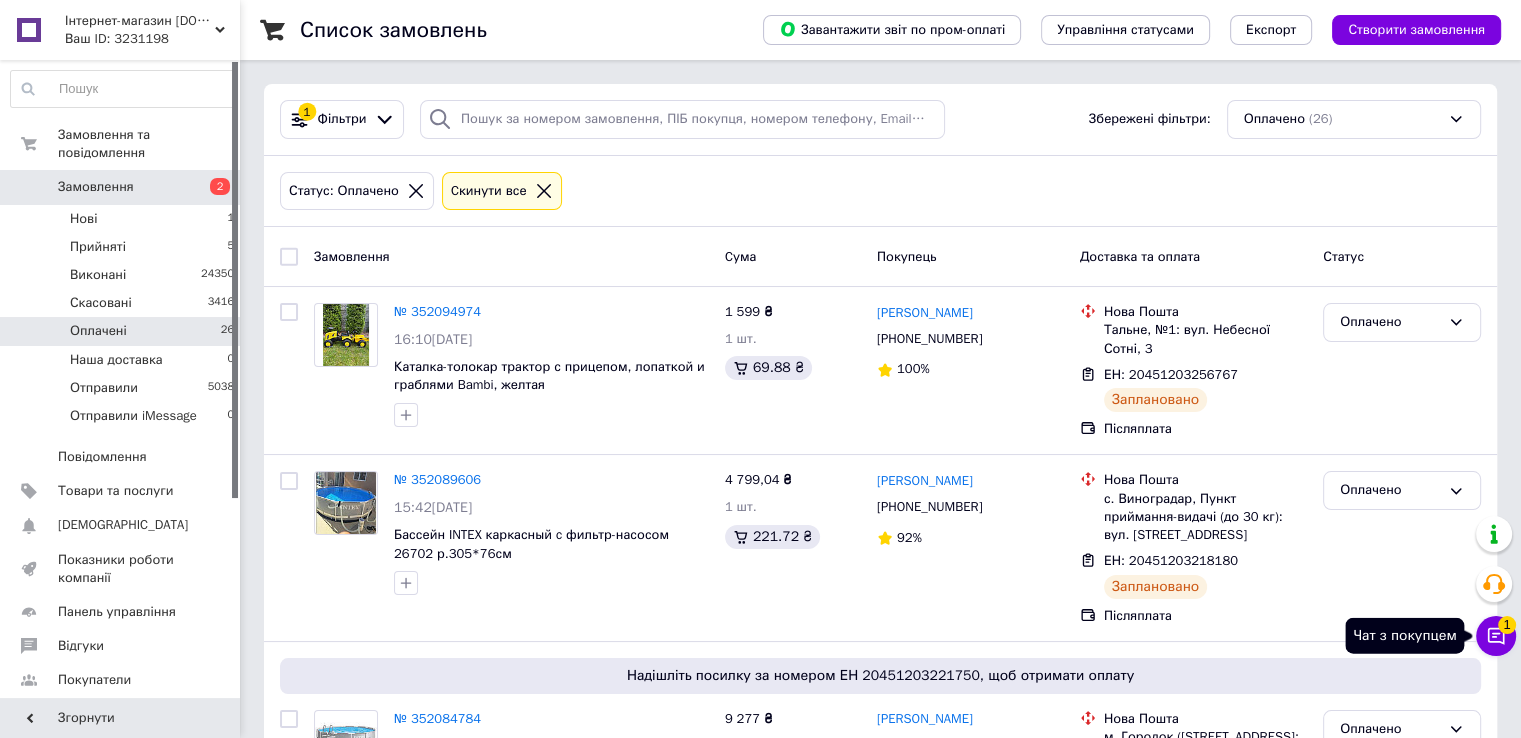 click 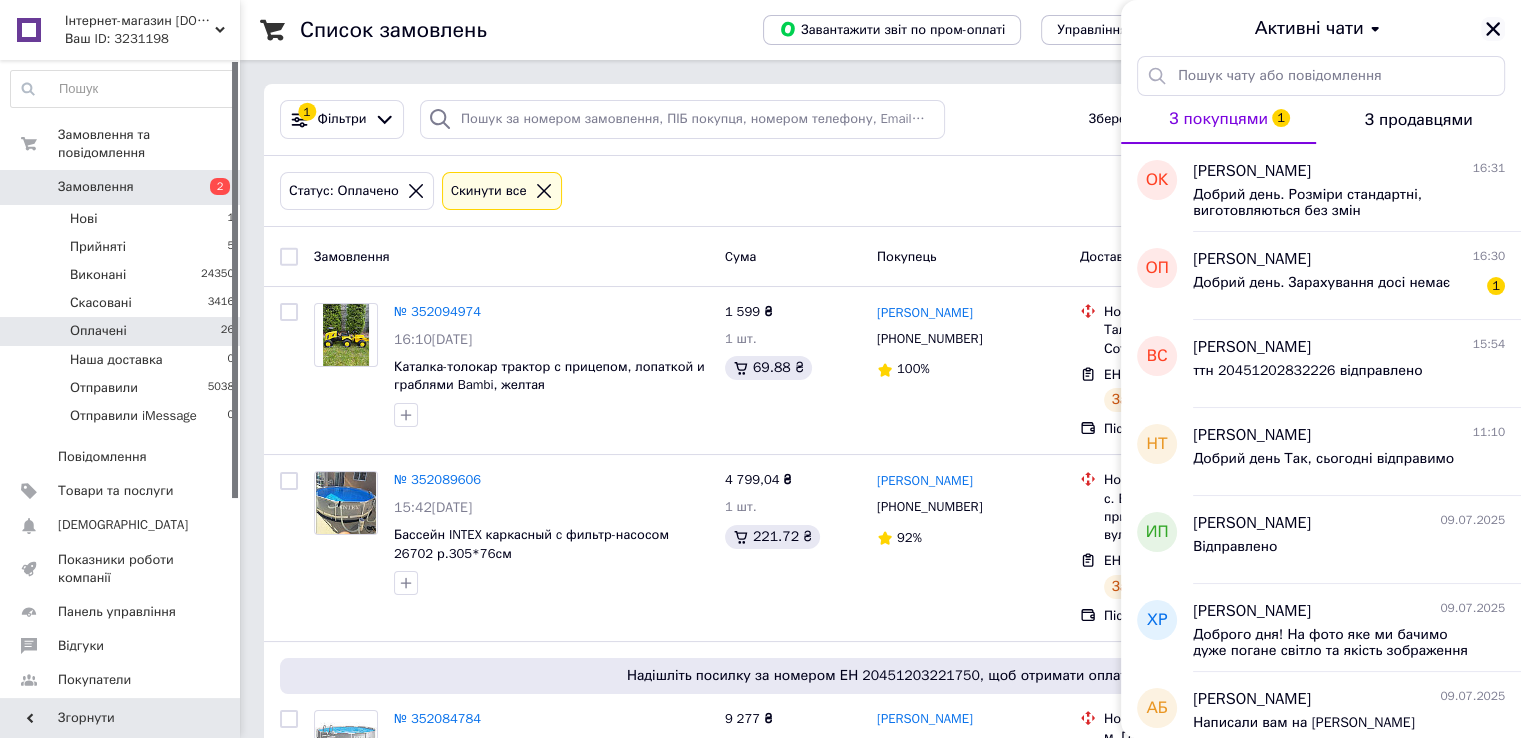 click 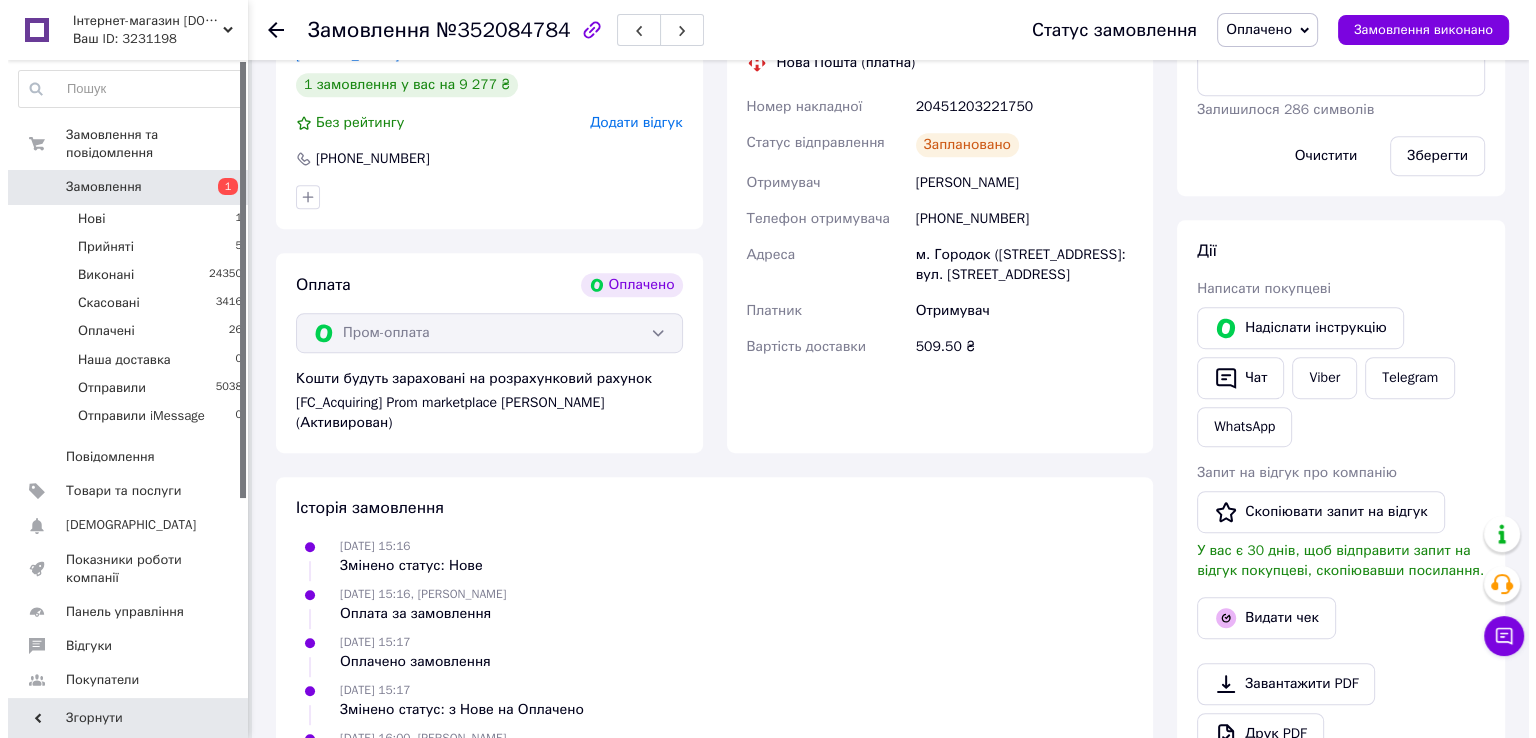 scroll, scrollTop: 1000, scrollLeft: 0, axis: vertical 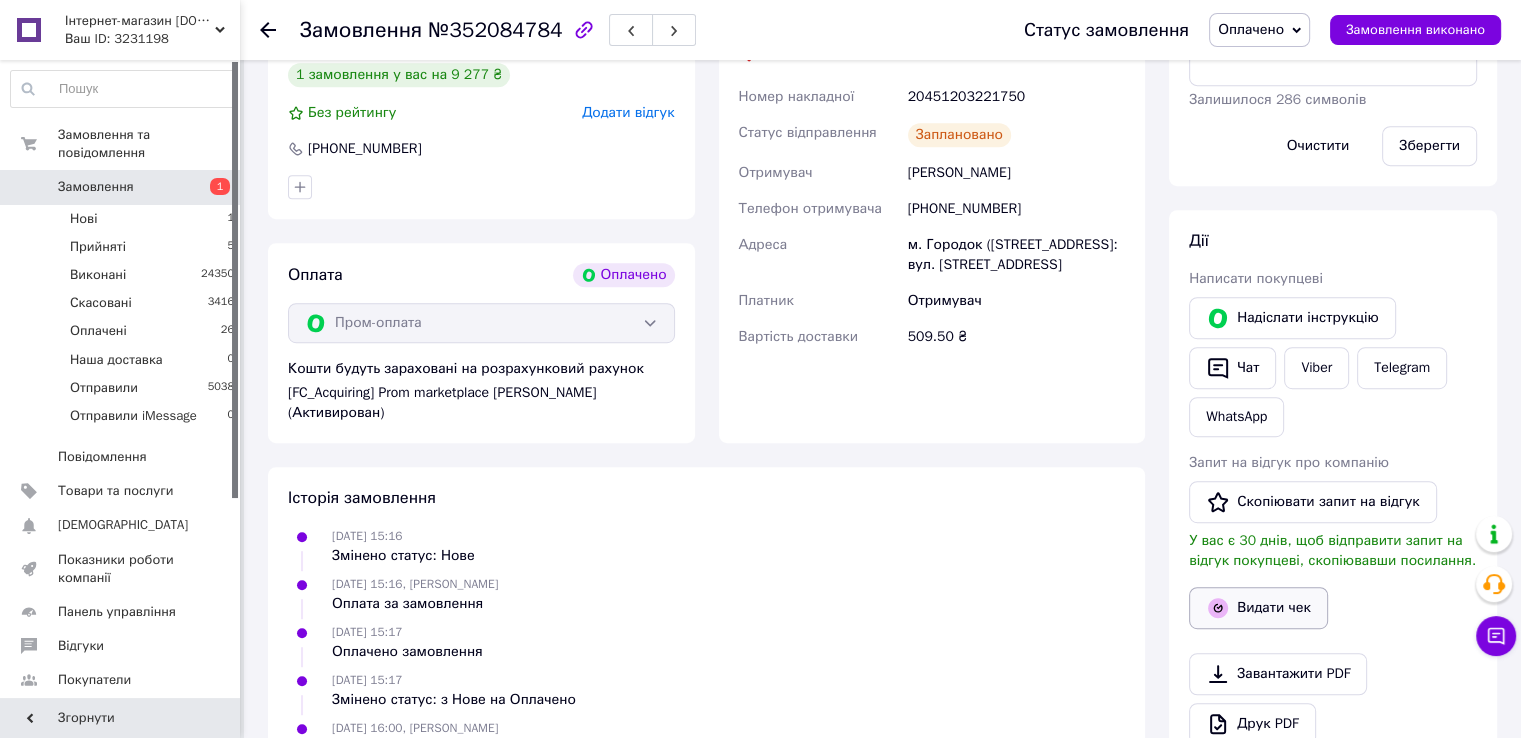 click on "Видати чек" at bounding box center (1258, 608) 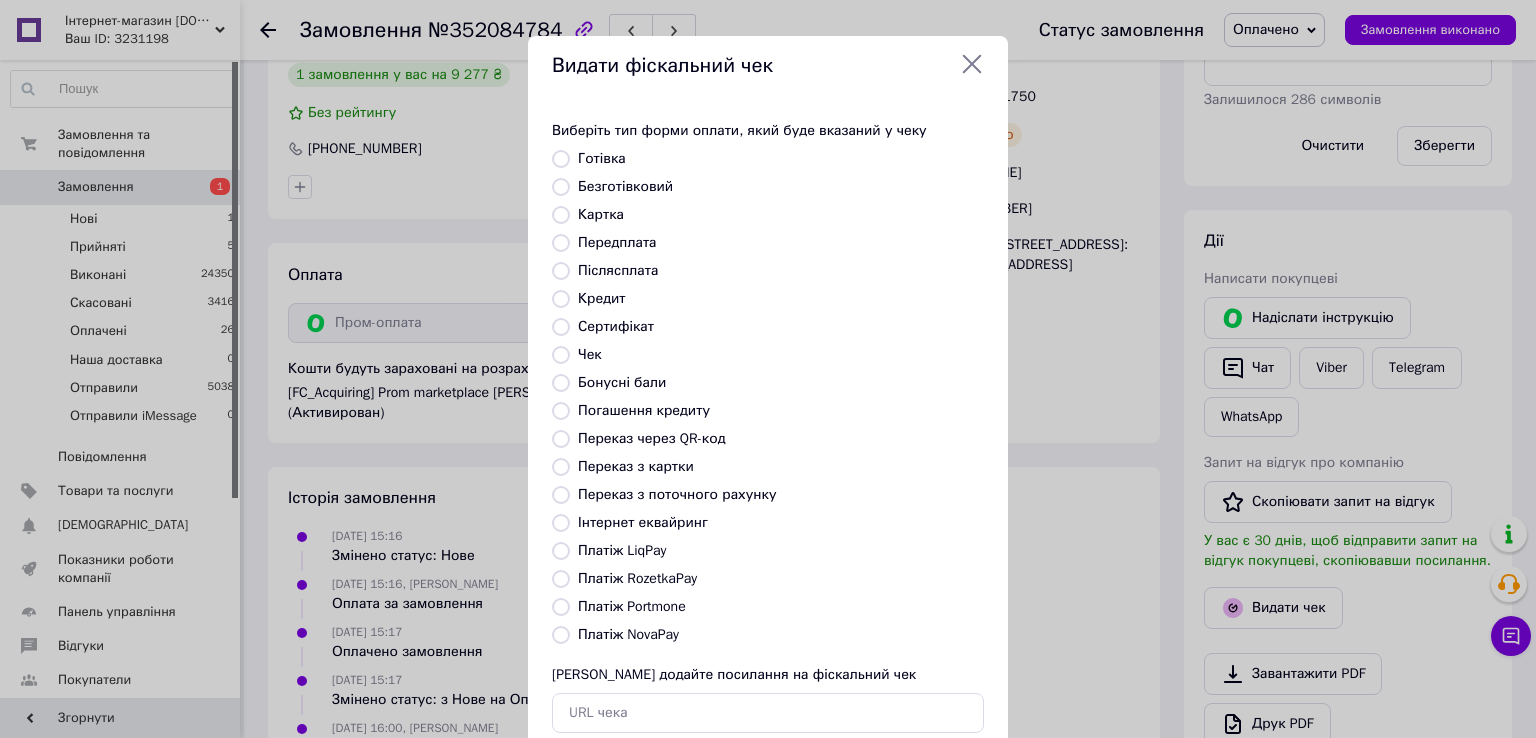 click on "Безготівковий" at bounding box center (625, 186) 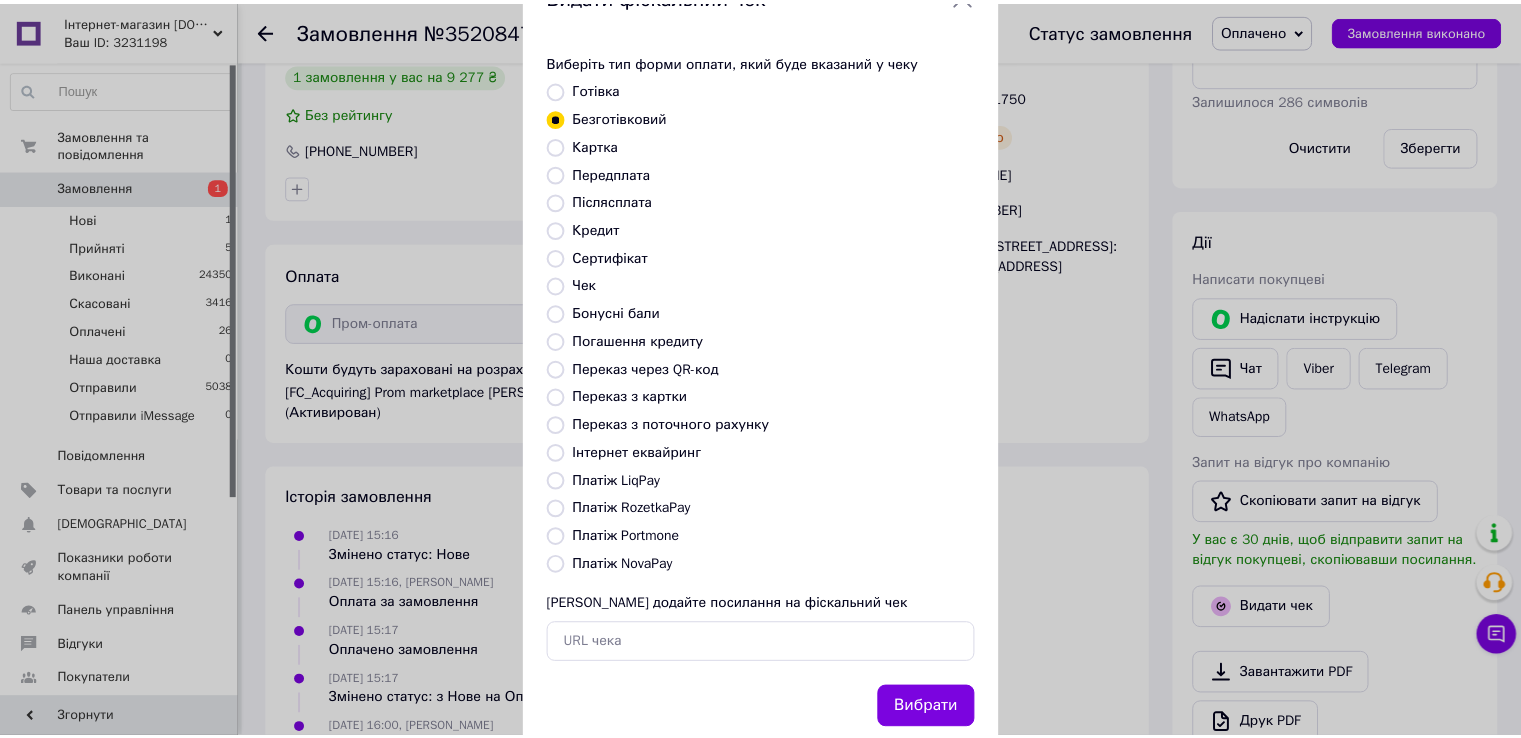 scroll, scrollTop: 120, scrollLeft: 0, axis: vertical 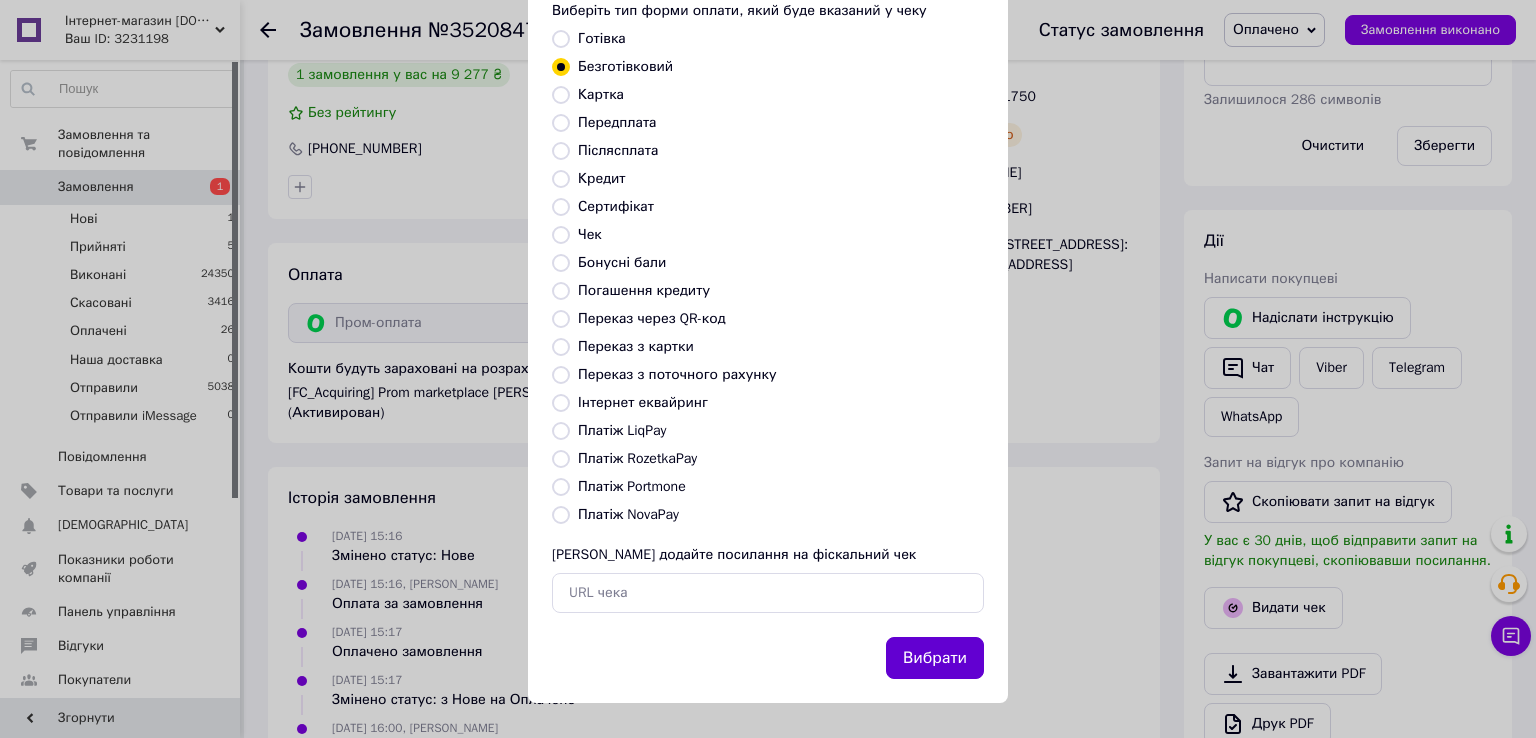 click on "Вибрати" at bounding box center (935, 658) 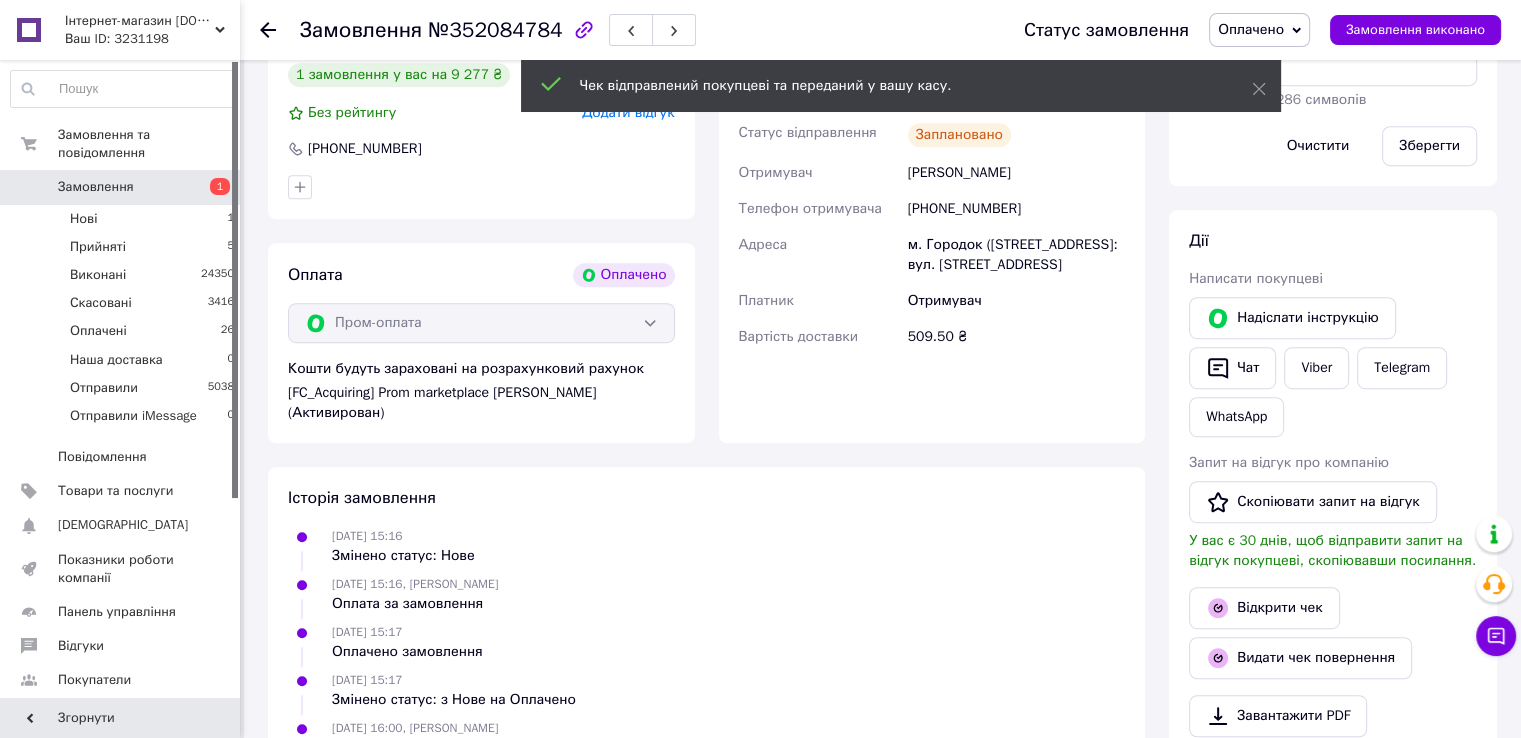 scroll, scrollTop: 700, scrollLeft: 0, axis: vertical 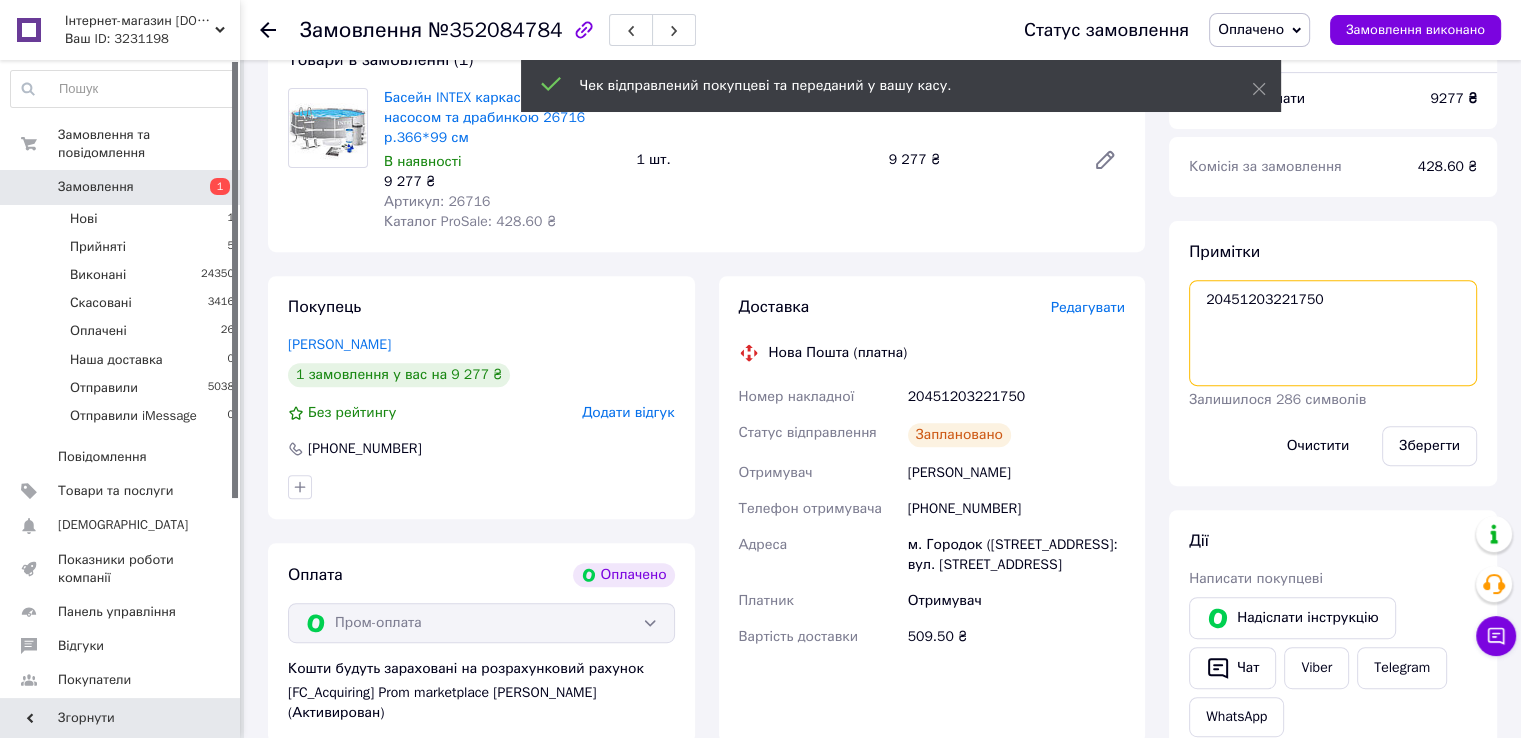 click on "20451203221750" at bounding box center (1333, 333) 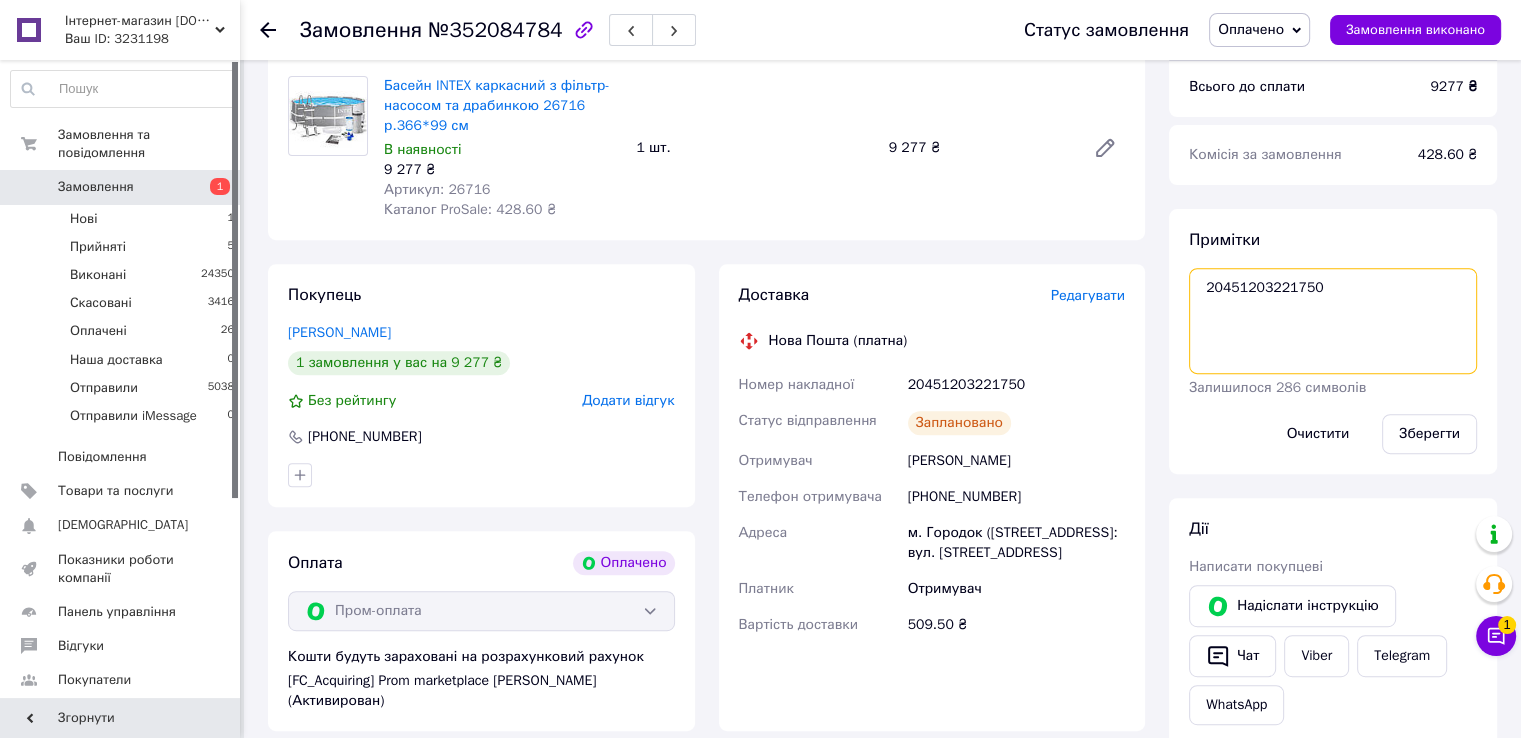 scroll, scrollTop: 700, scrollLeft: 0, axis: vertical 